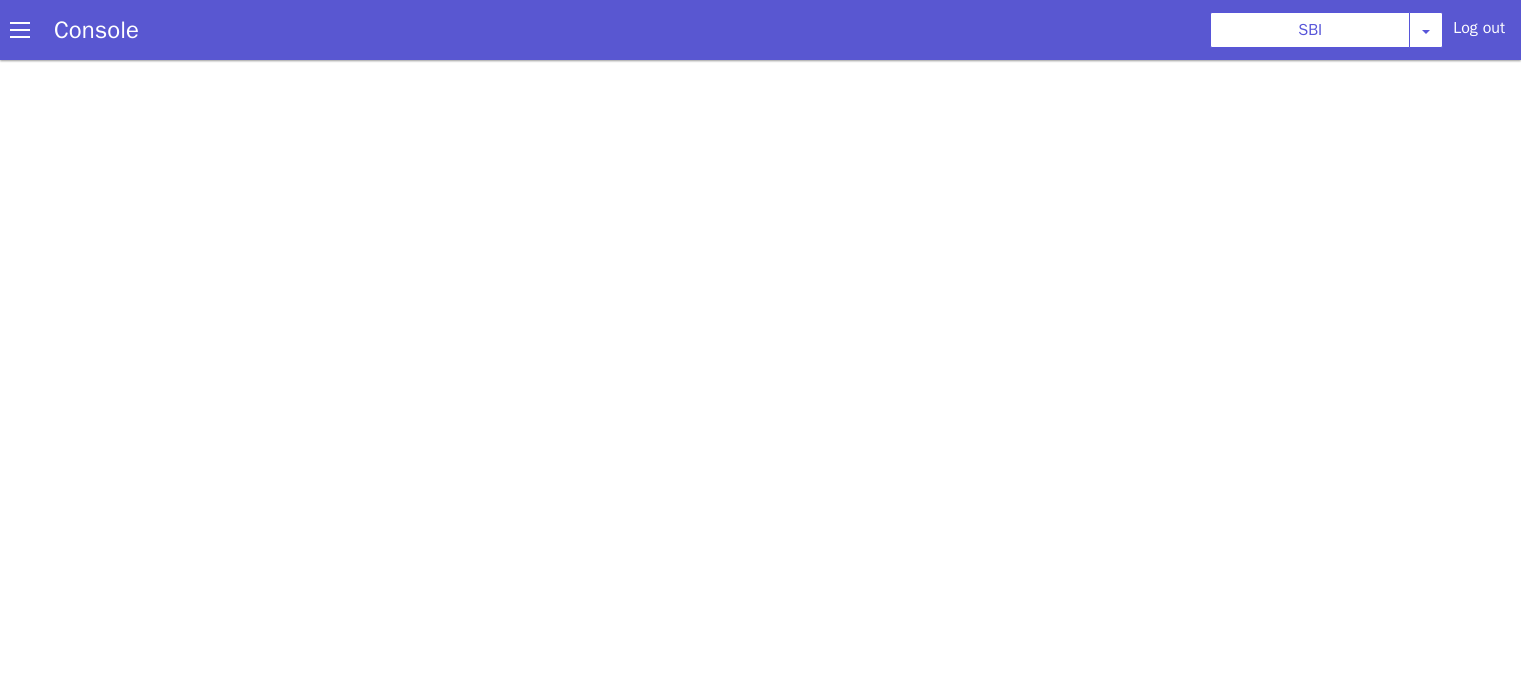 scroll, scrollTop: 5, scrollLeft: 0, axis: vertical 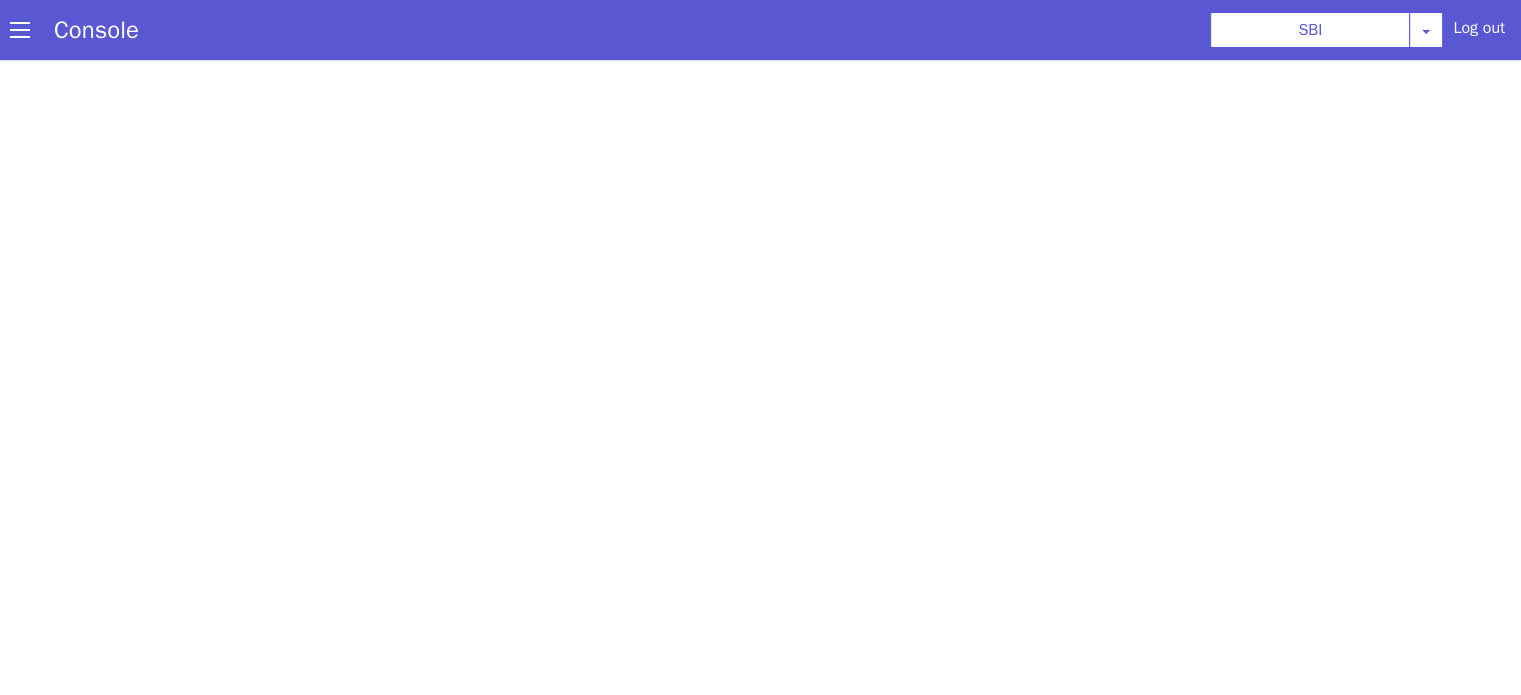 select on "HANGUP" 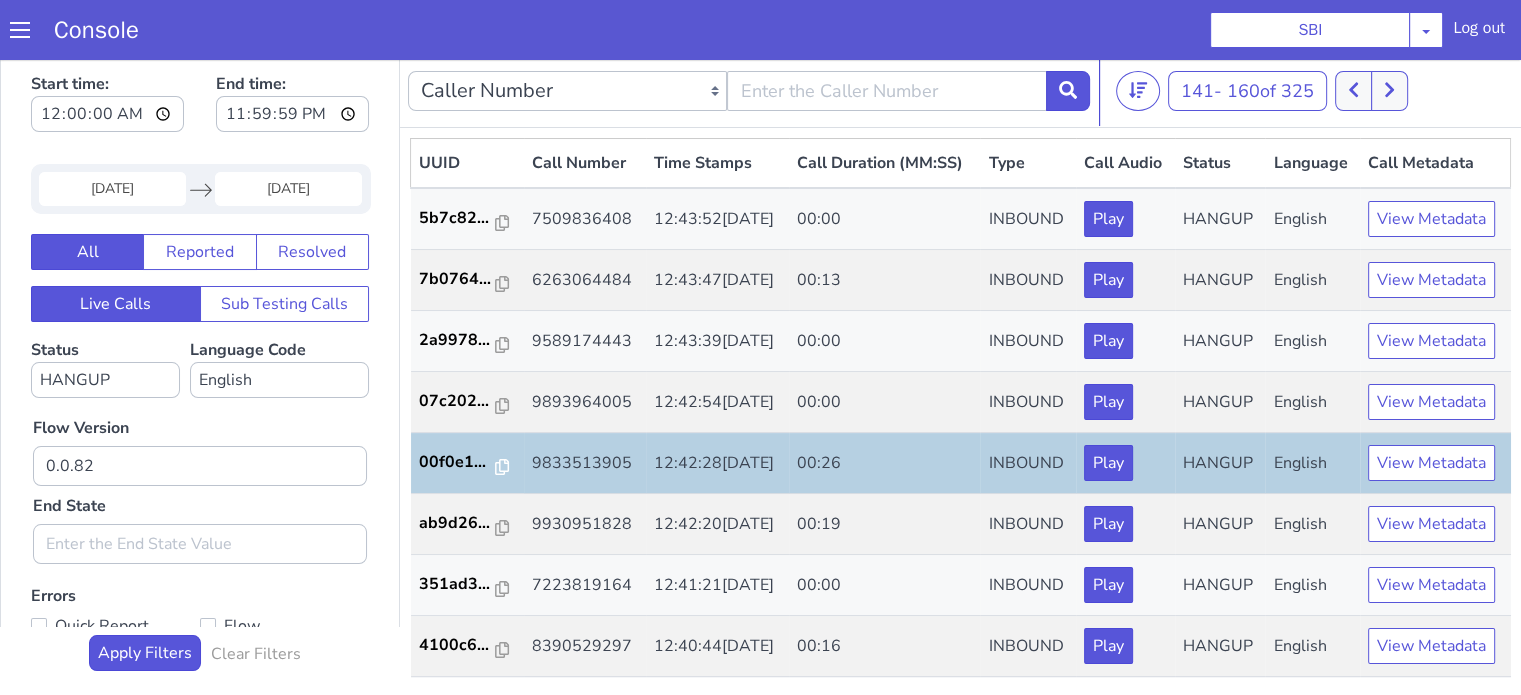 scroll, scrollTop: 0, scrollLeft: 0, axis: both 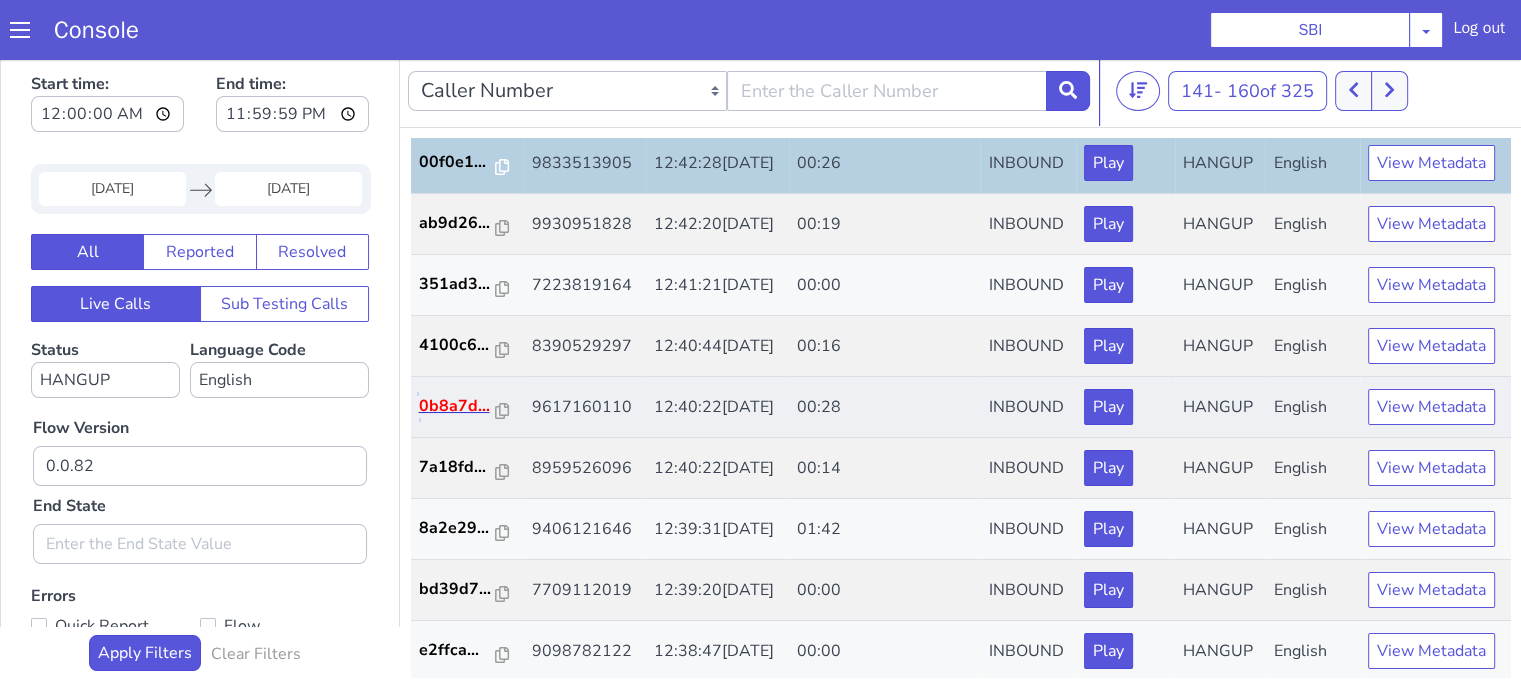 click on "0b8a7d..." at bounding box center (458, 406) 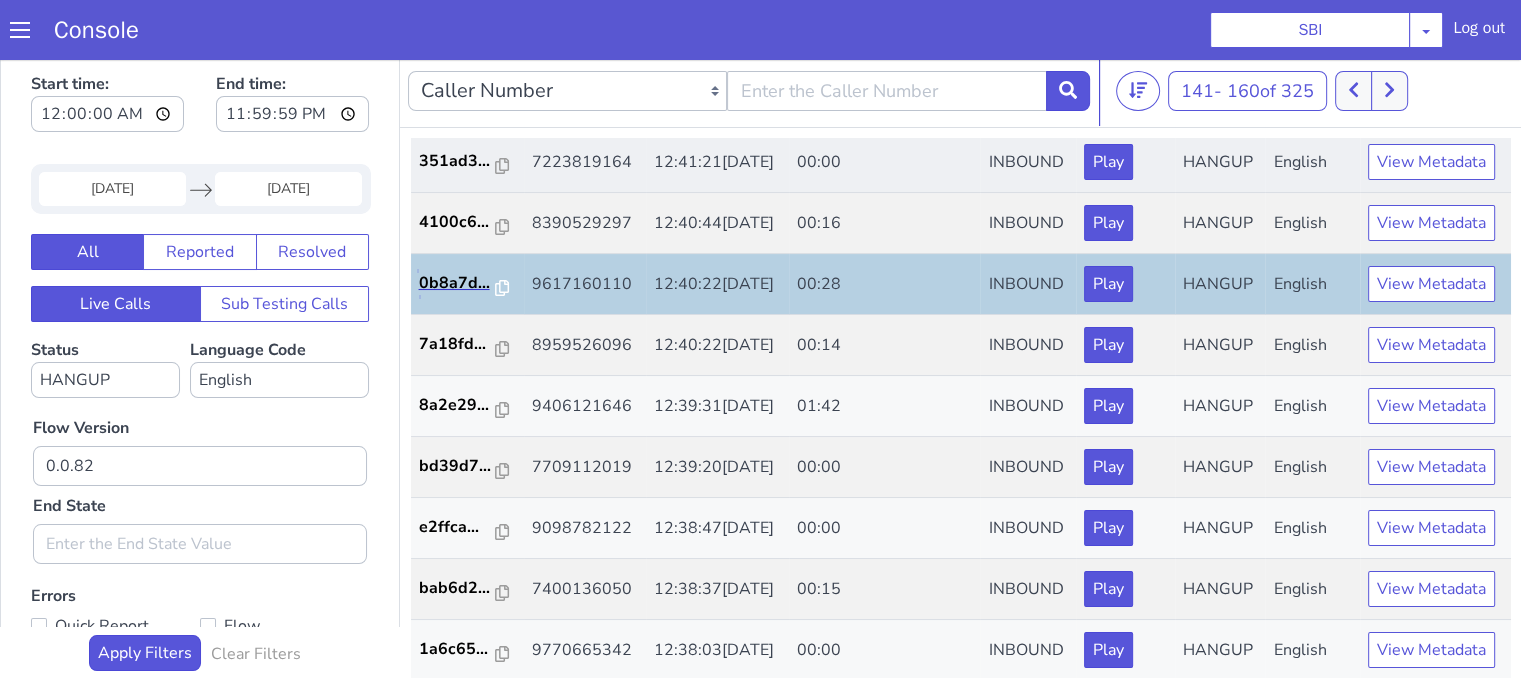 scroll, scrollTop: 500, scrollLeft: 0, axis: vertical 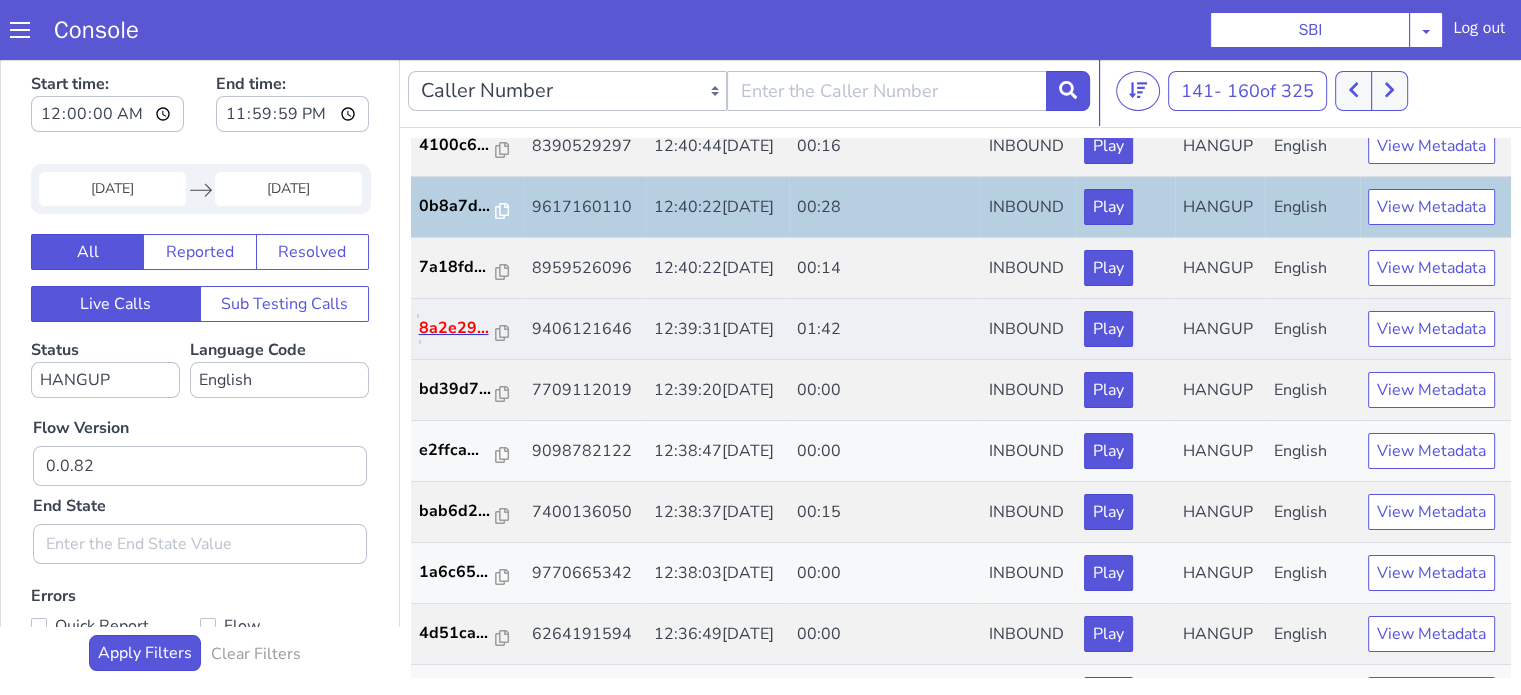 click on "8a2e29..." at bounding box center [458, 328] 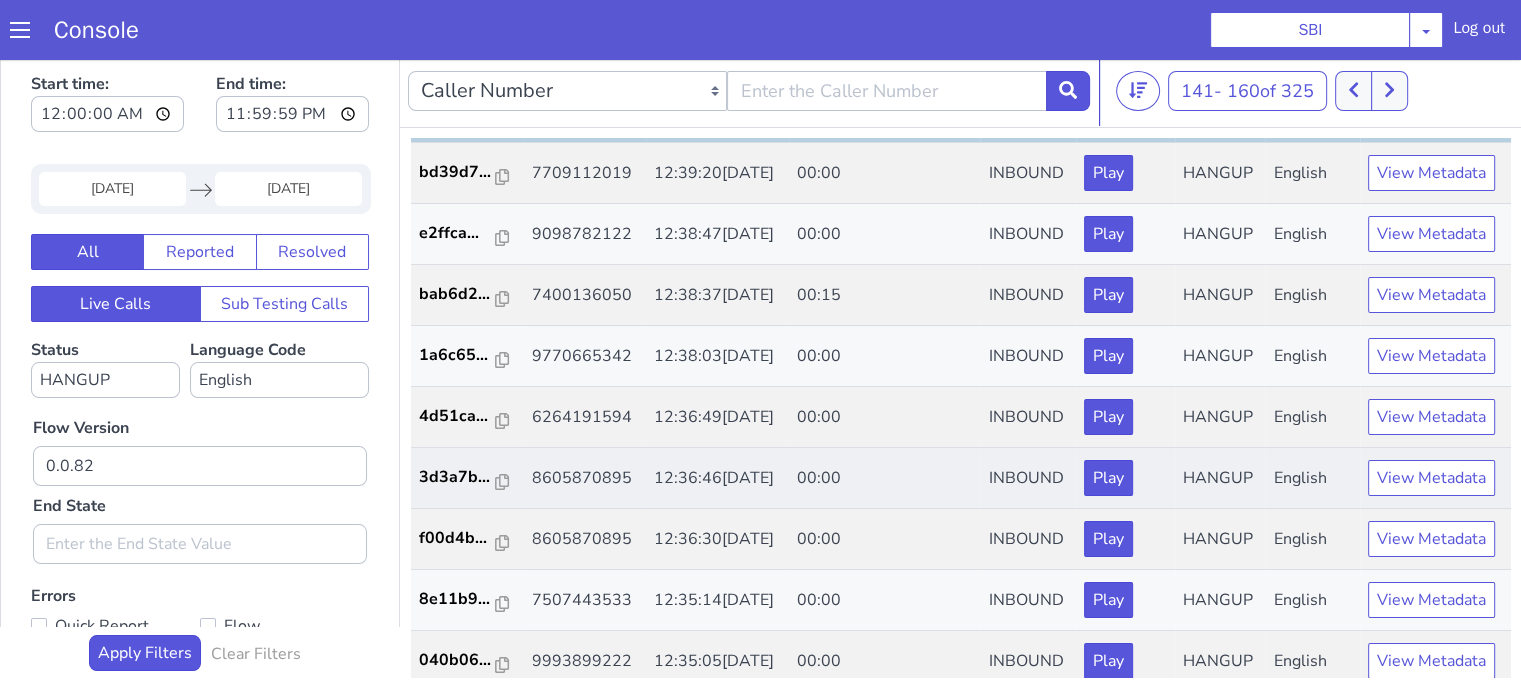 scroll, scrollTop: 726, scrollLeft: 0, axis: vertical 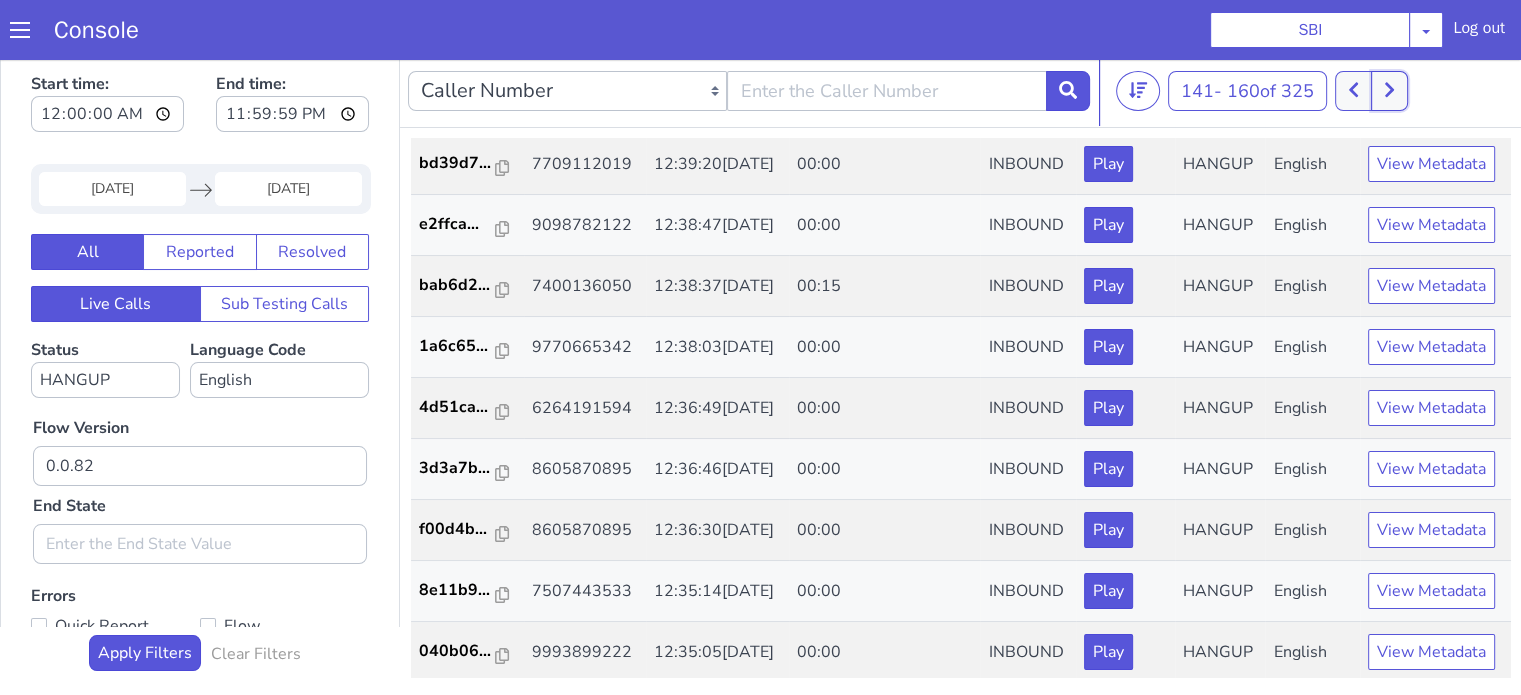 click at bounding box center (1389, 91) 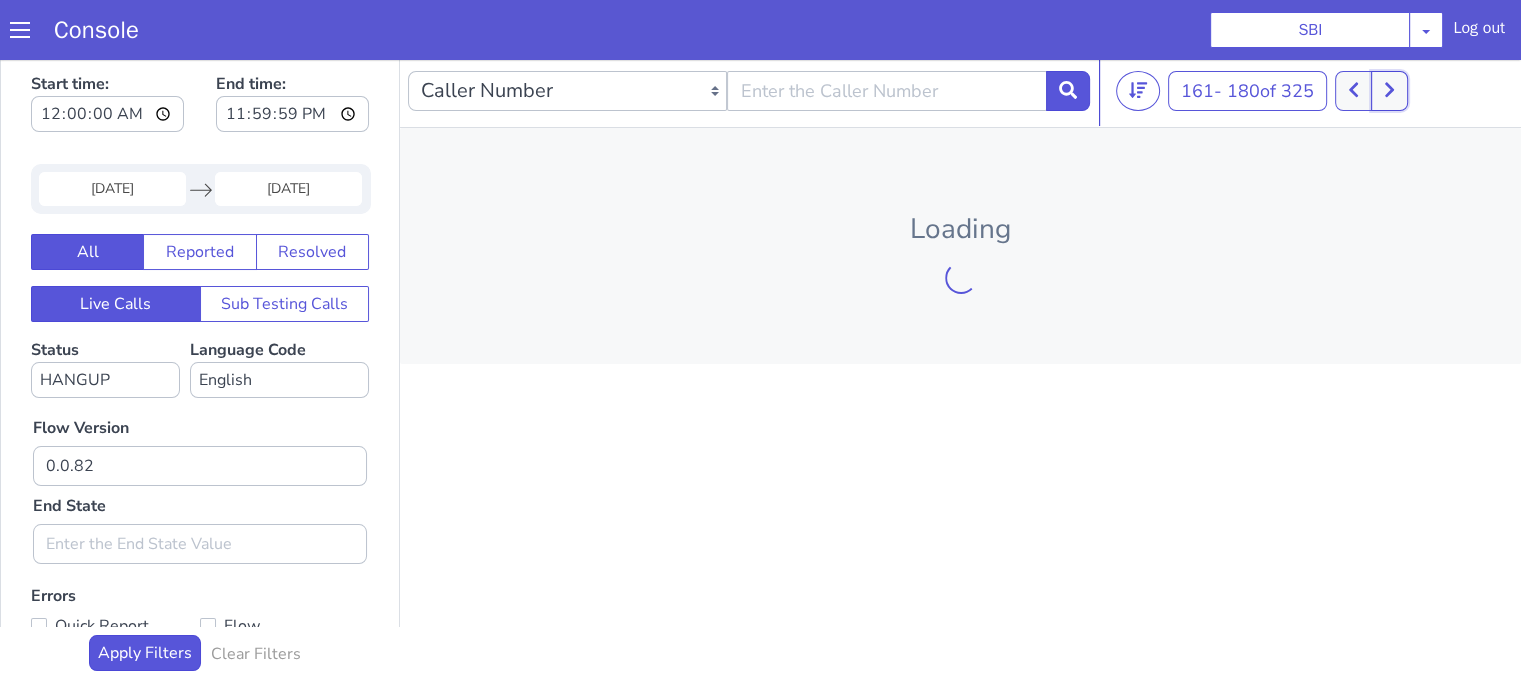 type 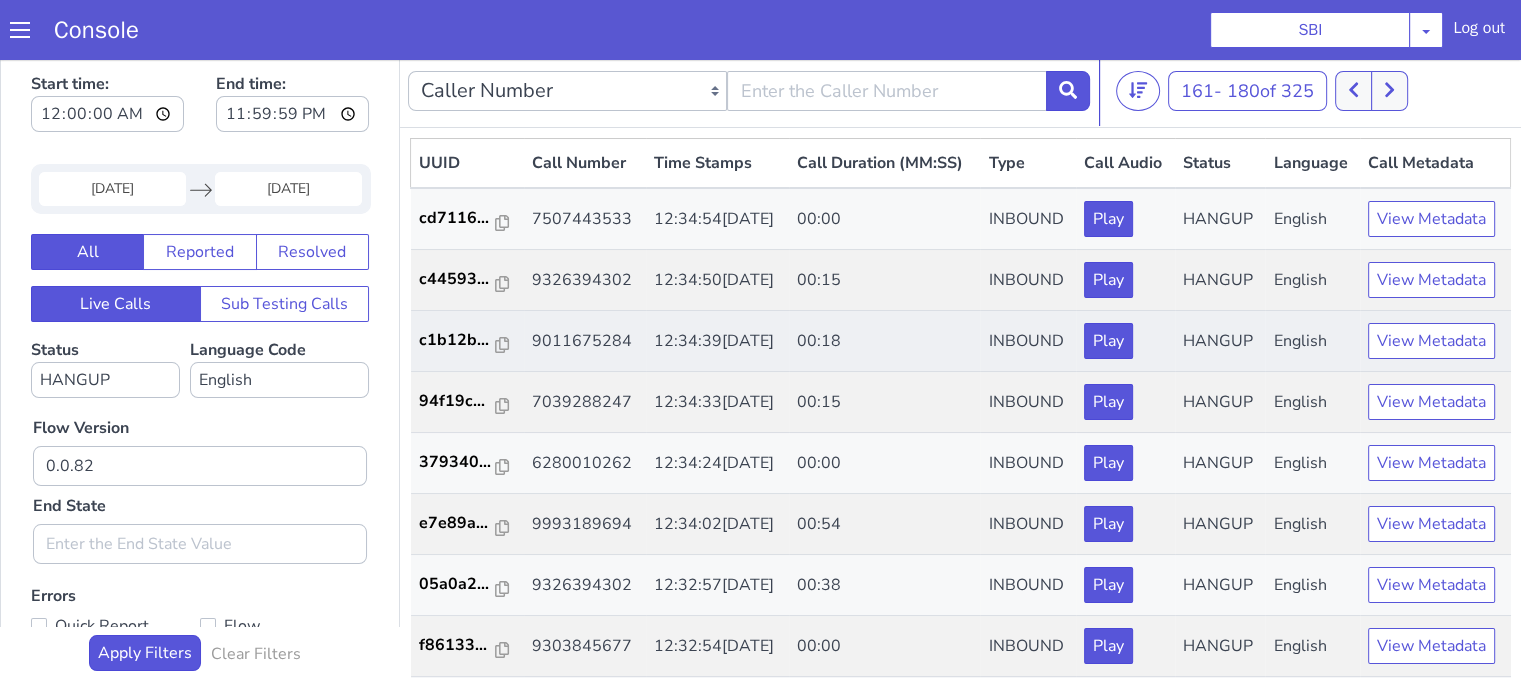 click on "c1b12b..." at bounding box center (468, 341) 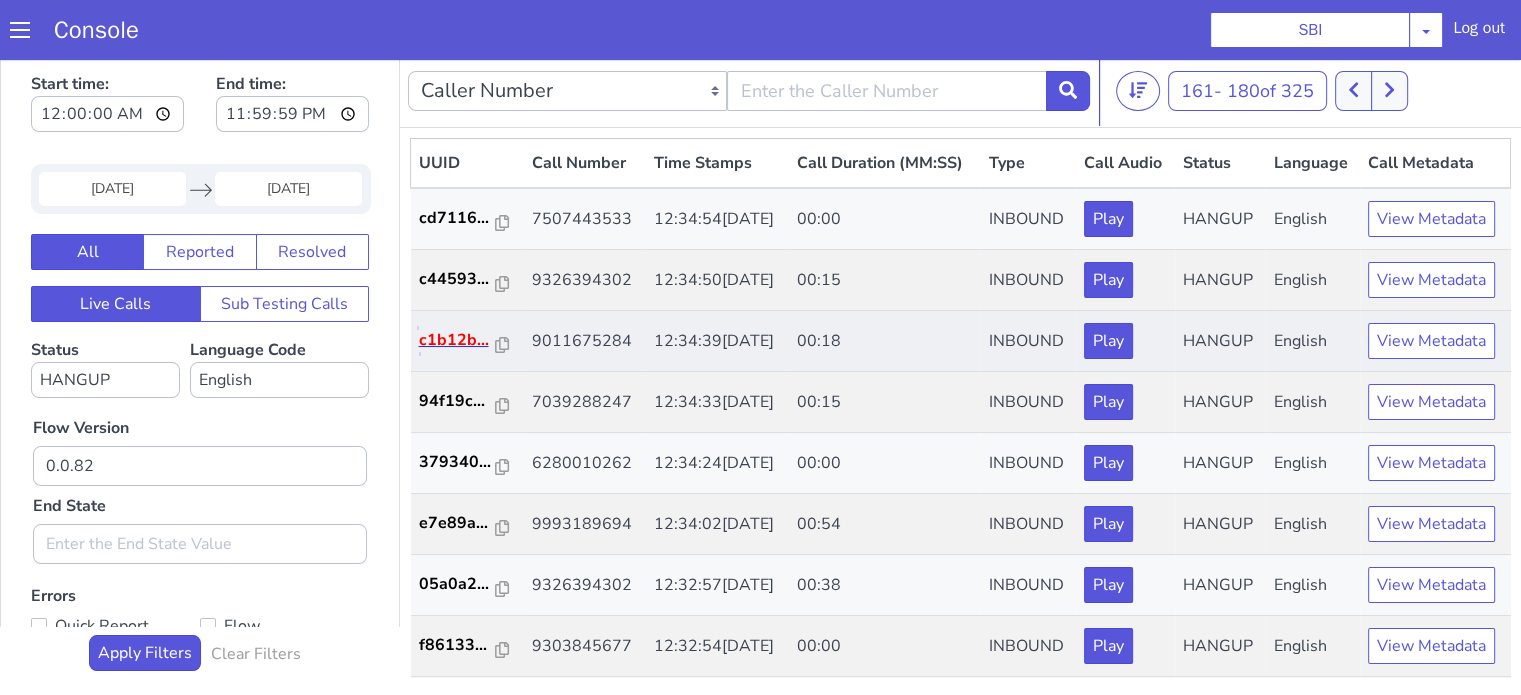 click on "c1b12b..." at bounding box center (458, 340) 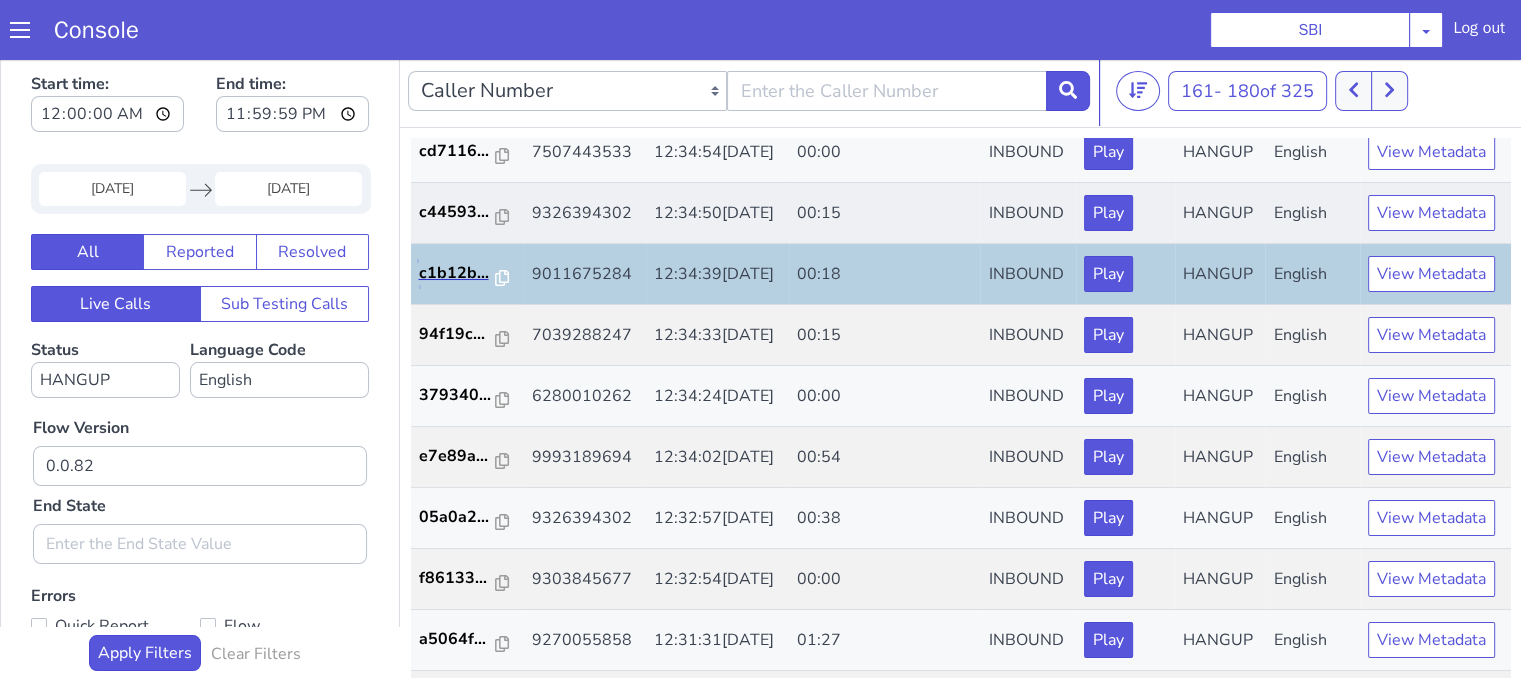scroll, scrollTop: 100, scrollLeft: 0, axis: vertical 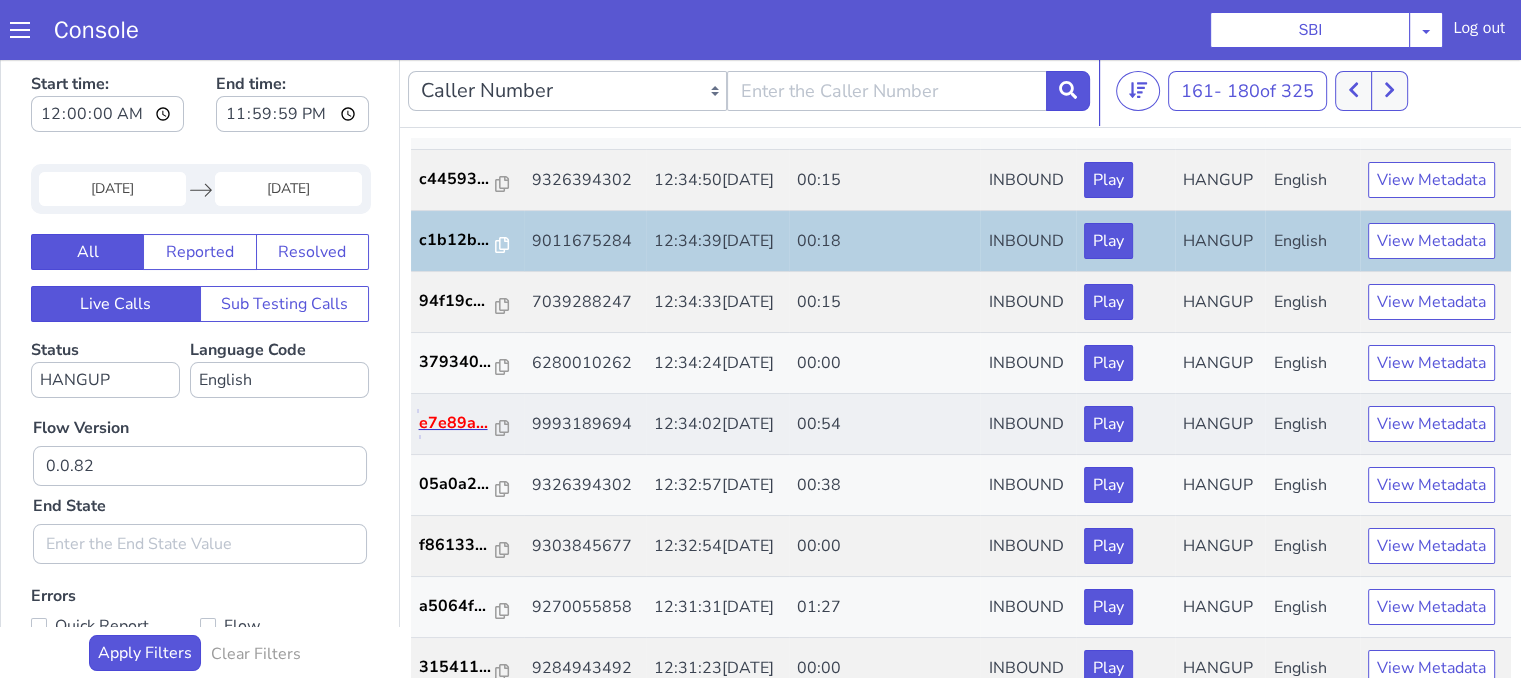 click on "e7e89a..." at bounding box center [458, 423] 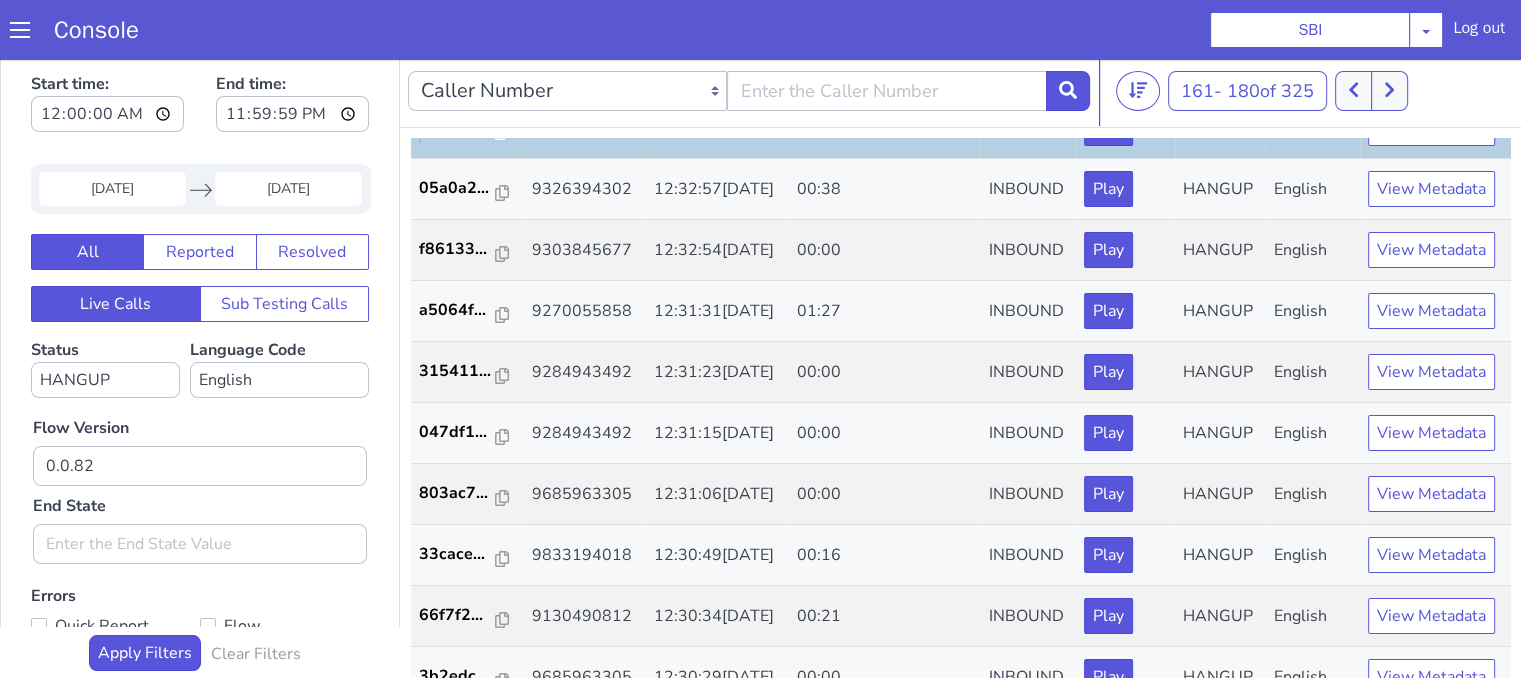 scroll, scrollTop: 400, scrollLeft: 0, axis: vertical 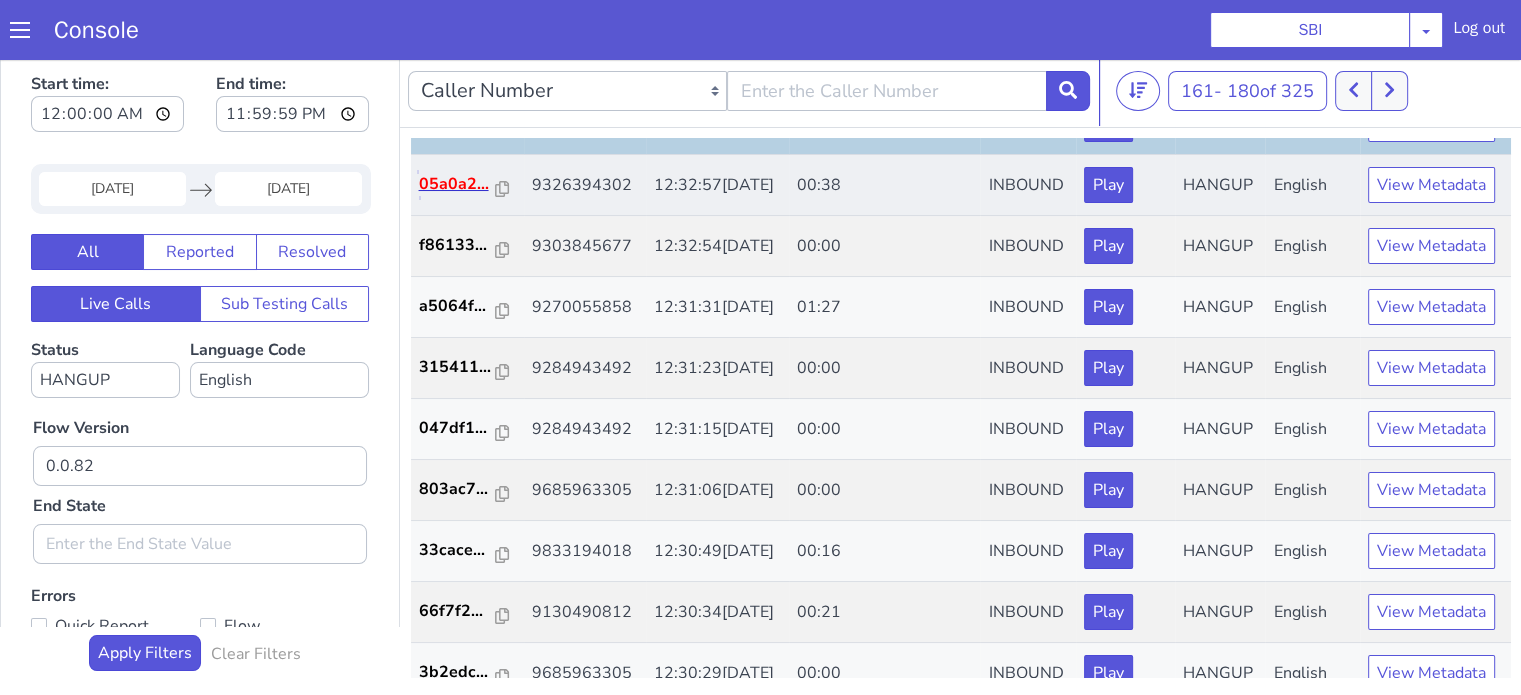 click on "05a0a2..." at bounding box center [458, 184] 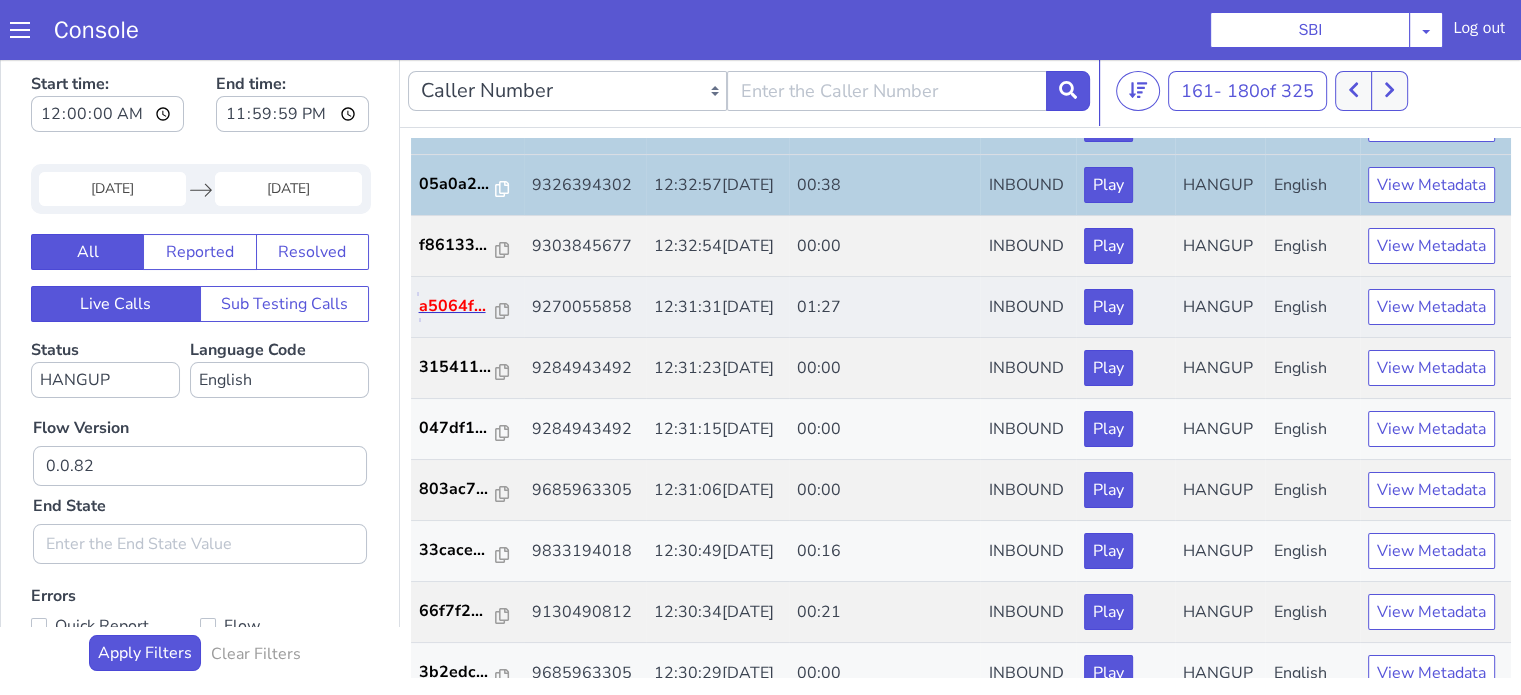 click on "a5064f..." at bounding box center [458, 306] 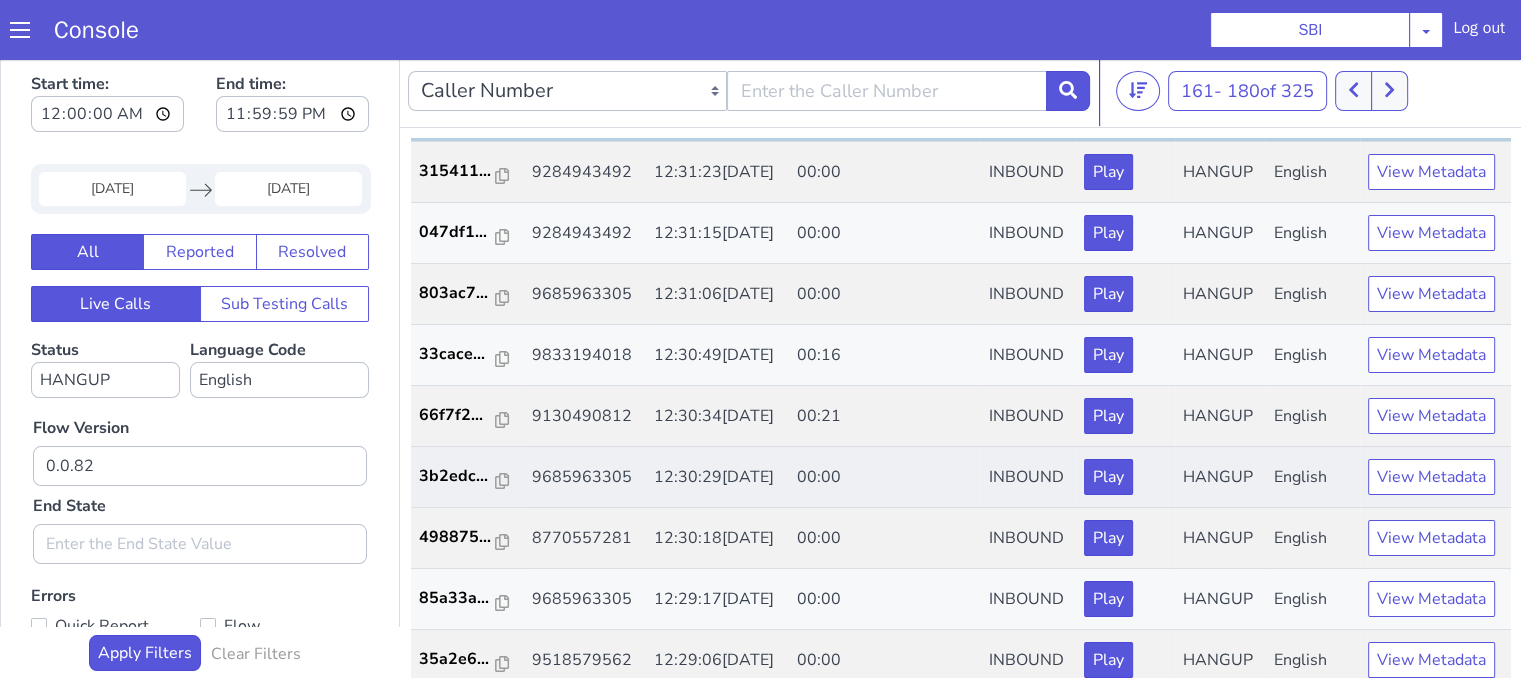 scroll, scrollTop: 700, scrollLeft: 0, axis: vertical 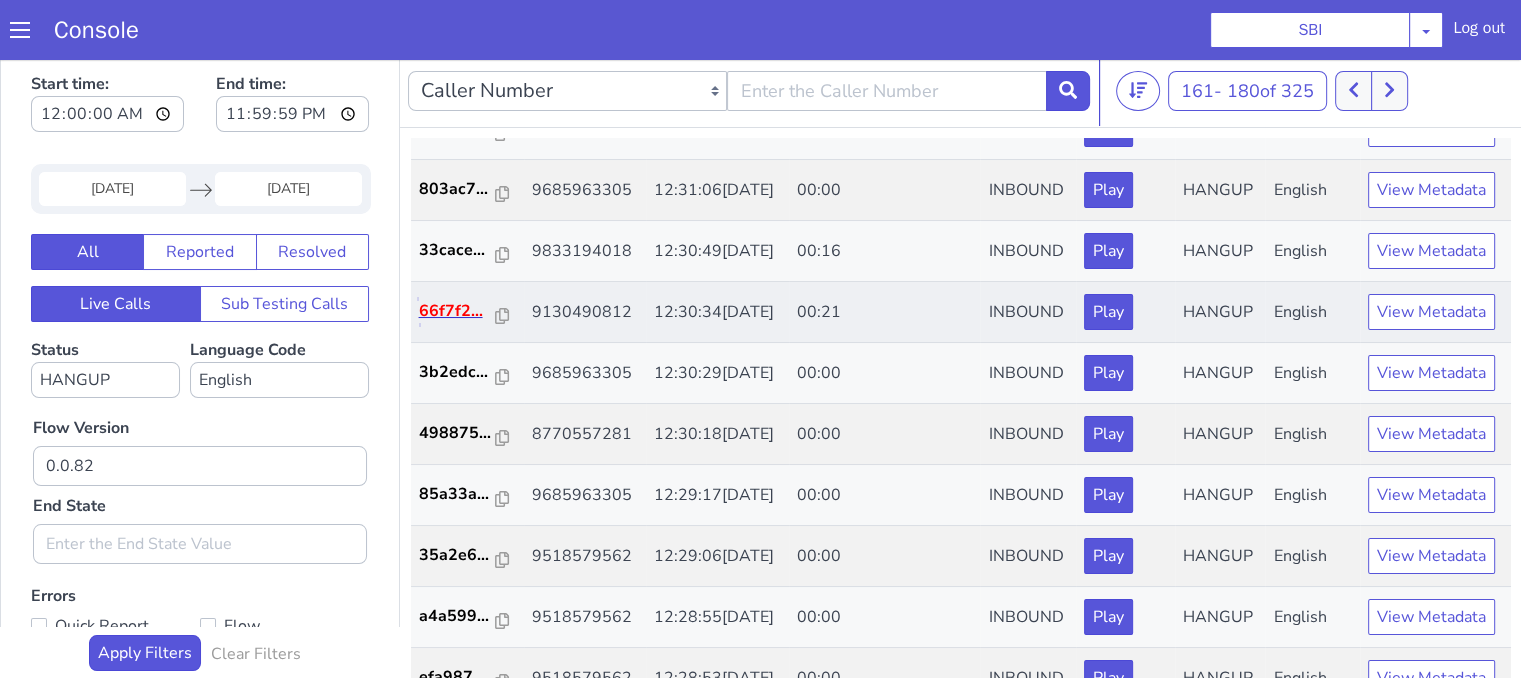 click on "66f7f2..." at bounding box center (458, 311) 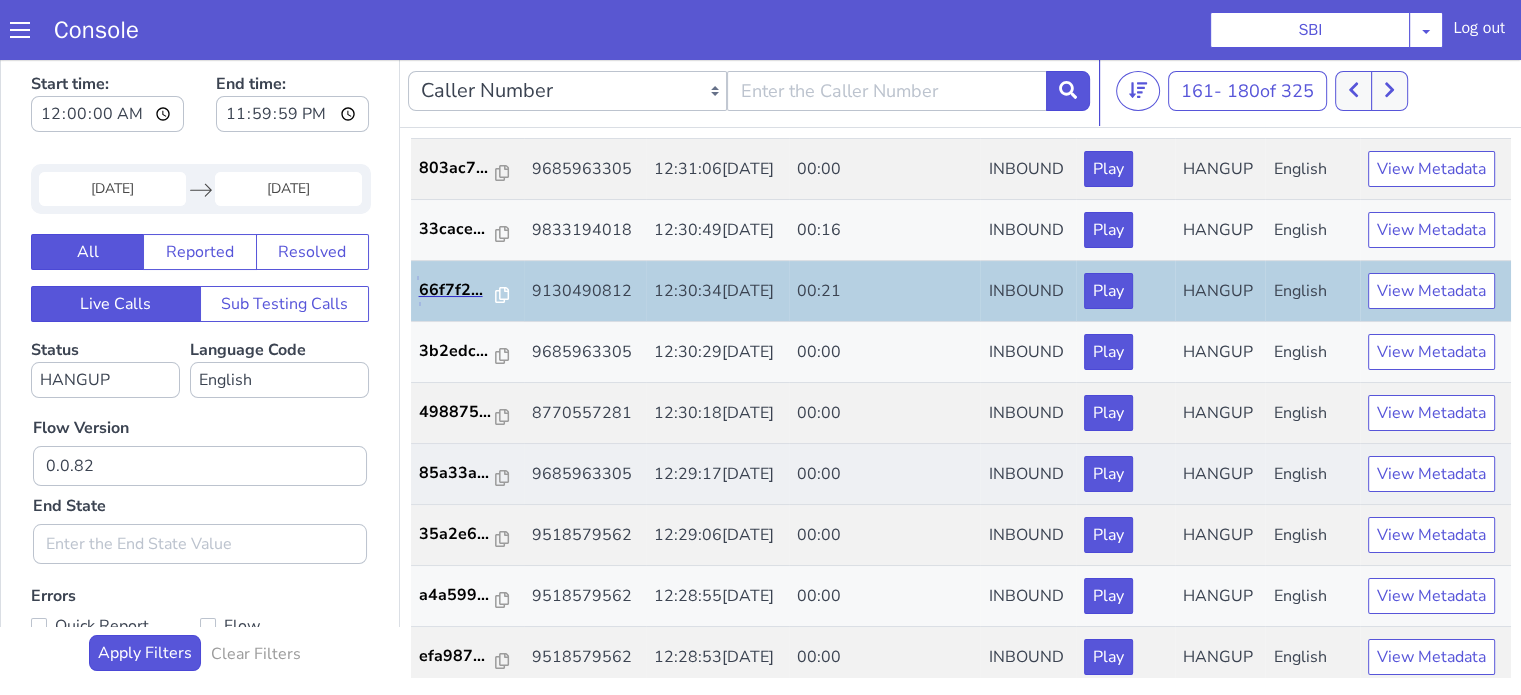 scroll, scrollTop: 726, scrollLeft: 0, axis: vertical 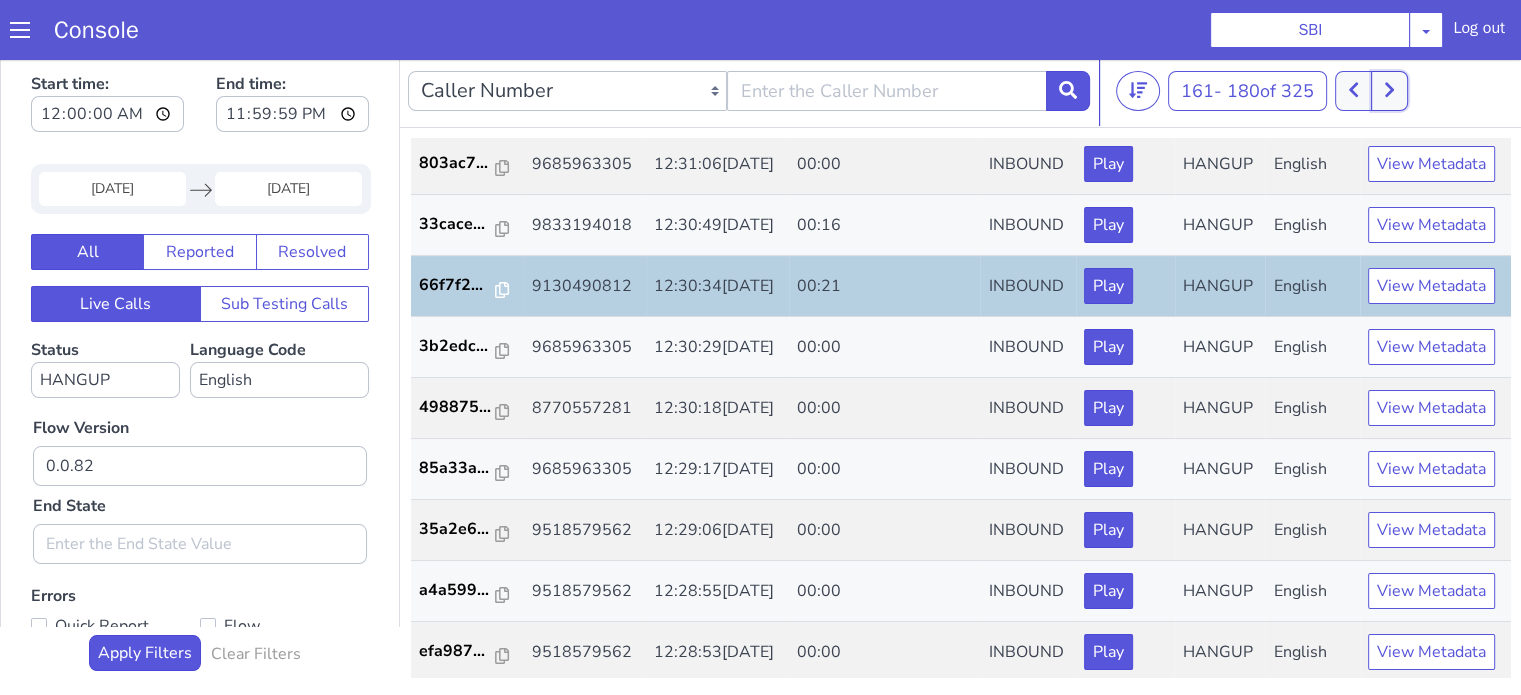 click at bounding box center (1389, 91) 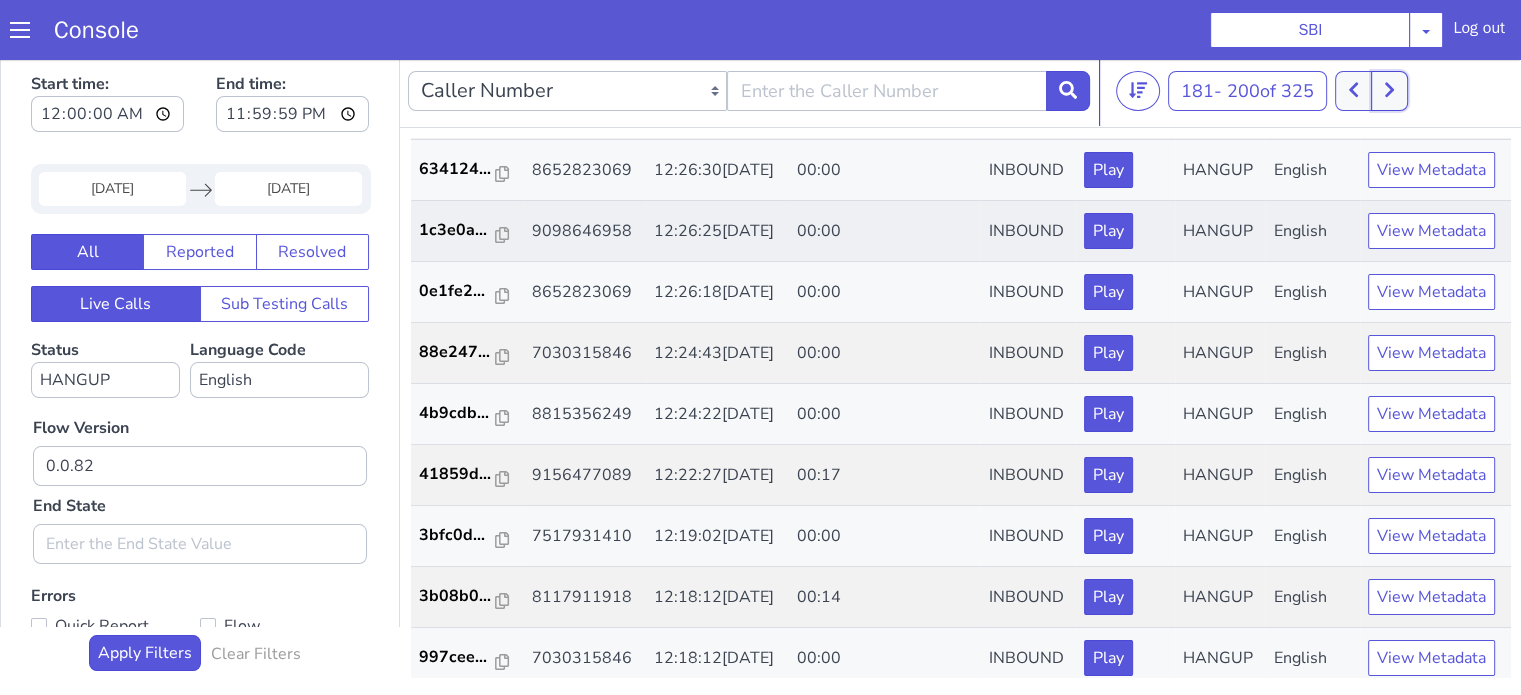scroll, scrollTop: 400, scrollLeft: 0, axis: vertical 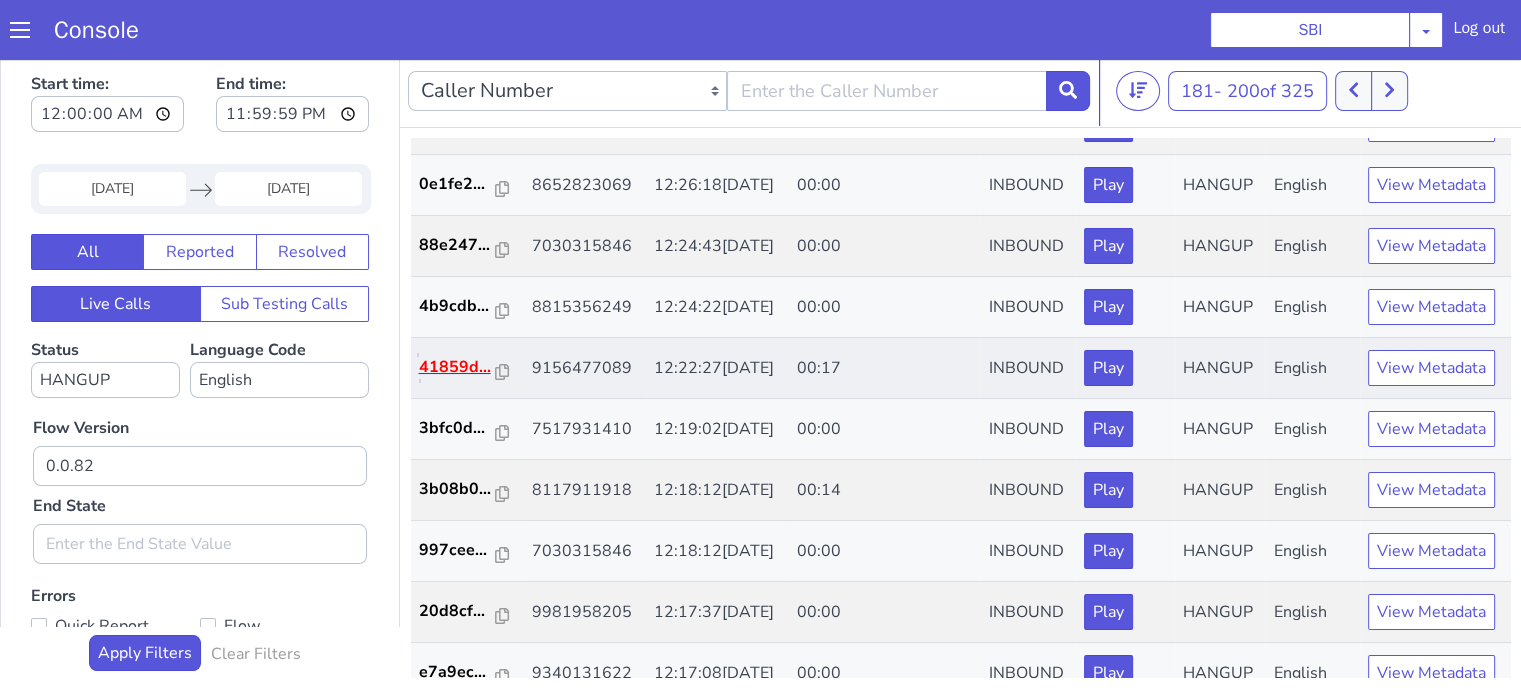 click on "41859d..." at bounding box center [458, 367] 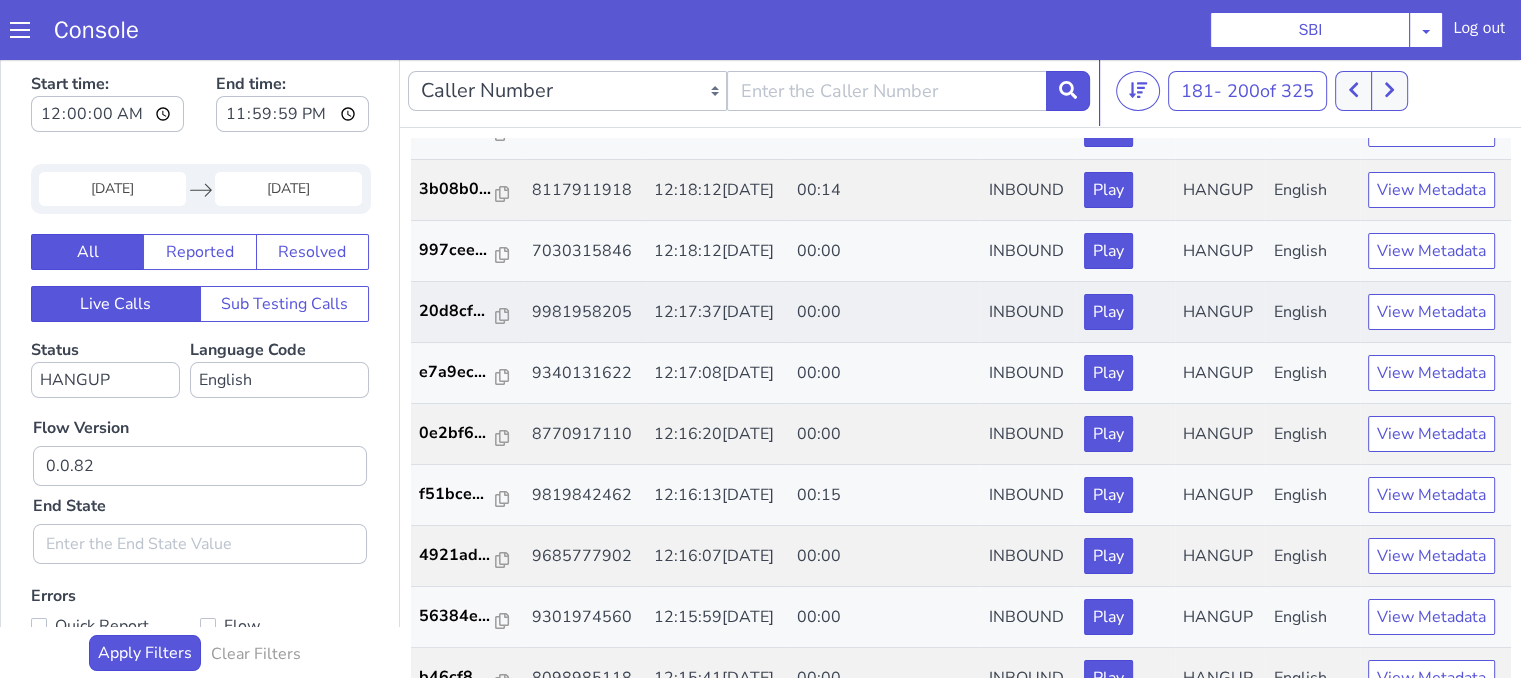 scroll, scrollTop: 726, scrollLeft: 0, axis: vertical 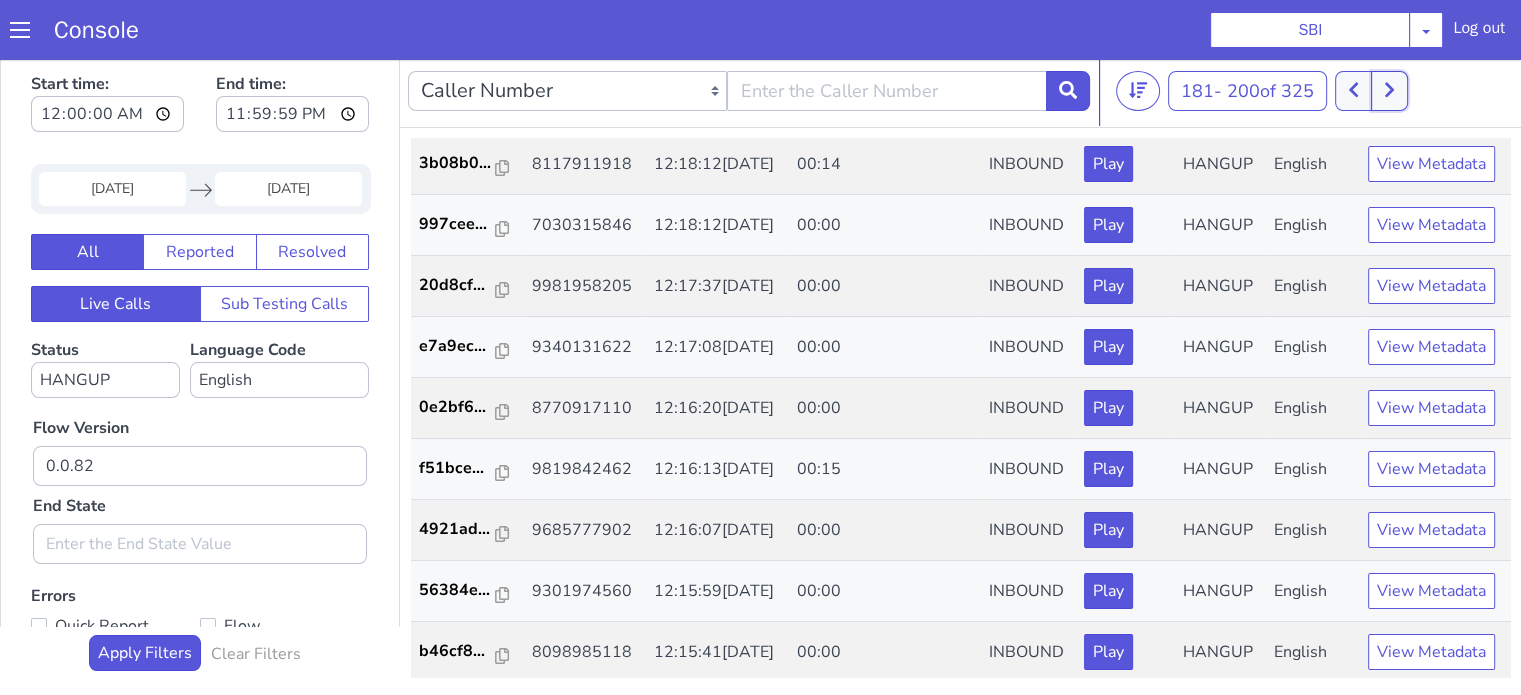 click at bounding box center (1389, 91) 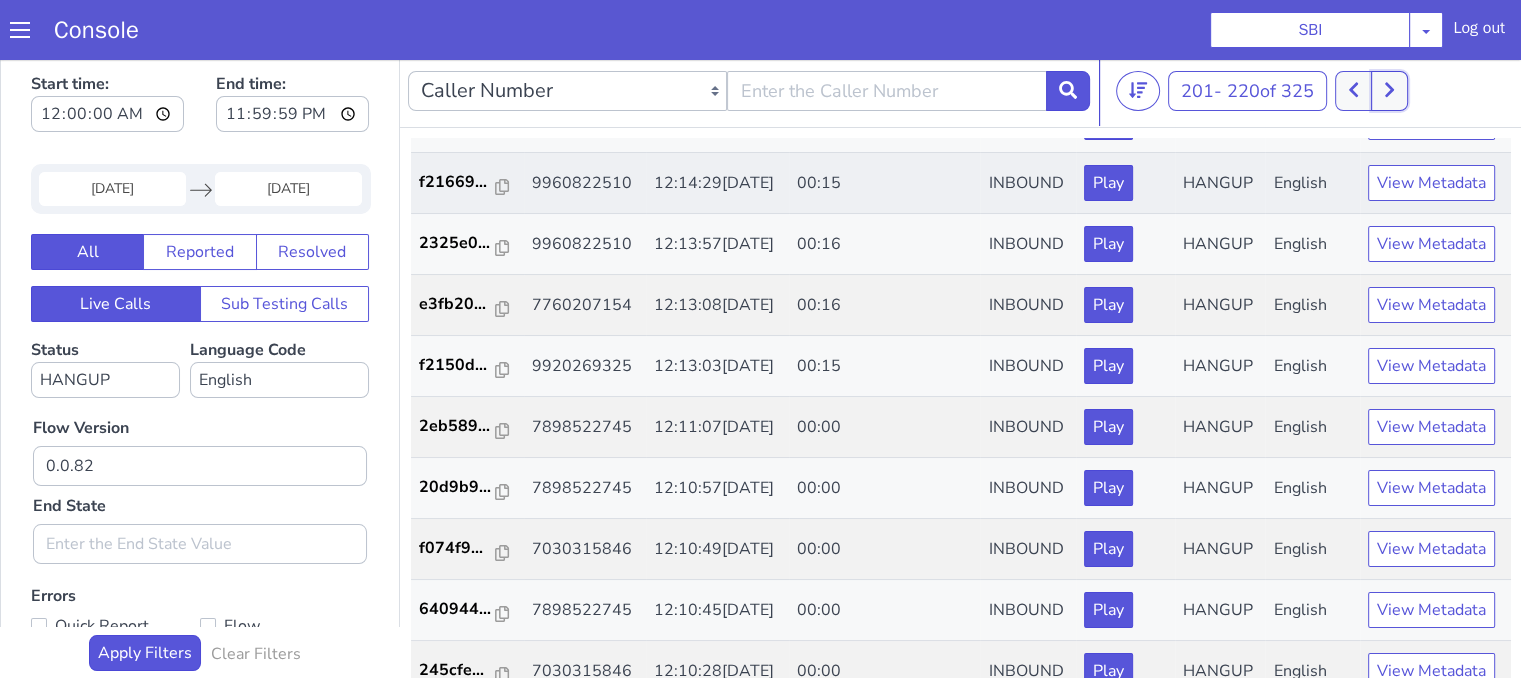 scroll, scrollTop: 300, scrollLeft: 0, axis: vertical 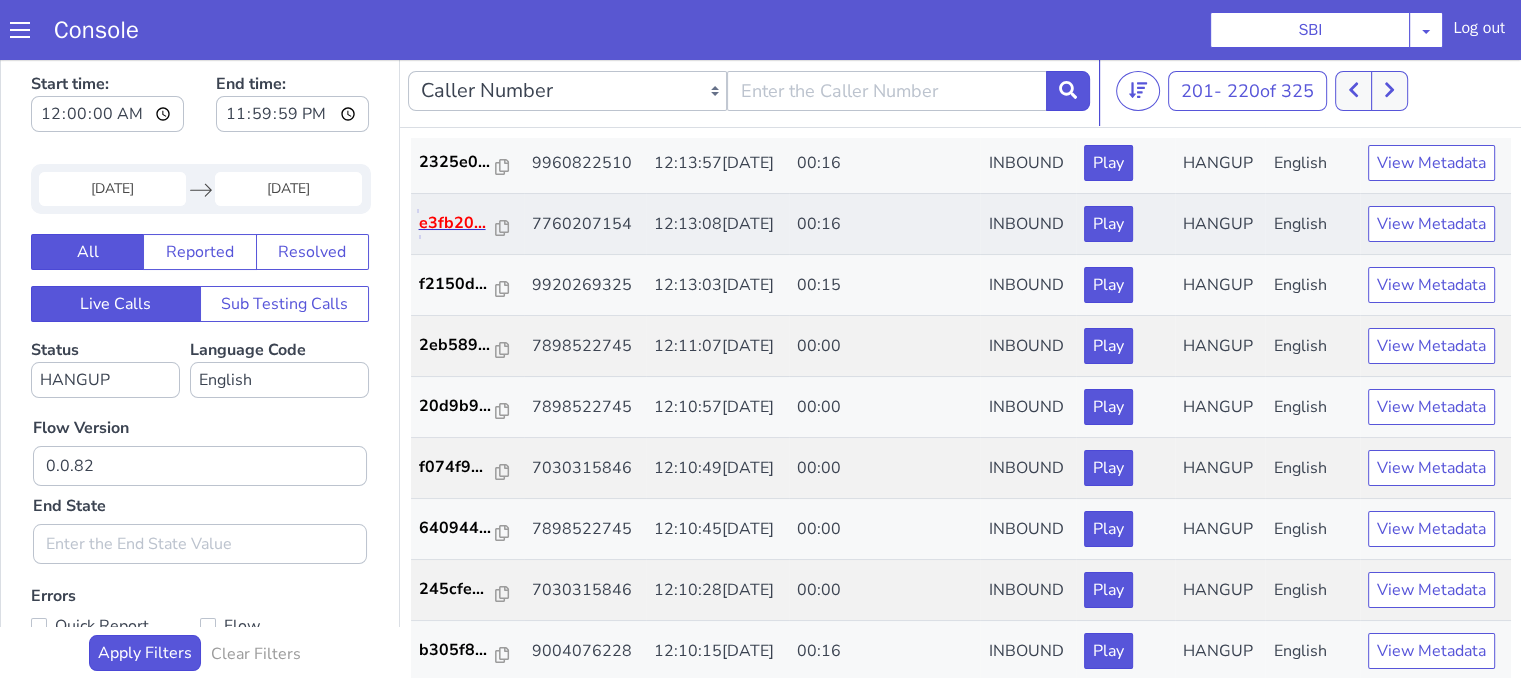 click on "e3fb20..." at bounding box center (458, 223) 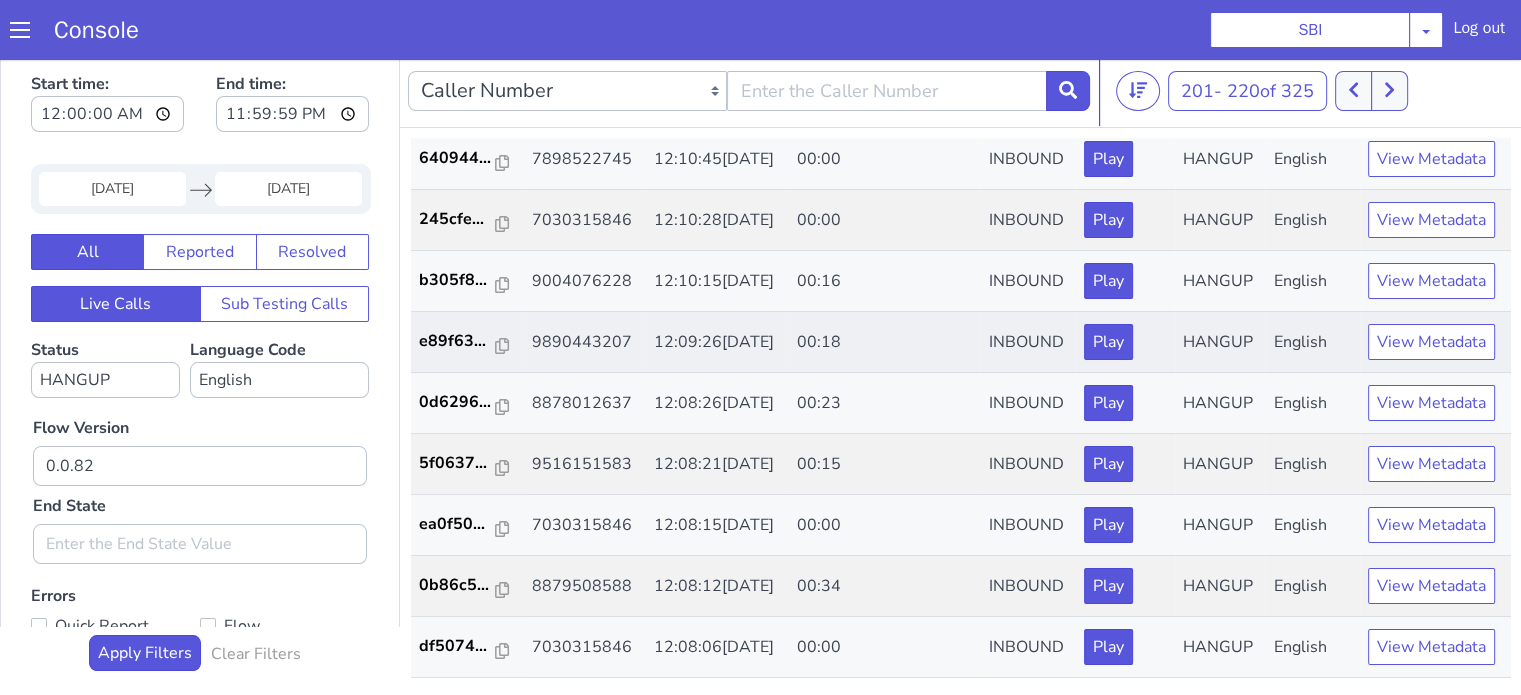 scroll, scrollTop: 726, scrollLeft: 0, axis: vertical 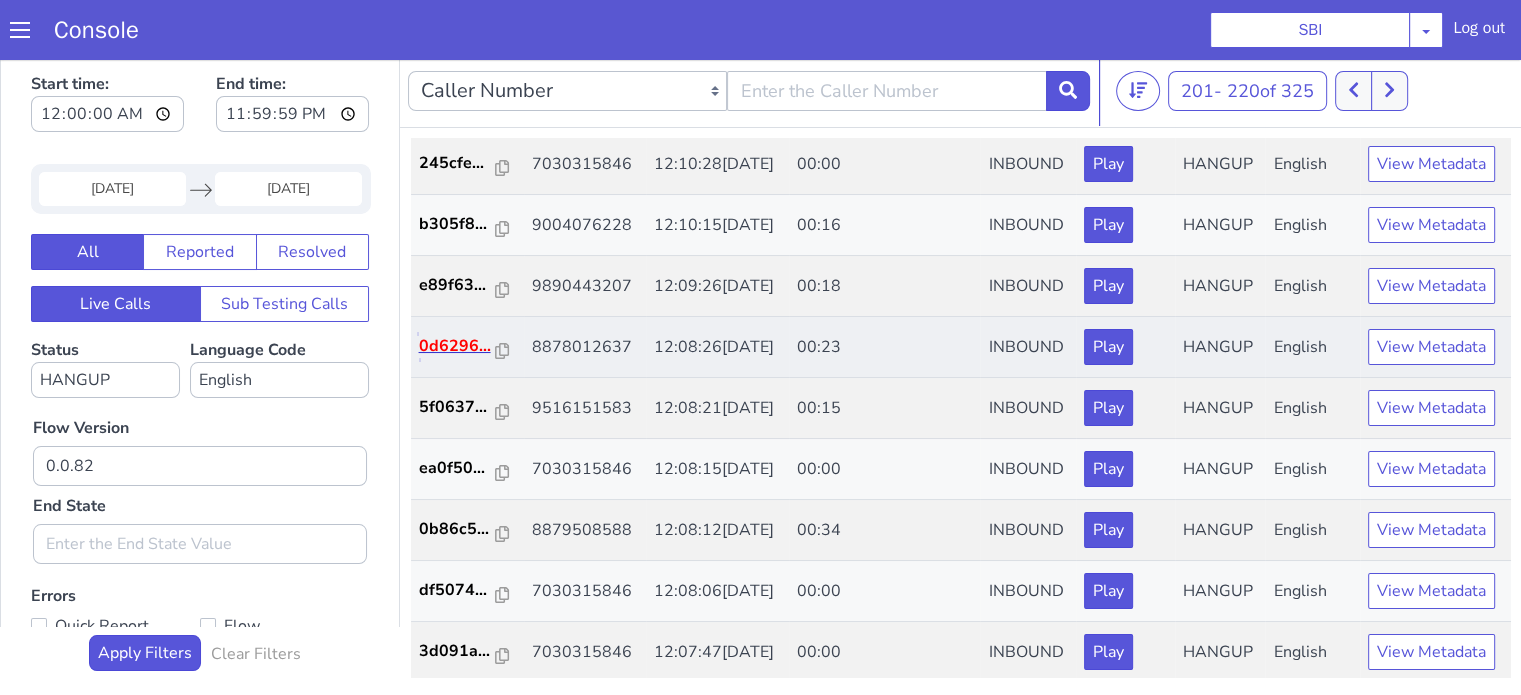 click on "0d6296..." at bounding box center [458, 346] 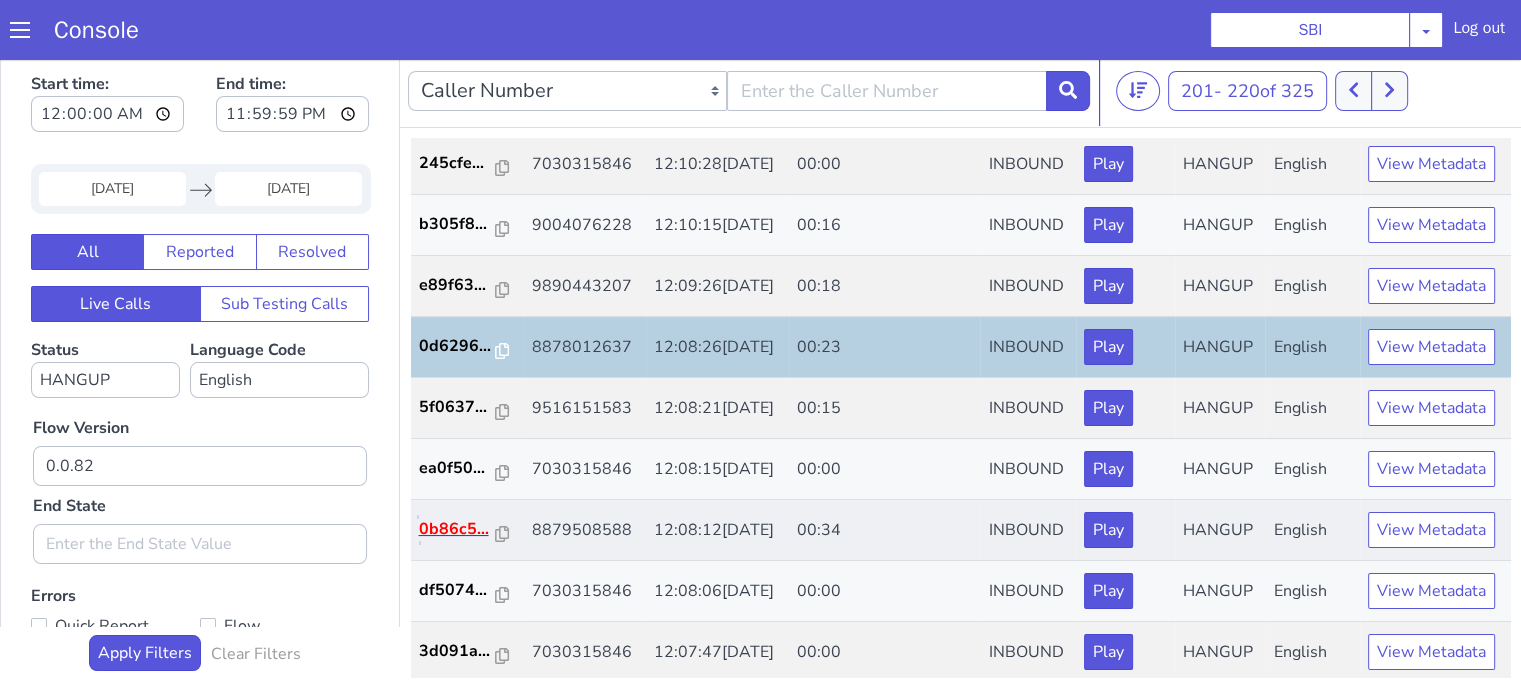 click on "0b86c5..." at bounding box center (458, 529) 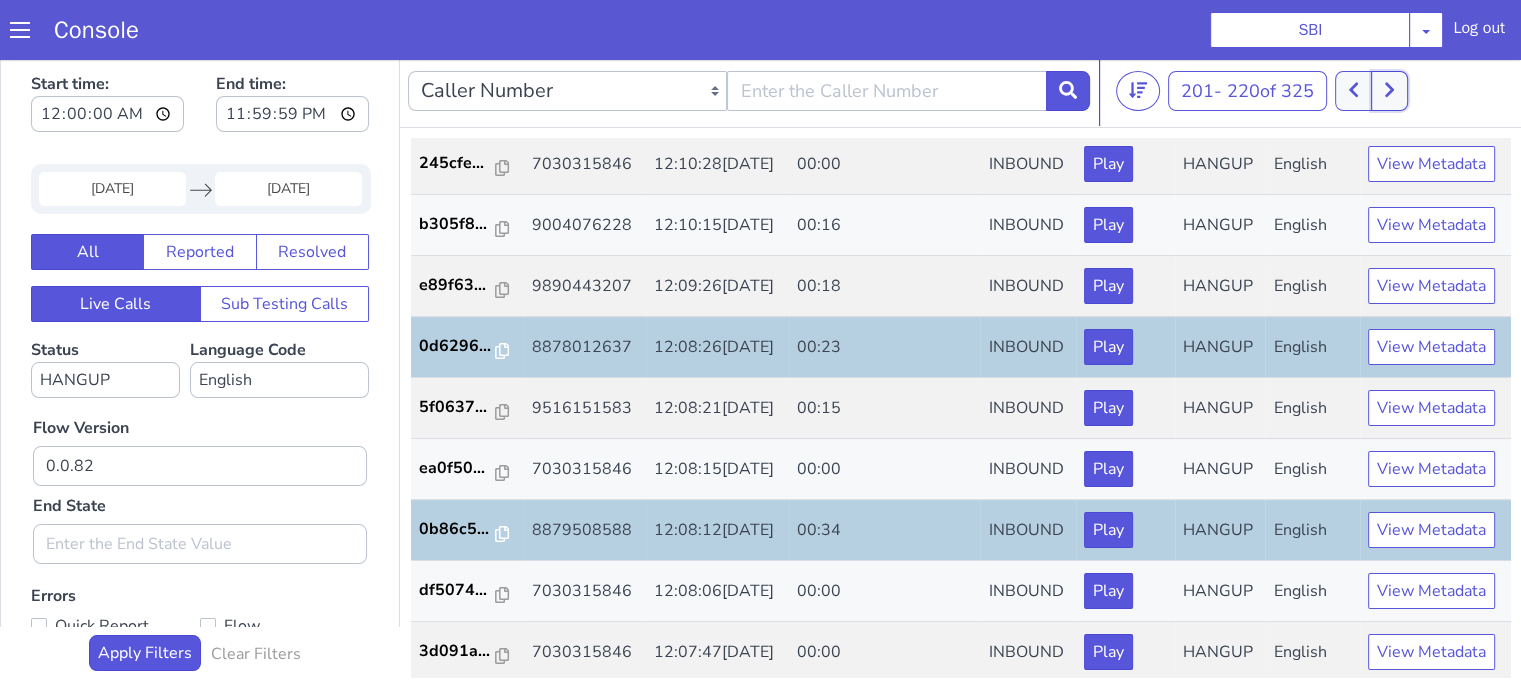 click at bounding box center [1389, 91] 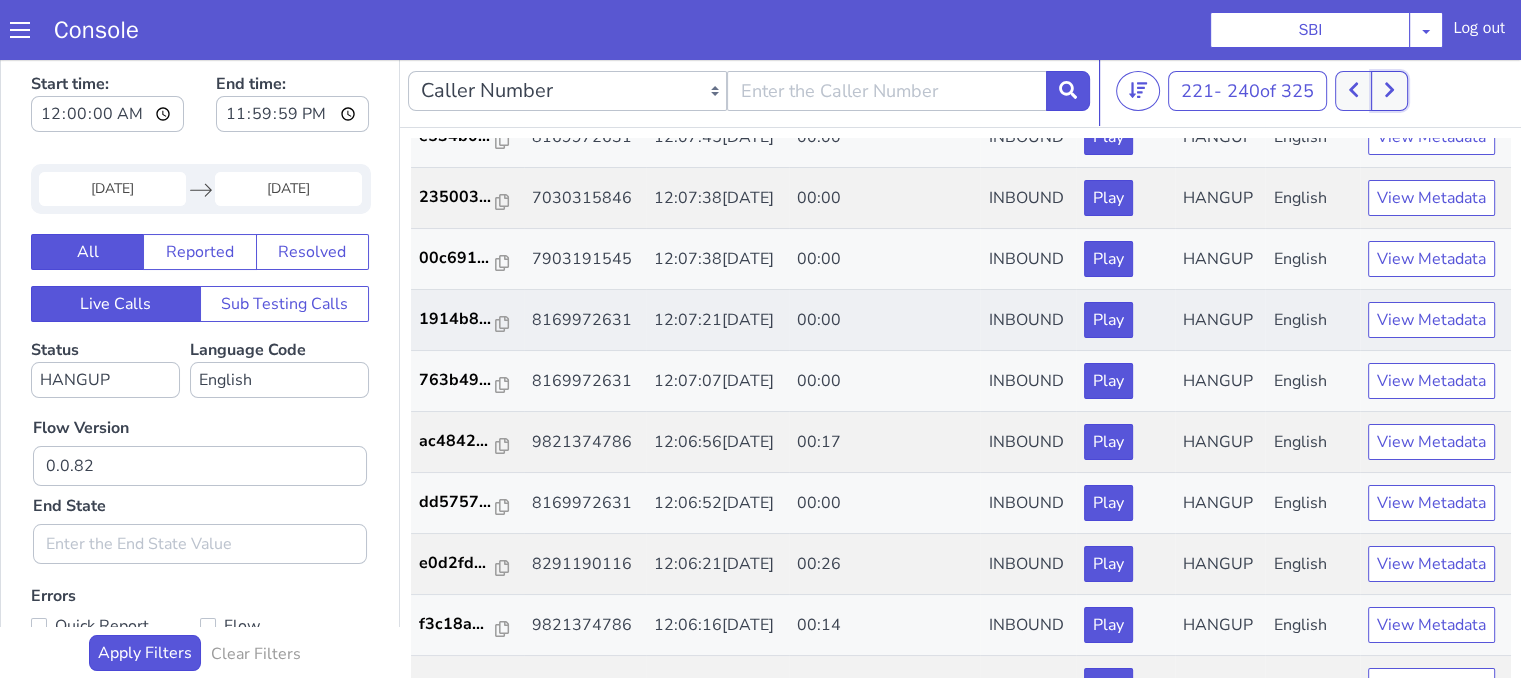 scroll, scrollTop: 200, scrollLeft: 0, axis: vertical 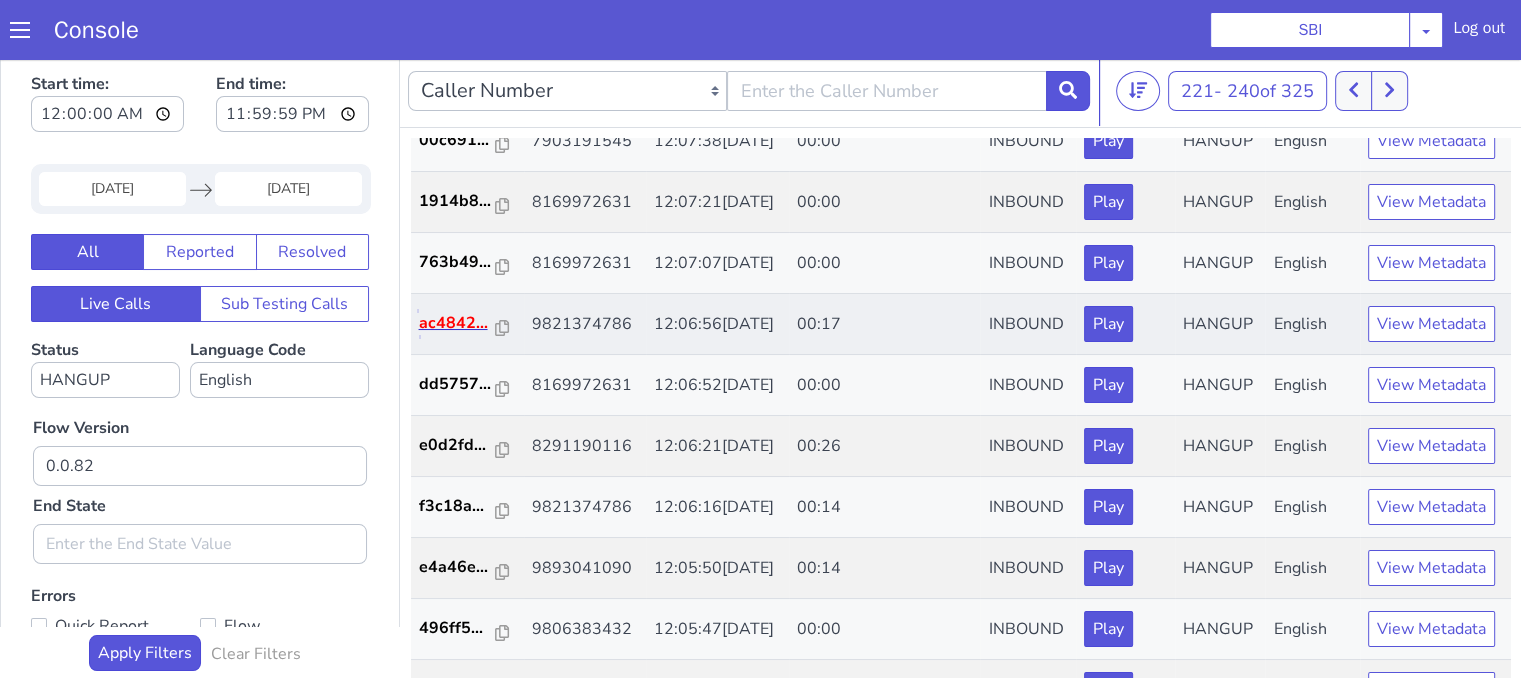 click on "ac4842..." at bounding box center [458, 323] 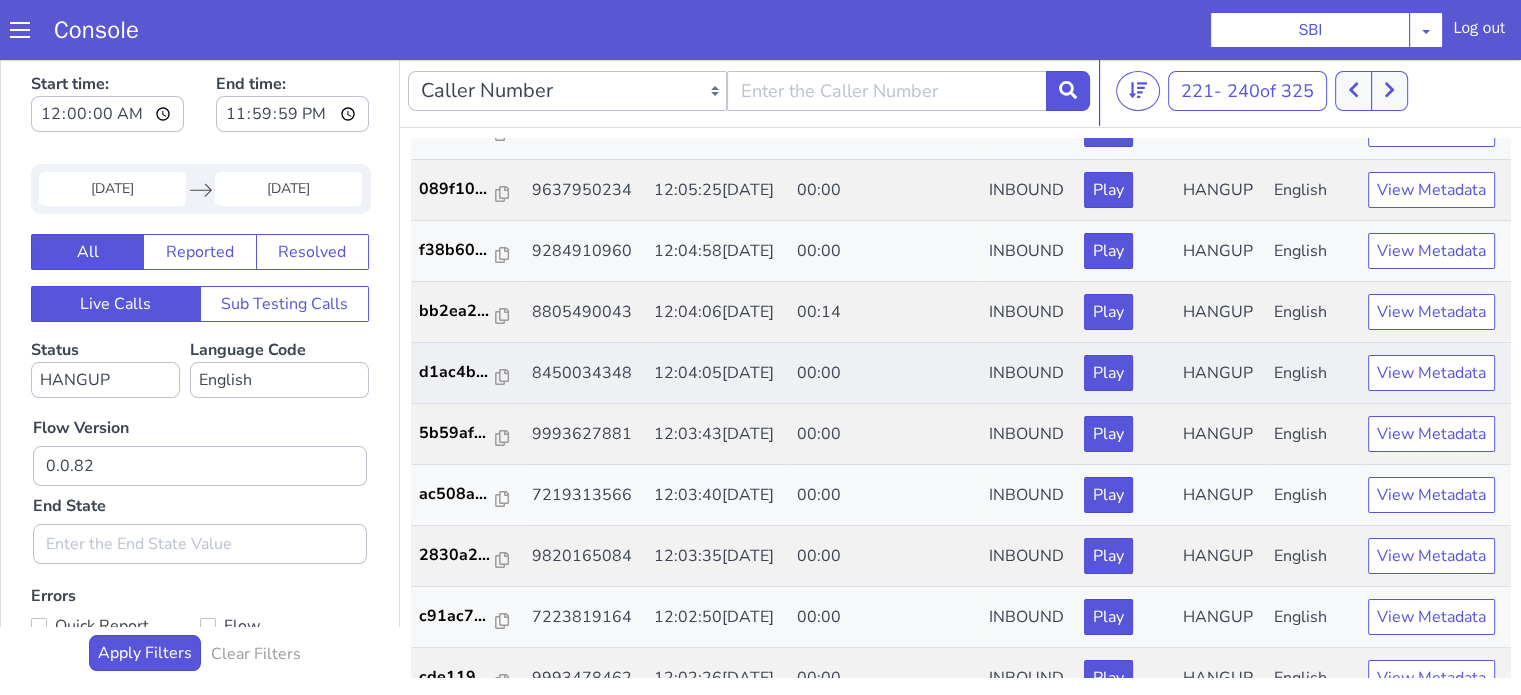 scroll, scrollTop: 726, scrollLeft: 0, axis: vertical 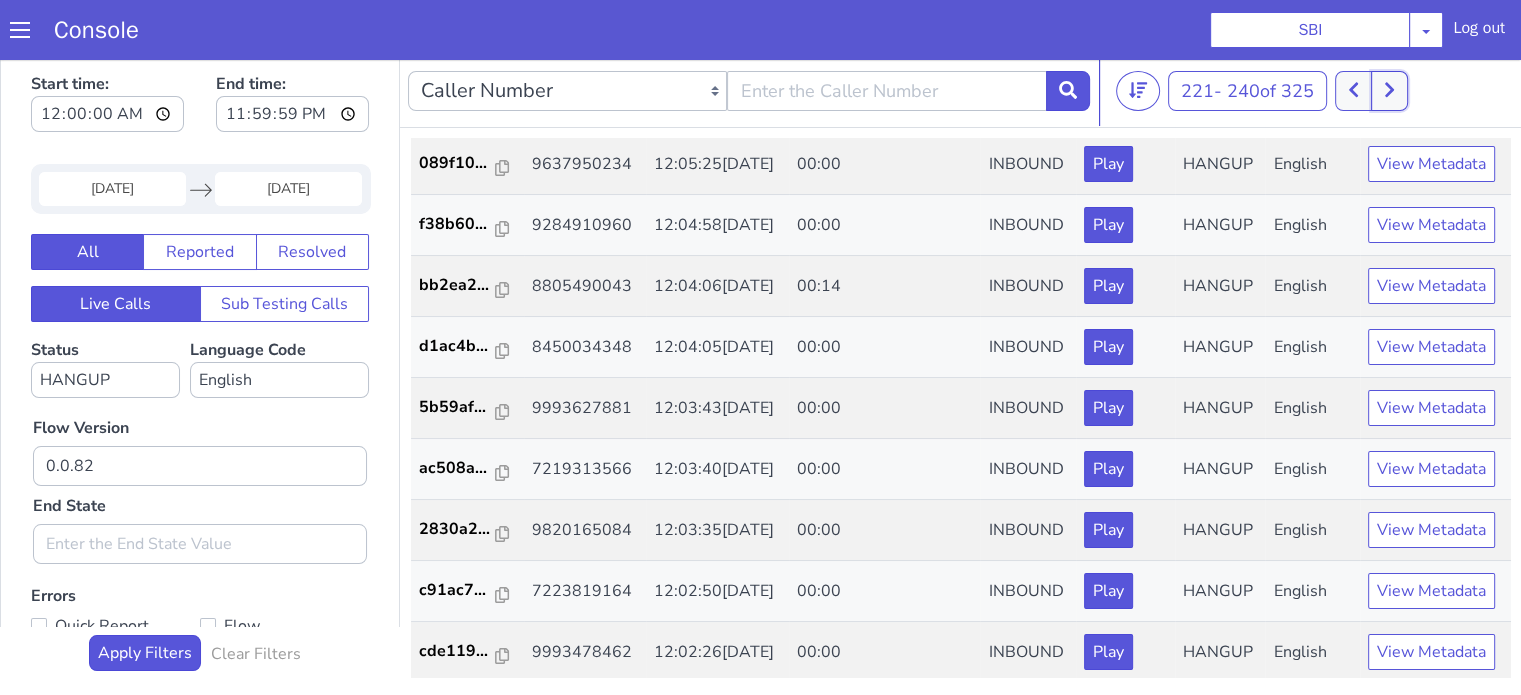 click 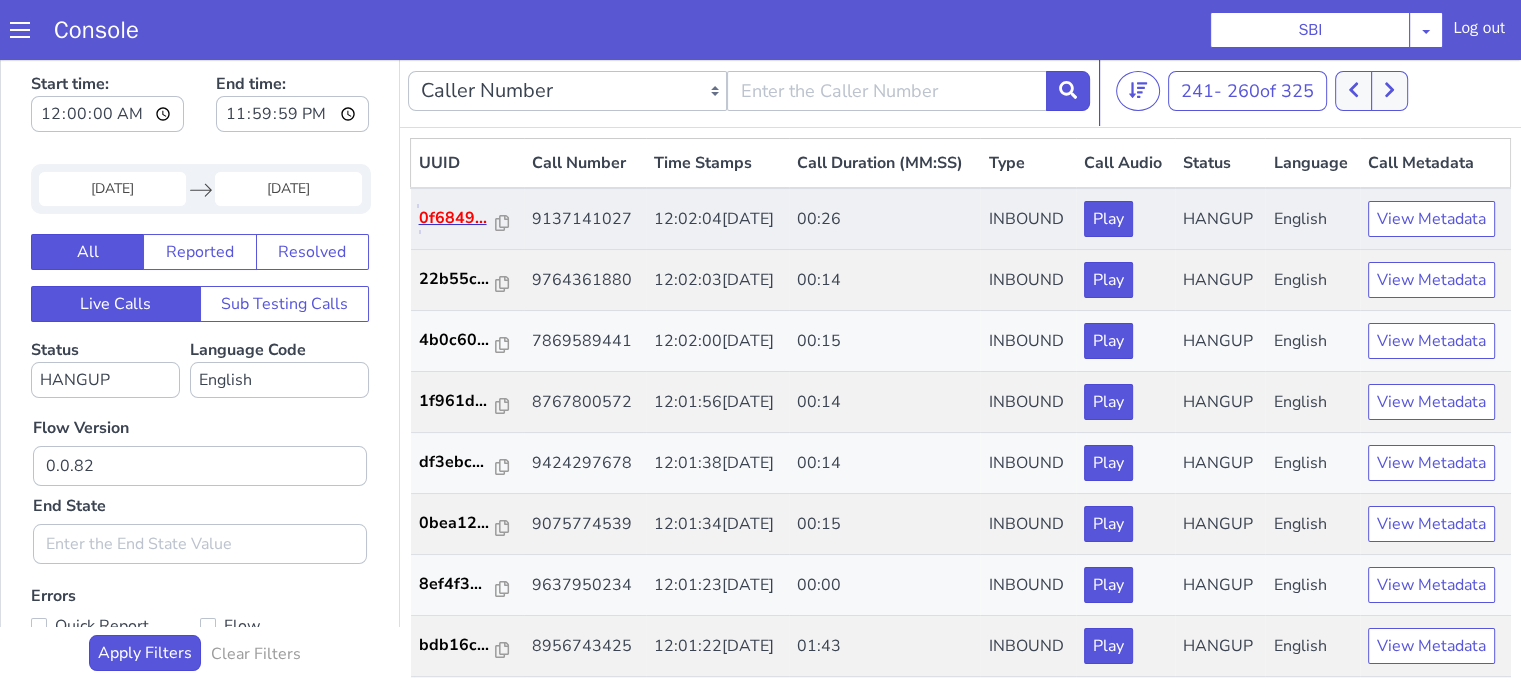 click on "0f6849..." at bounding box center [458, 218] 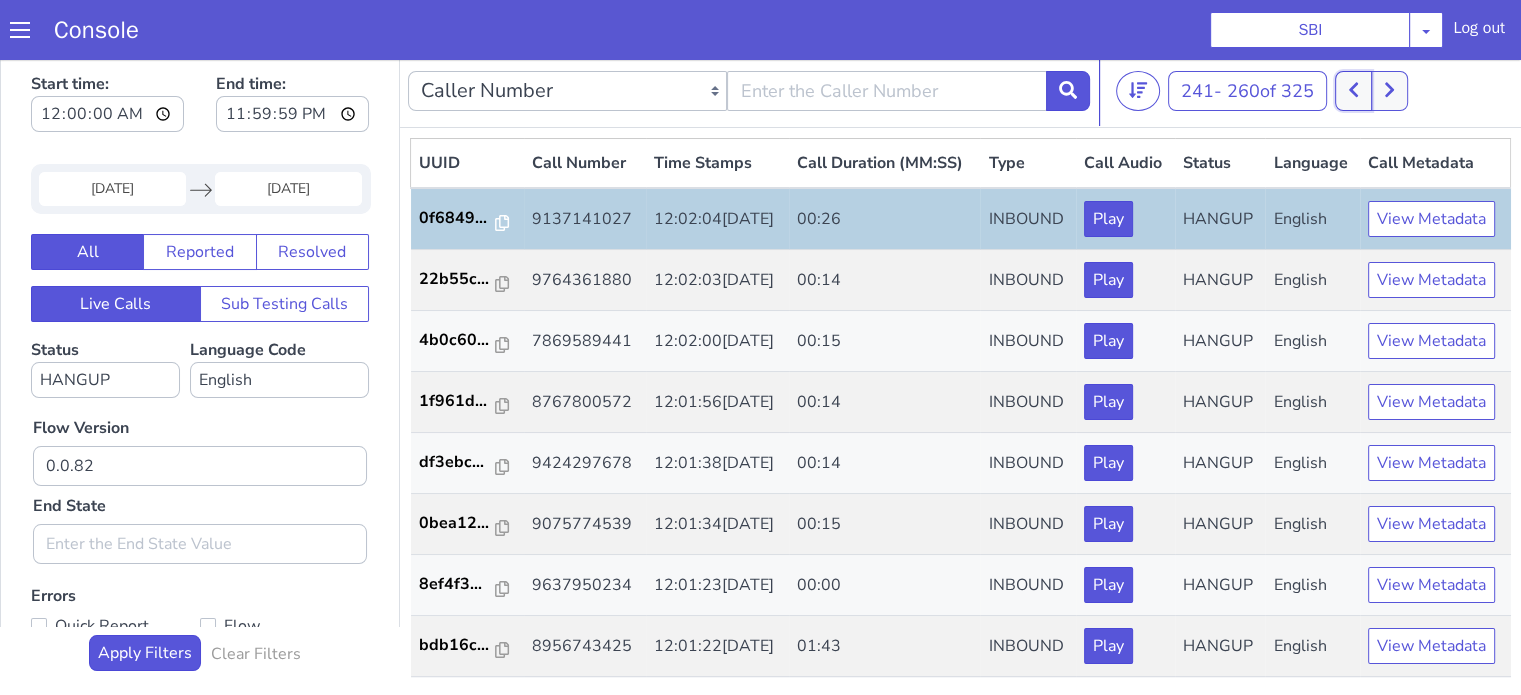 click at bounding box center (1353, 91) 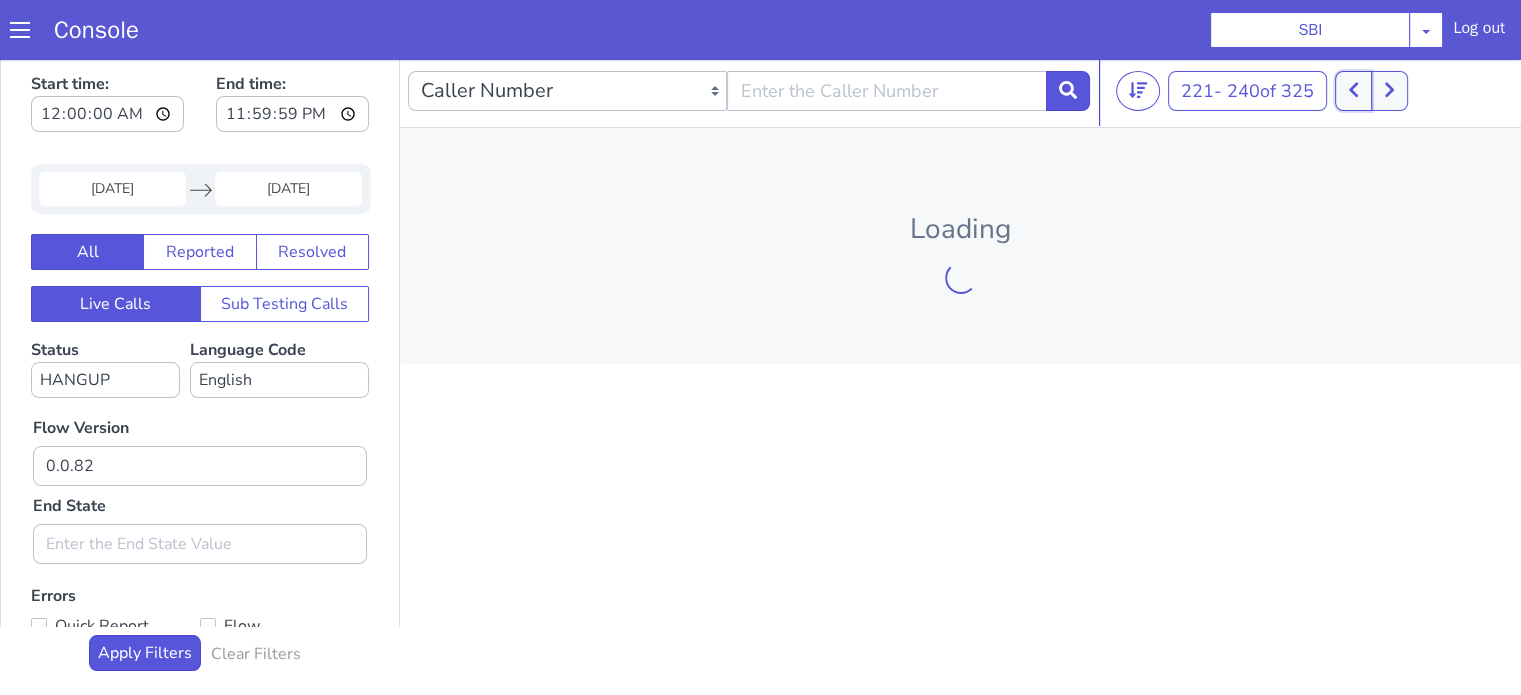 click at bounding box center (1353, 91) 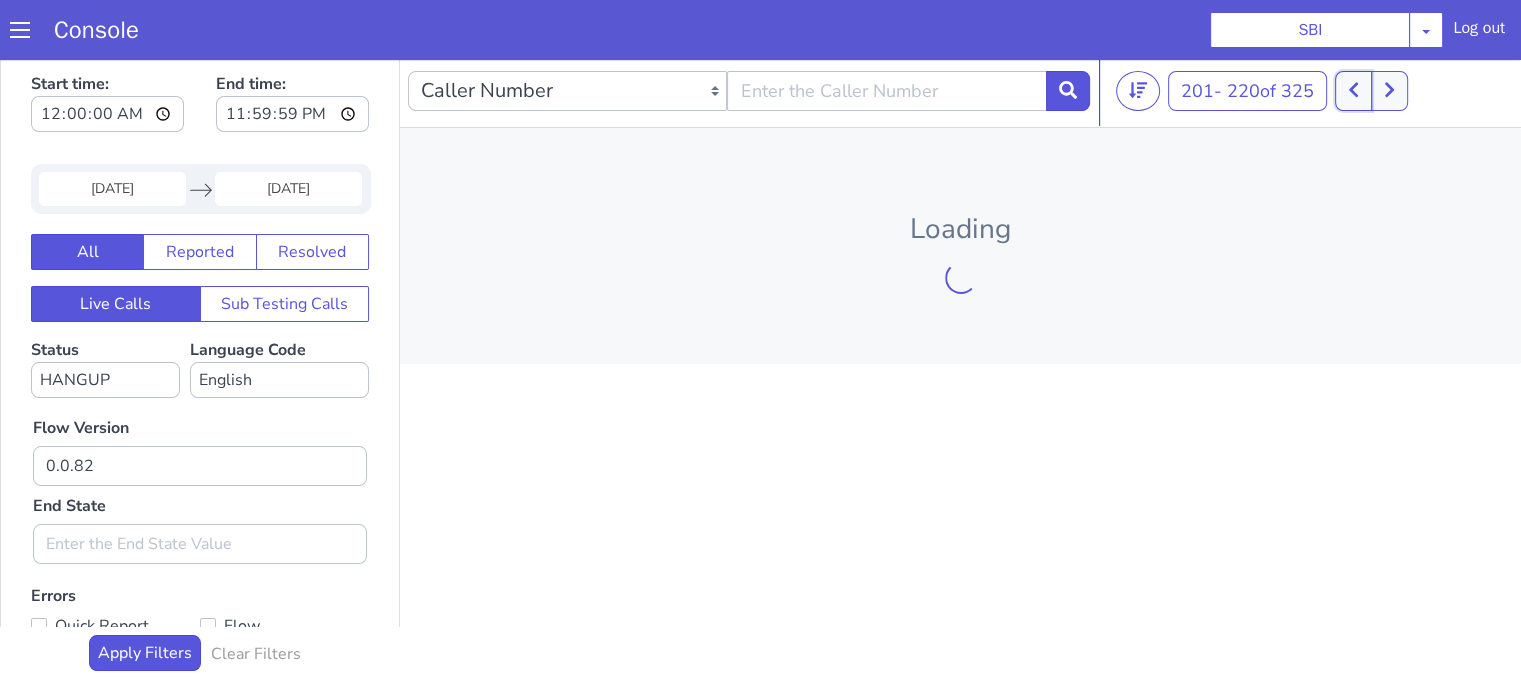 click 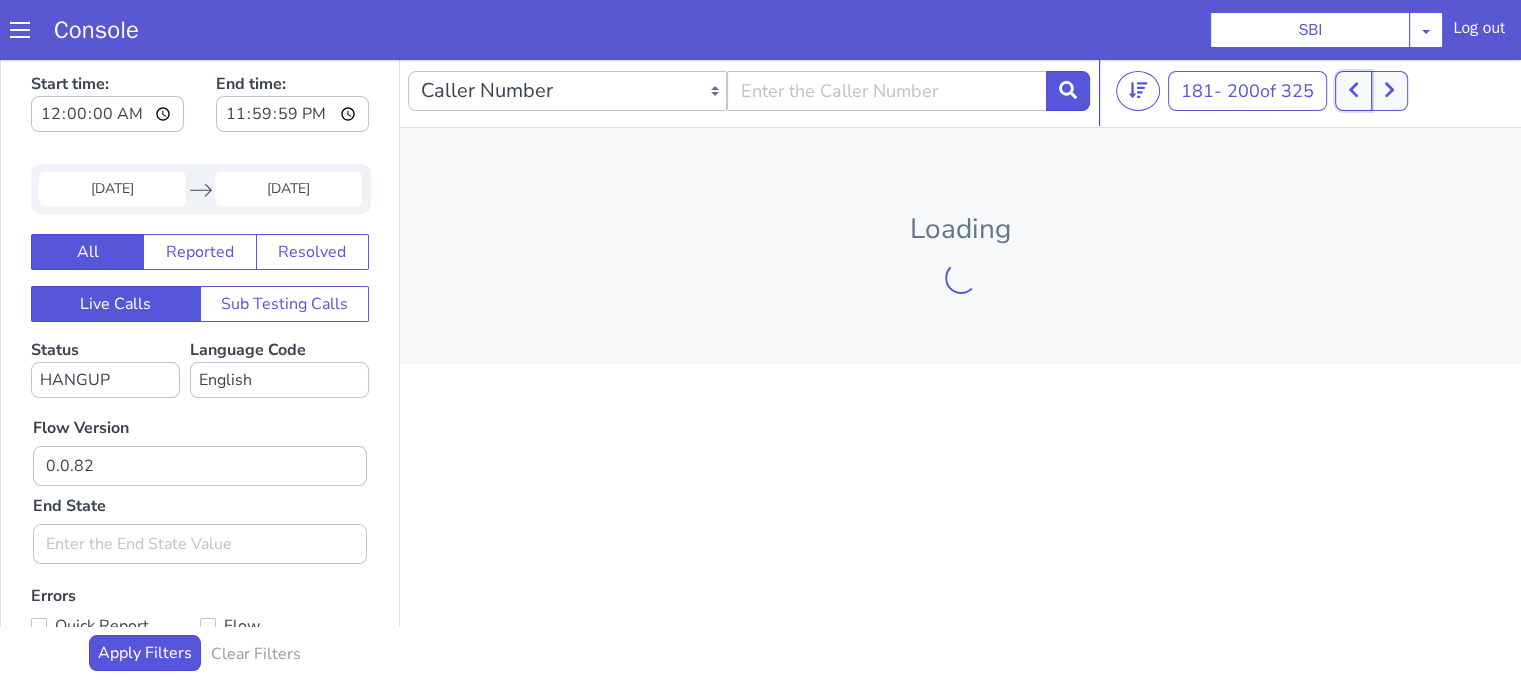 click 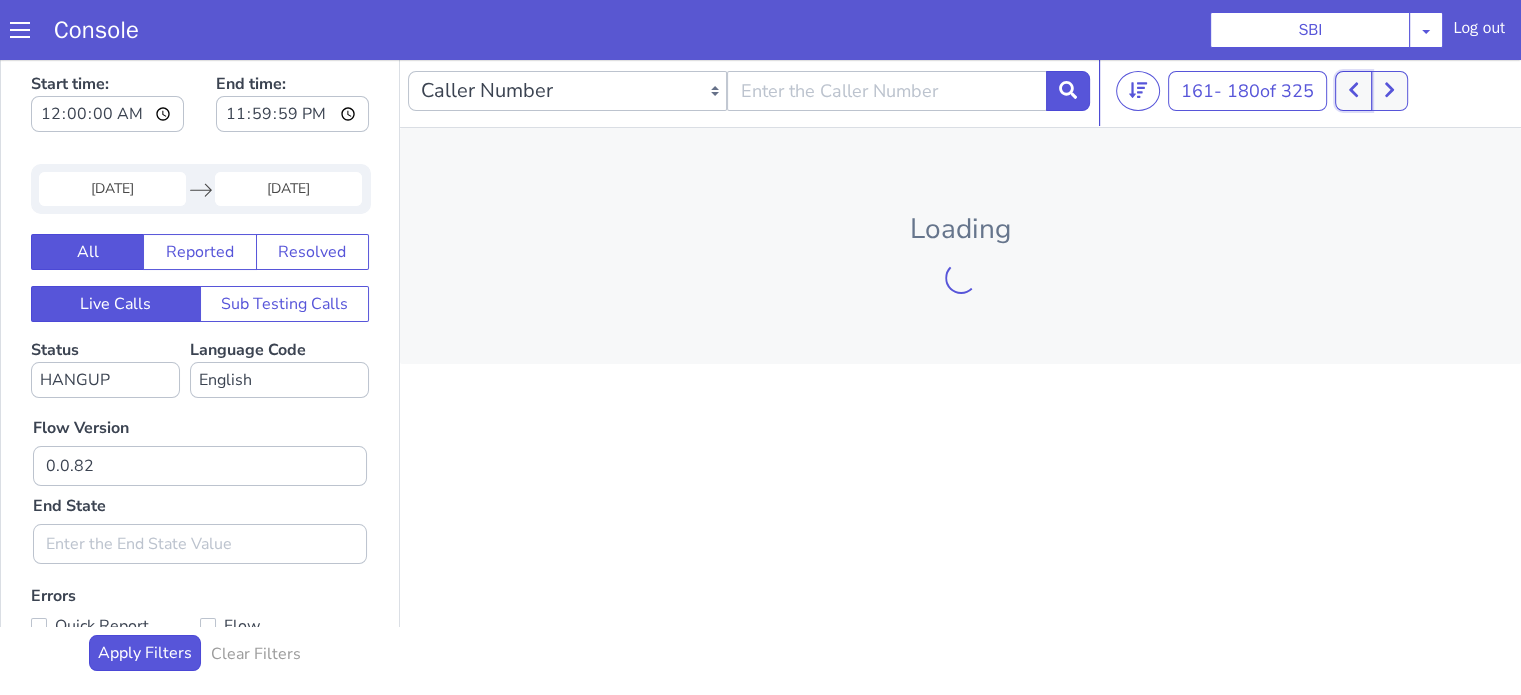 click 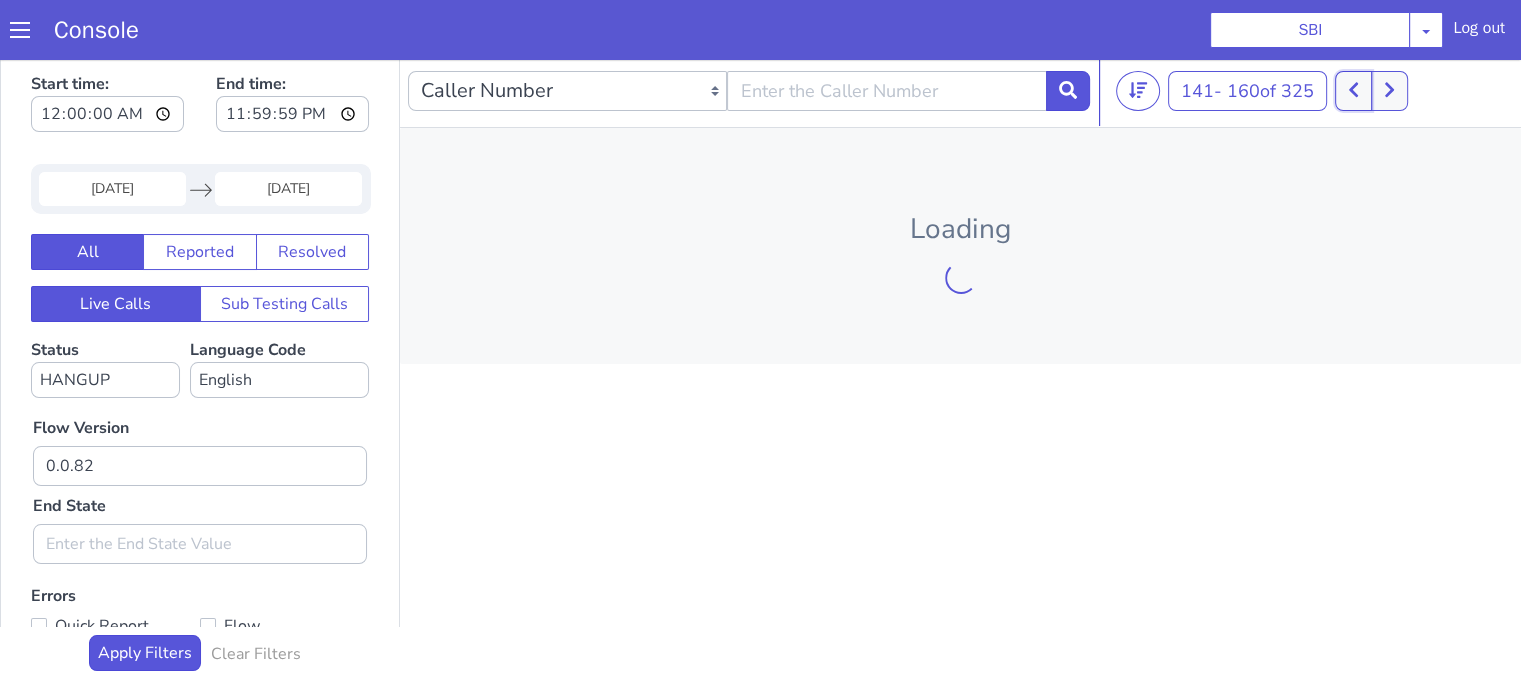 click 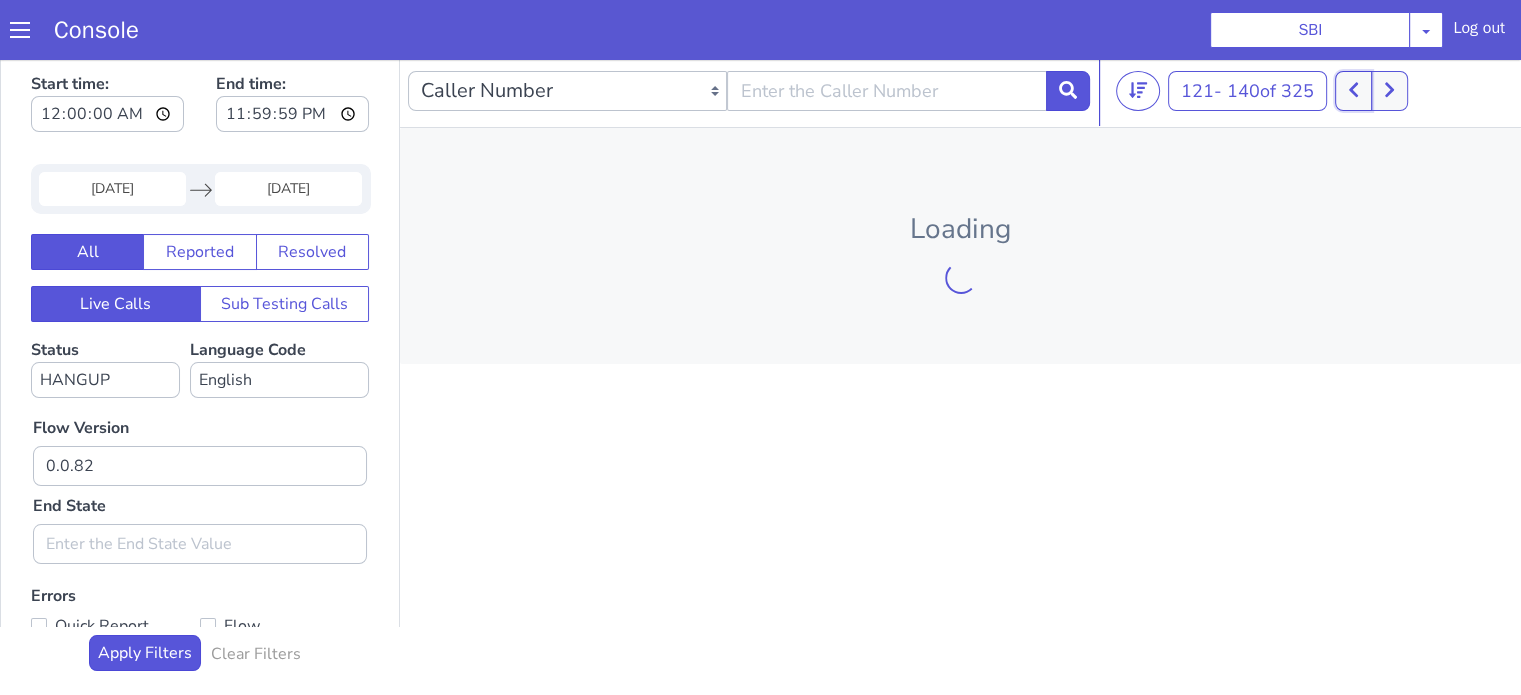 click 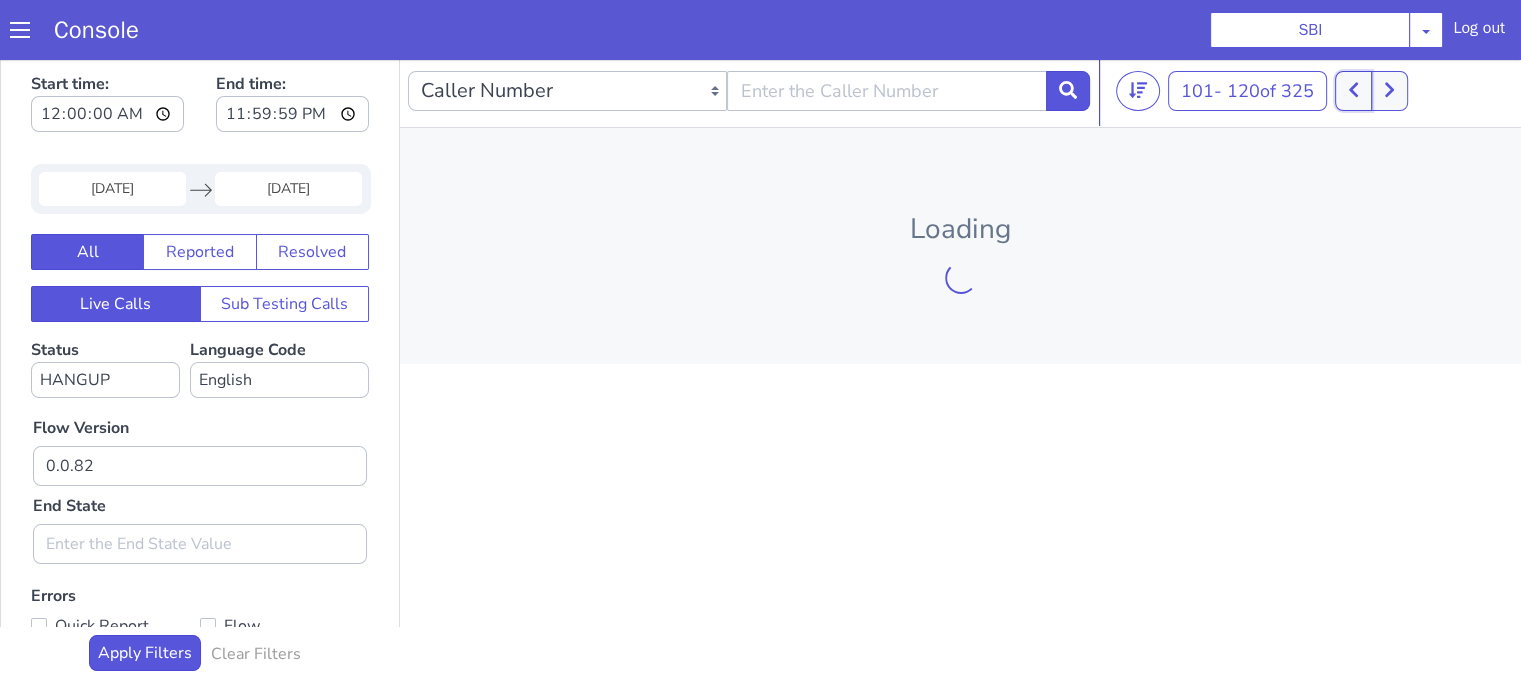 click 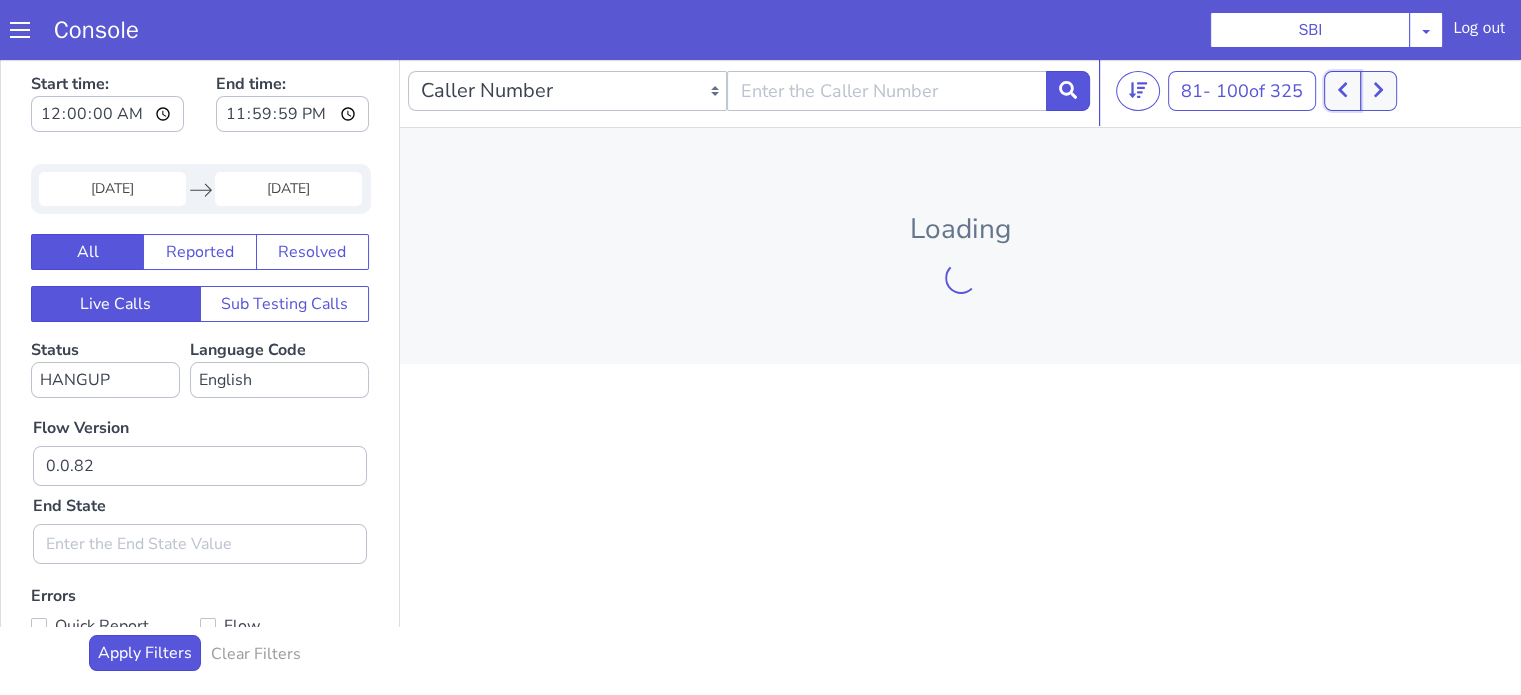 click 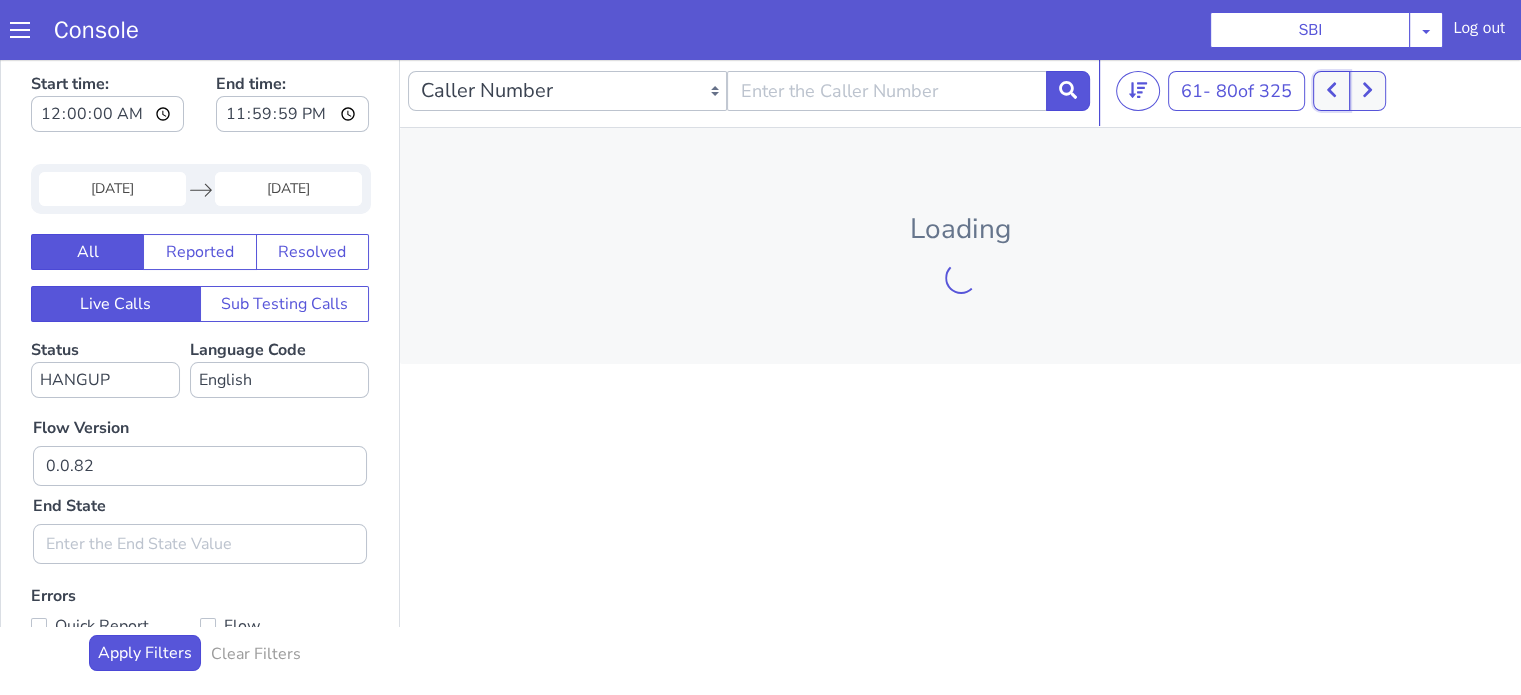 click at bounding box center (1331, 91) 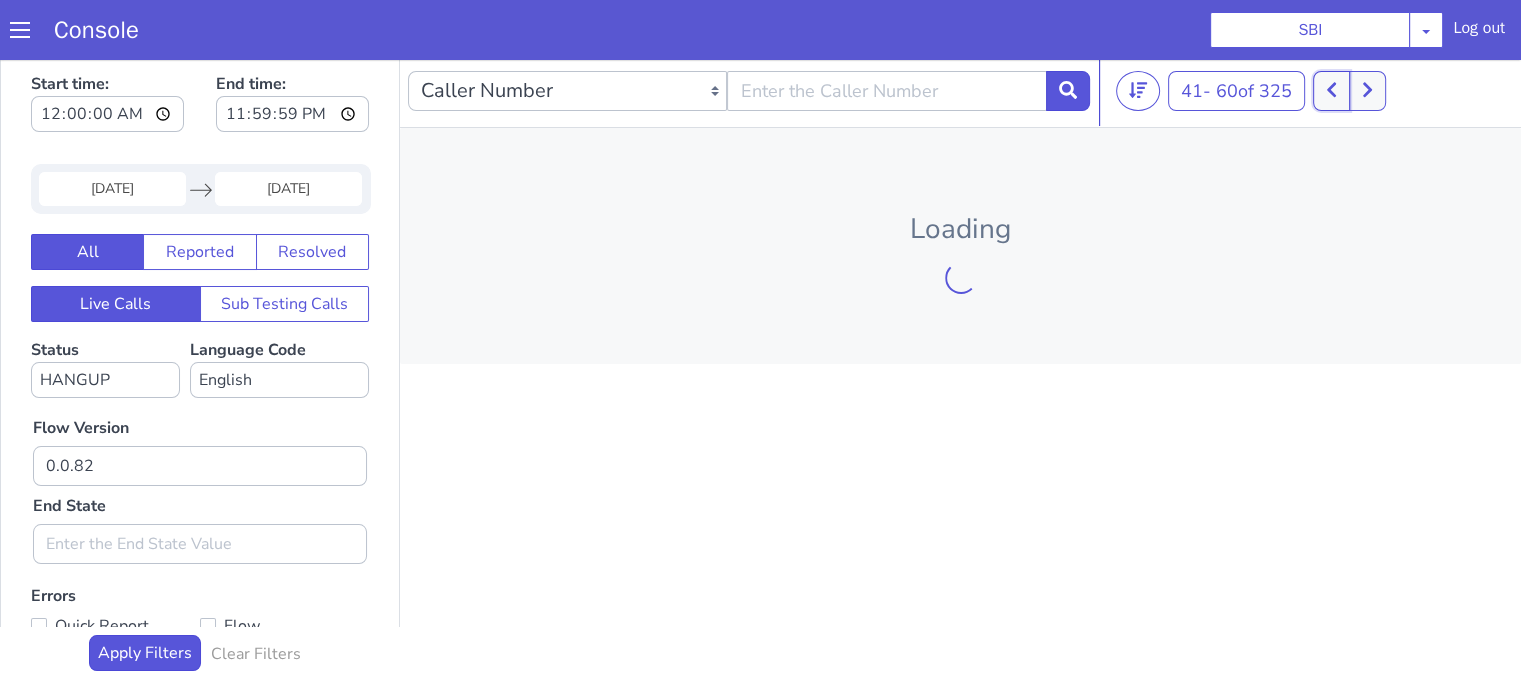 click at bounding box center (1331, 91) 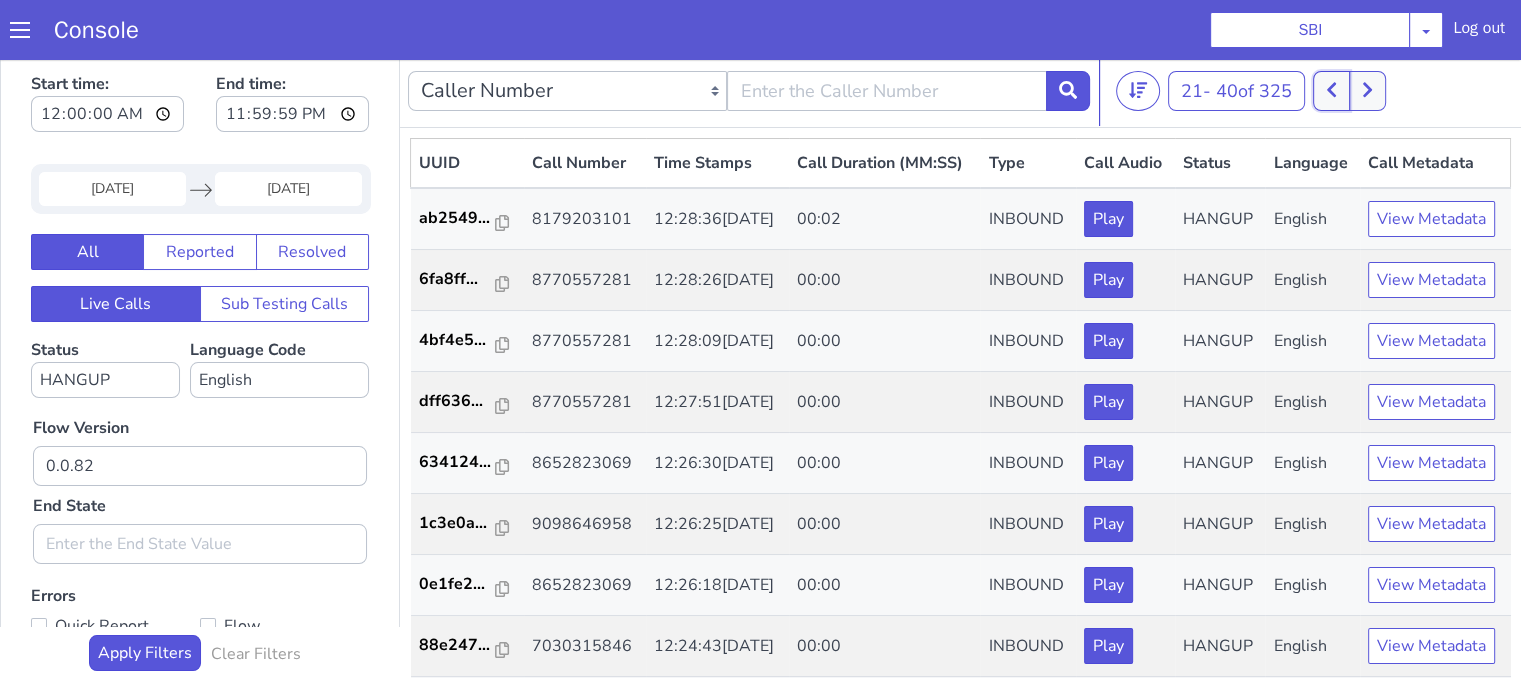 click at bounding box center (1331, 91) 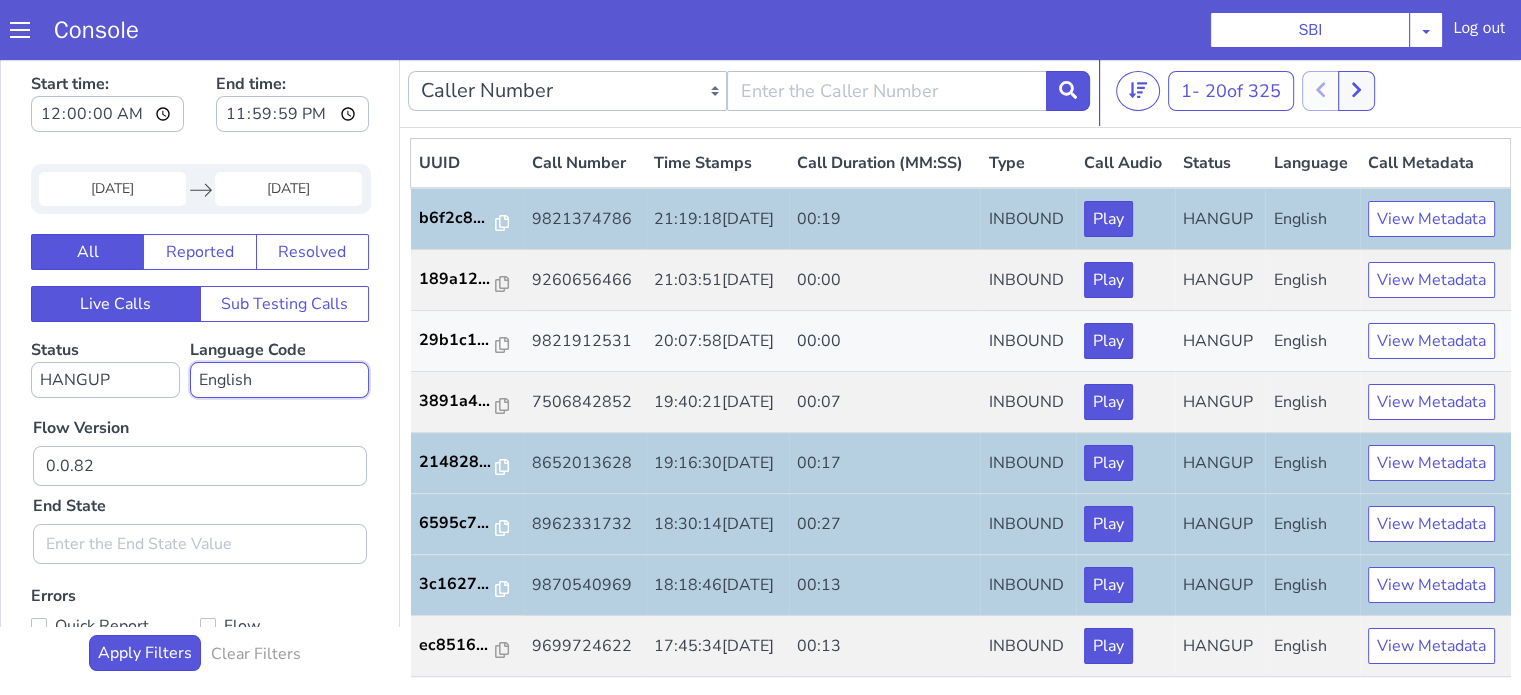 click on "No language selected Hindi English Tamil Telugu Kanada Marathi Malayalam Gujarati Bengali Indonesian Malay English US English GB" at bounding box center (279, 380) 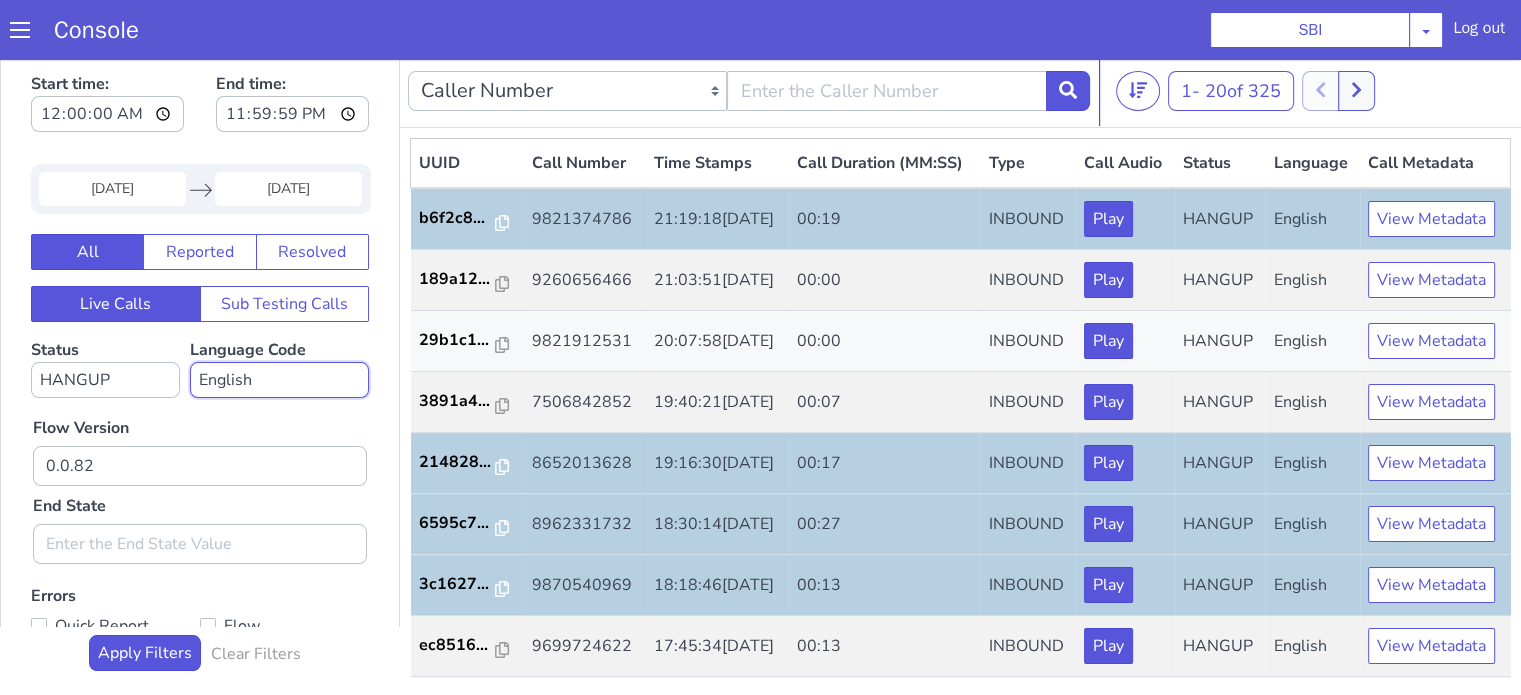 select on "hi" 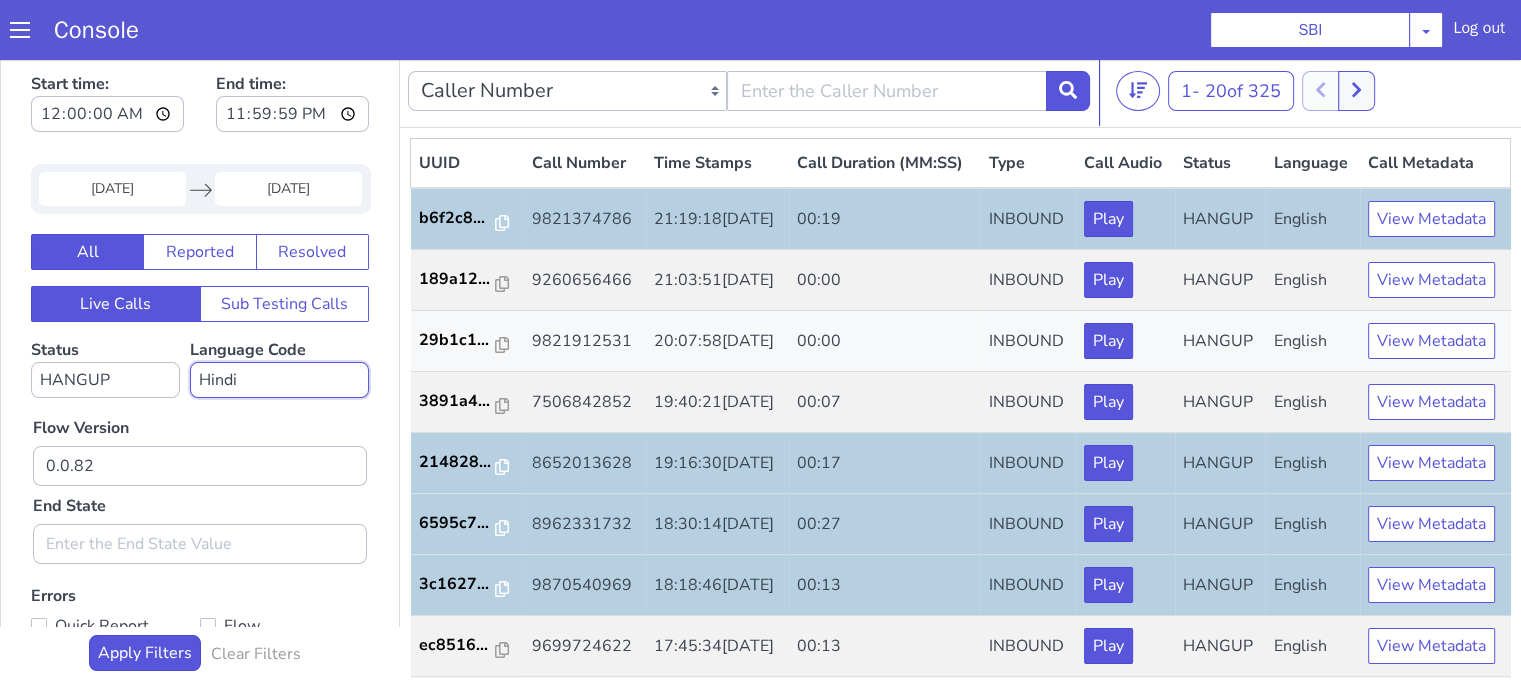click on "No language selected Hindi English Tamil Telugu Kanada Marathi Malayalam Gujarati Bengali Indonesian Malay English US English GB" at bounding box center [279, 380] 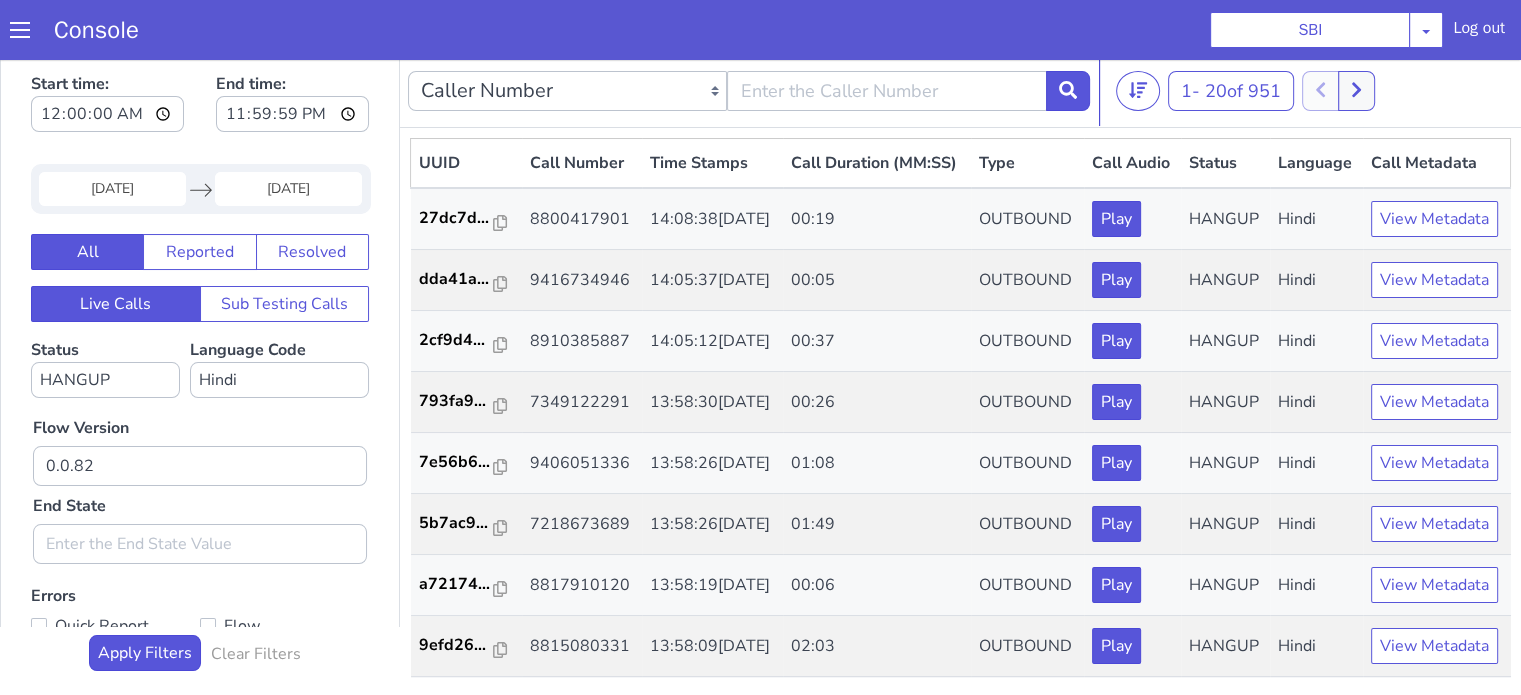 click on "Flow Version 0.0.82 End State" at bounding box center (200, 481) 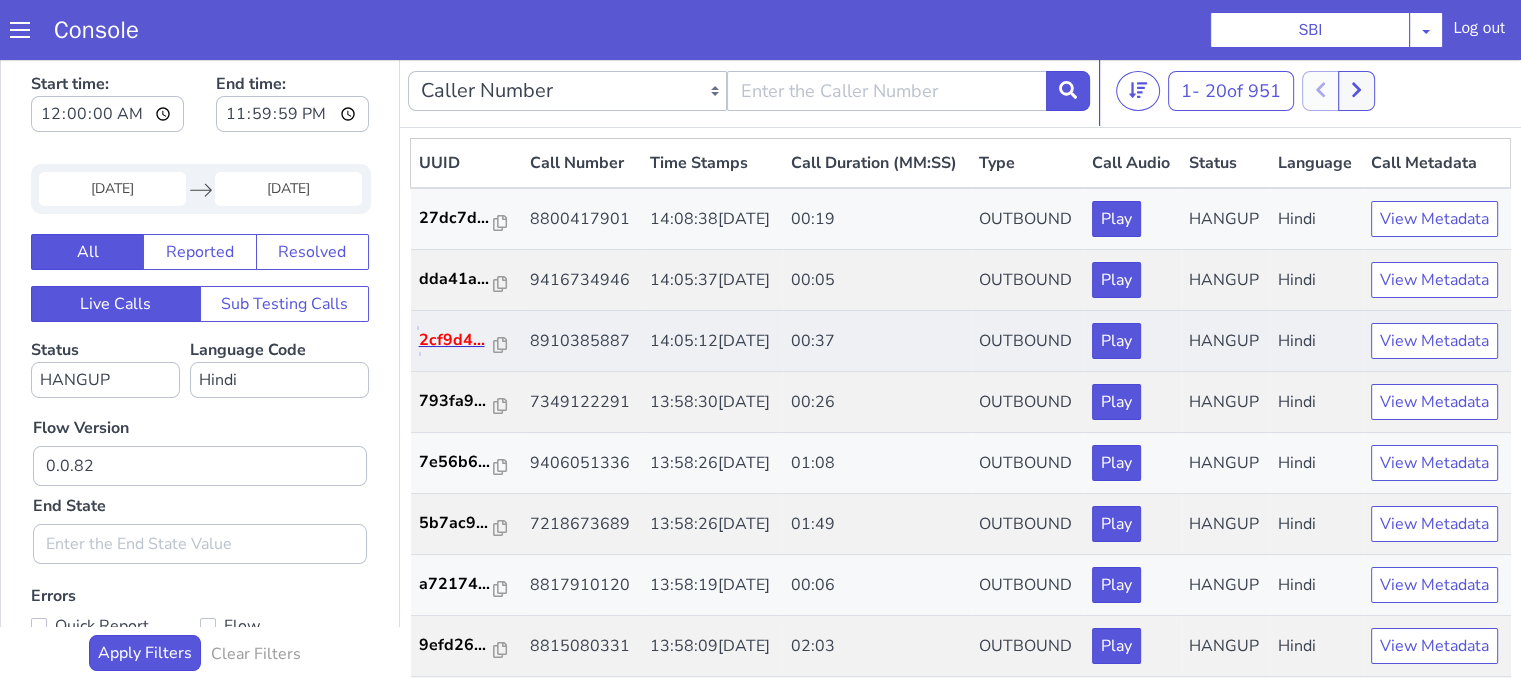 click on "2cf9d4..." at bounding box center [457, 340] 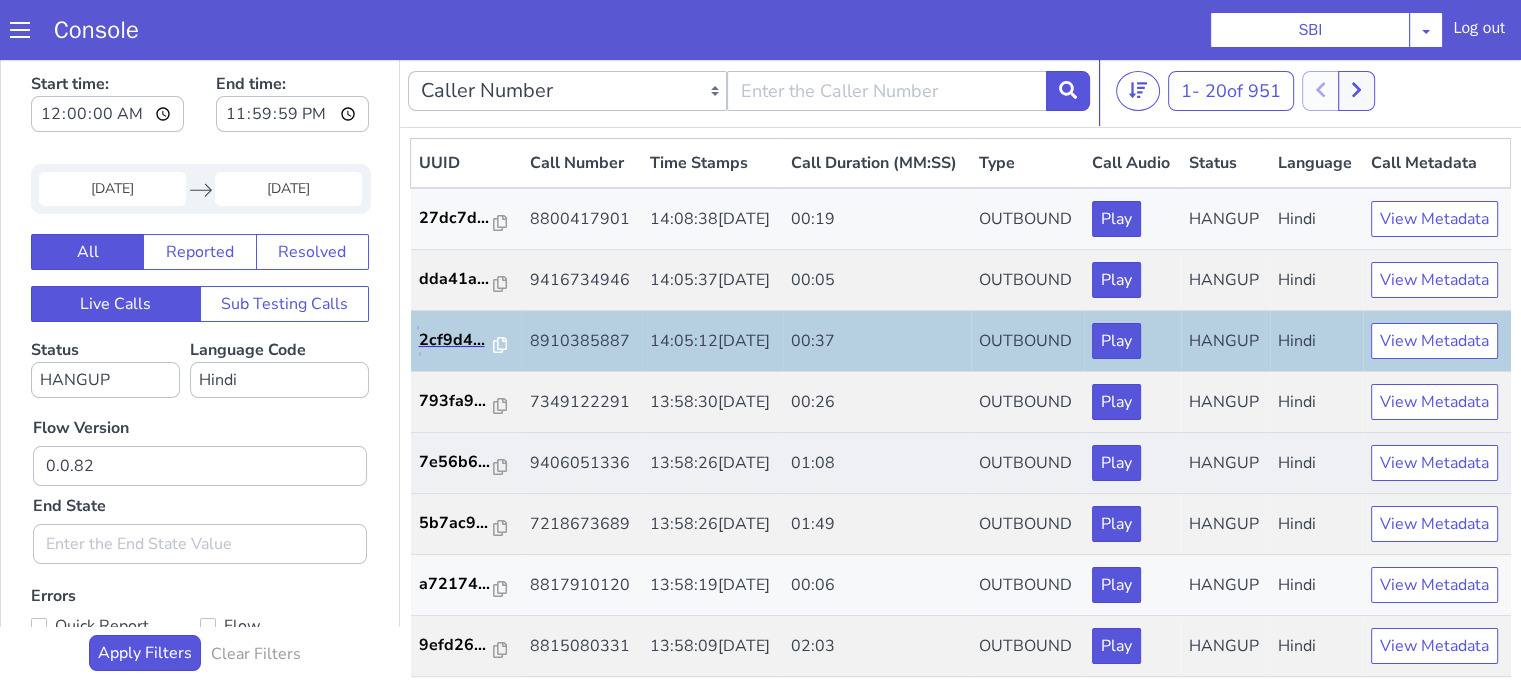 scroll, scrollTop: 100, scrollLeft: 0, axis: vertical 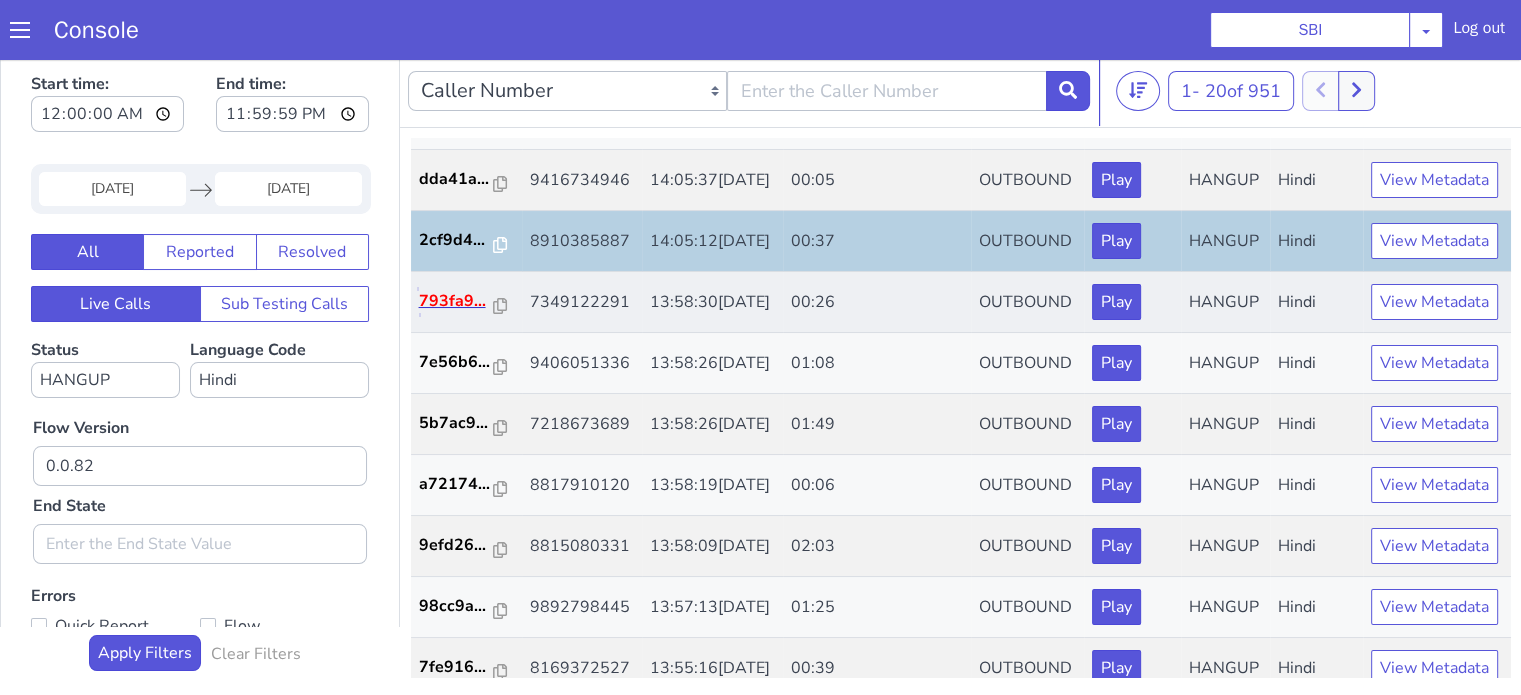 click on "793fa9..." at bounding box center [457, 301] 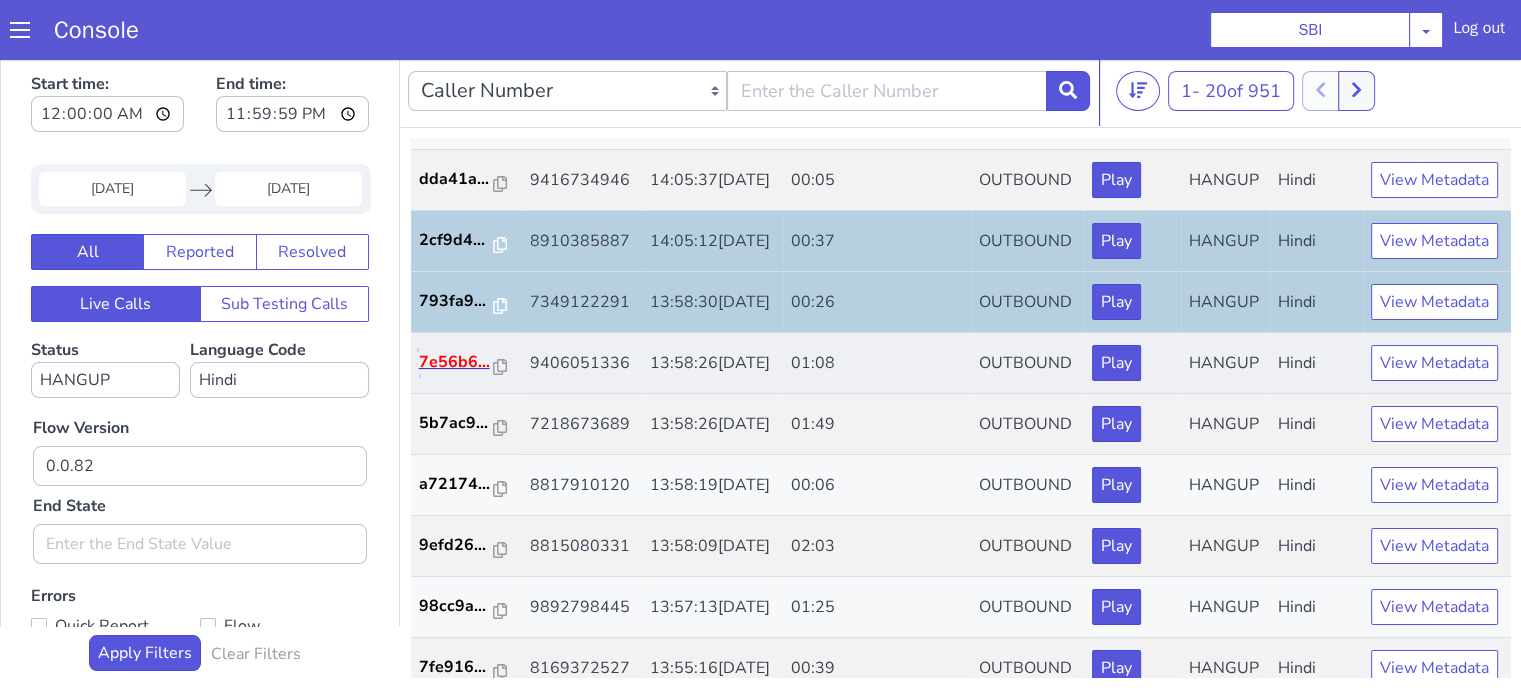 click on "7e56b6..." at bounding box center [457, 362] 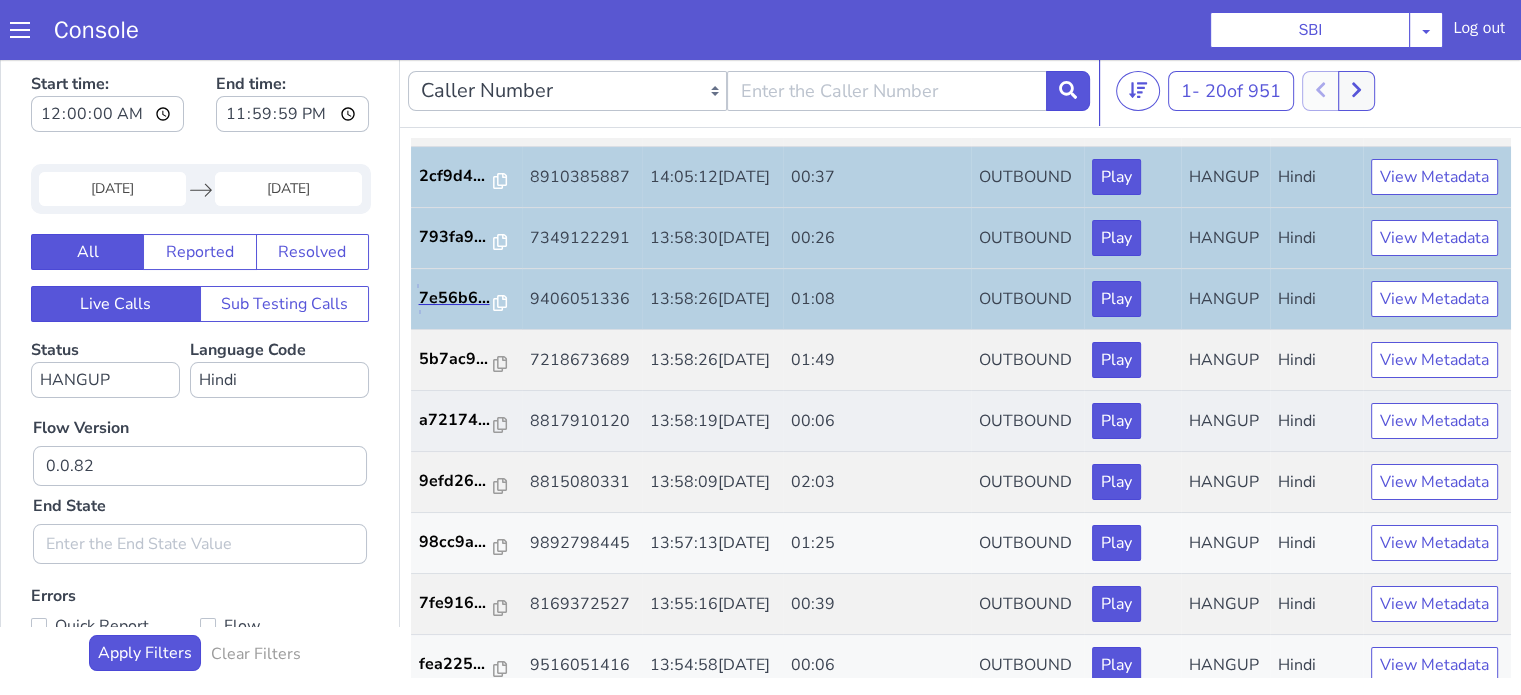 scroll, scrollTop: 200, scrollLeft: 0, axis: vertical 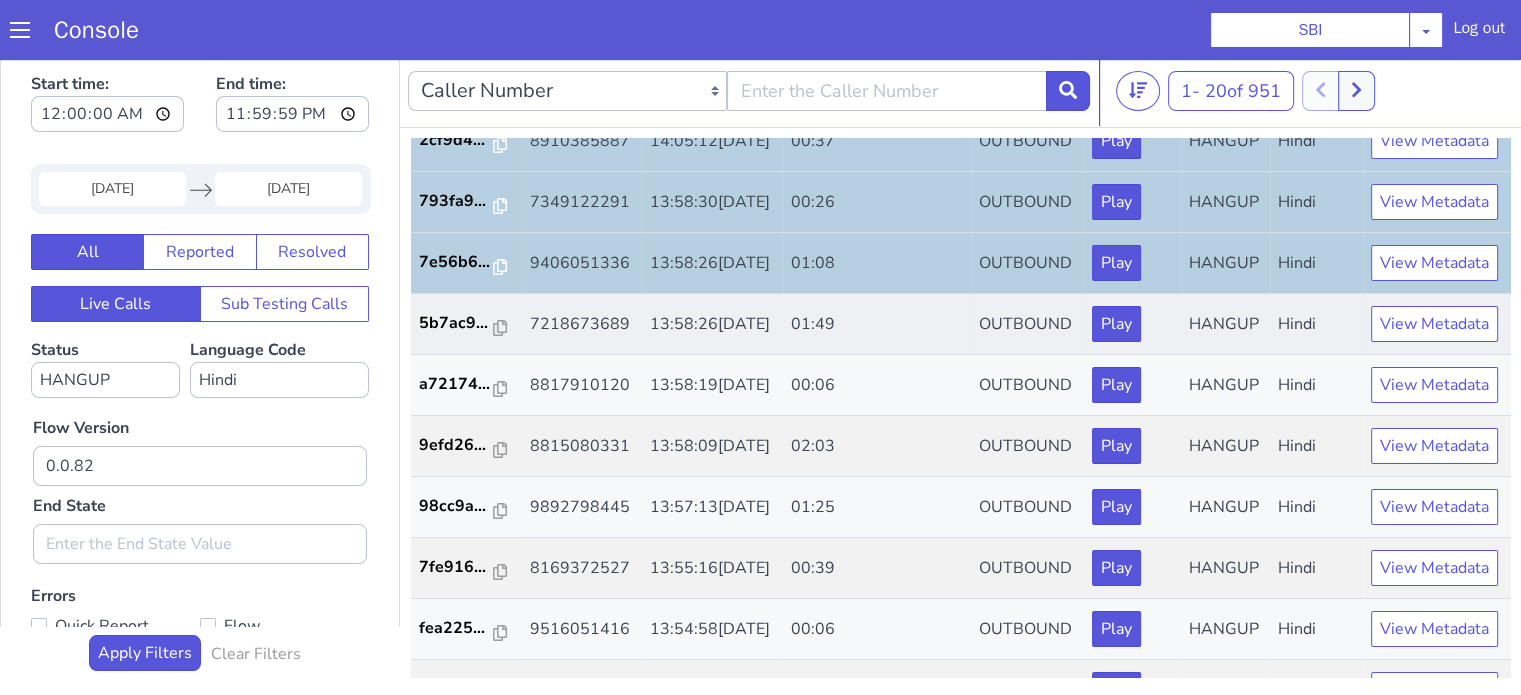 click on "5b7ac9..." at bounding box center [467, 324] 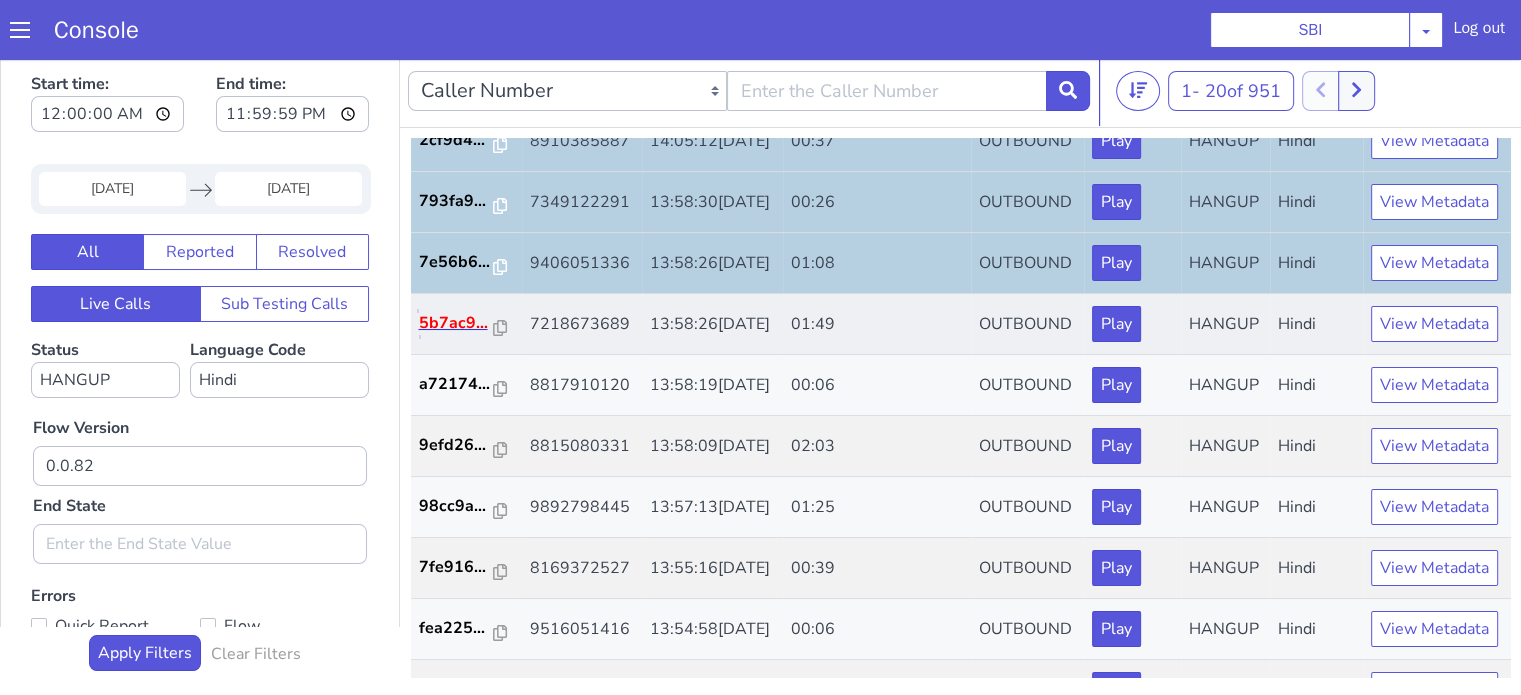 click on "5b7ac9..." at bounding box center [457, 323] 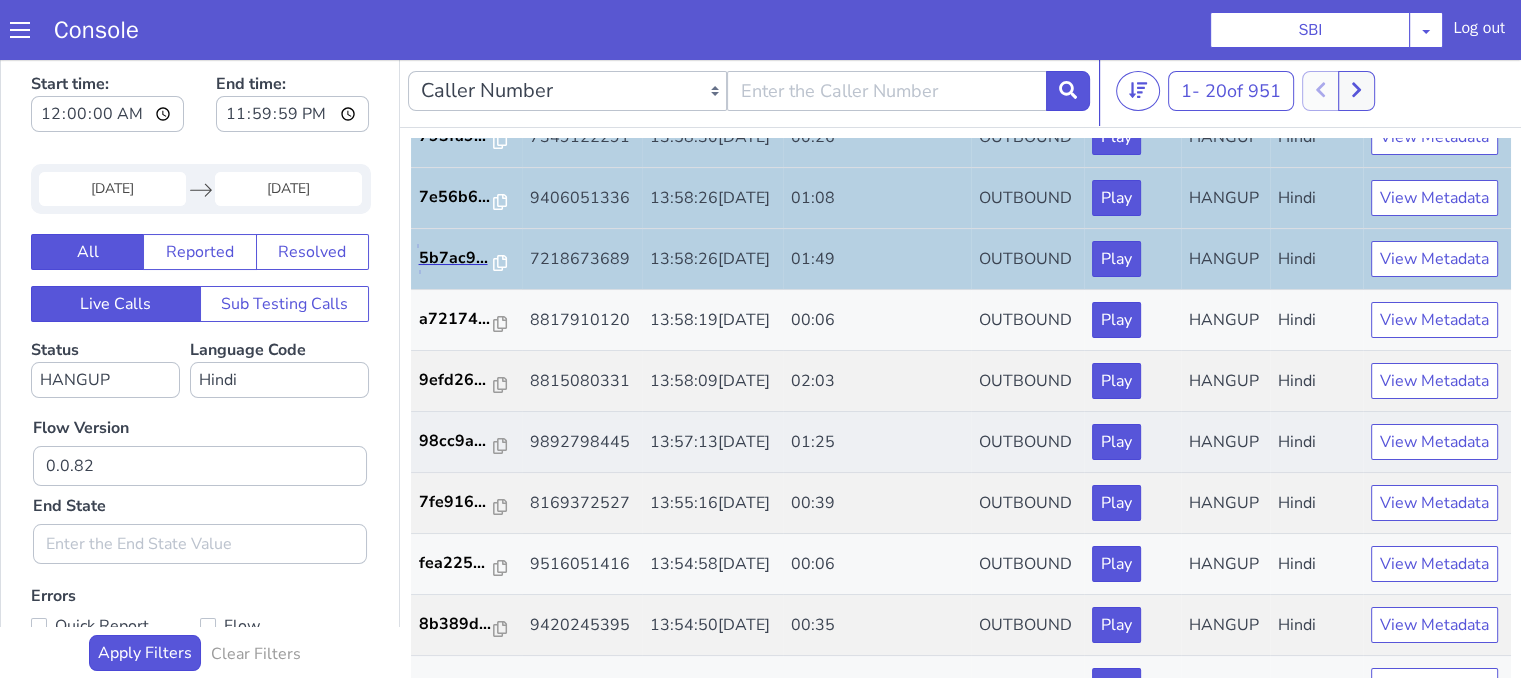 scroll, scrollTop: 300, scrollLeft: 0, axis: vertical 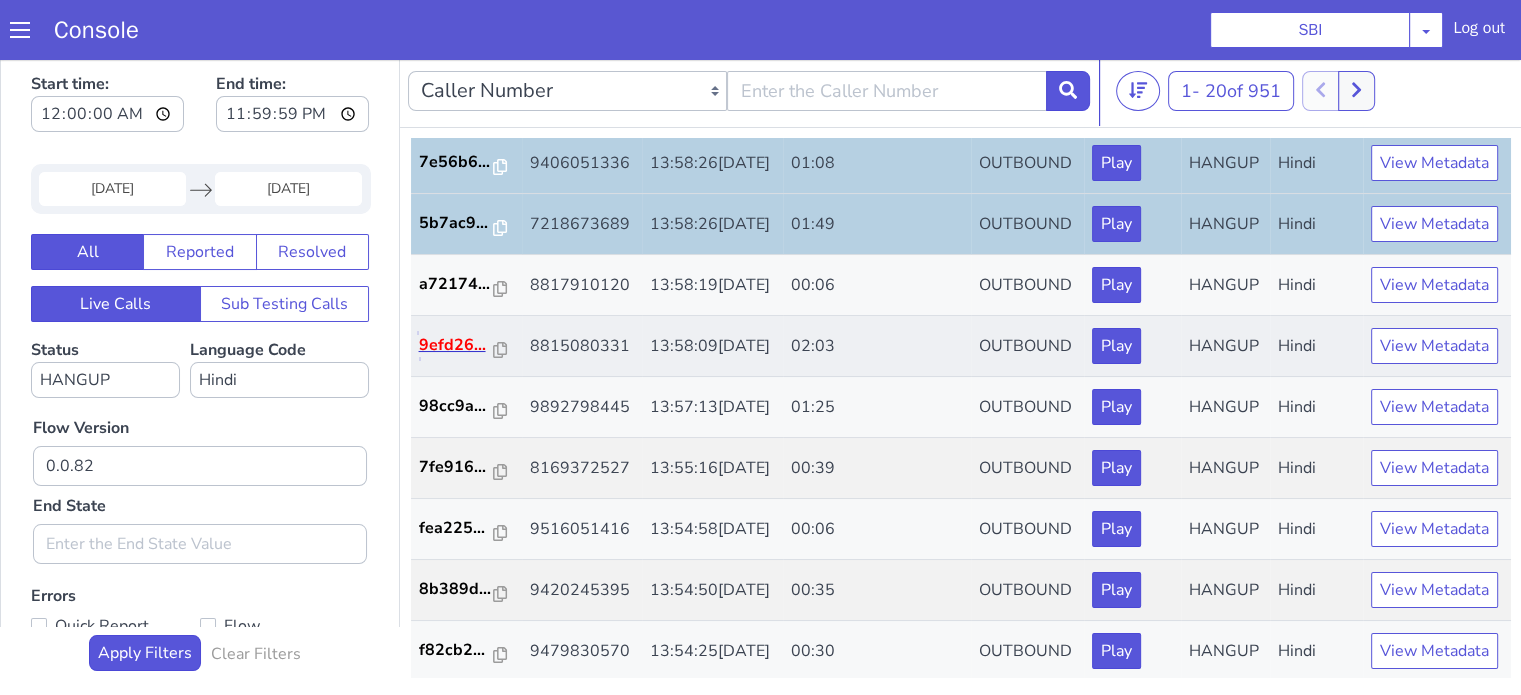 click on "9efd26..." at bounding box center (457, 345) 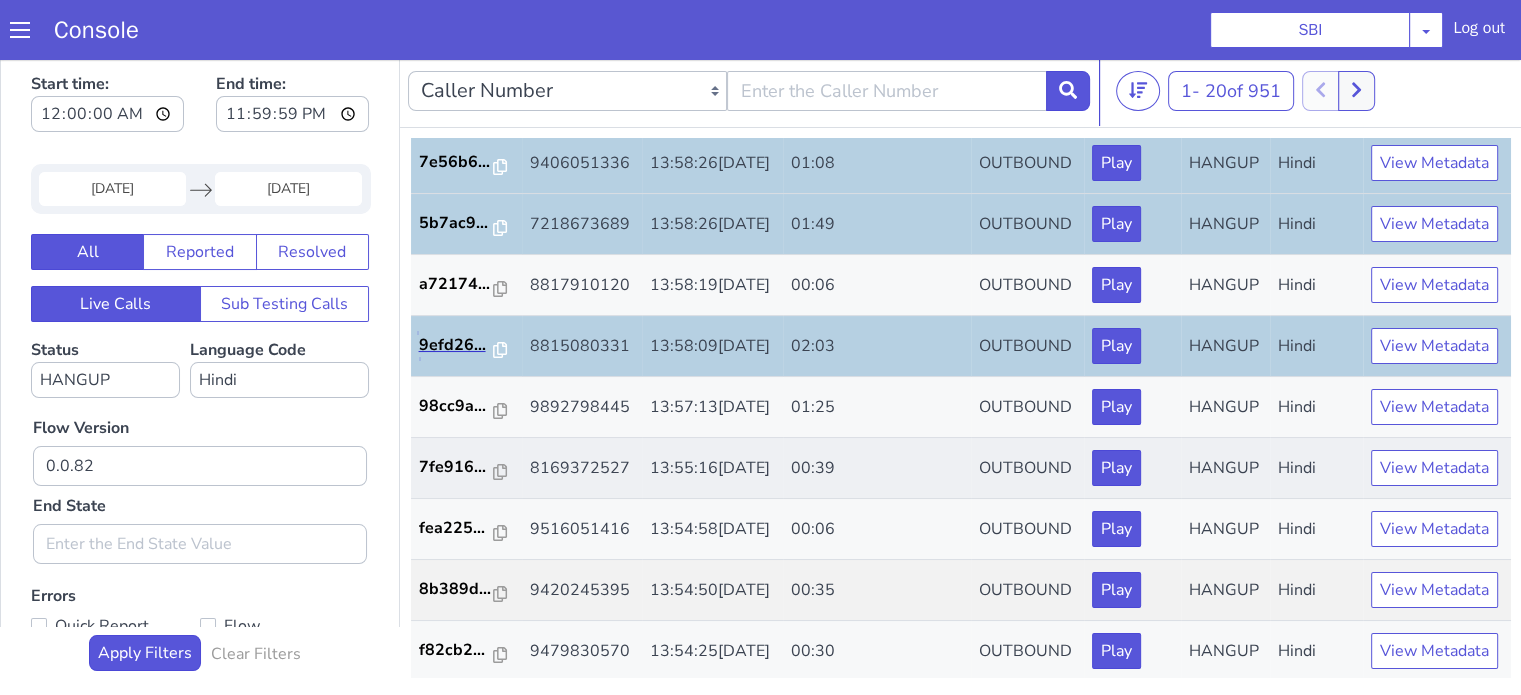 scroll, scrollTop: 400, scrollLeft: 0, axis: vertical 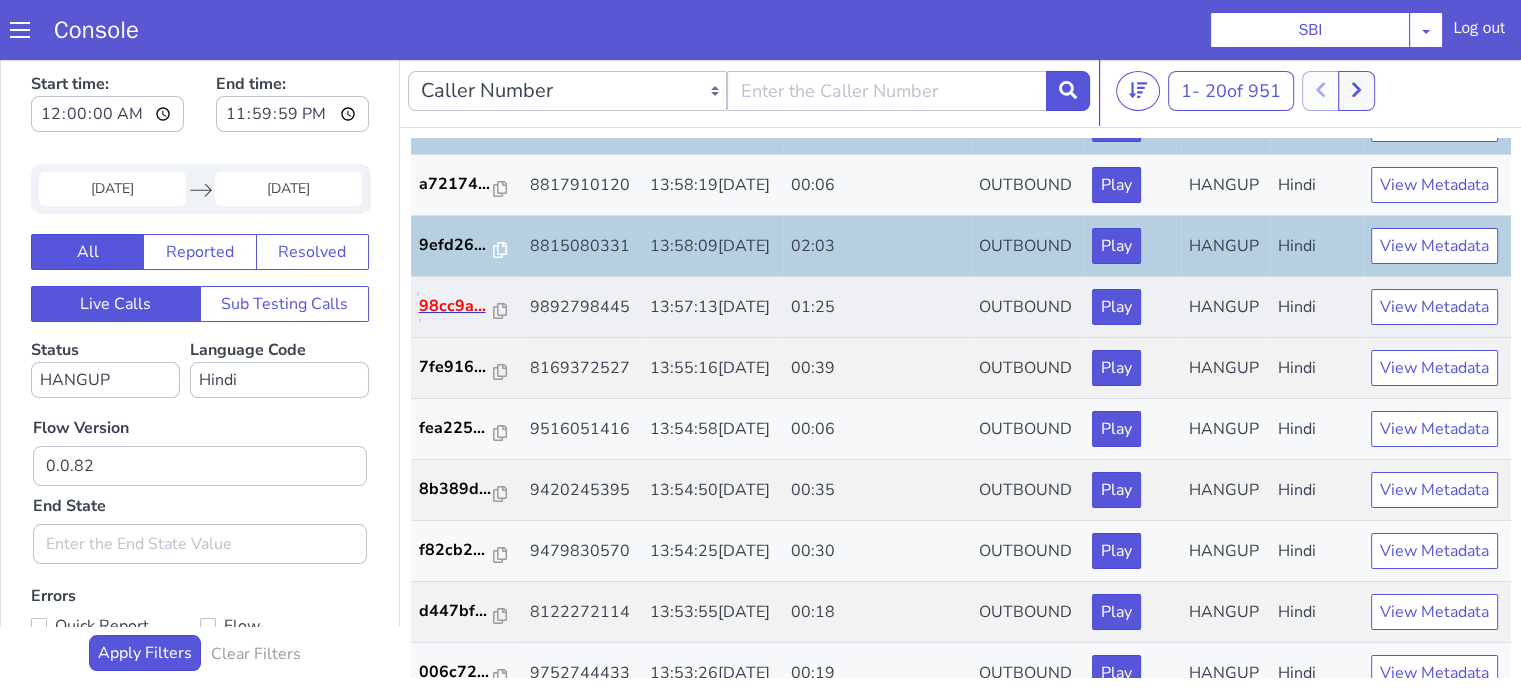 click on "98cc9a..." at bounding box center [457, 306] 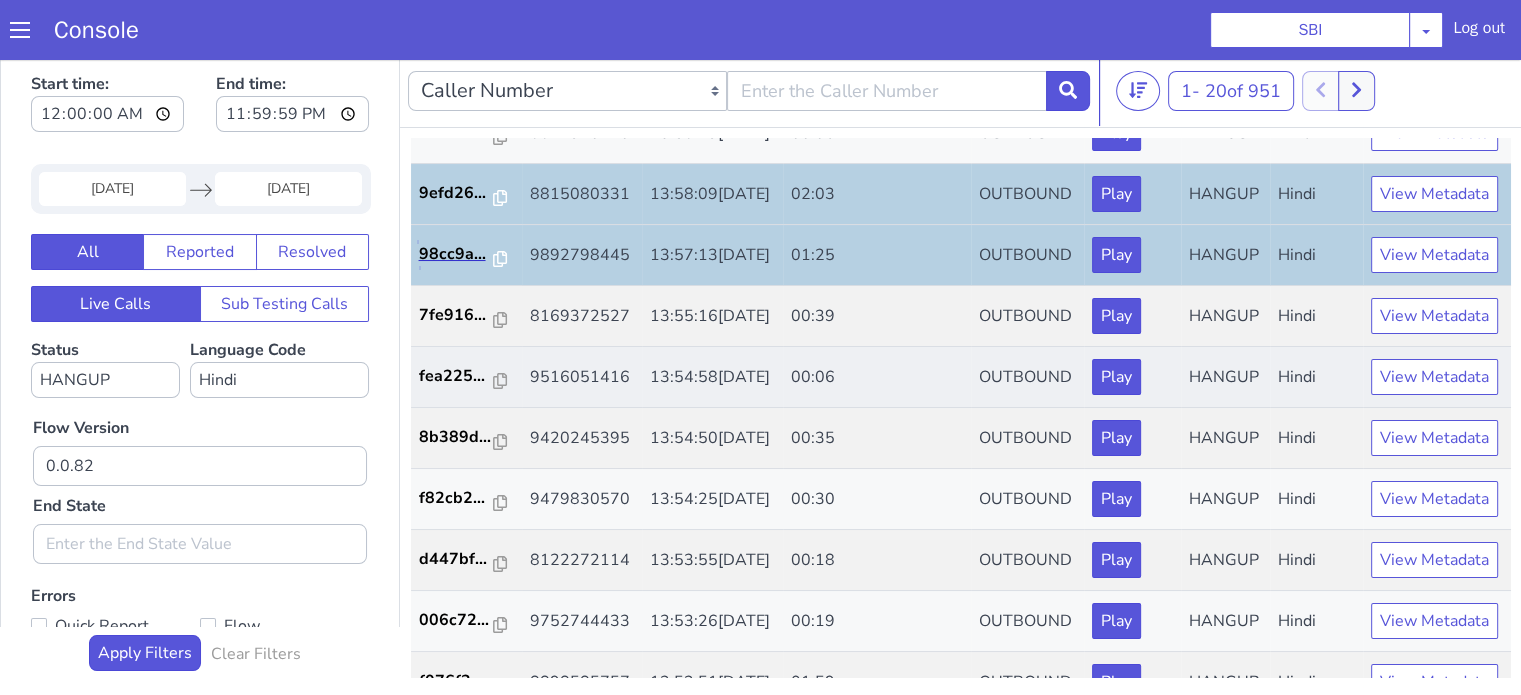 scroll, scrollTop: 500, scrollLeft: 0, axis: vertical 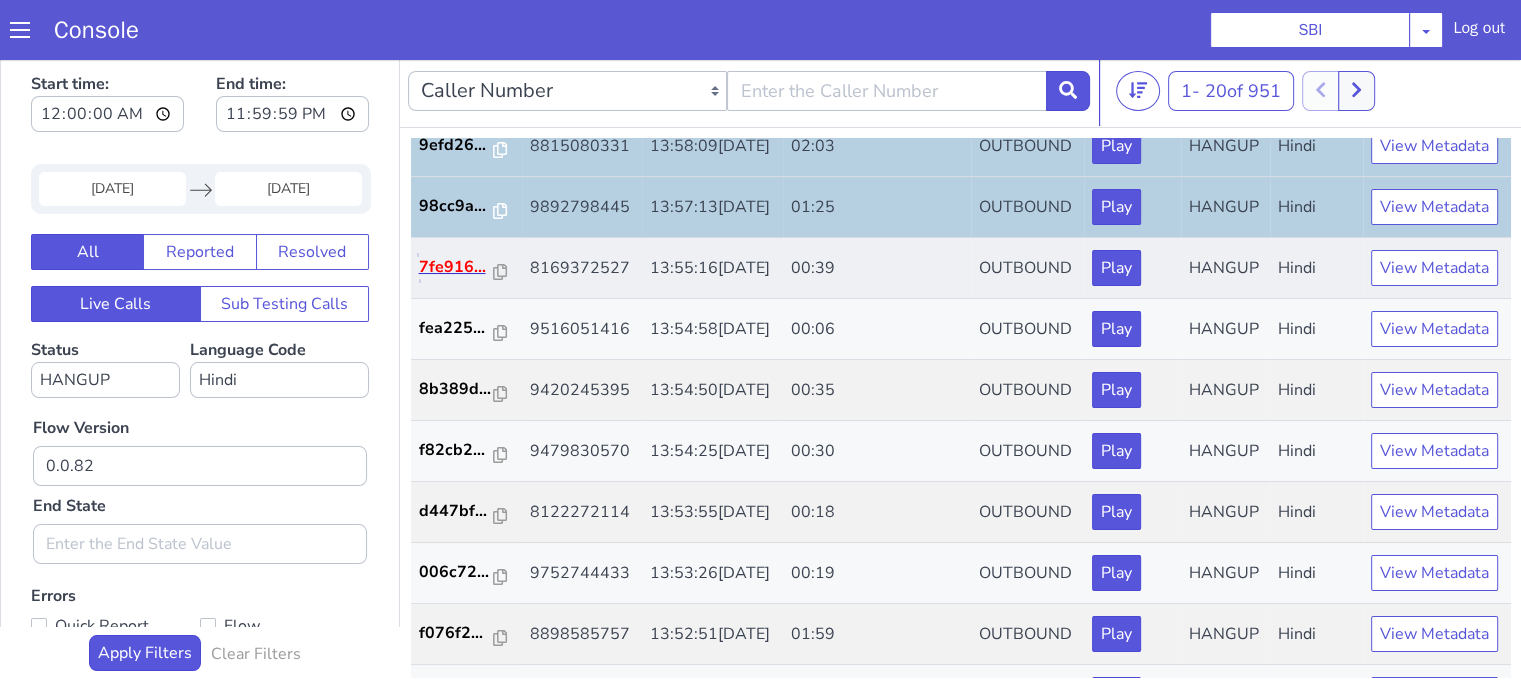 click on "7fe916..." at bounding box center [457, 267] 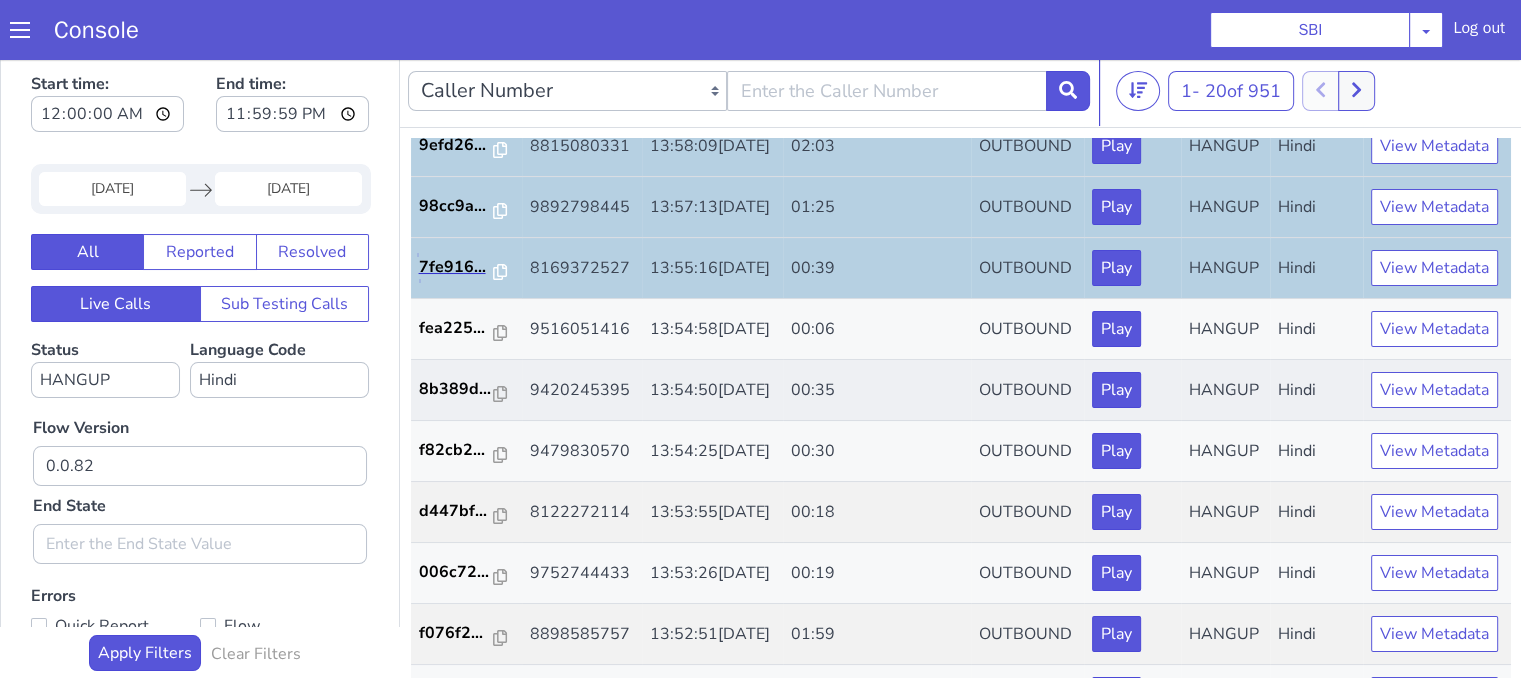 scroll, scrollTop: 600, scrollLeft: 0, axis: vertical 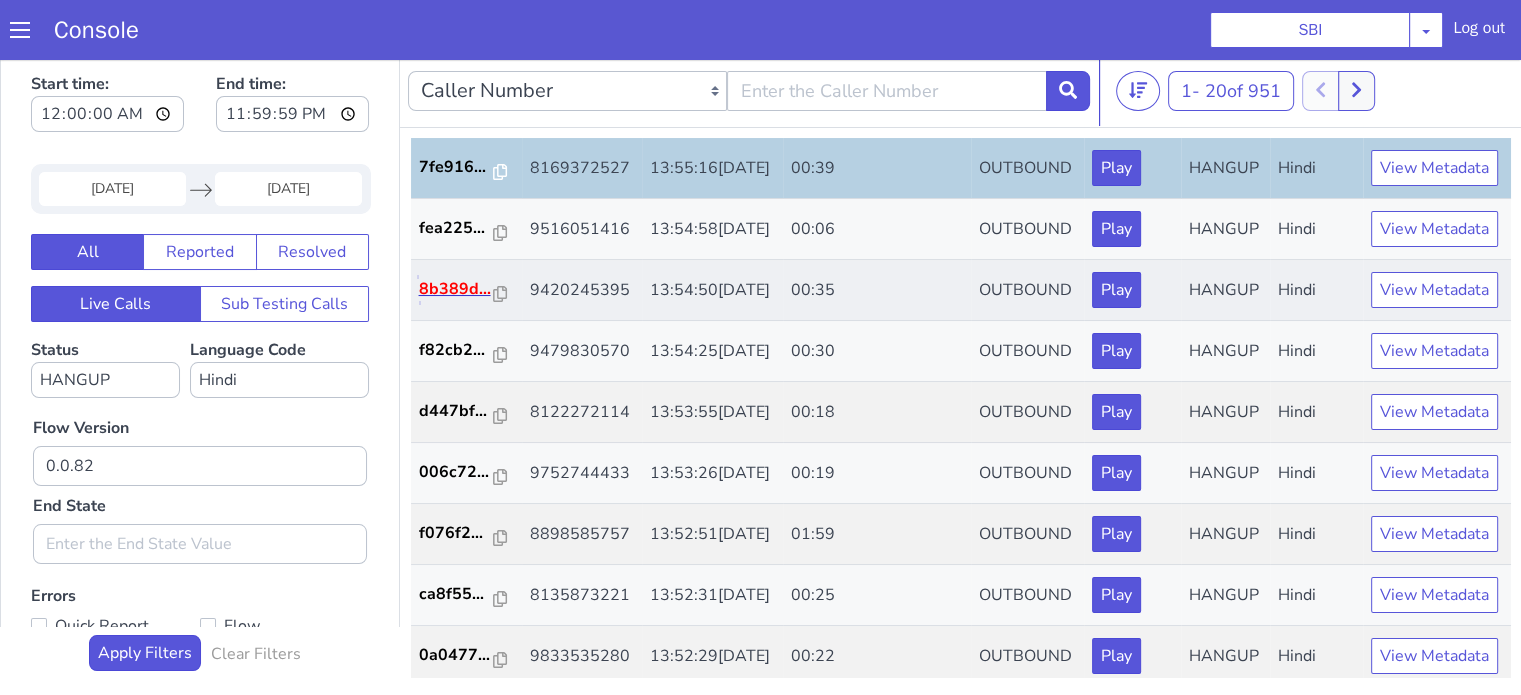 click on "8b389d..." at bounding box center [457, 289] 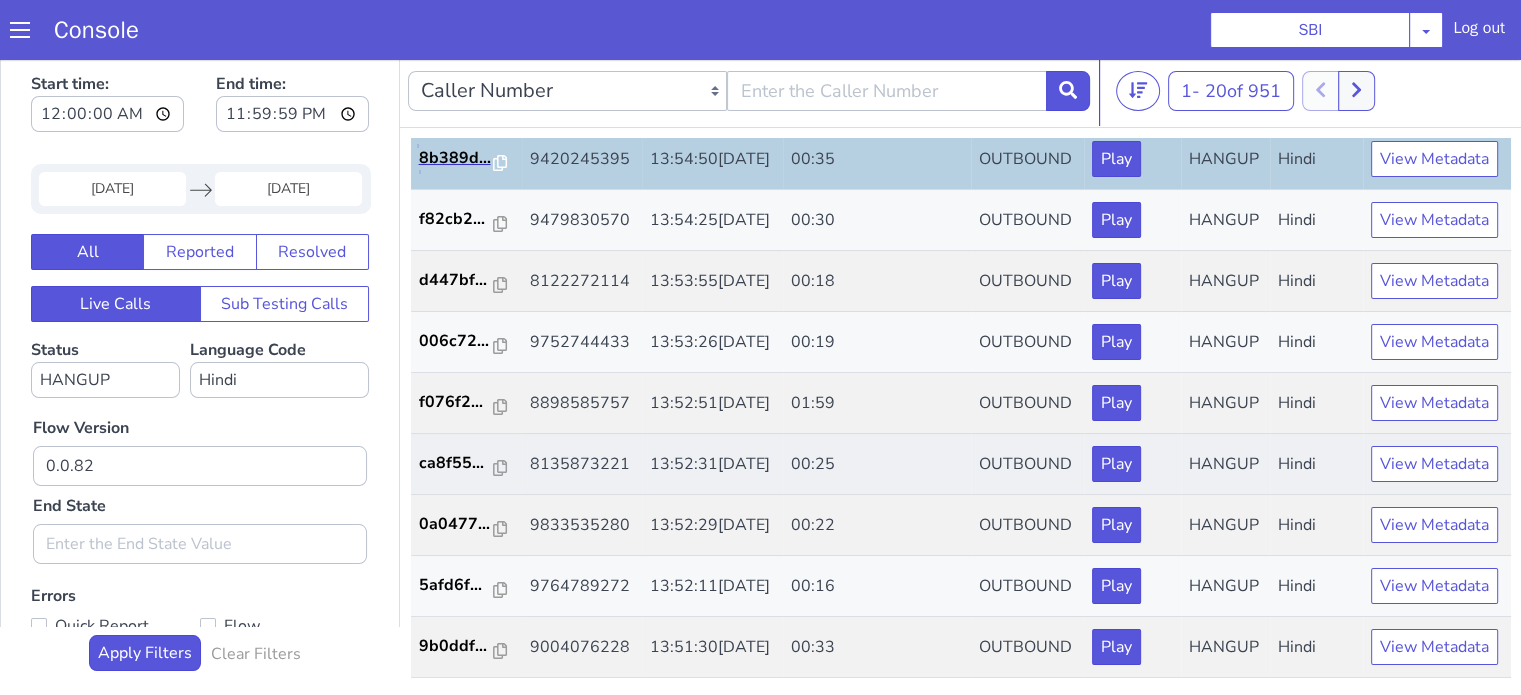 scroll, scrollTop: 990, scrollLeft: 0, axis: vertical 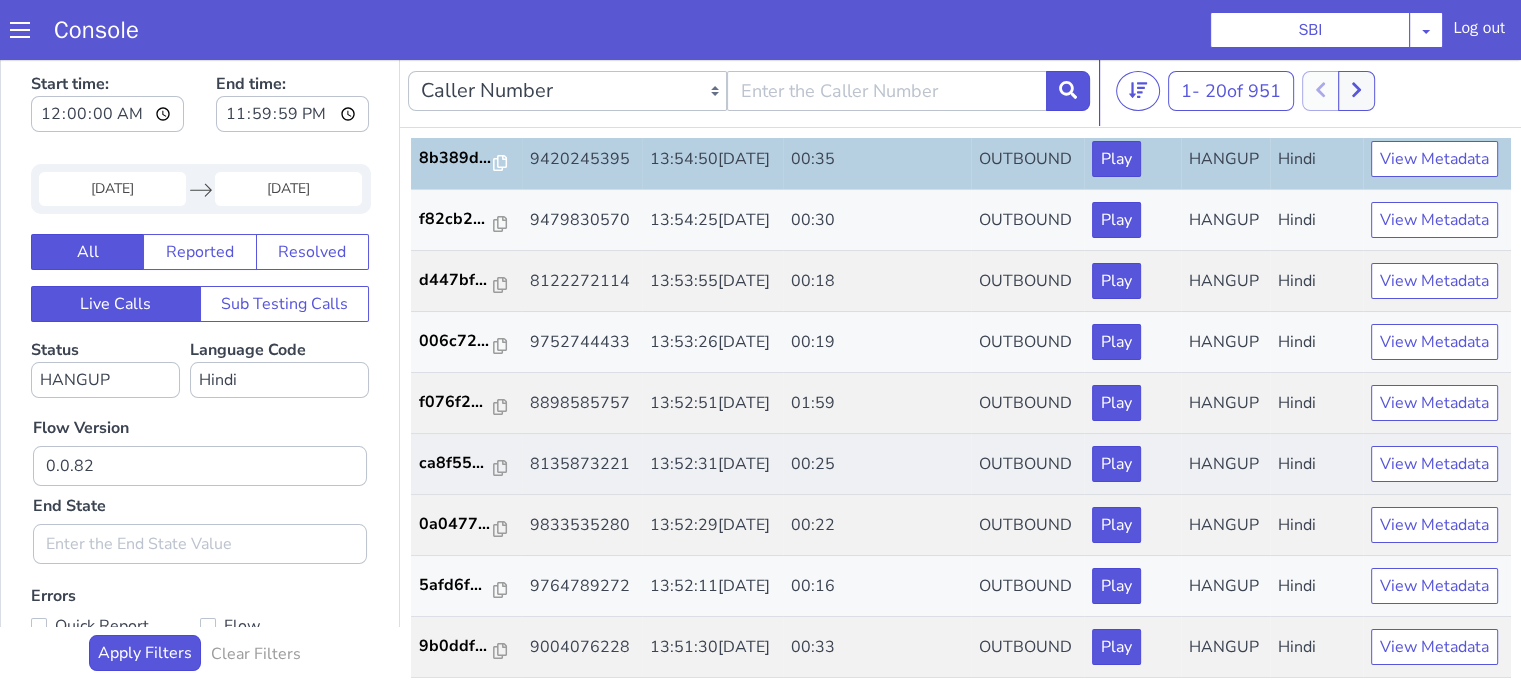 click on "ca8f55..." at bounding box center (467, 464) 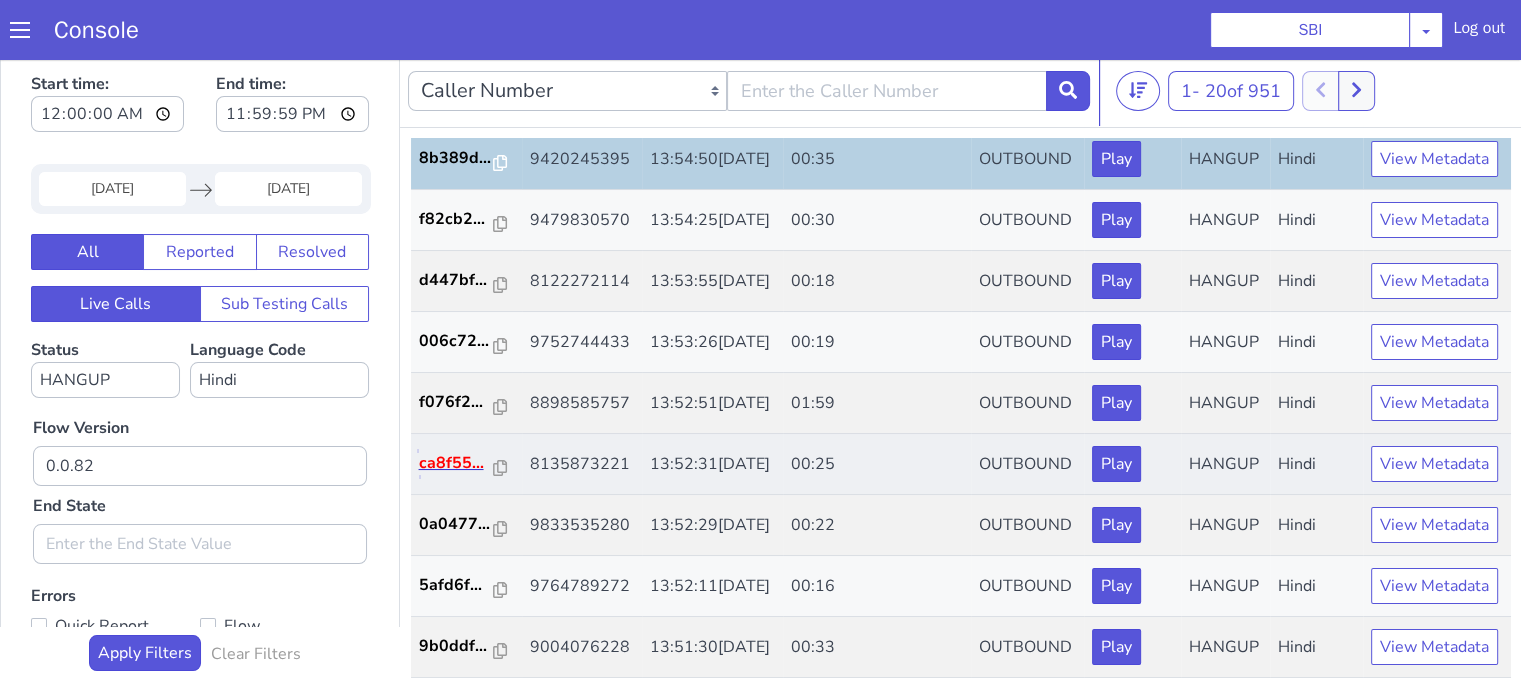 click on "ca8f55..." at bounding box center [457, 463] 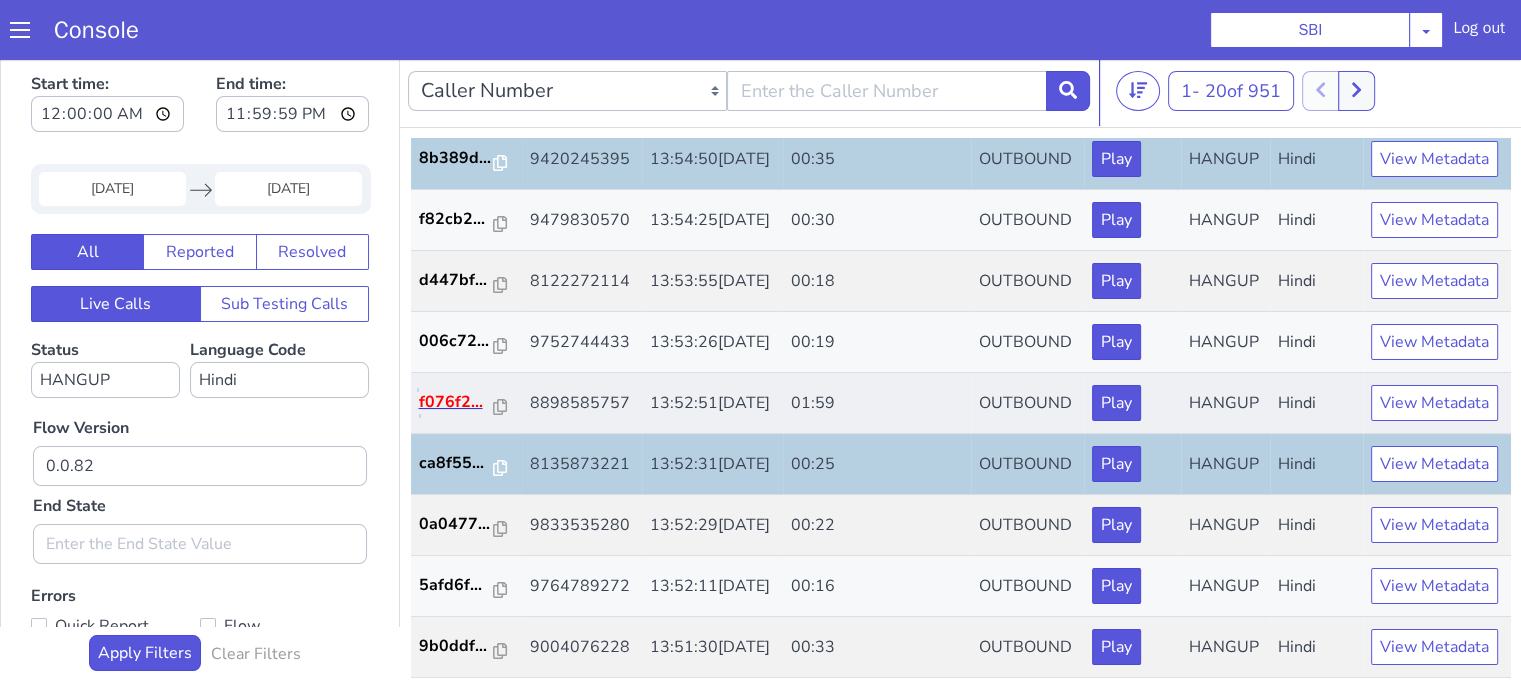 click on "f076f2..." at bounding box center (457, 402) 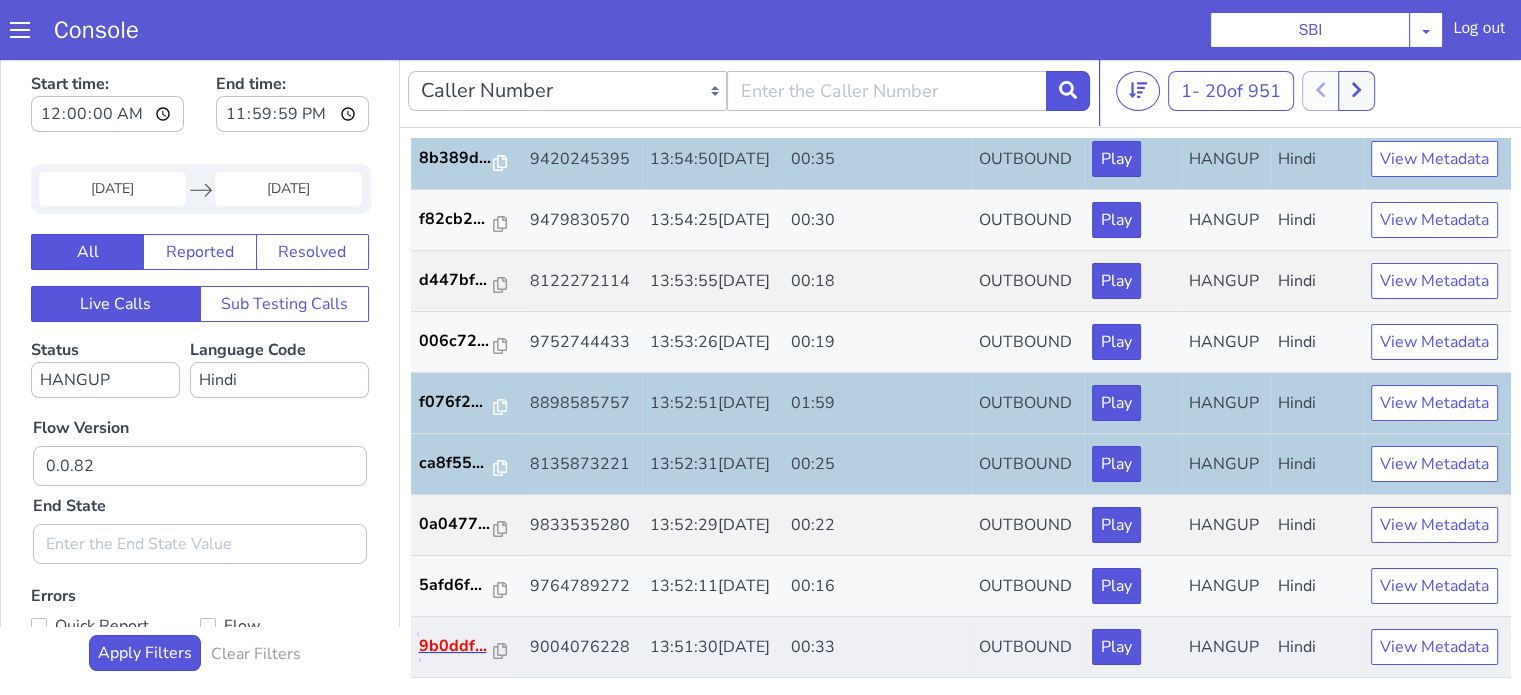 click on "9b0ddf..." at bounding box center (457, 646) 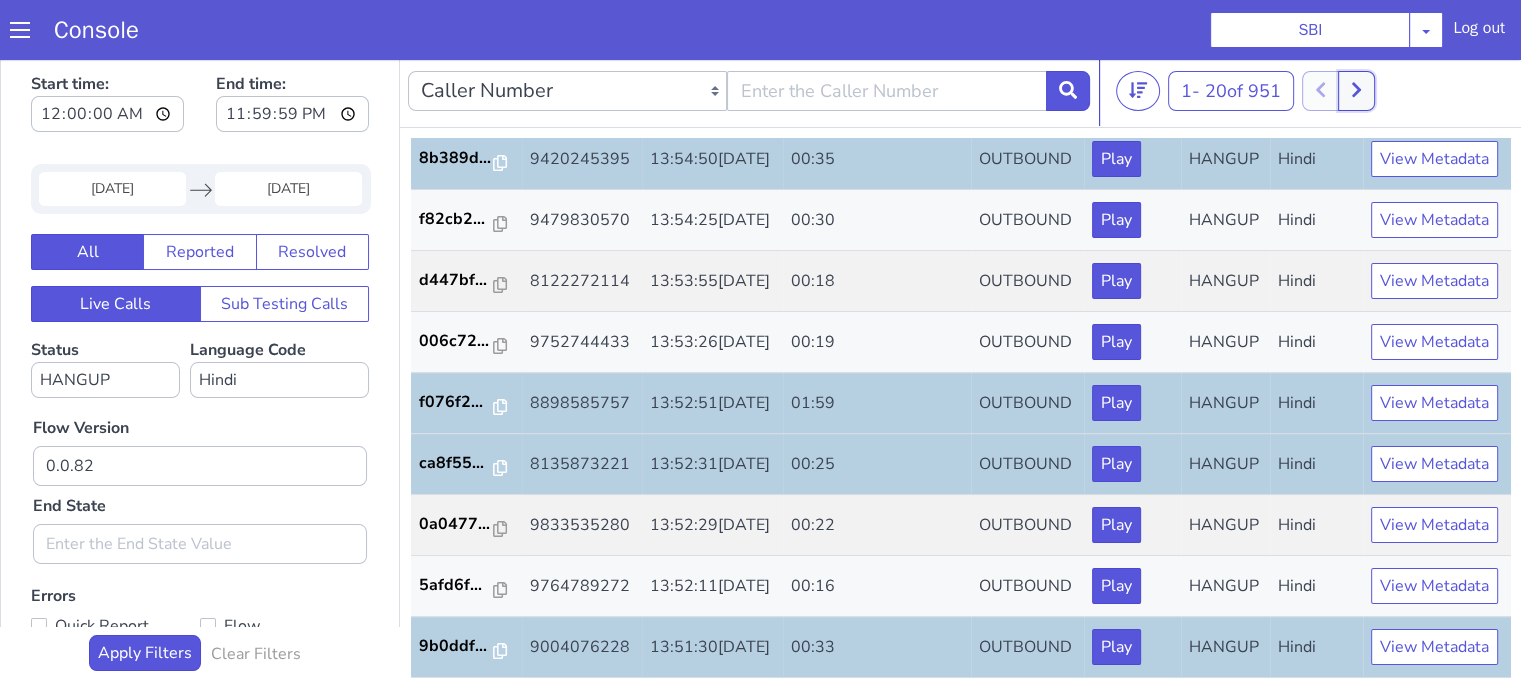 click 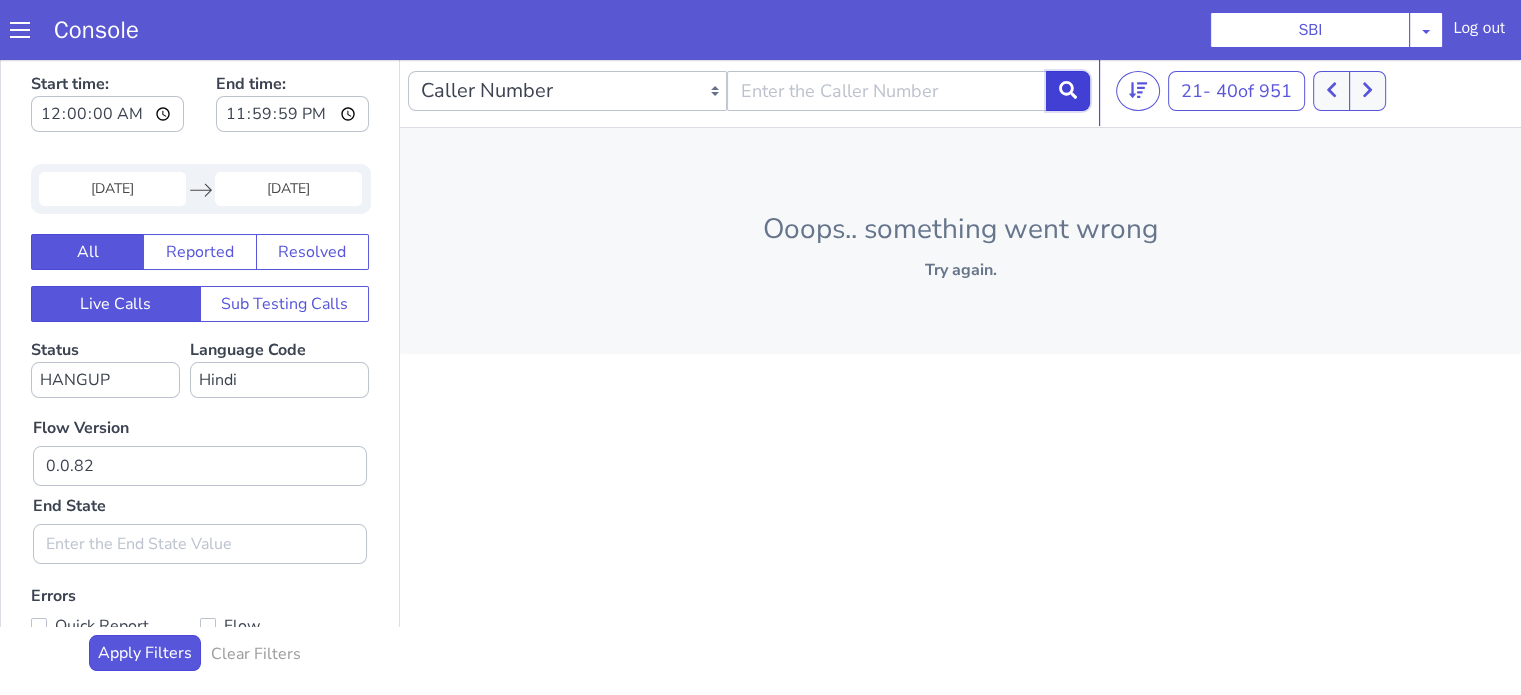 click at bounding box center [1068, 91] 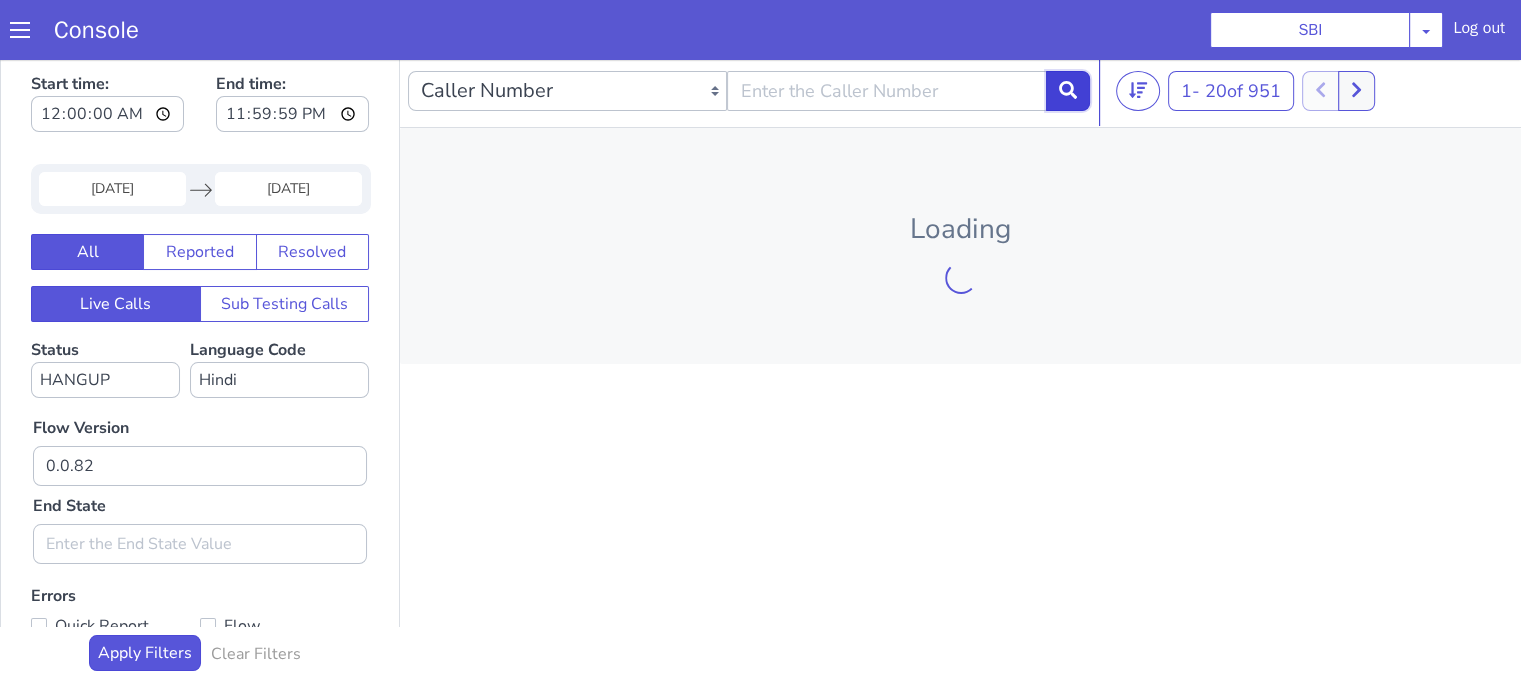 type 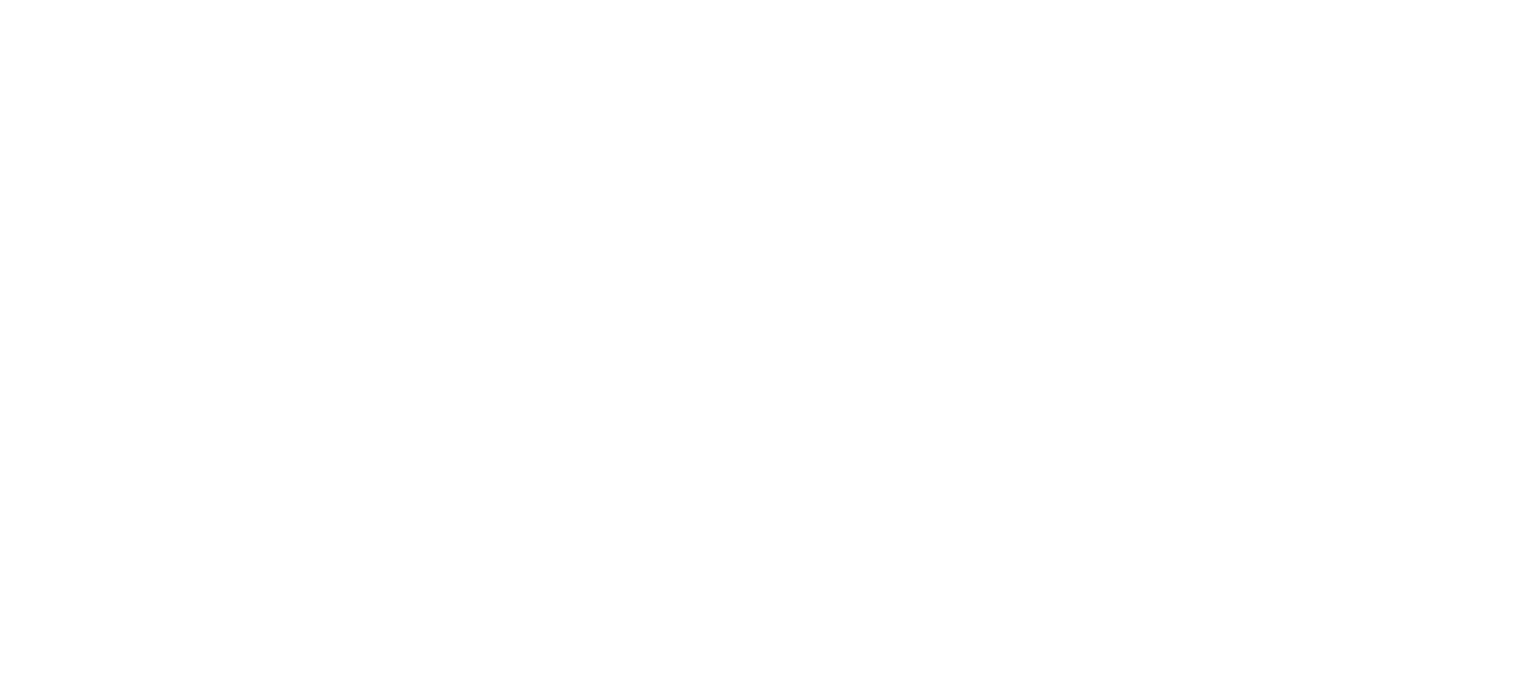 scroll, scrollTop: 5, scrollLeft: 0, axis: vertical 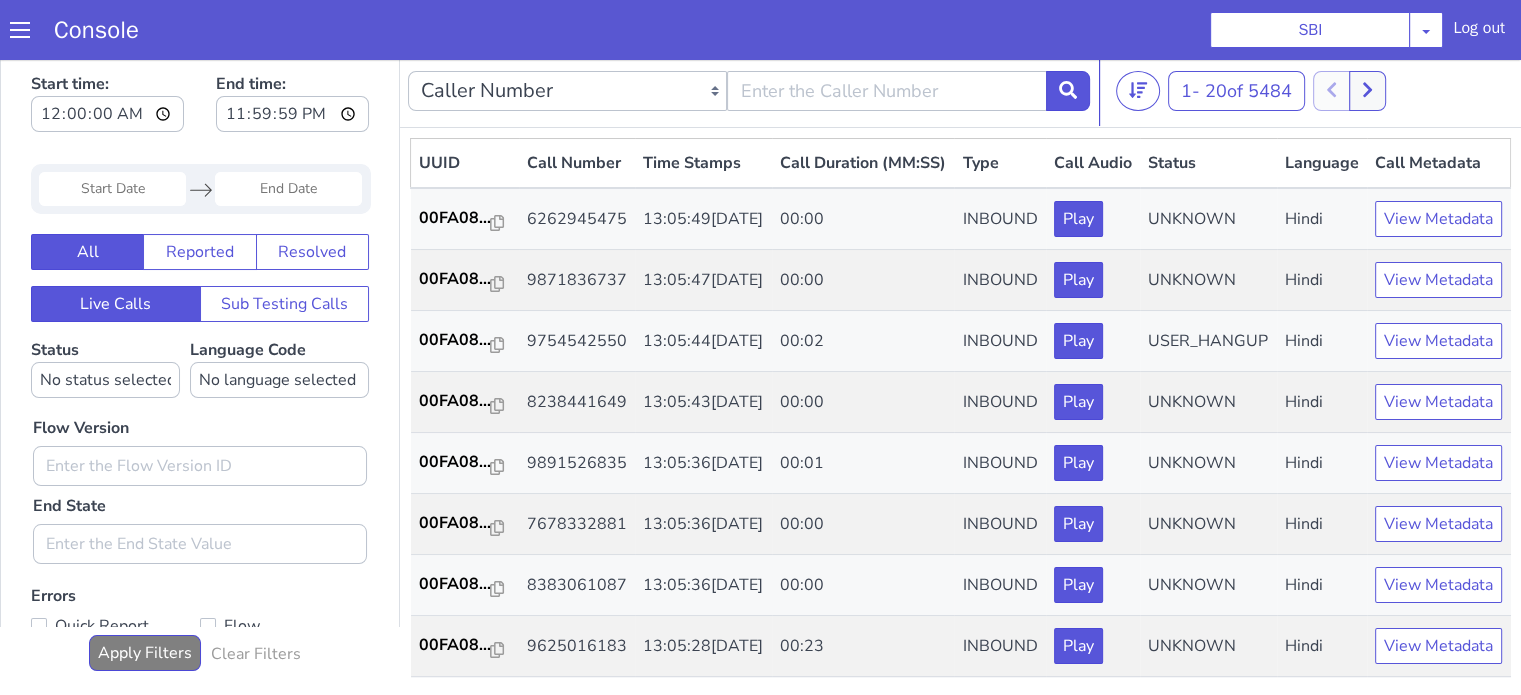 click at bounding box center (805, -333) 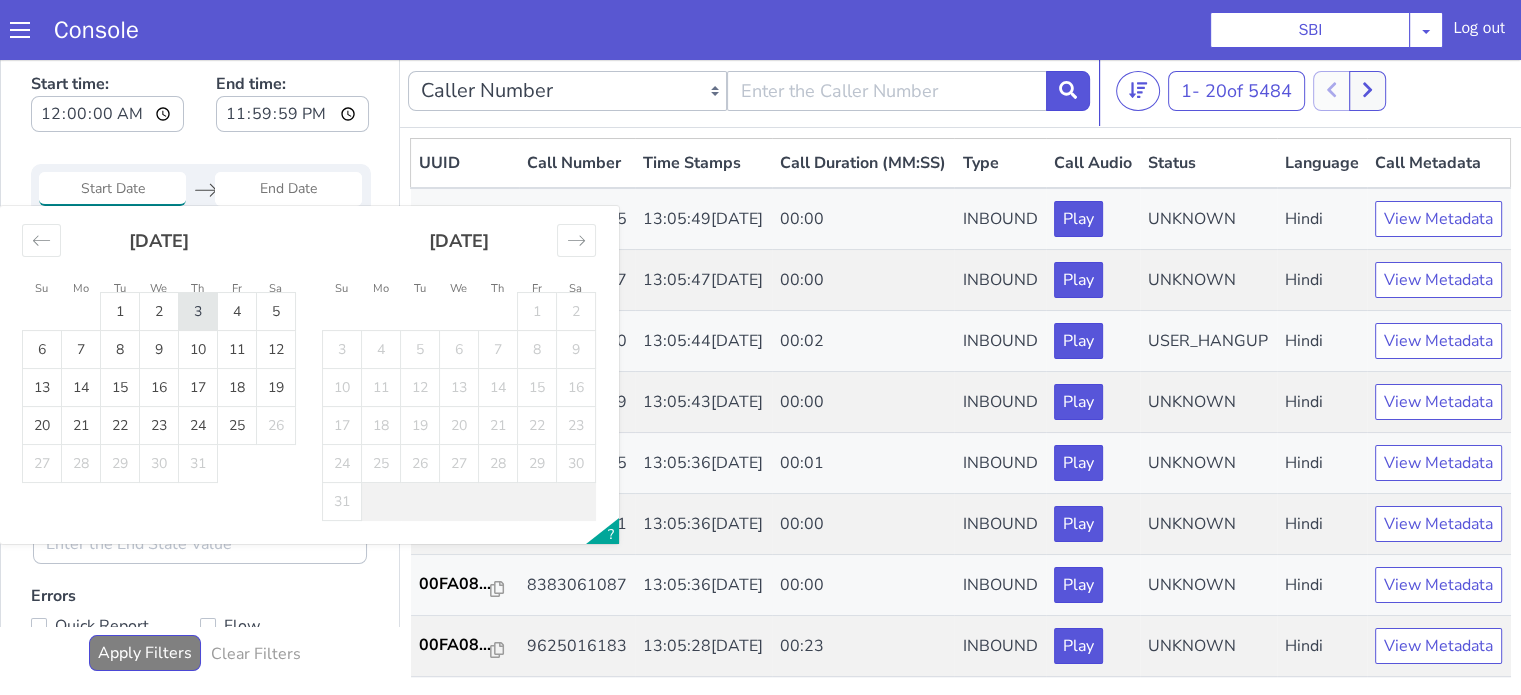 click on "3" at bounding box center (1766, 695) 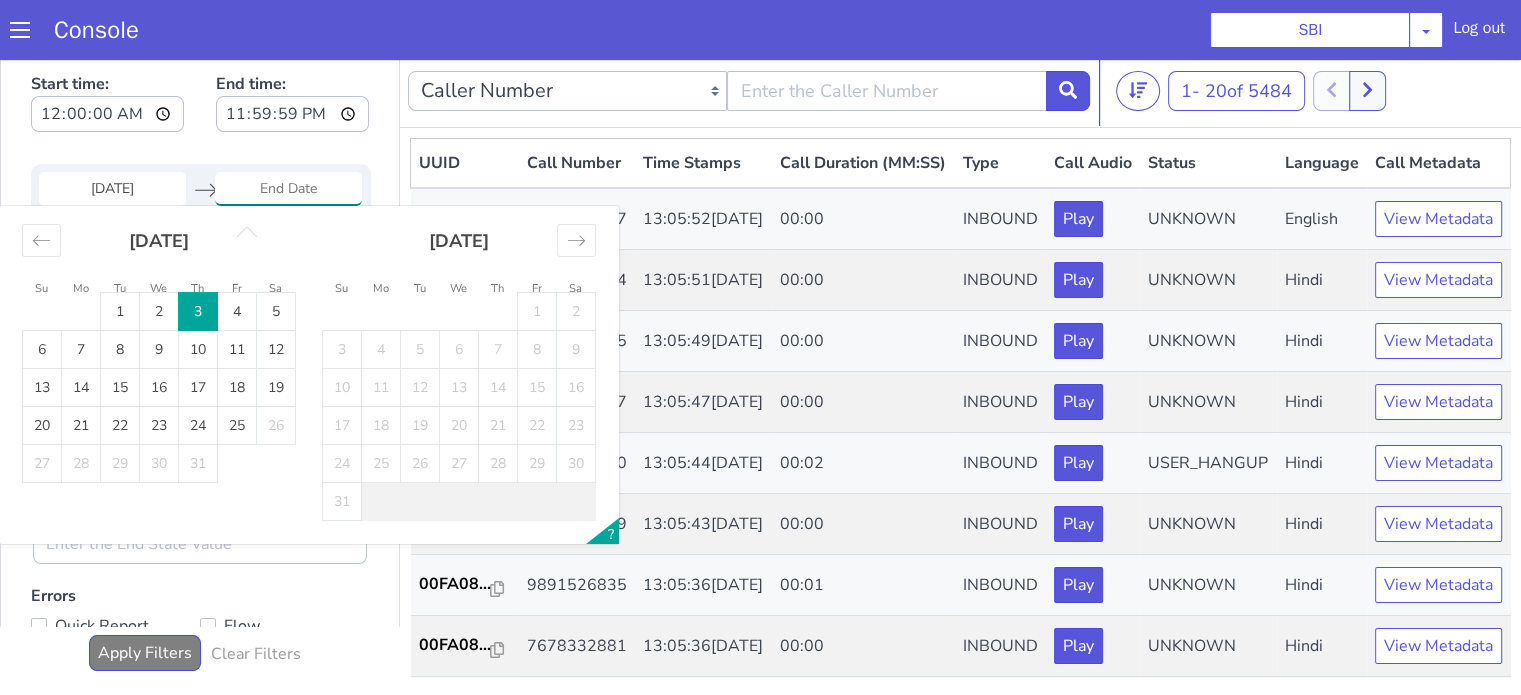 click on "3" at bounding box center [1500, -6] 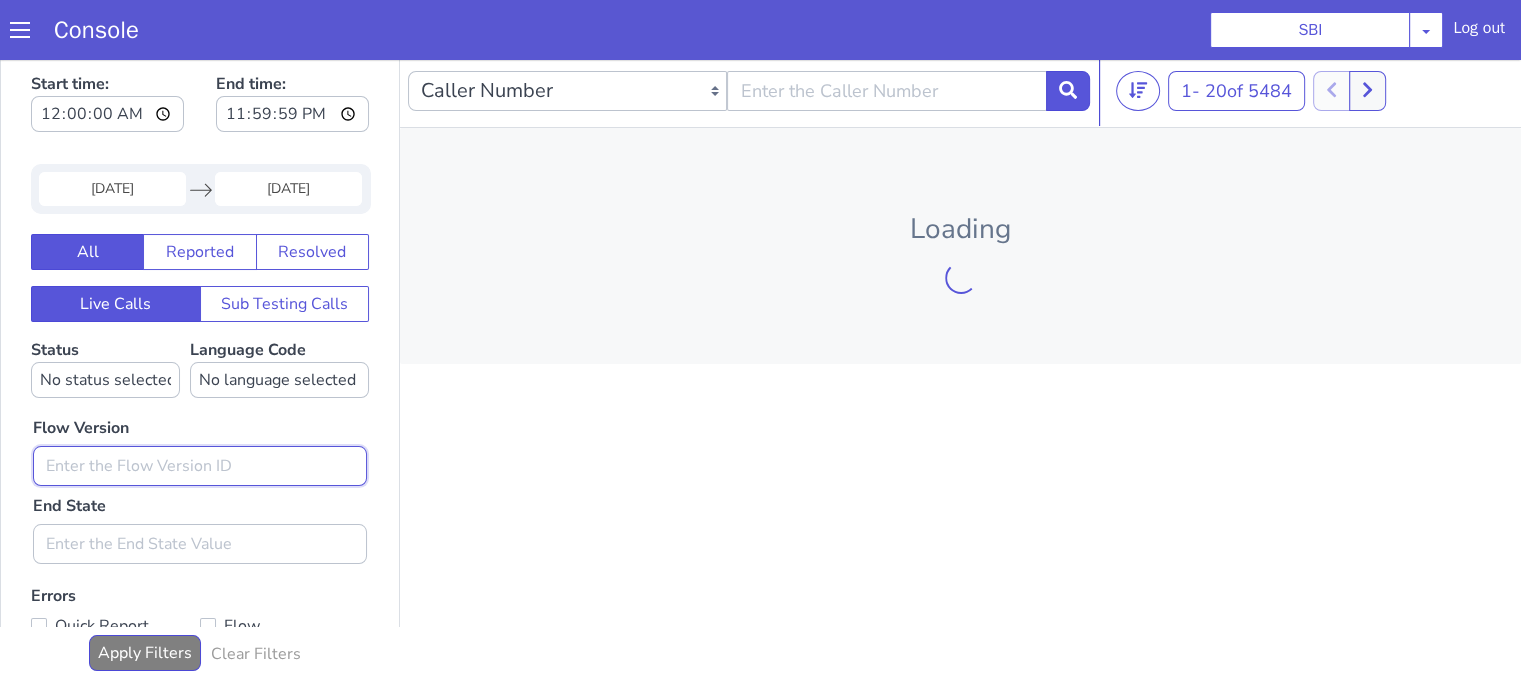 click at bounding box center [300, 279] 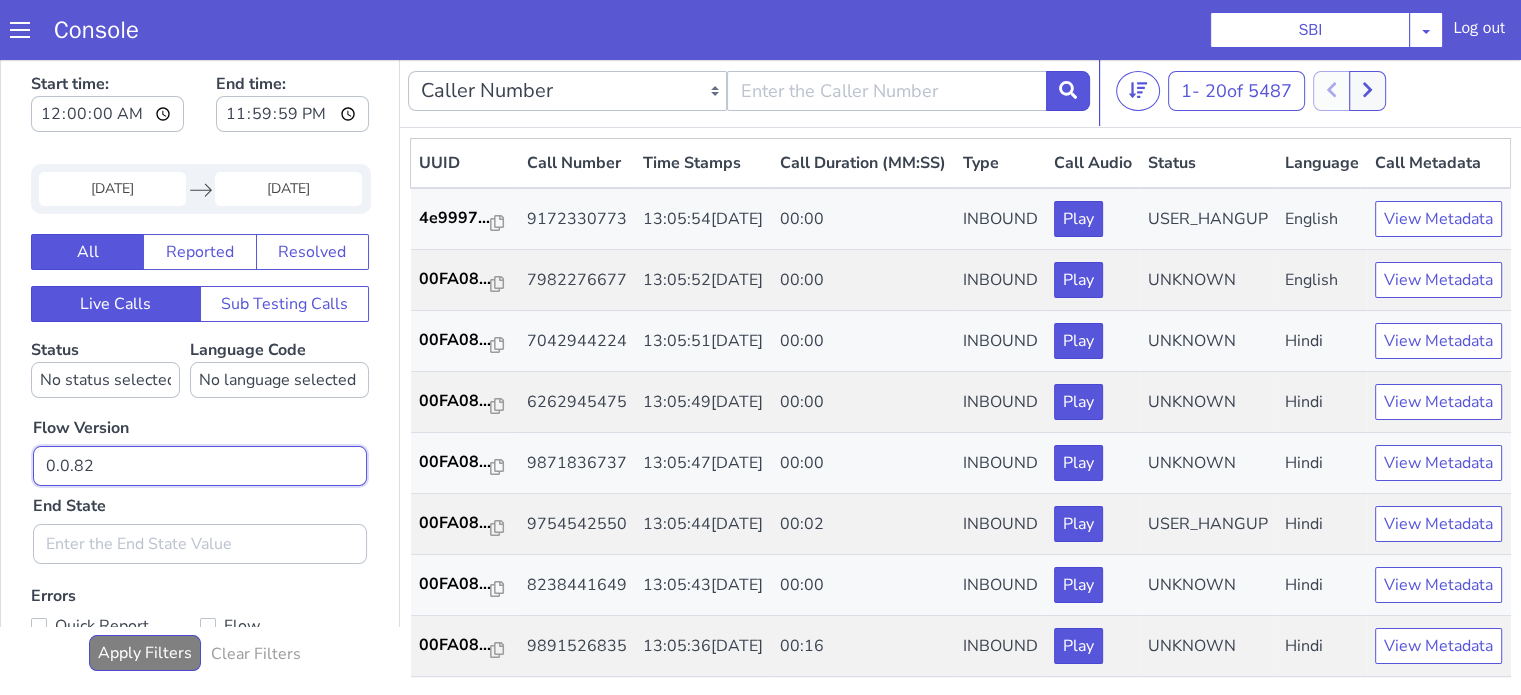 type on "0.0.82" 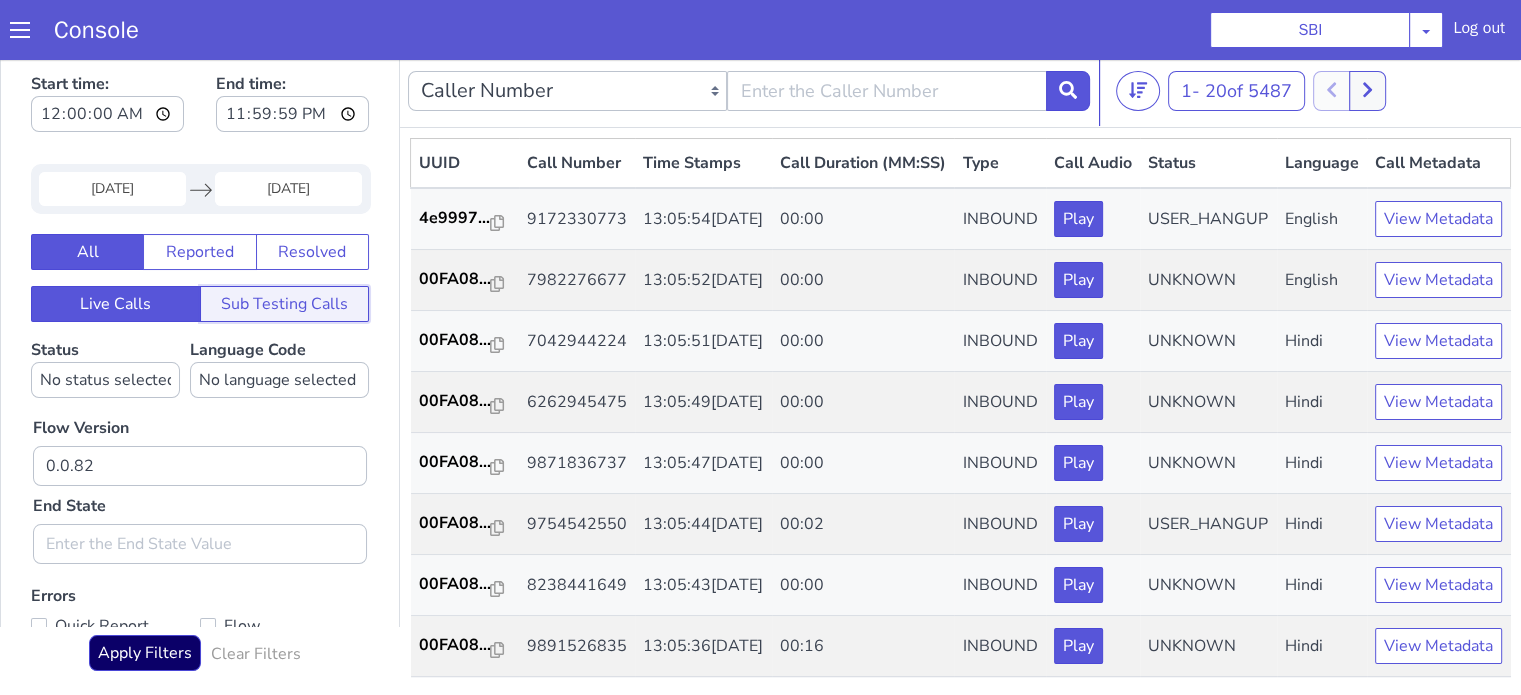 click on "Sub Testing Calls" at bounding box center (880, -204) 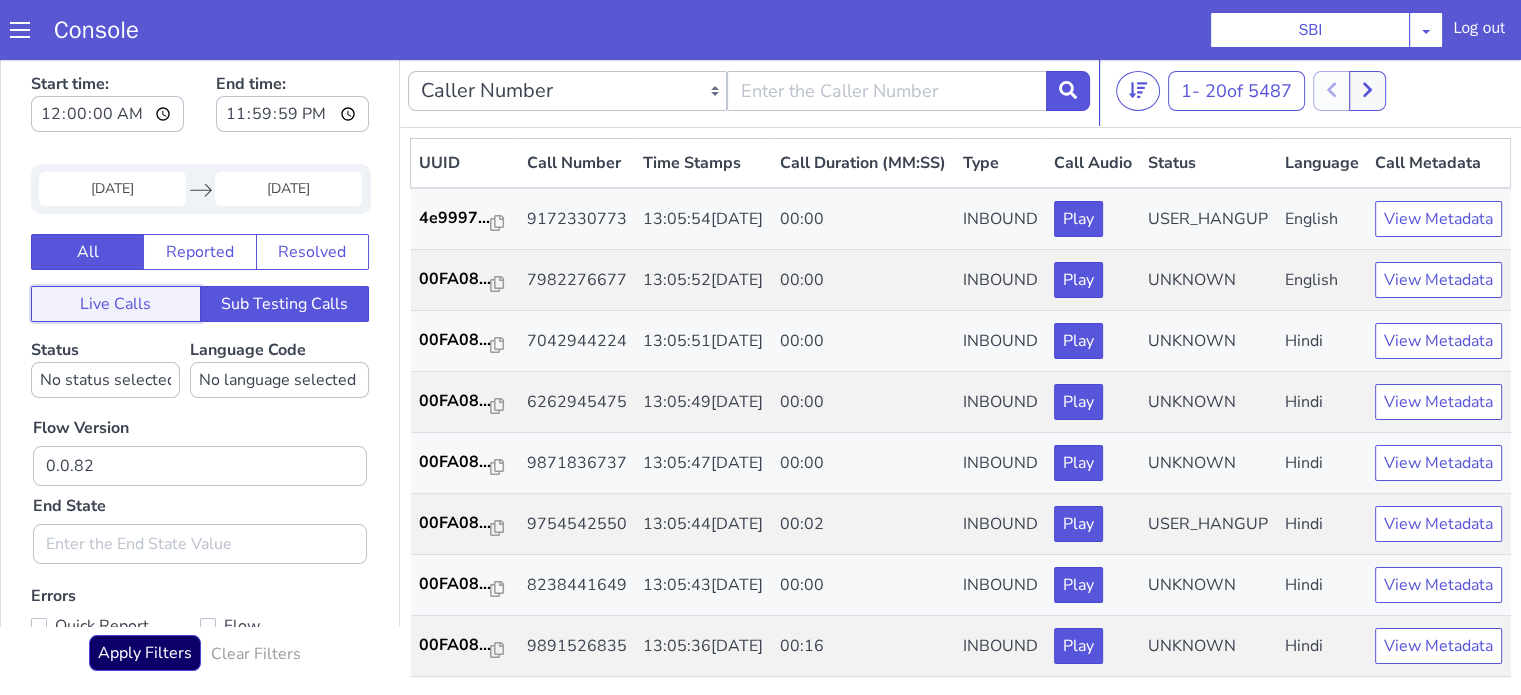 click on "Live Calls" at bounding box center [913, -220] 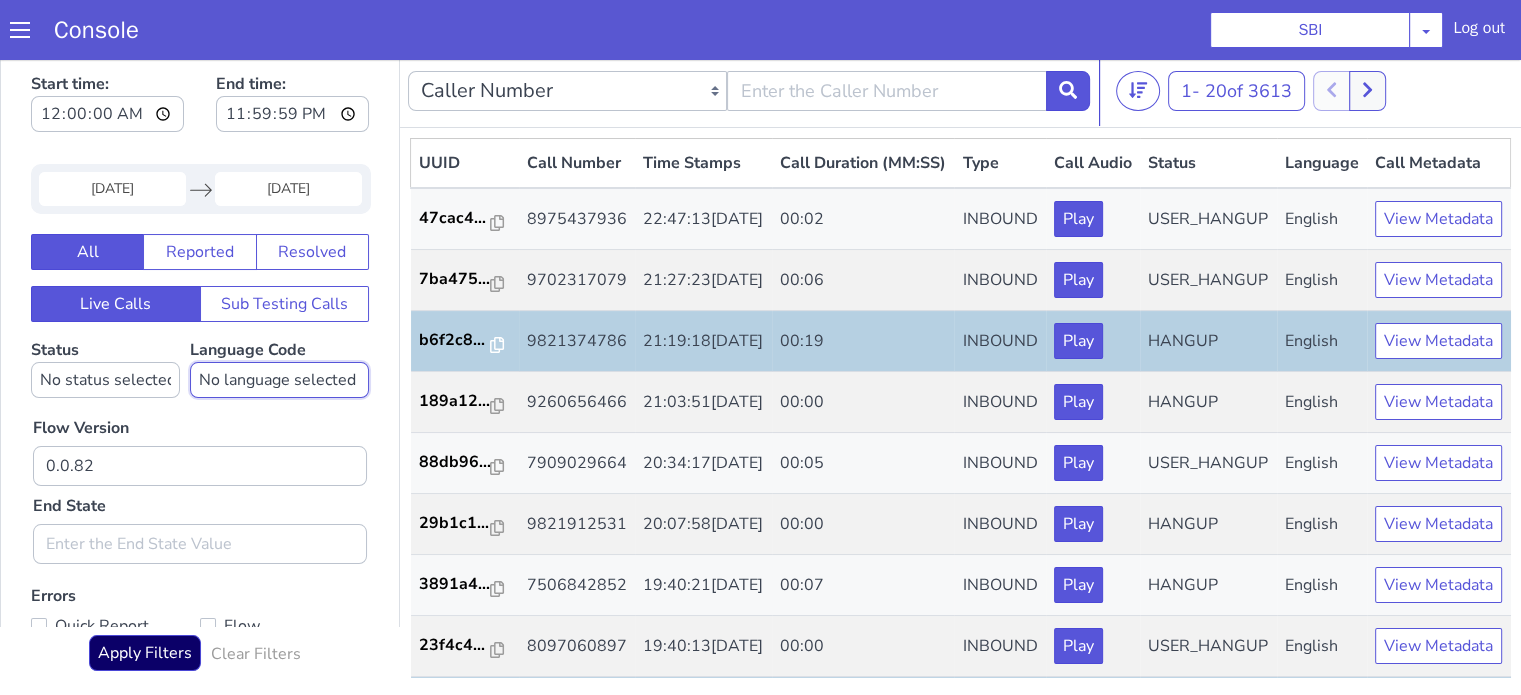 click on "No language selected Hindi English Tamil Telugu Kanada Marathi Malayalam Gujarati Bengali Indonesian Malay English US English GB" at bounding box center [1076, -144] 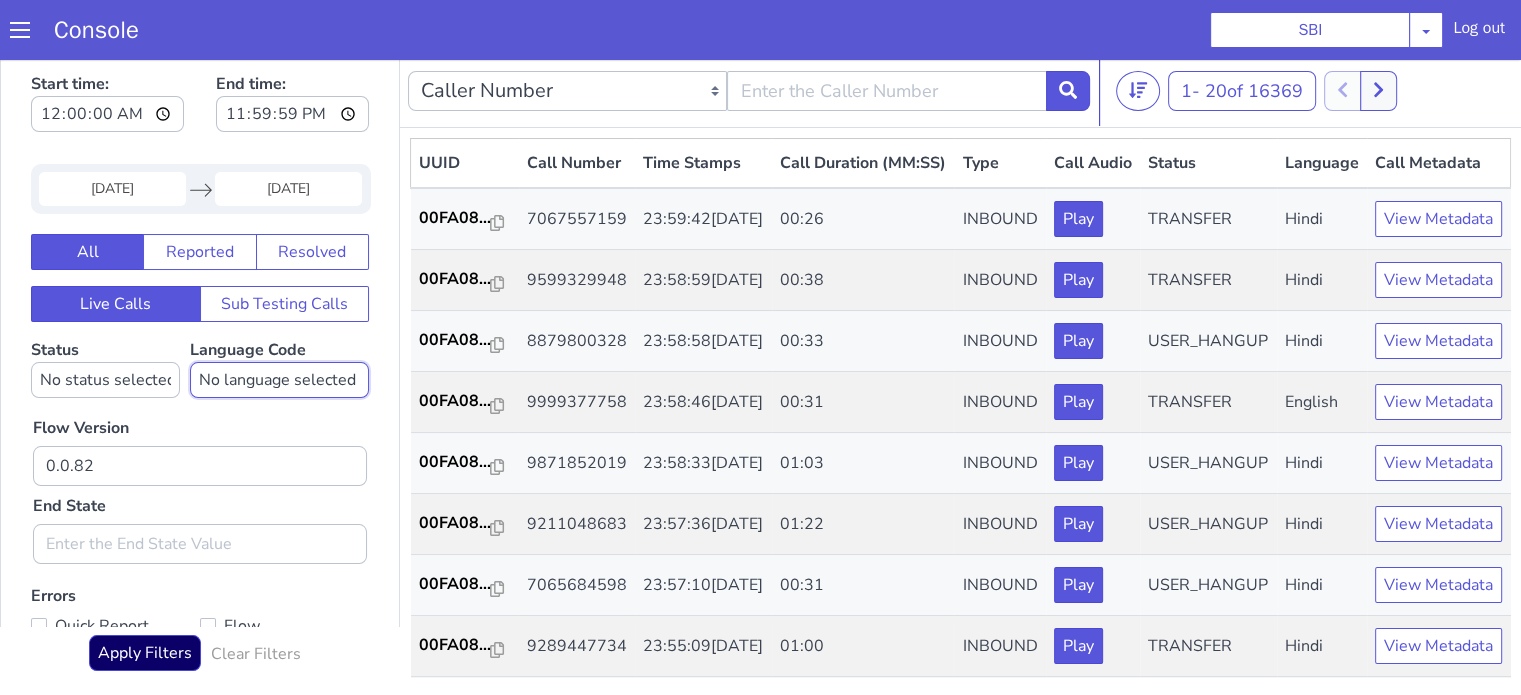 select on "hi" 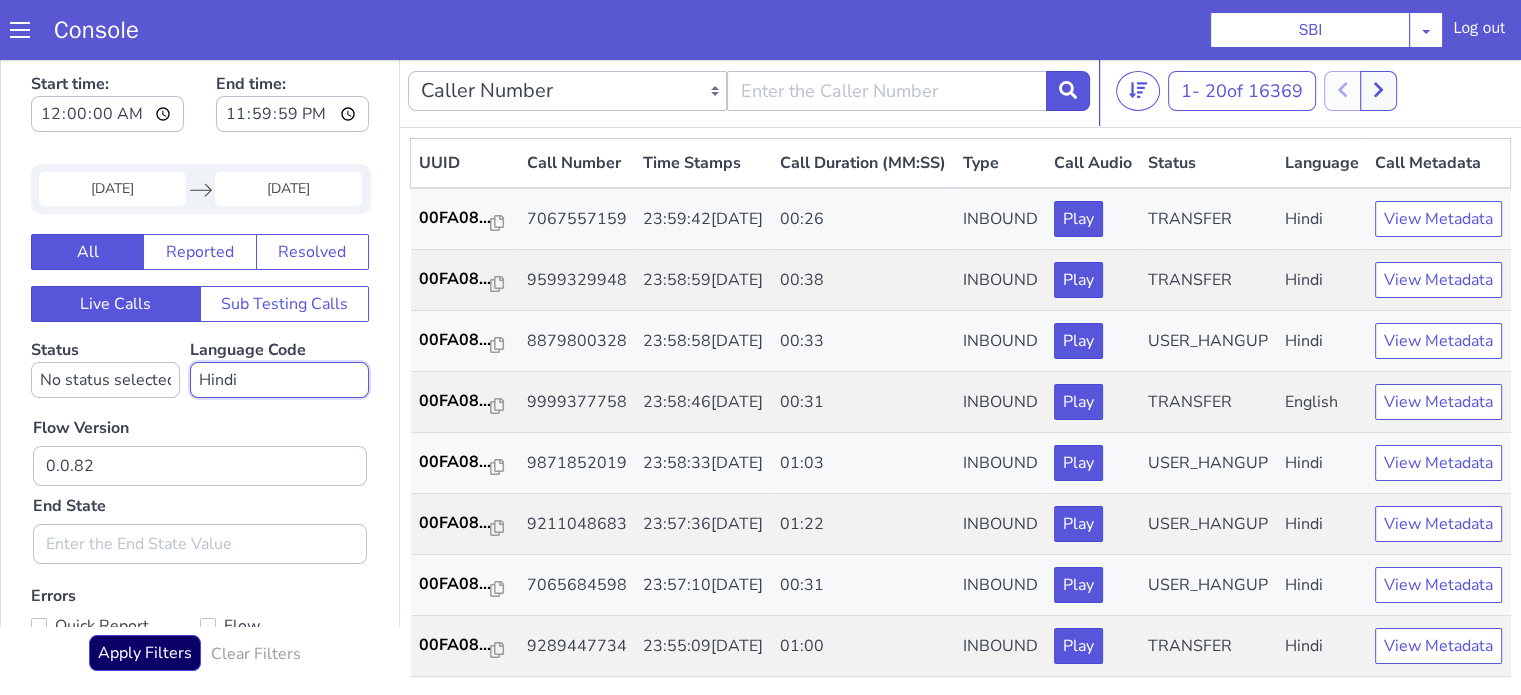 click on "No language selected Hindi English Tamil Telugu Kanada Marathi Malayalam Gujarati Bengali Indonesian Malay English US English GB" at bounding box center [329, 272] 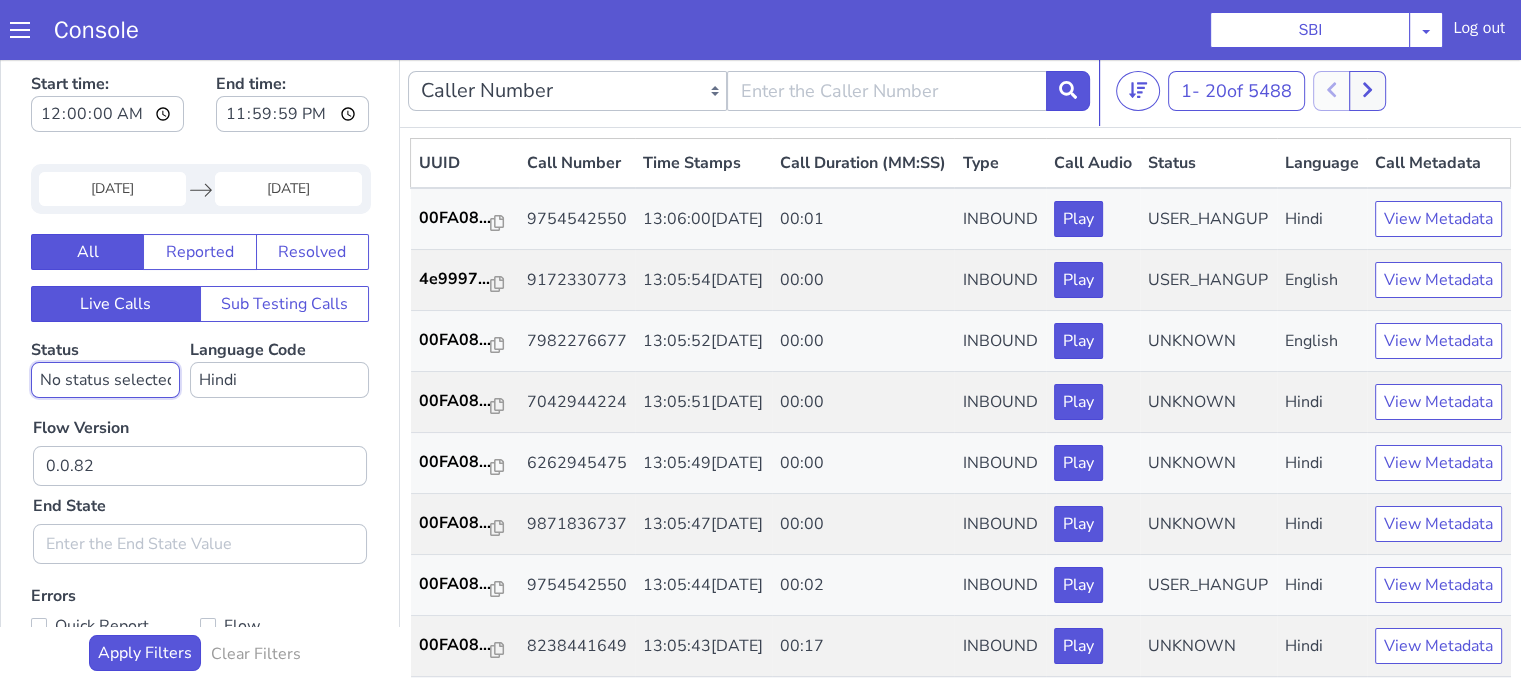 click on "No status selected HANGUP USER_HANGUP TRANSFER UNKNOWN" at bounding box center (1008, -132) 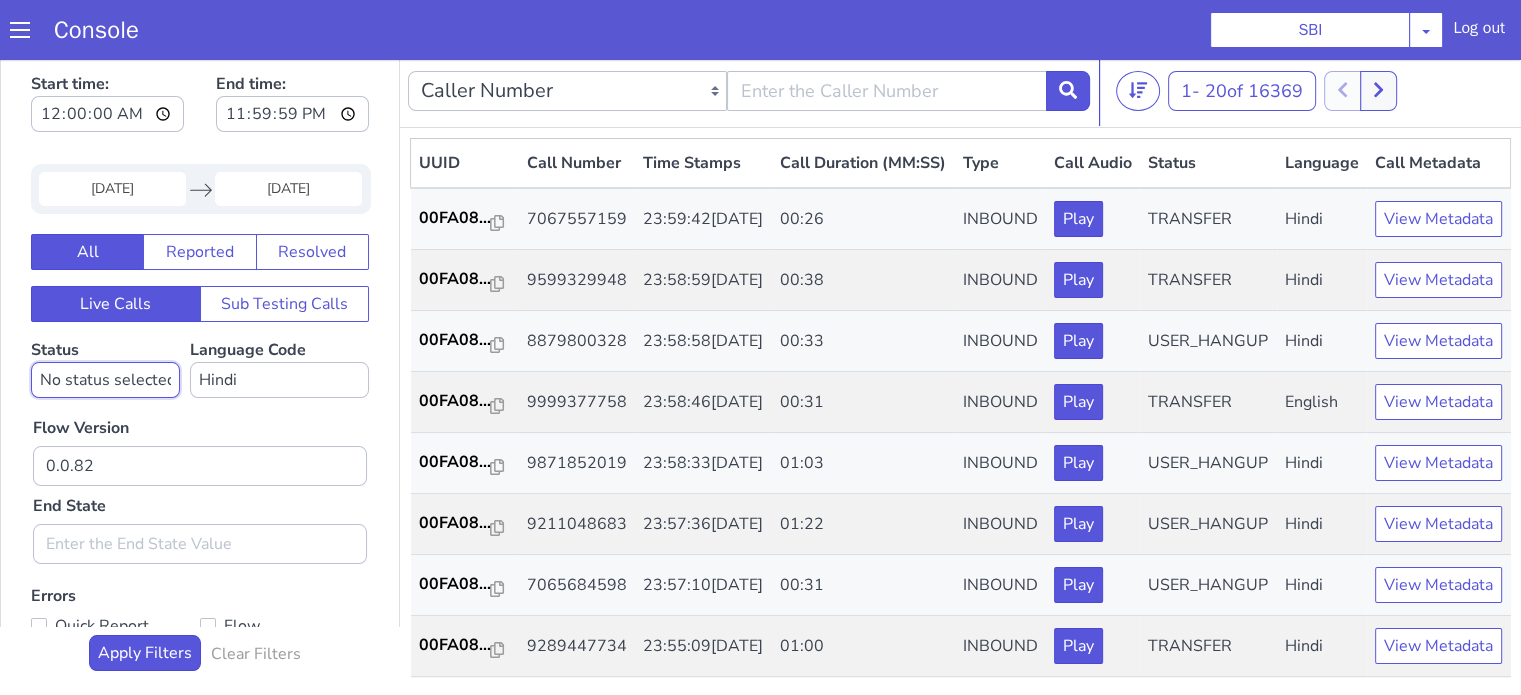 select on "HANGUP" 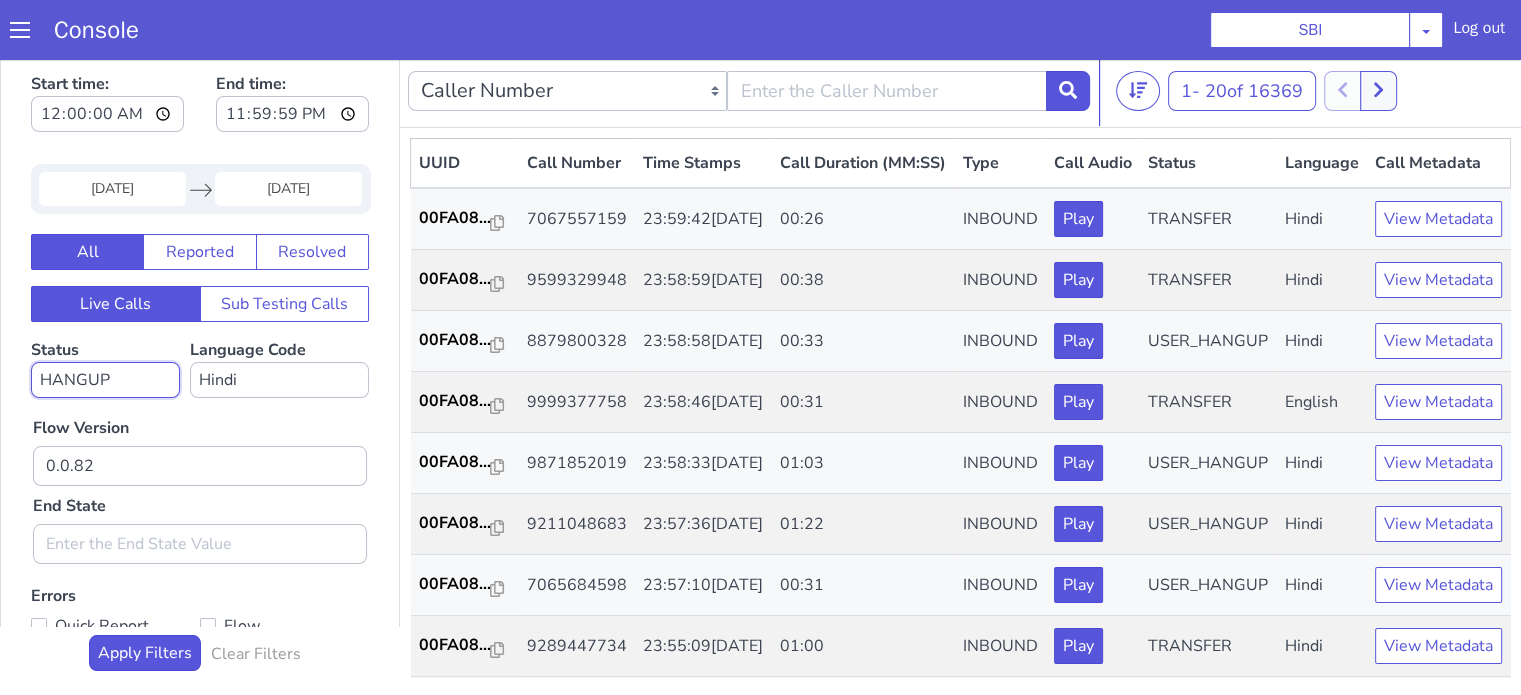 click on "No status selected HANGUP USER_HANGUP TRANSFER UNKNOWN" at bounding box center [902, -144] 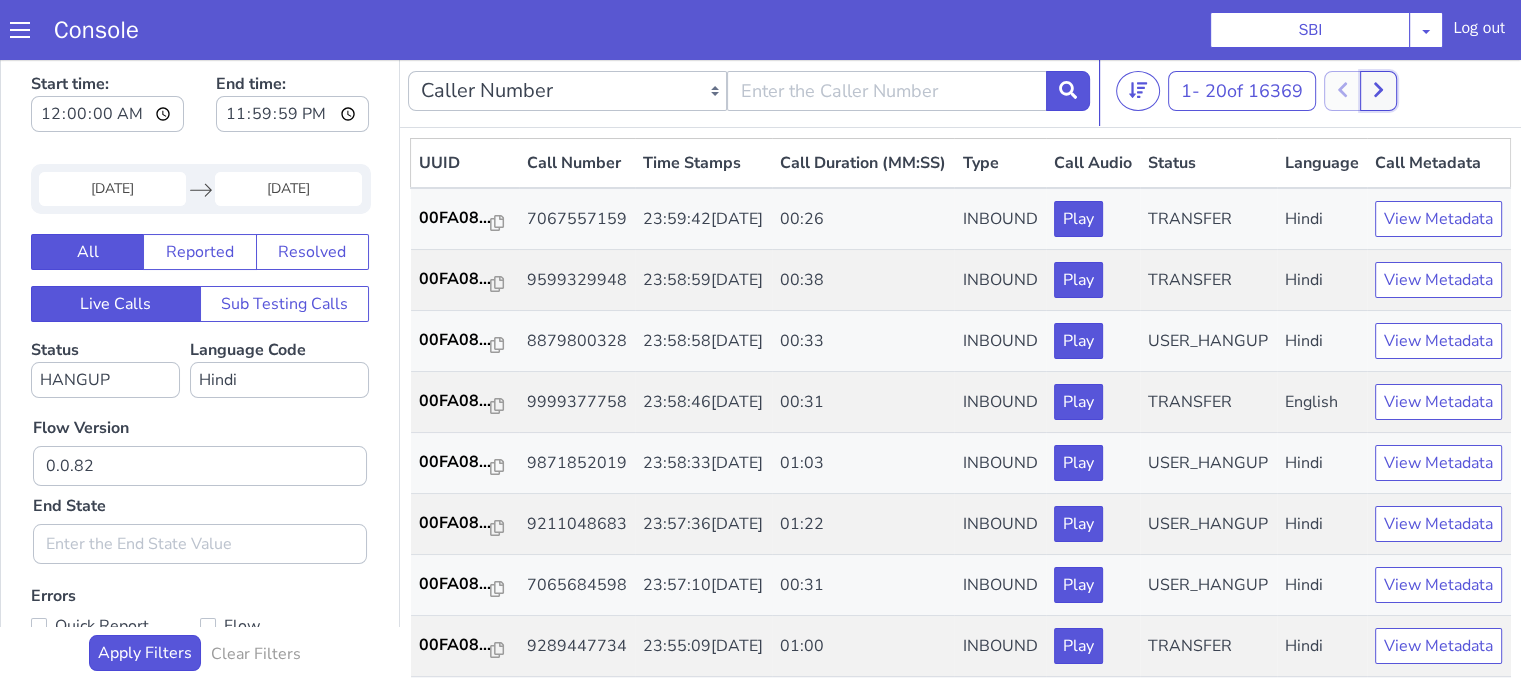 click 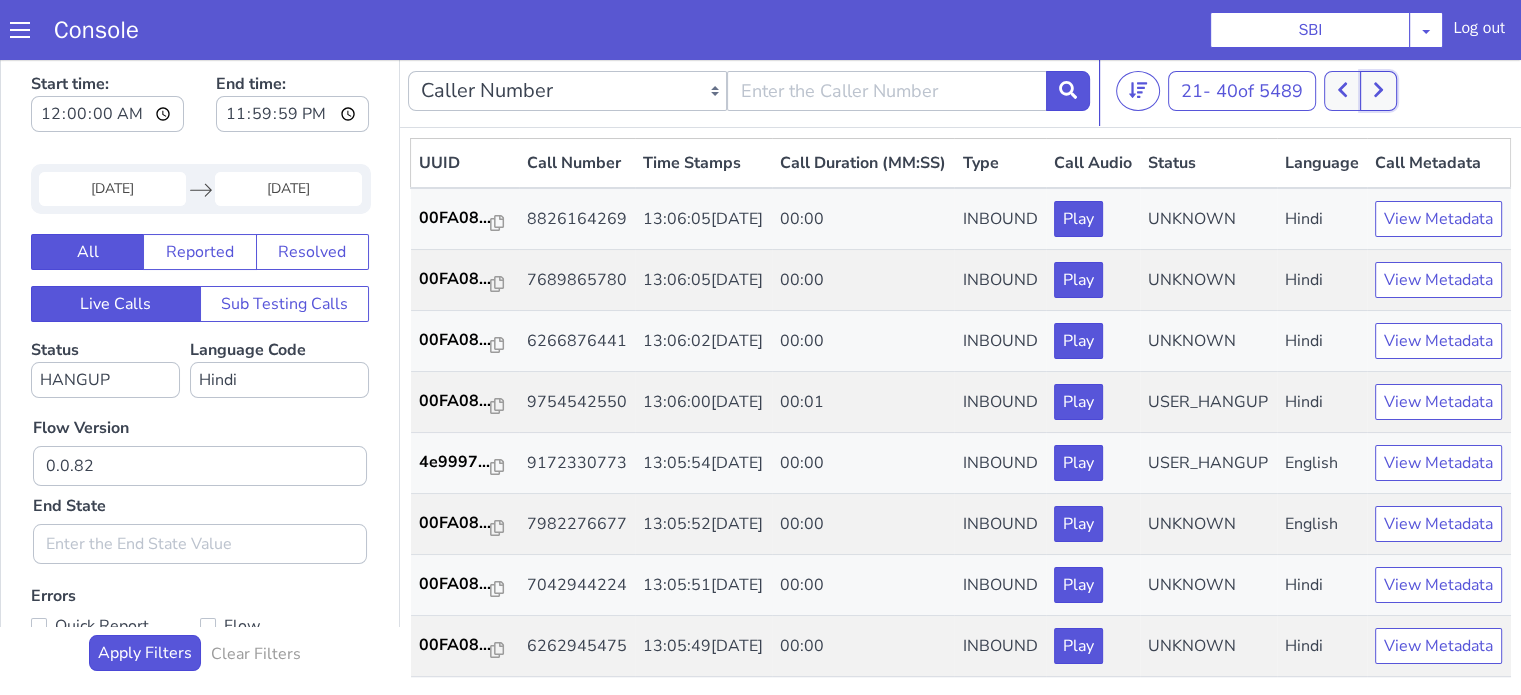 click 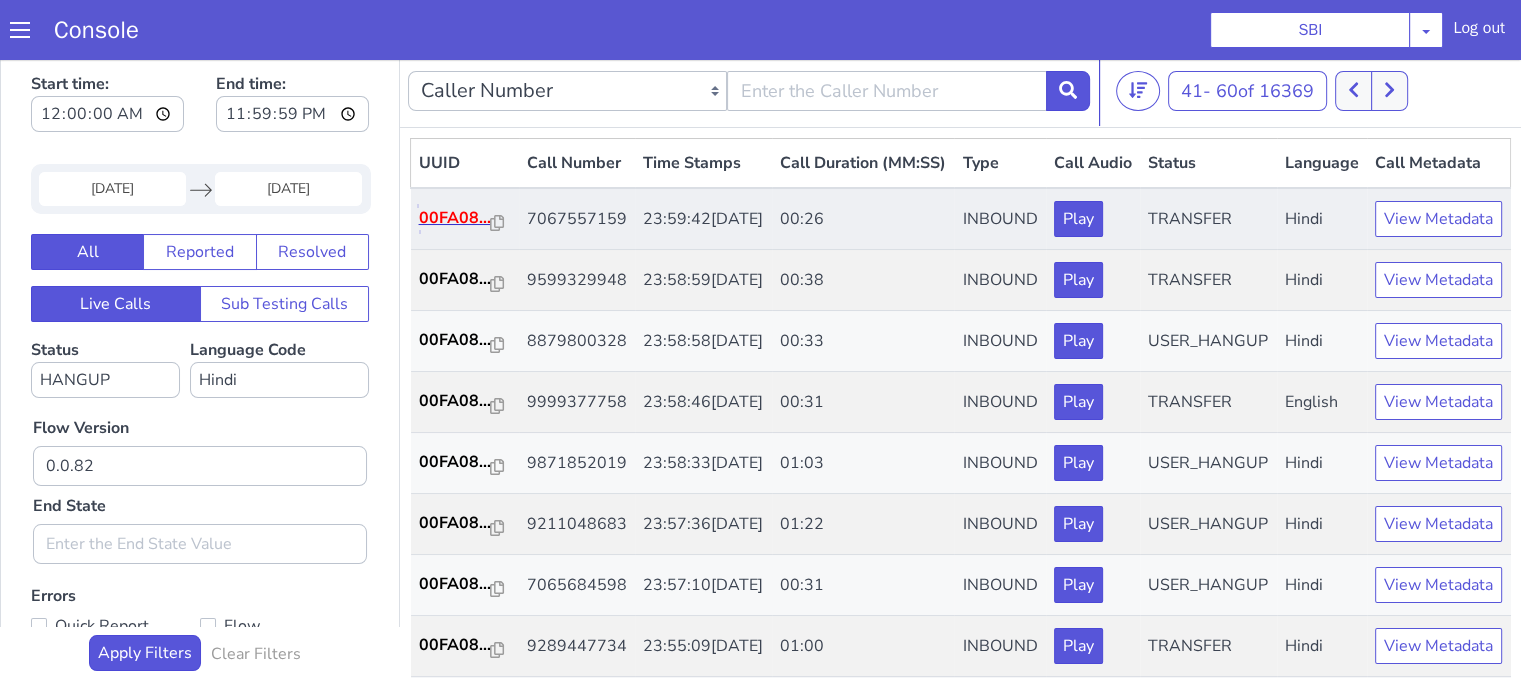 click on "00FA08..." at bounding box center (1050, -290) 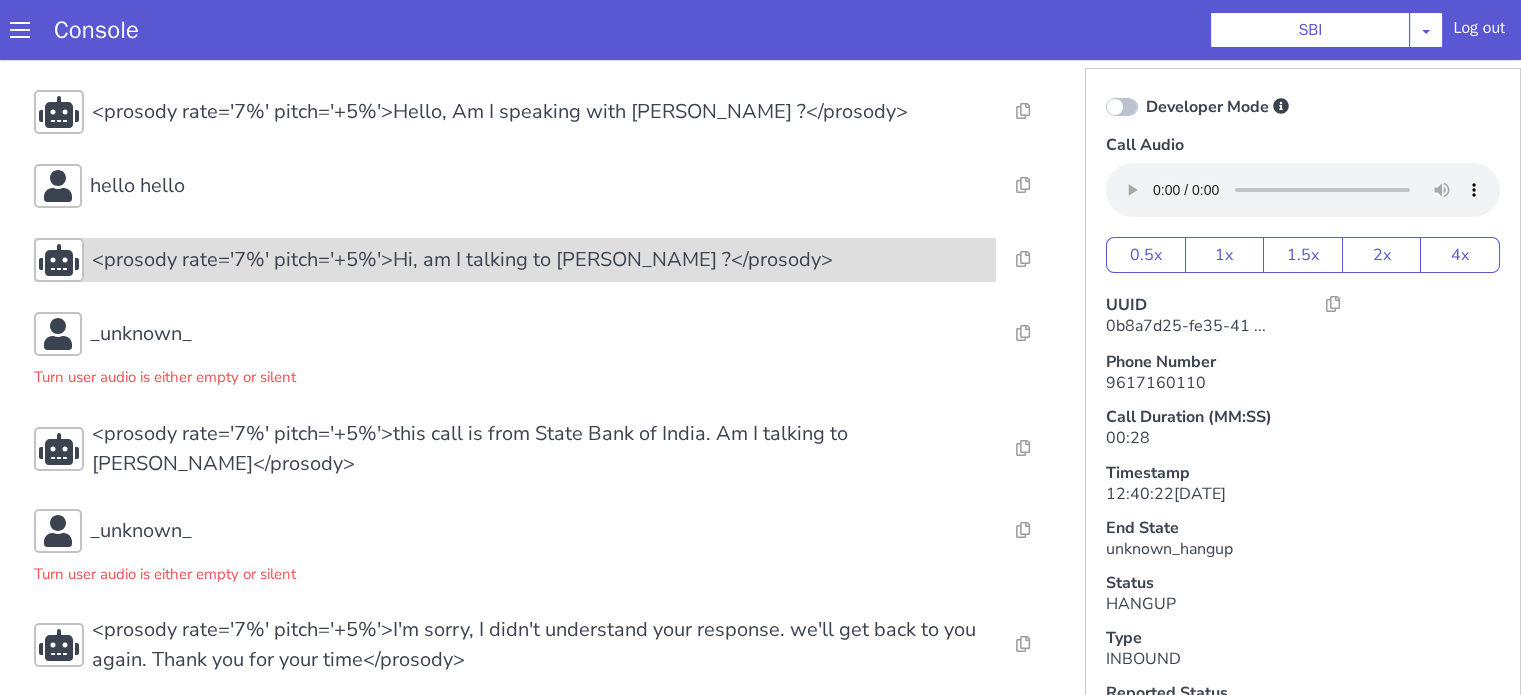 scroll, scrollTop: 37, scrollLeft: 0, axis: vertical 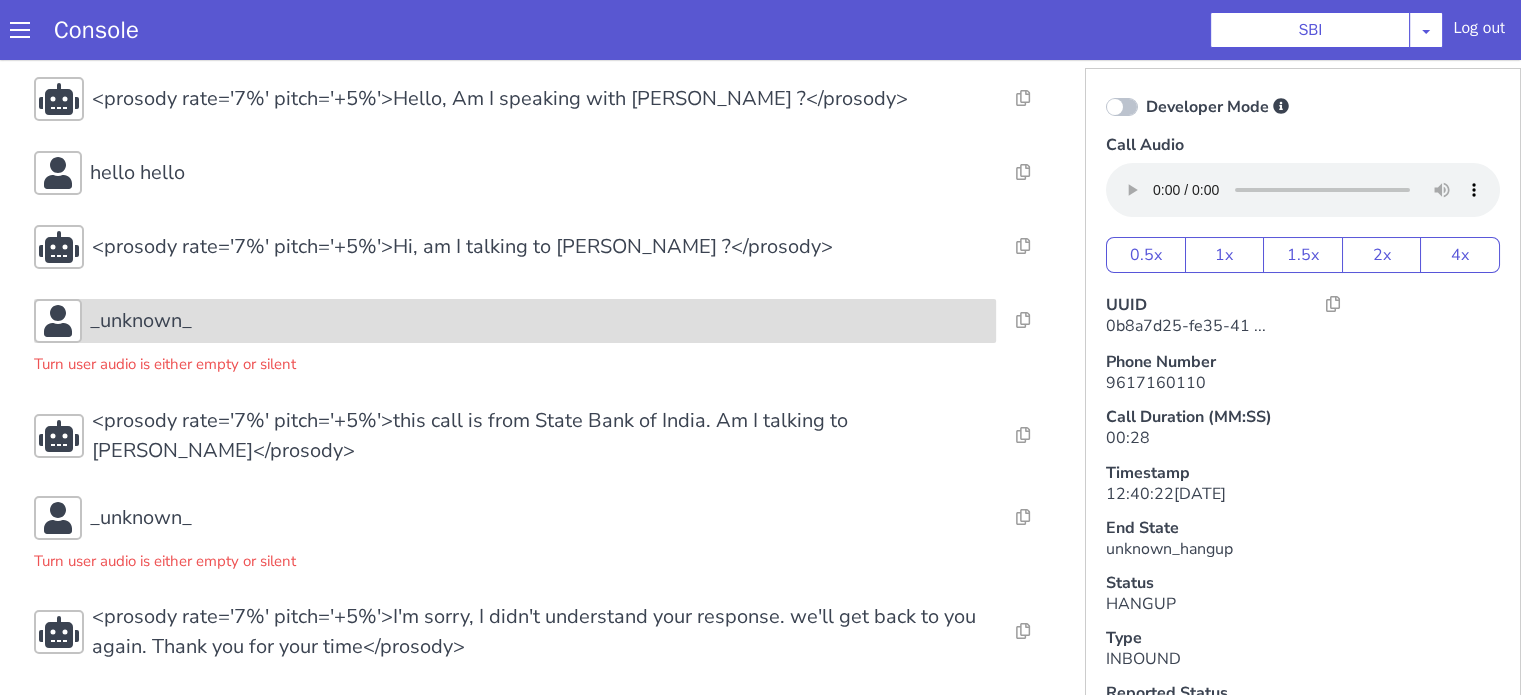 click on "_unknown_" at bounding box center (713, 45) 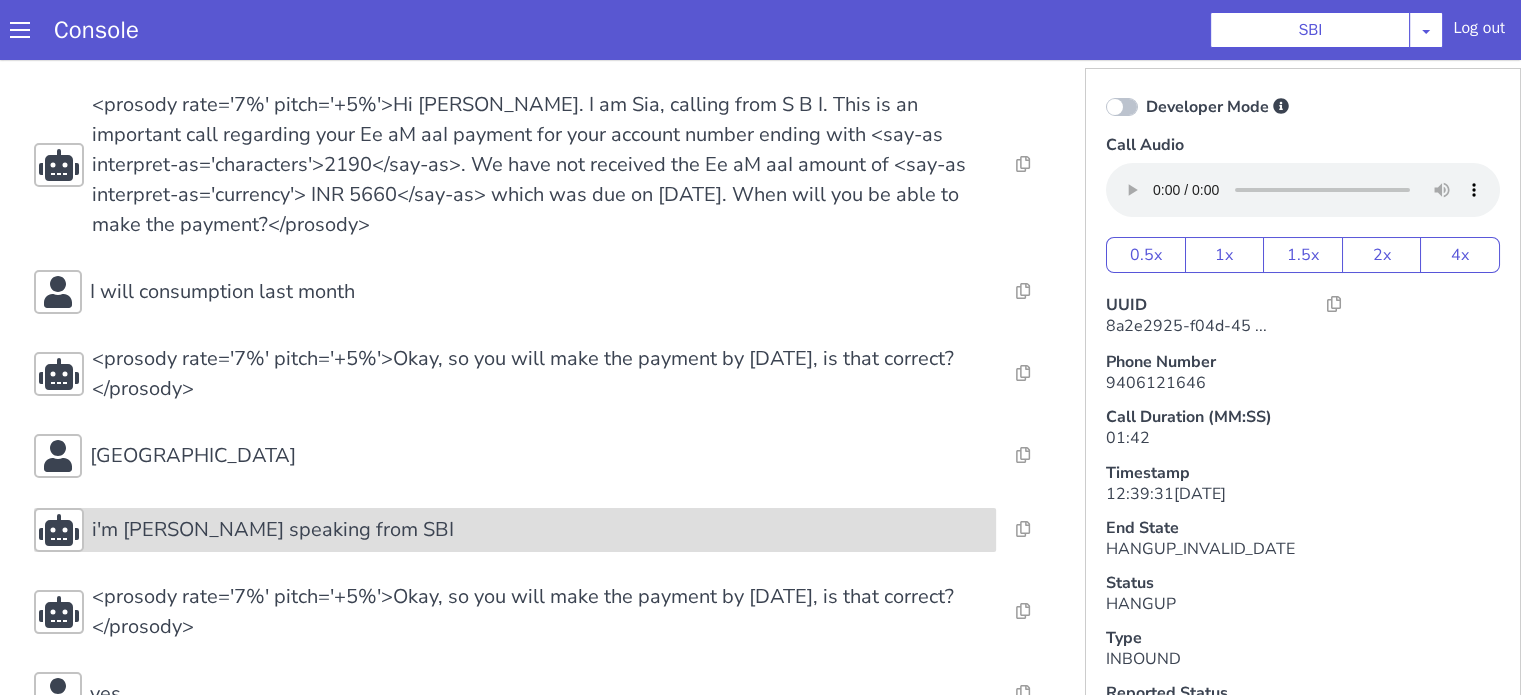 scroll, scrollTop: 207, scrollLeft: 0, axis: vertical 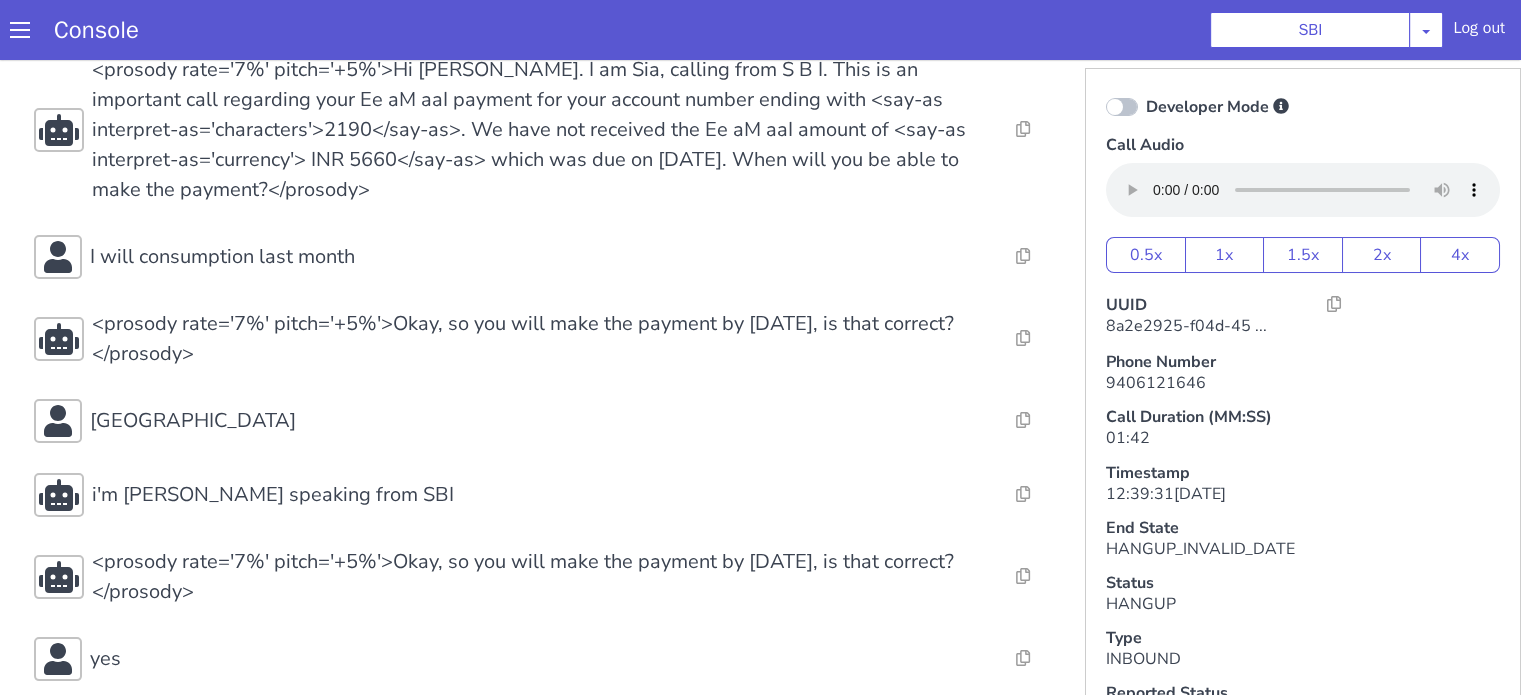 click on "Resolve  Intent Error  Entity Error  Transcription Error  Miscellaneous Submit <prosody rate='7%' pitch='+5%'>Hello, Am I speaking with Ashok Kumar Vani ?</prosody> Resolve  Intent Error  Entity Error  Transcription Error  Miscellaneous Submit Namaskar Namaskar Ji bol raha hun hello Resolve  Intent Error  Entity Error  Transcription Error  Miscellaneous Submit <prosody rate='7%' pitch='+5%'>Hi Ashok. I am Sia, calling from S B I. This is an important call regarding your Ee aM aaI payment for your account number ending with <say-as interpret-as='characters'>2190</say-as>. We have not received the Ee aM aaI amount of <say-as interpret-as='currency'> INR 5660</say-as> which was due on 01/06/2025. When will you be able to make the payment?</prosody> Resolve  Intent Error  Entity Error  Transcription Error  Miscellaneous Submit I will consumption last month Resolve  Intent Error  Entity Error  Transcription Error  Miscellaneous Submit Resolve  Intent Error  Entity Error  Transcription Error  Miscellaneous Submit" at bounding box center (544, 535) 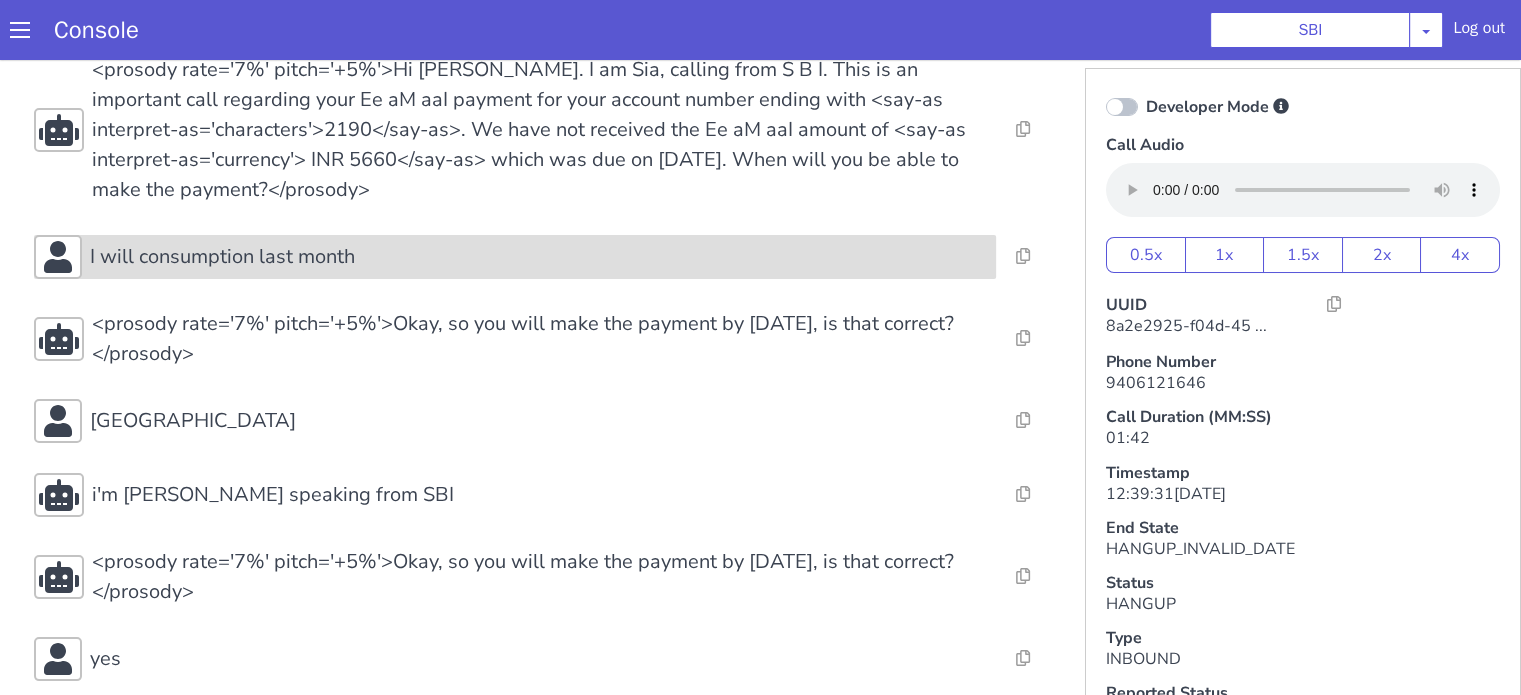 click on "I will consumption last month" at bounding box center (222, 257) 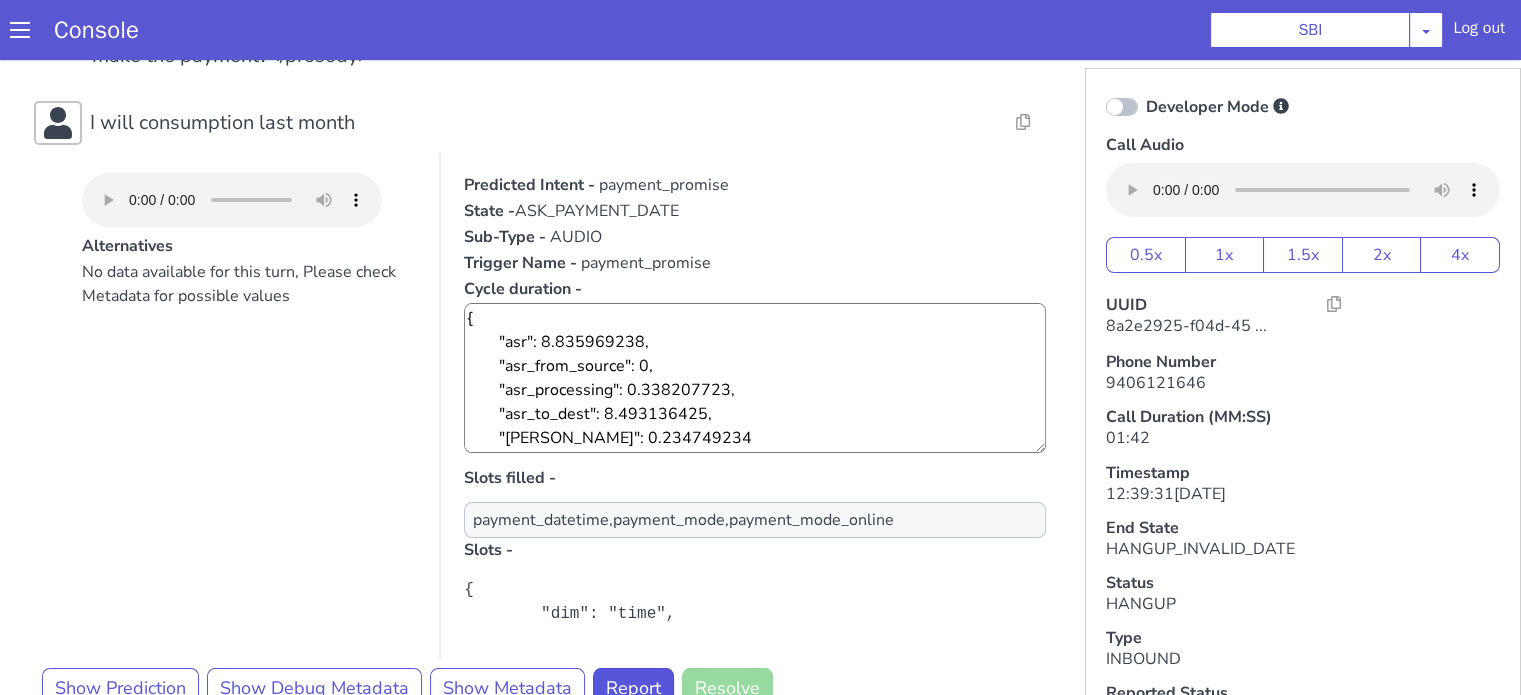 scroll, scrollTop: 307, scrollLeft: 0, axis: vertical 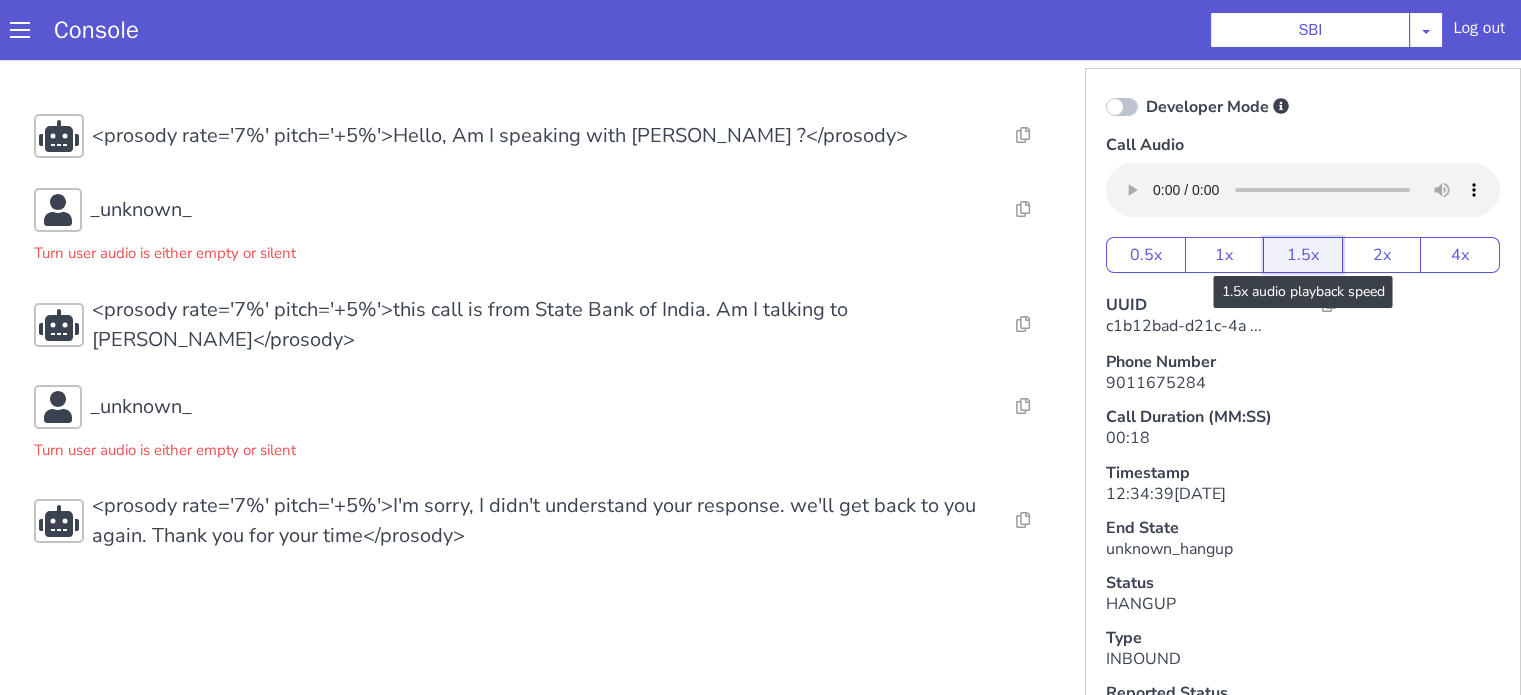 click on "1.5x" at bounding box center [1780, 1304] 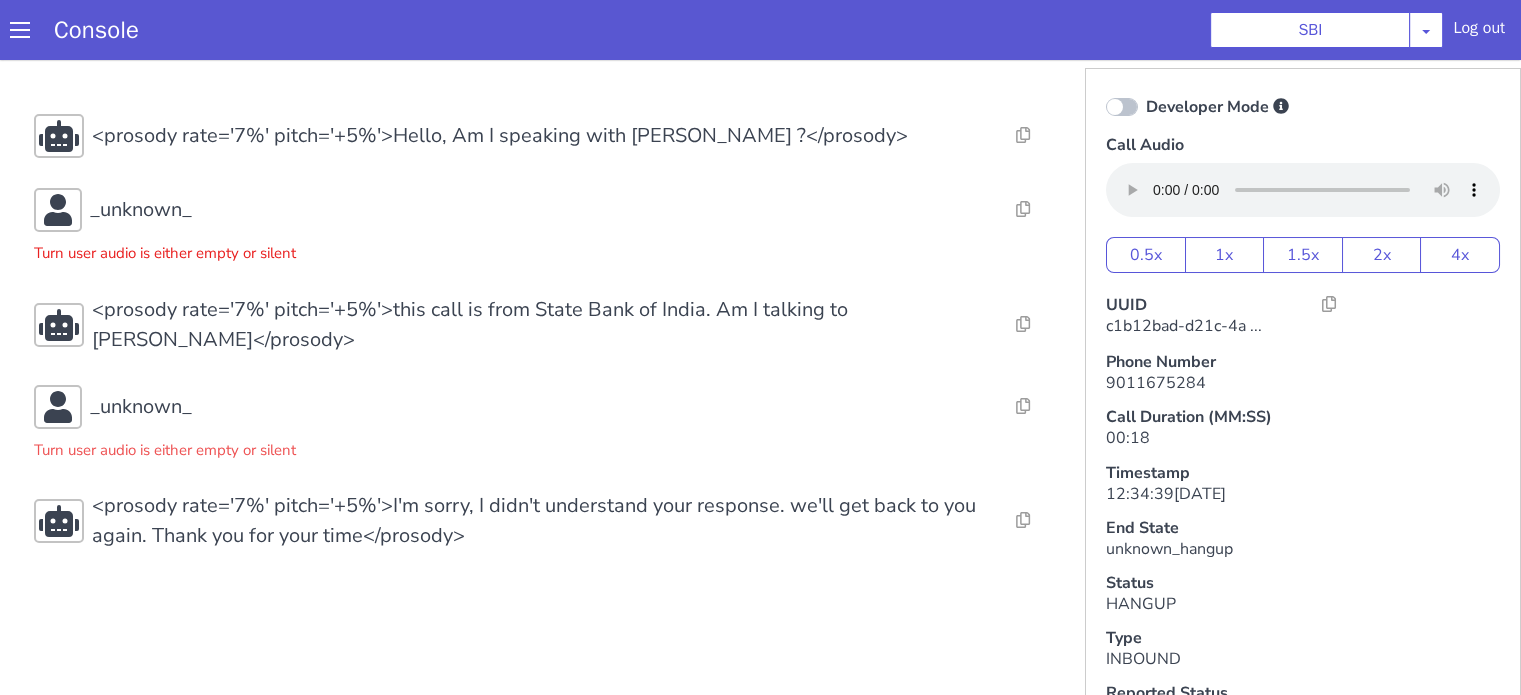 drag, startPoint x: 1382, startPoint y: 1280, endPoint x: 1297, endPoint y: 1314, distance: 91.5478 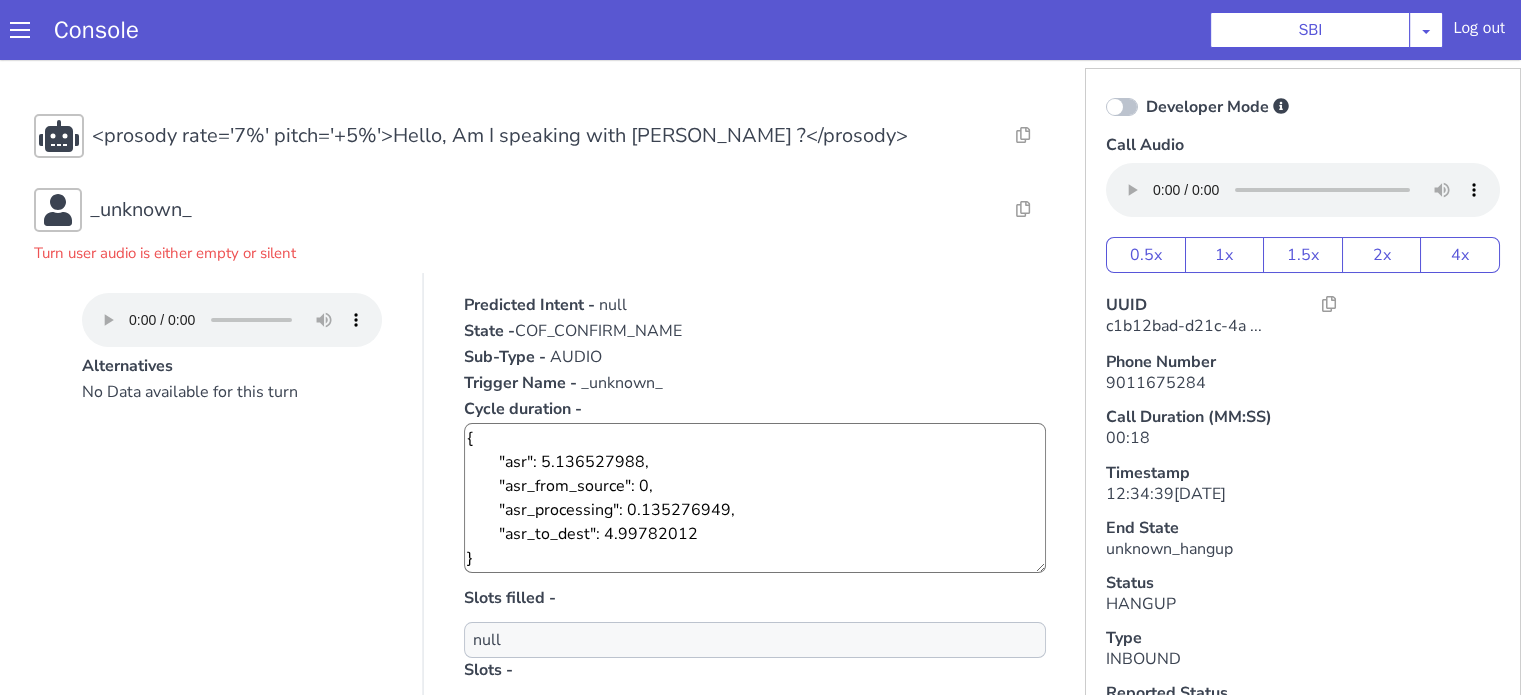 type 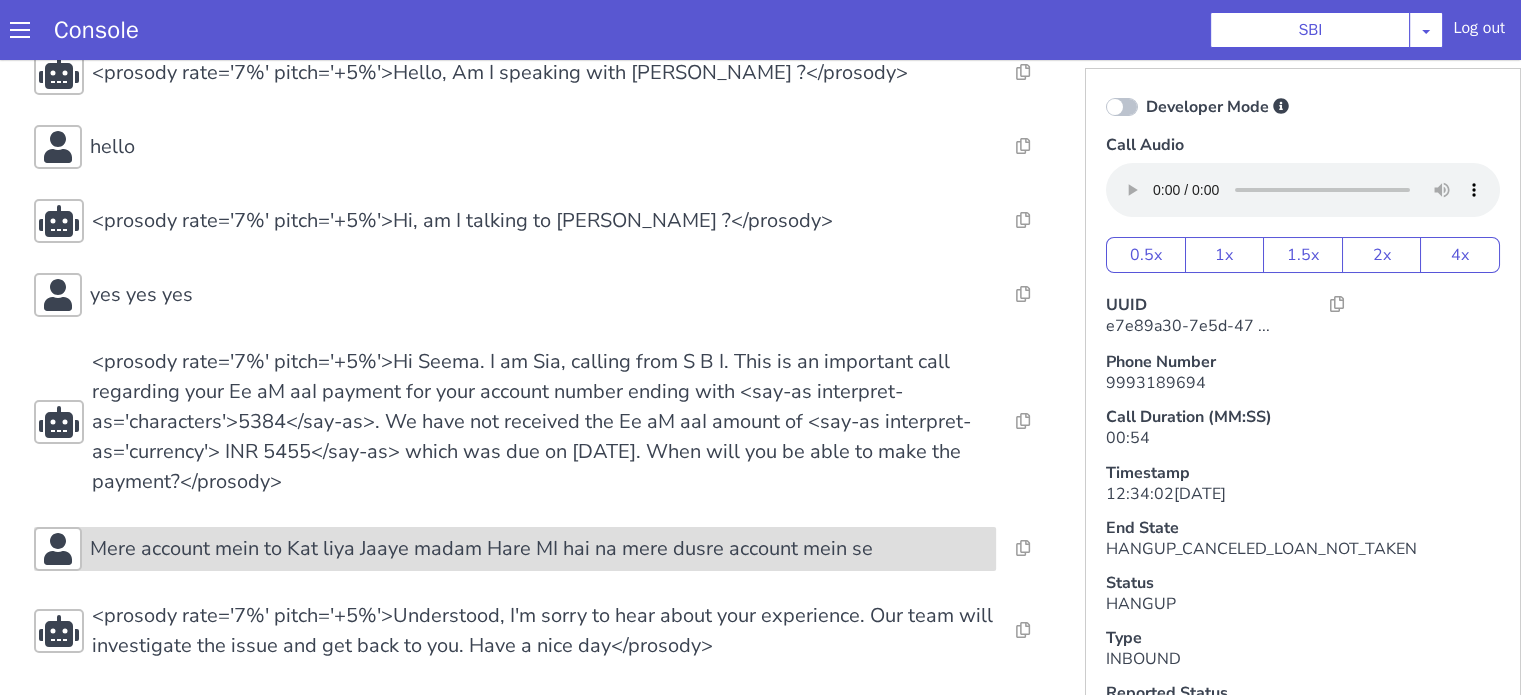 scroll, scrollTop: 5, scrollLeft: 0, axis: vertical 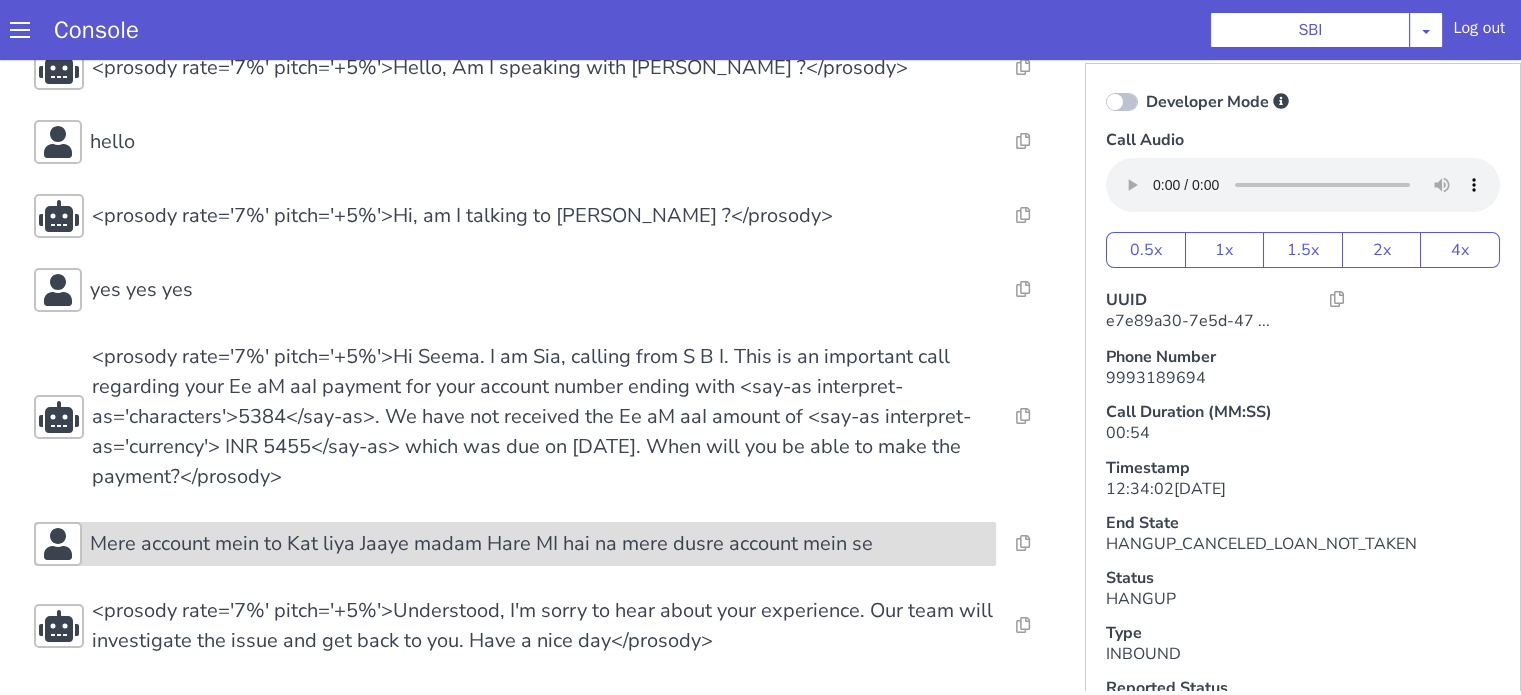 click on "Mere account mein to Kat liya Jaaye madam Hare MI hai na mere dusre account mein se" at bounding box center [481, 544] 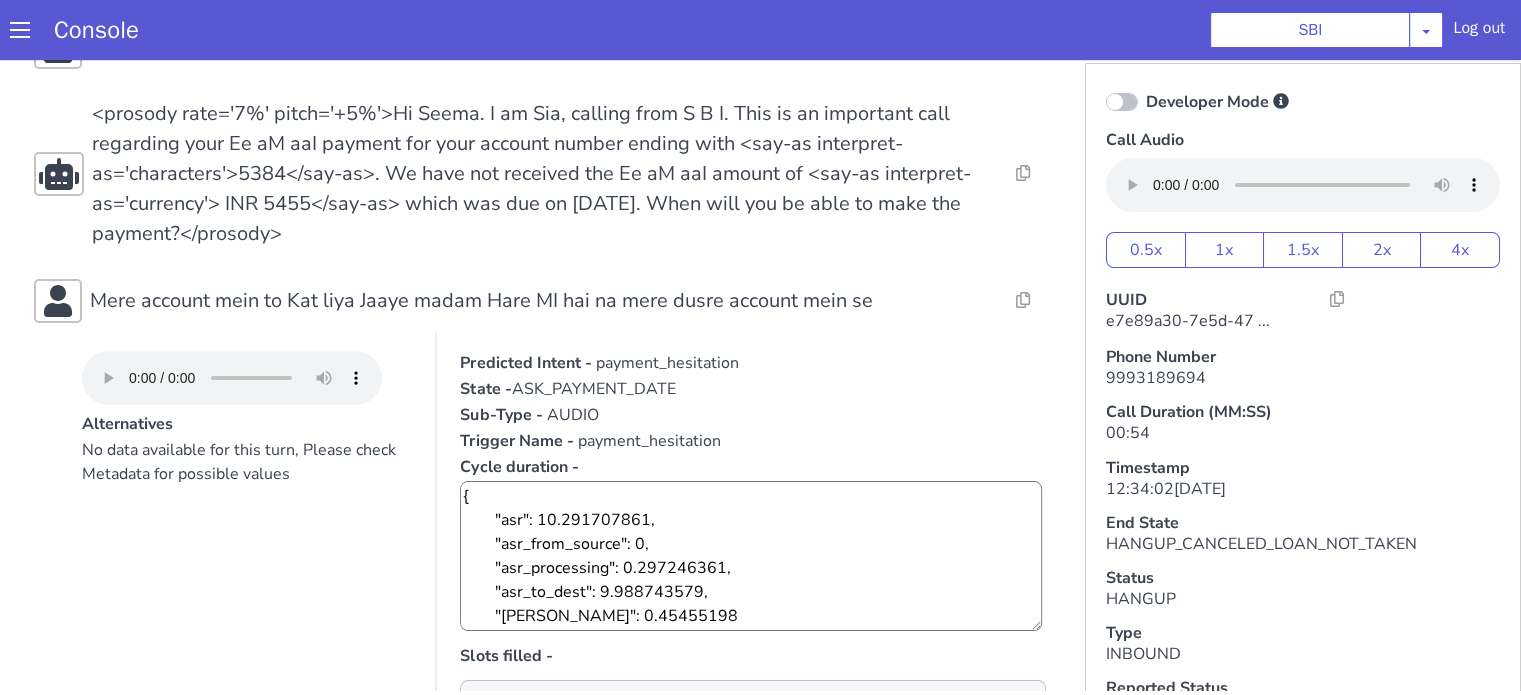 scroll, scrollTop: 363, scrollLeft: 0, axis: vertical 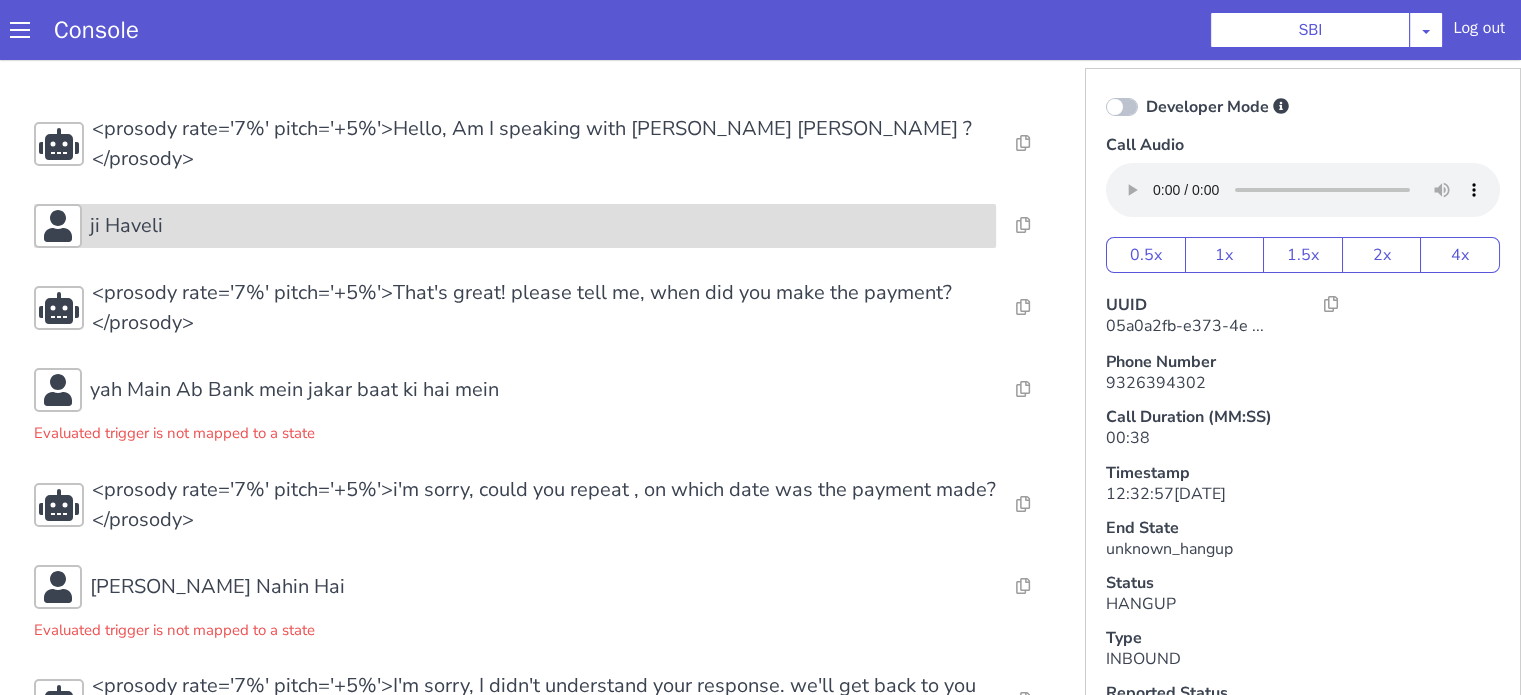 click on "ji Haveli" at bounding box center [539, 226] 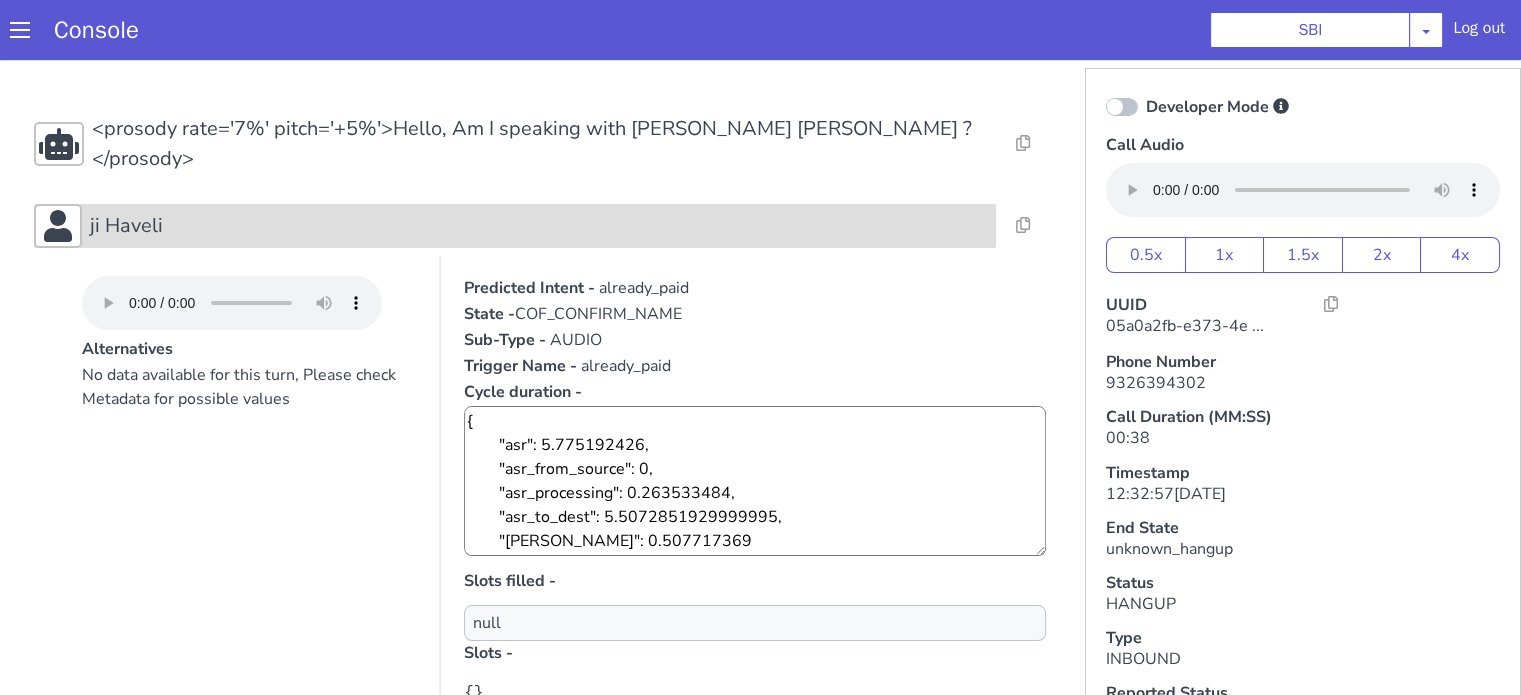 click on "ji Haveli" at bounding box center [539, 226] 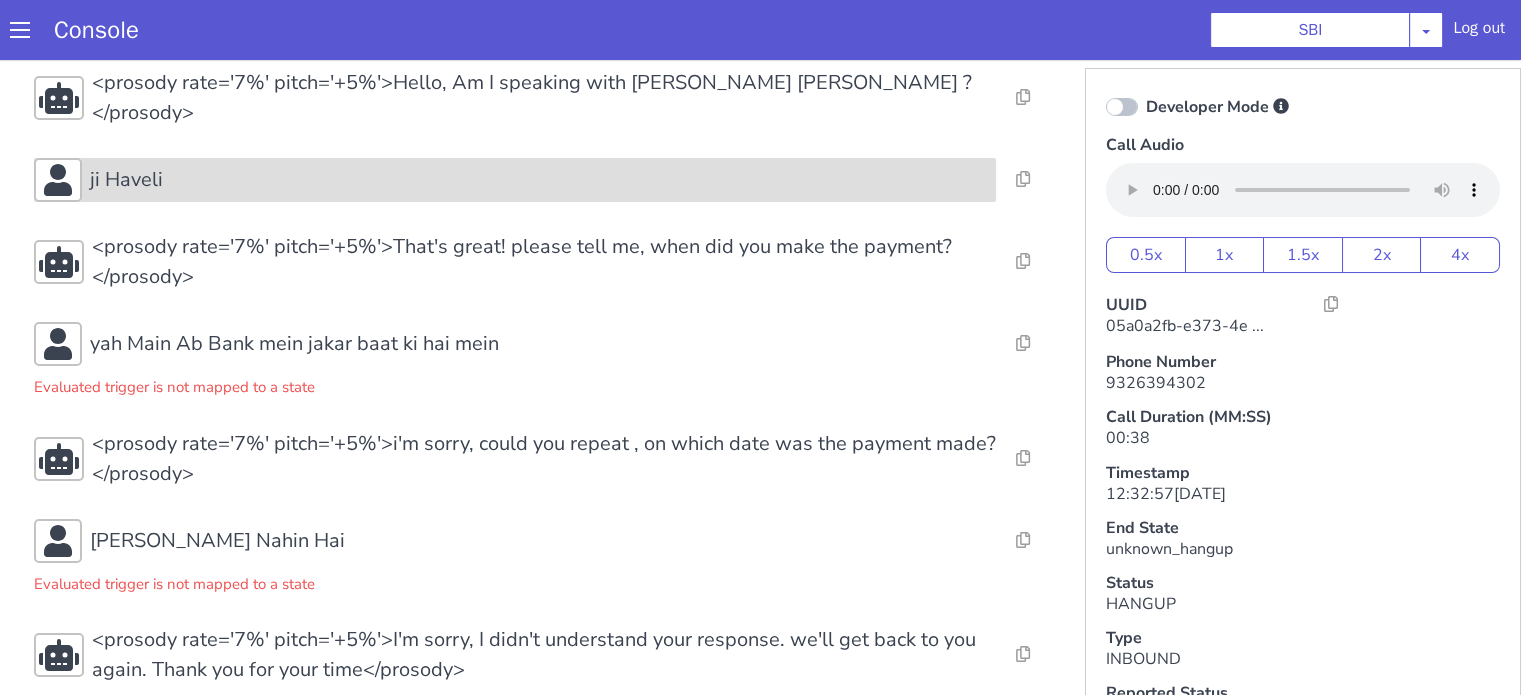 scroll, scrollTop: 71, scrollLeft: 0, axis: vertical 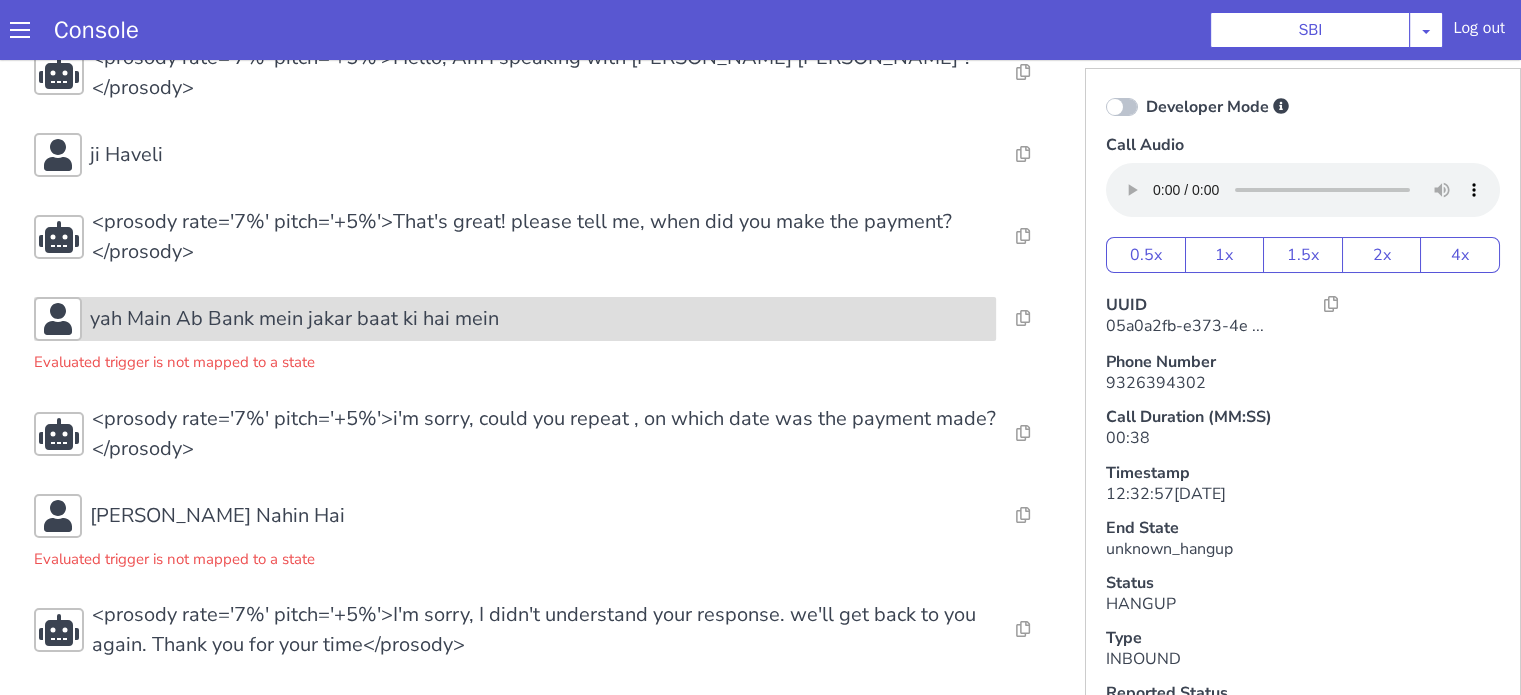 click on "yah Main Ab Bank mein jakar baat ki hai mein" at bounding box center [294, 319] 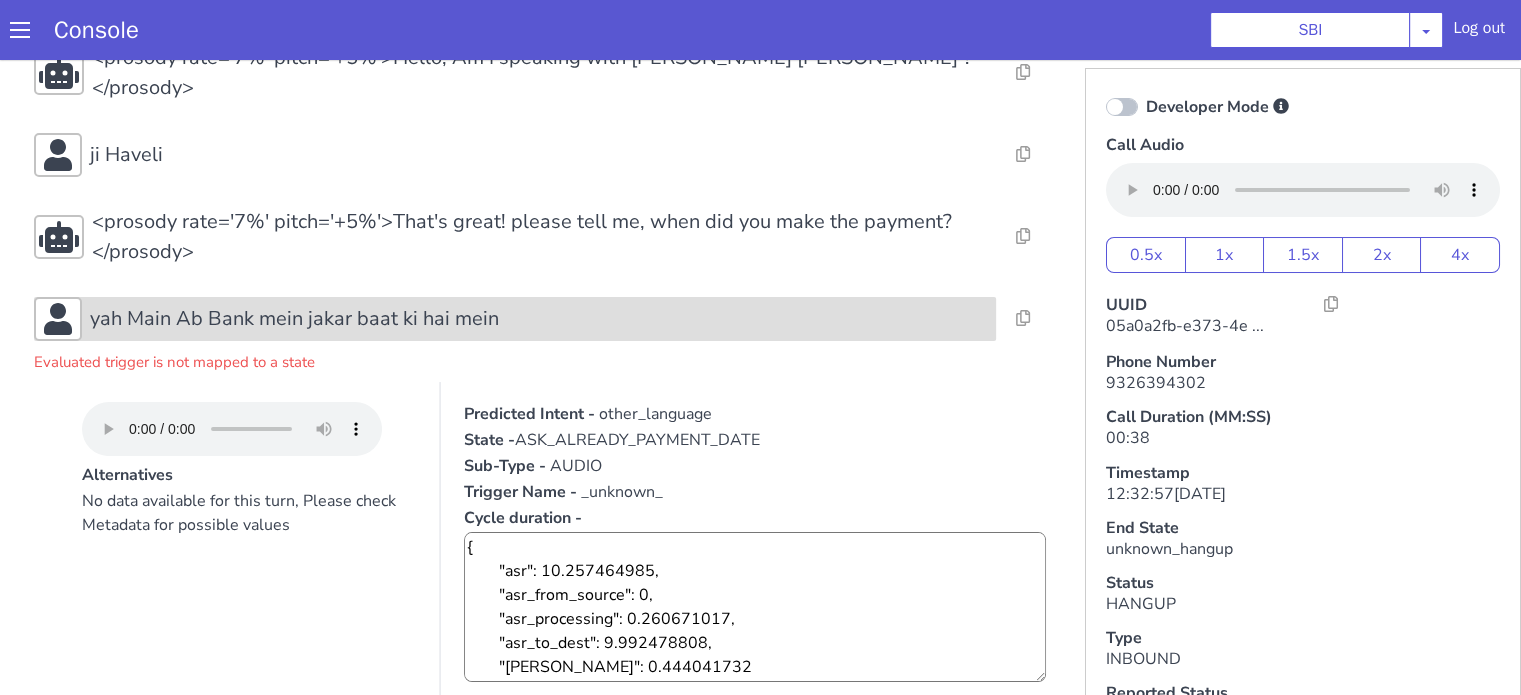click on "yah Main Ab Bank mein jakar baat ki hai mein" at bounding box center (294, 319) 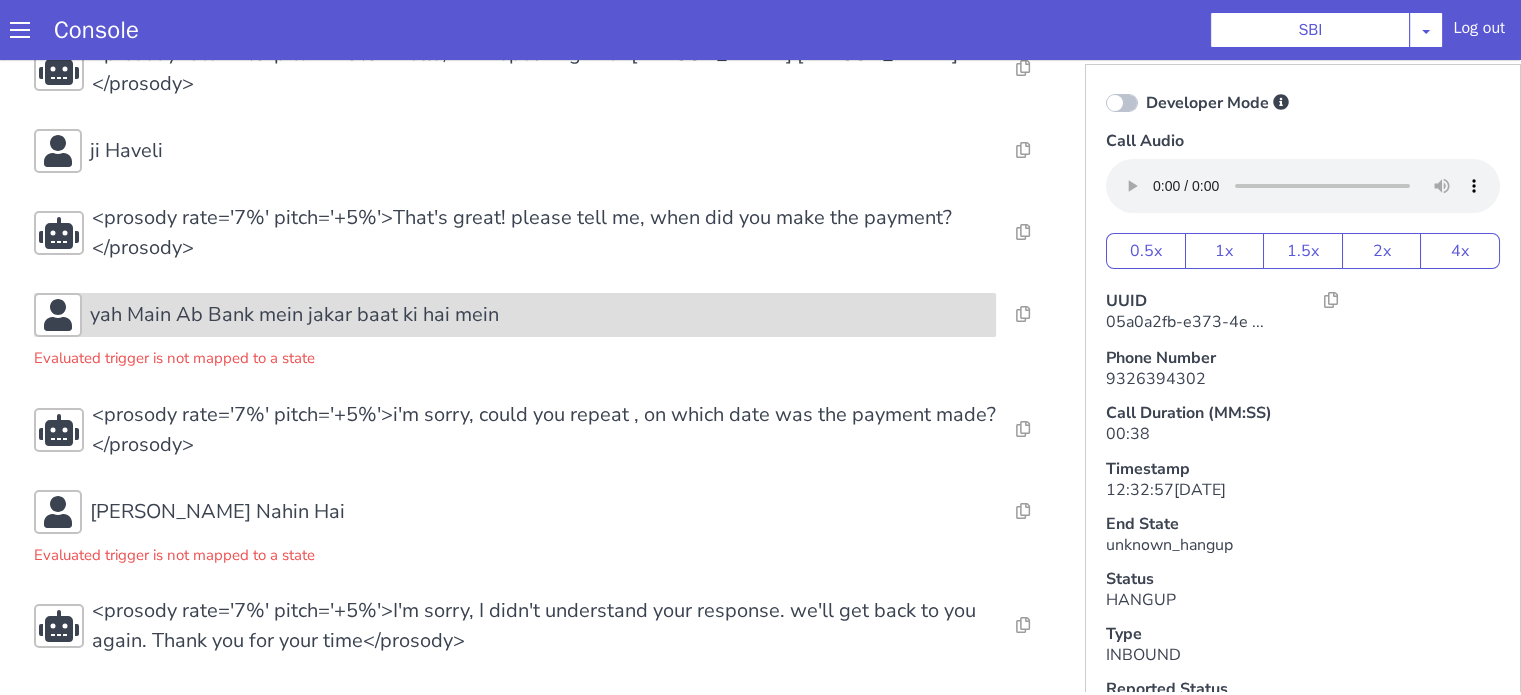 scroll, scrollTop: 5, scrollLeft: 0, axis: vertical 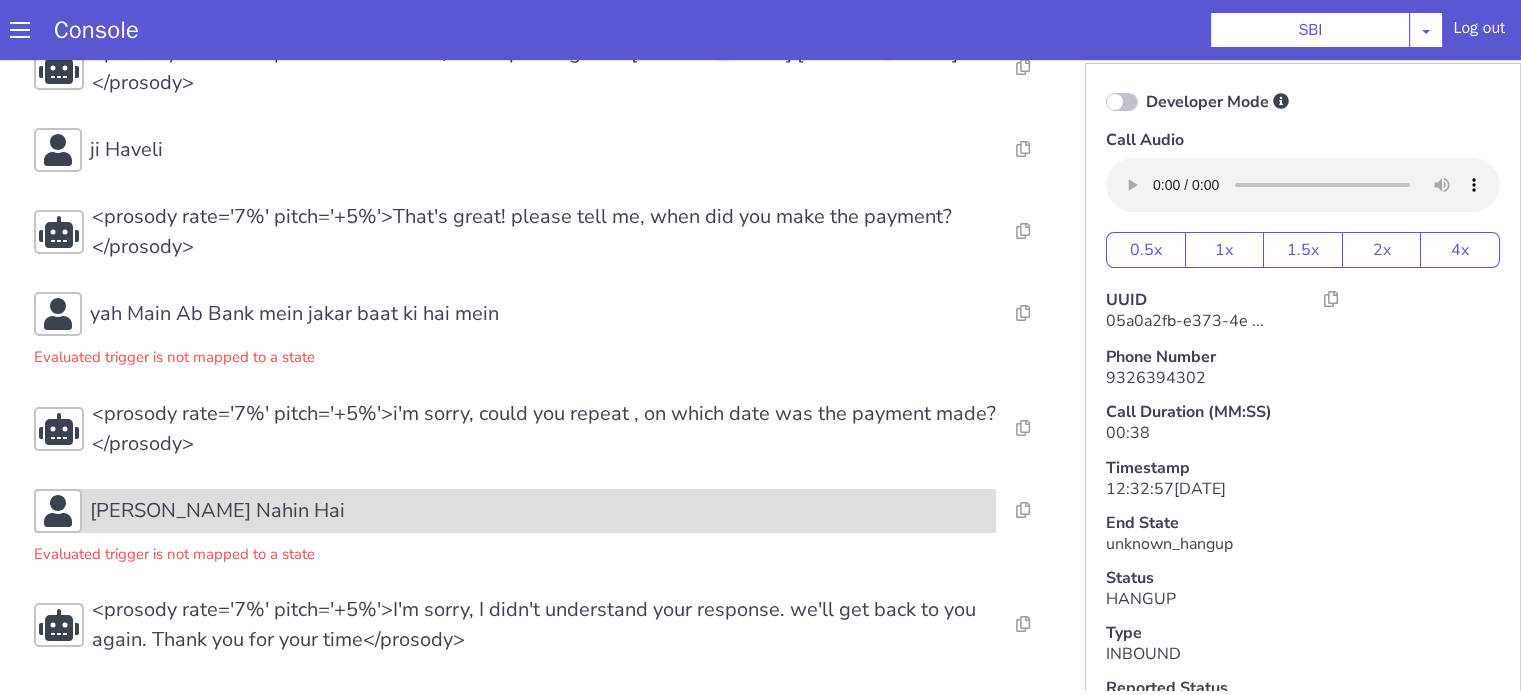 click on "Ek Kam Nahin Hai" at bounding box center (539, 511) 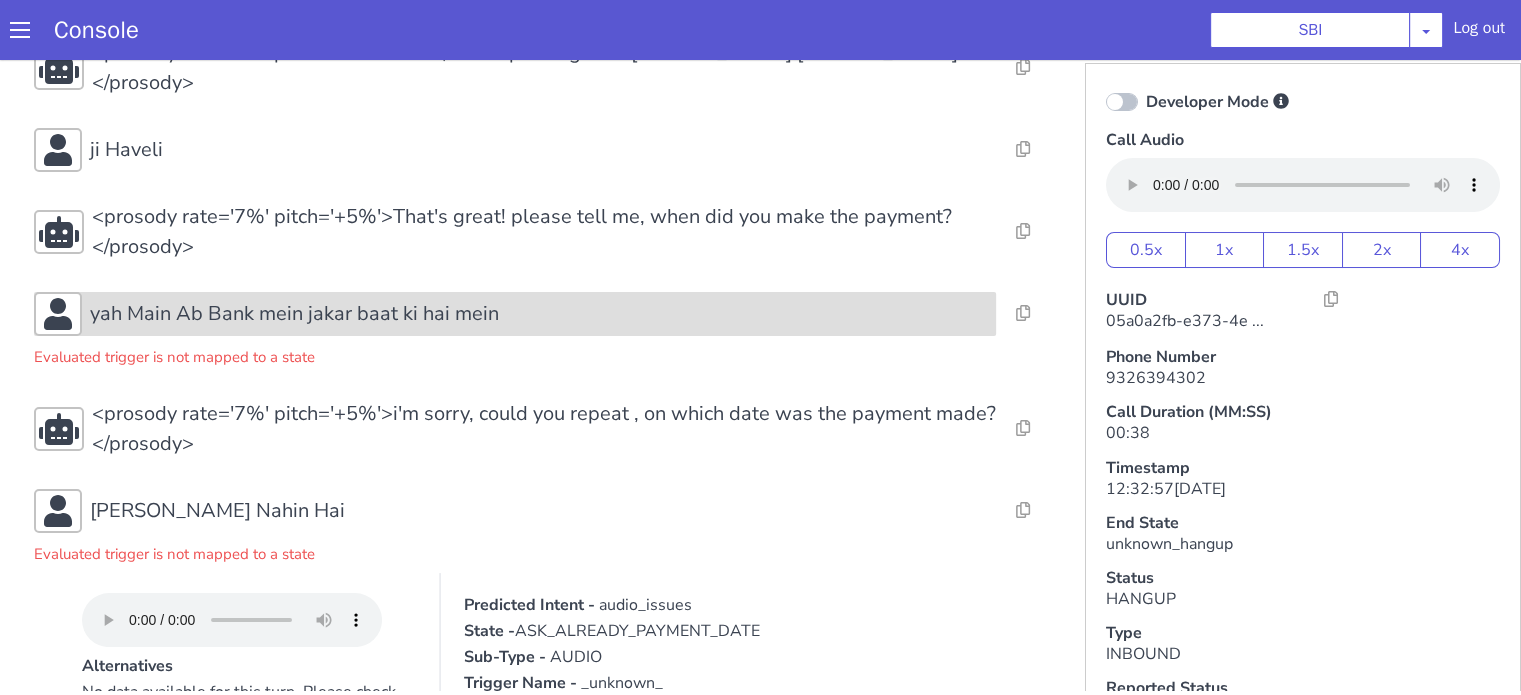 click on "yah Main Ab Bank mein jakar baat ki hai mein" at bounding box center [294, 314] 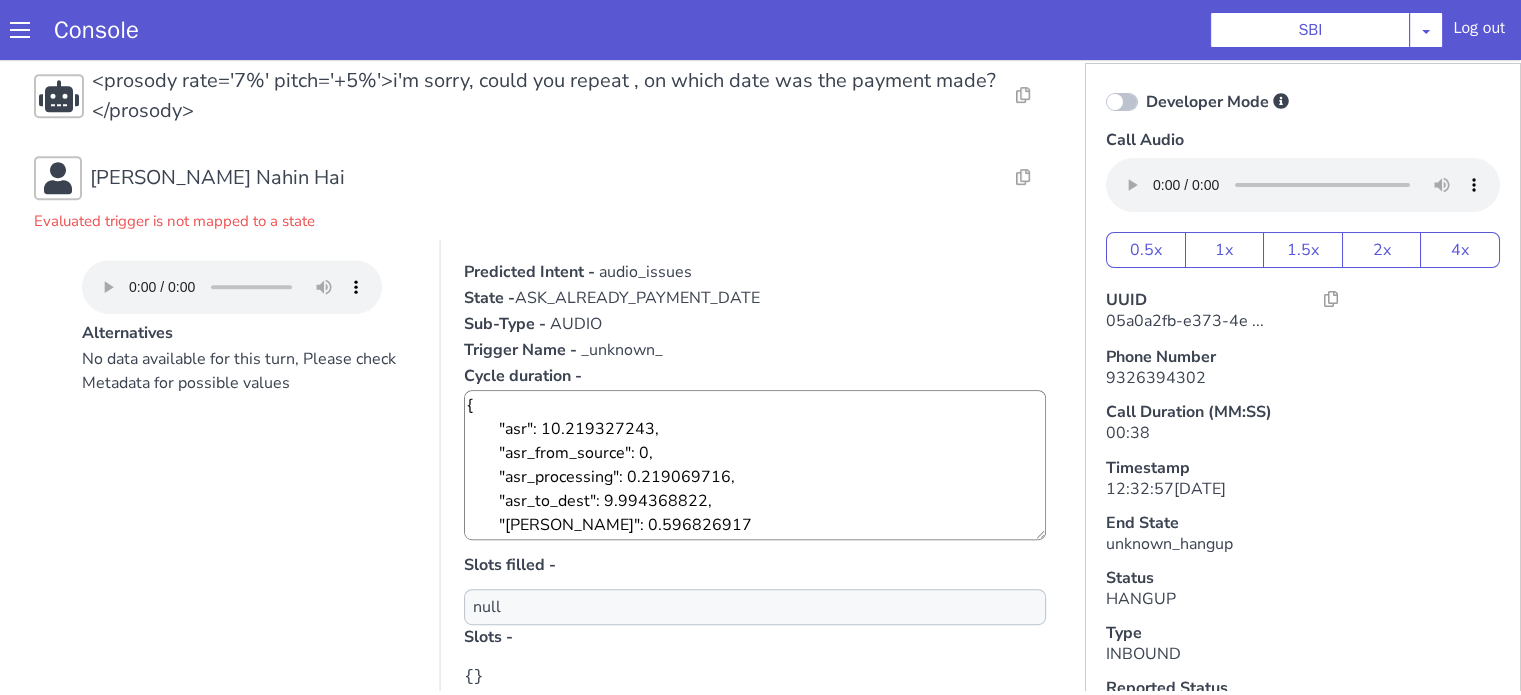 scroll, scrollTop: 1000, scrollLeft: 0, axis: vertical 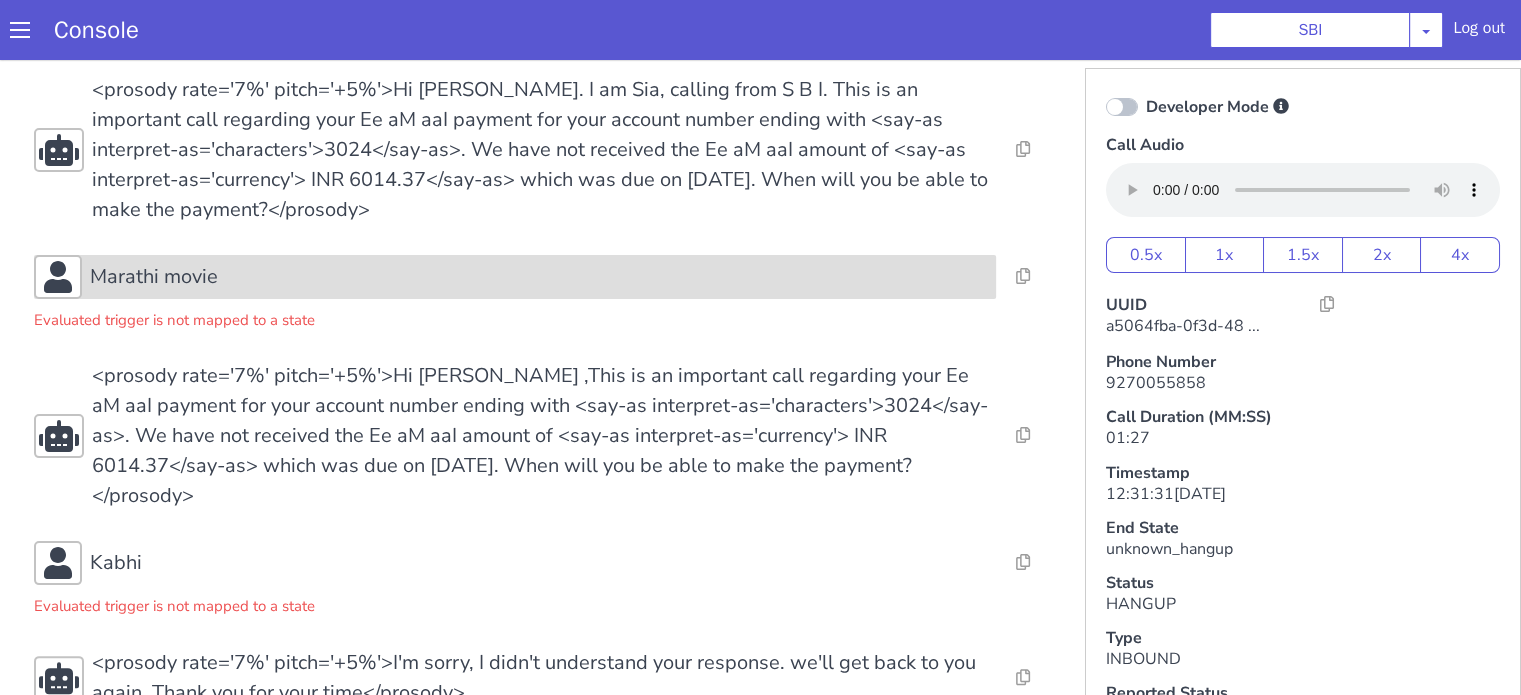 click on "Marathi movie" at bounding box center (154, 277) 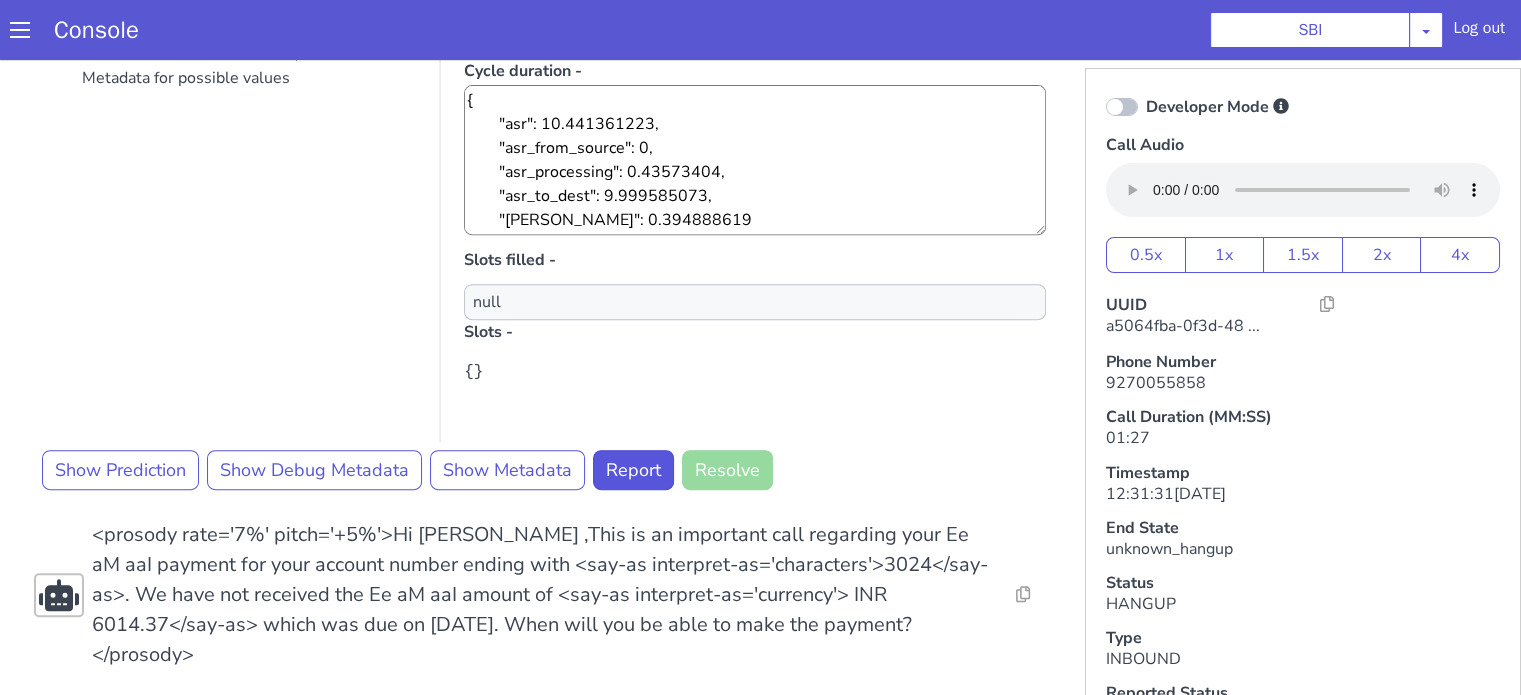 scroll, scrollTop: 963, scrollLeft: 0, axis: vertical 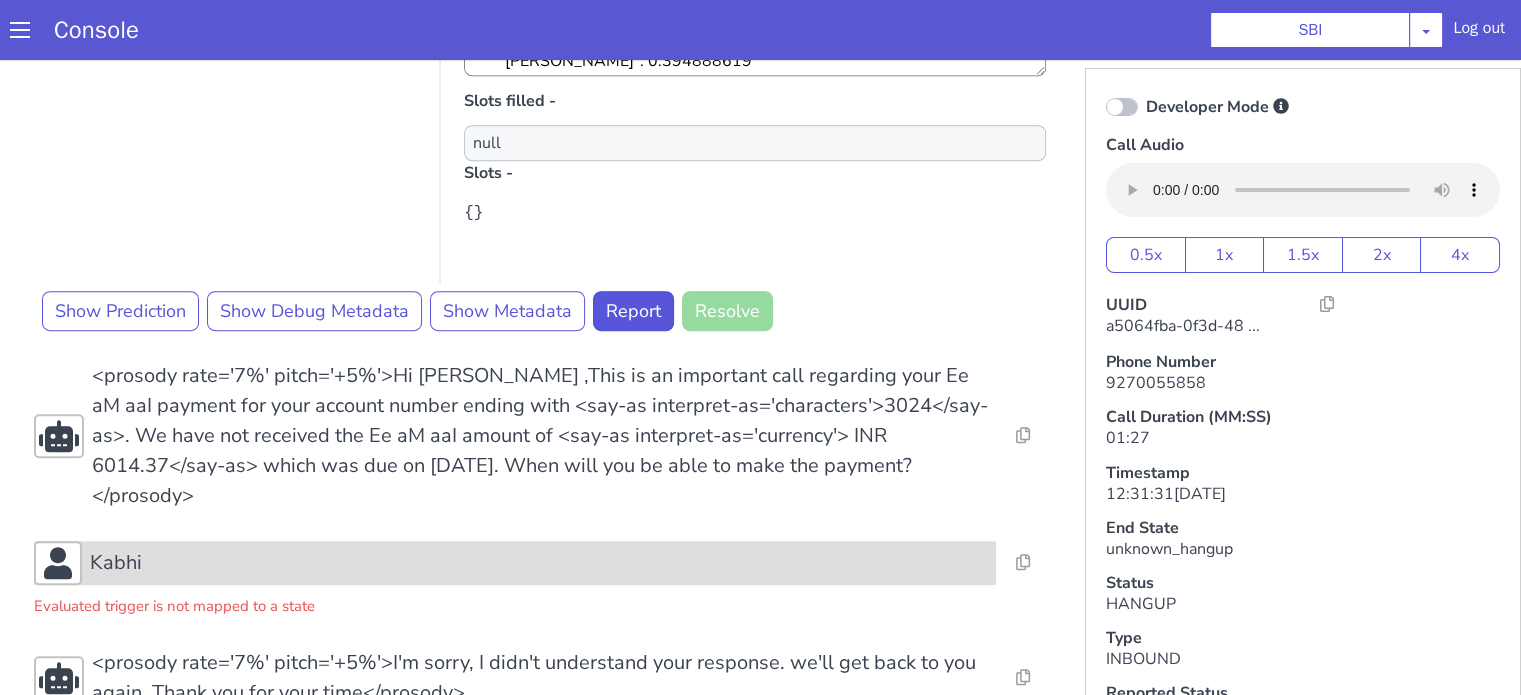 click on "Kabhi" at bounding box center [539, 563] 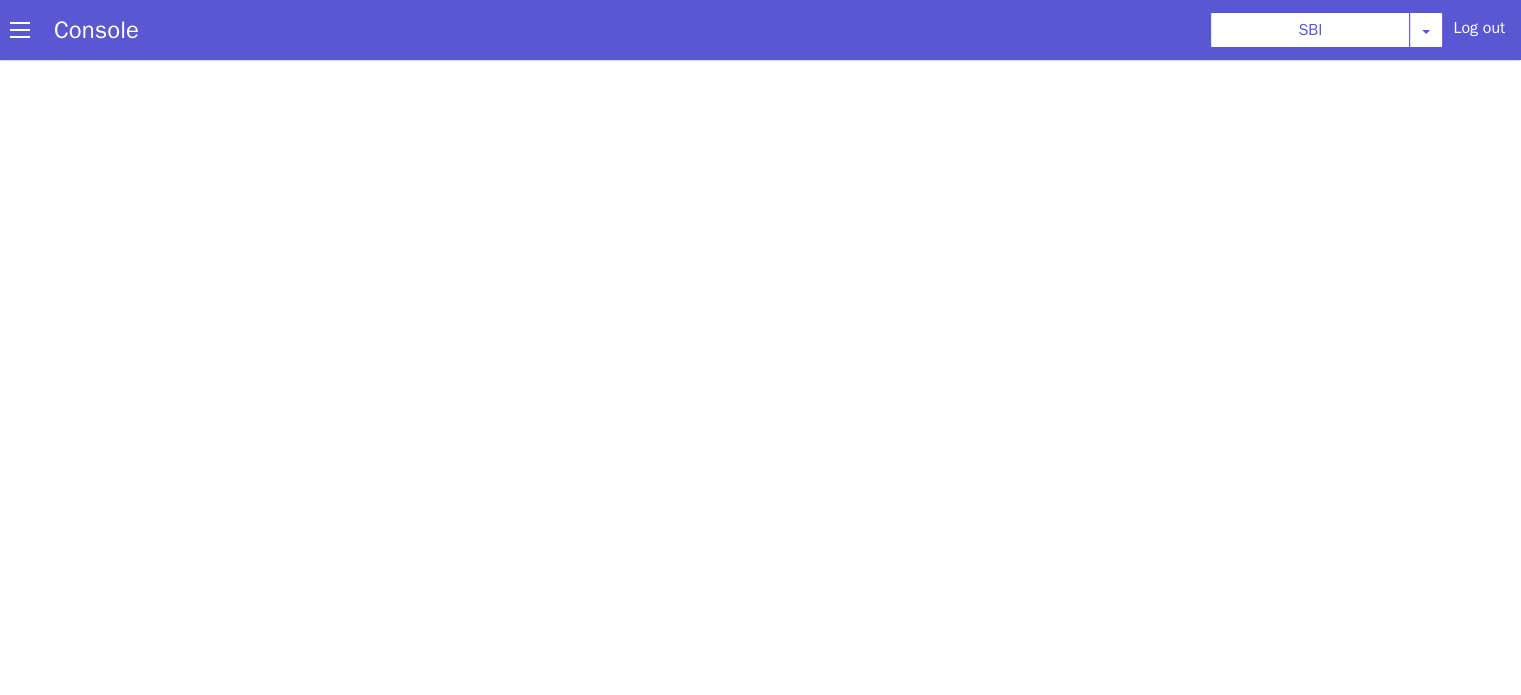 scroll, scrollTop: 0, scrollLeft: 0, axis: both 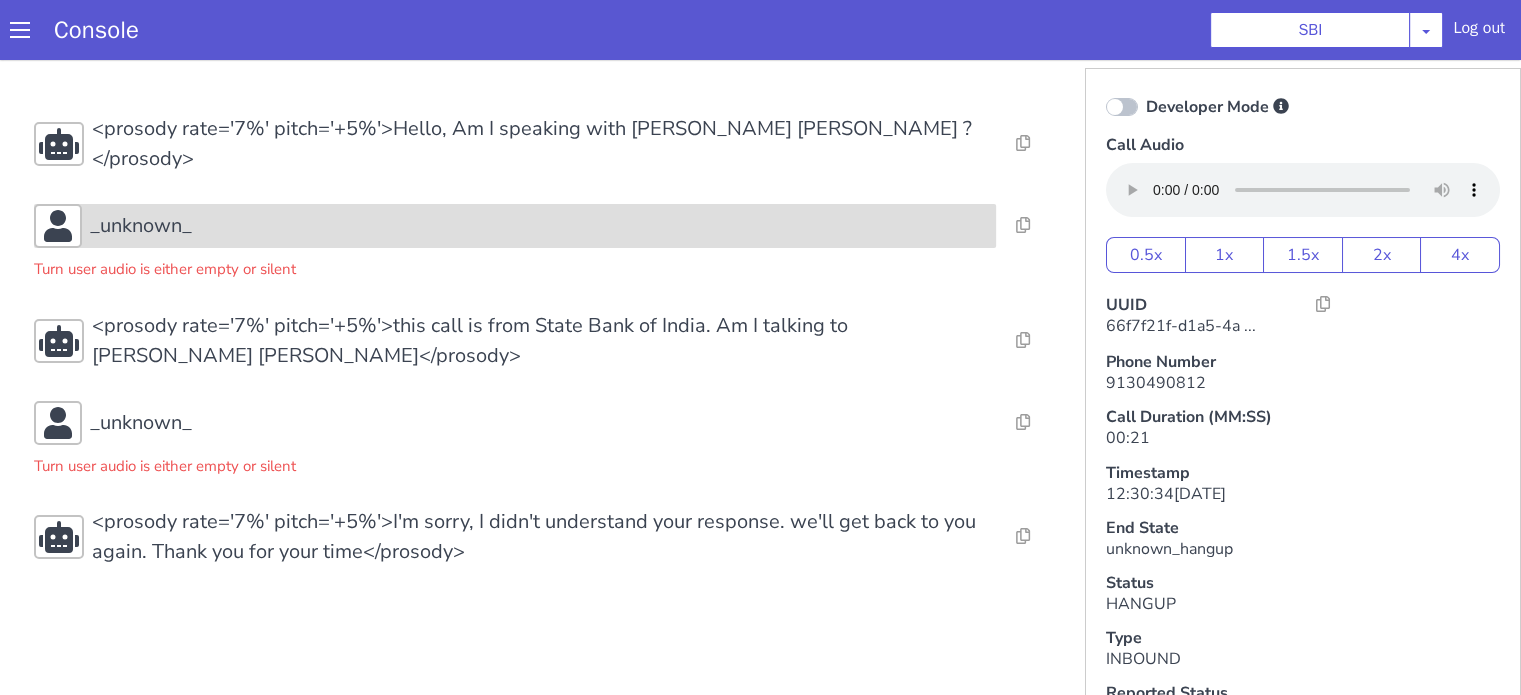 click on "_unknown_" at bounding box center (539, 226) 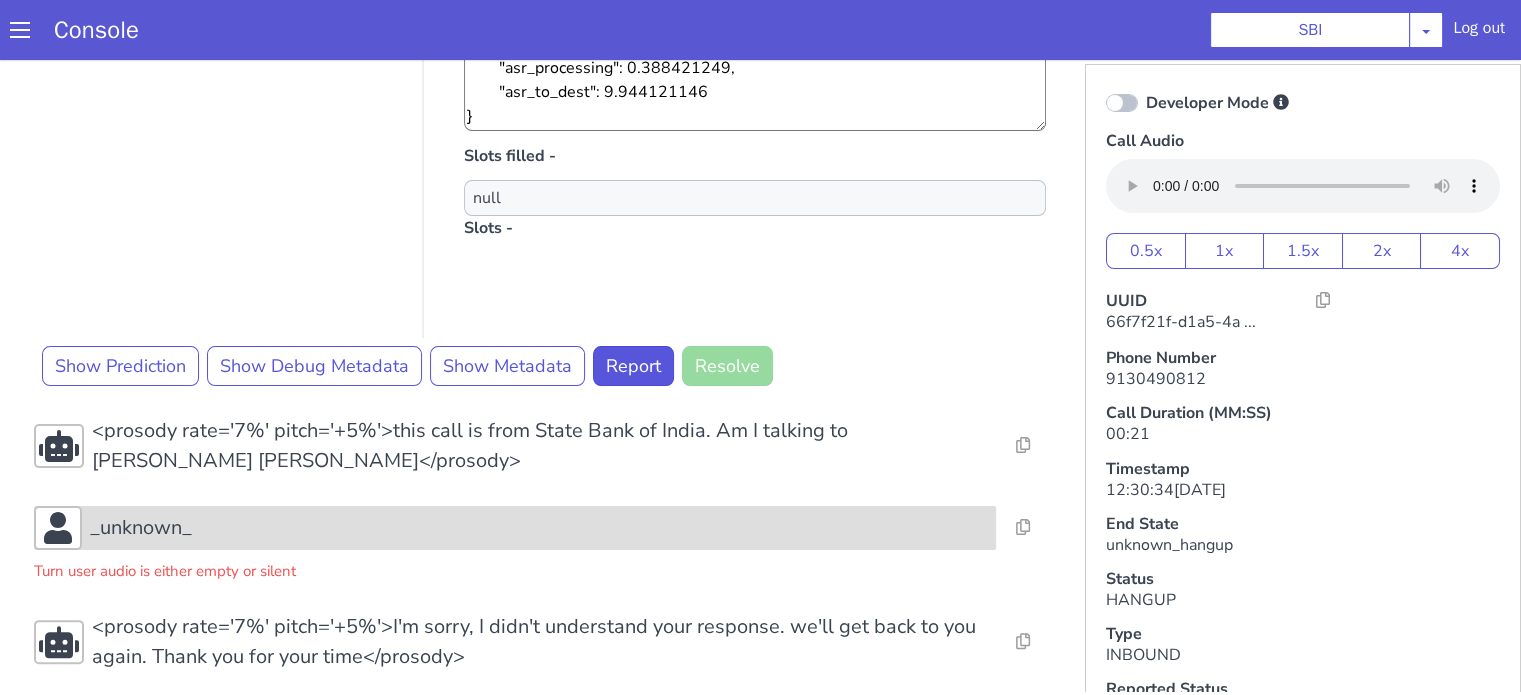 scroll, scrollTop: 5, scrollLeft: 0, axis: vertical 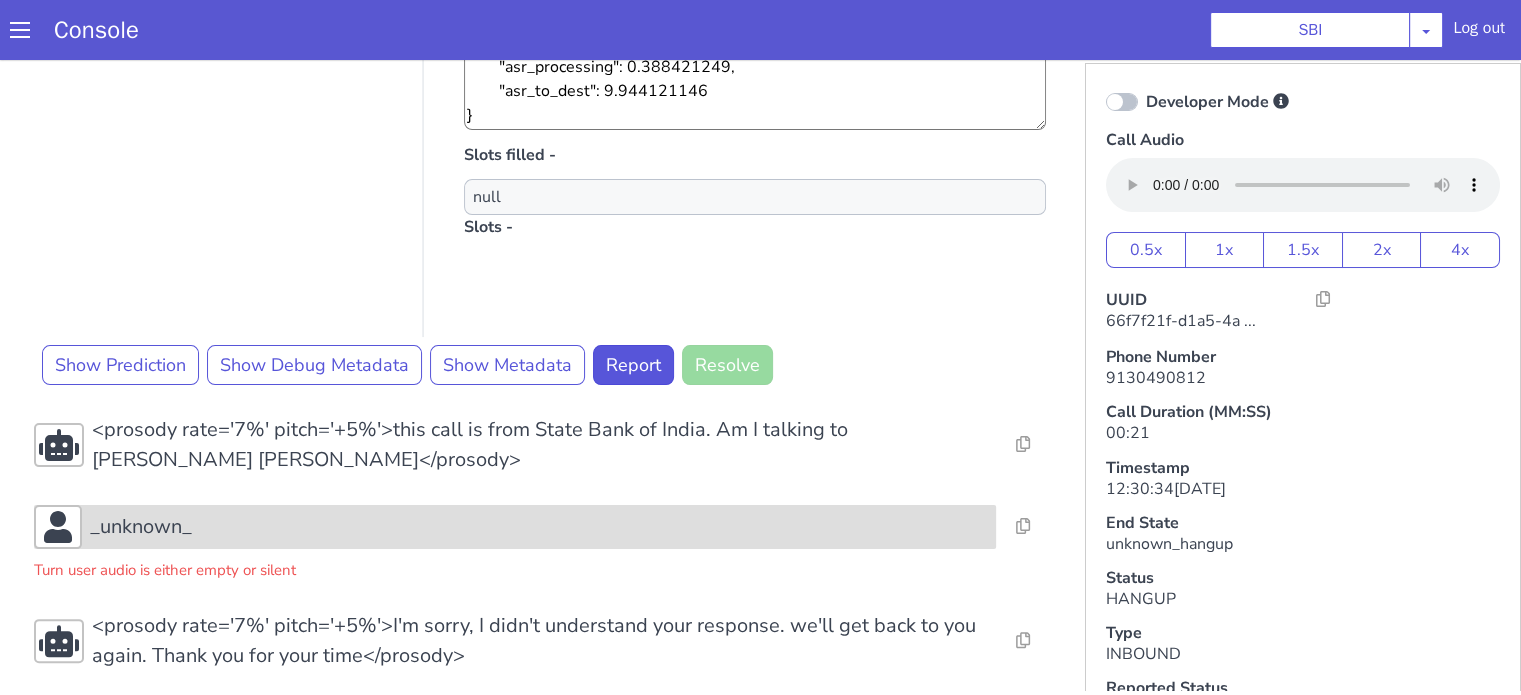 drag, startPoint x: 202, startPoint y: 492, endPoint x: 199, endPoint y: 536, distance: 44.102154 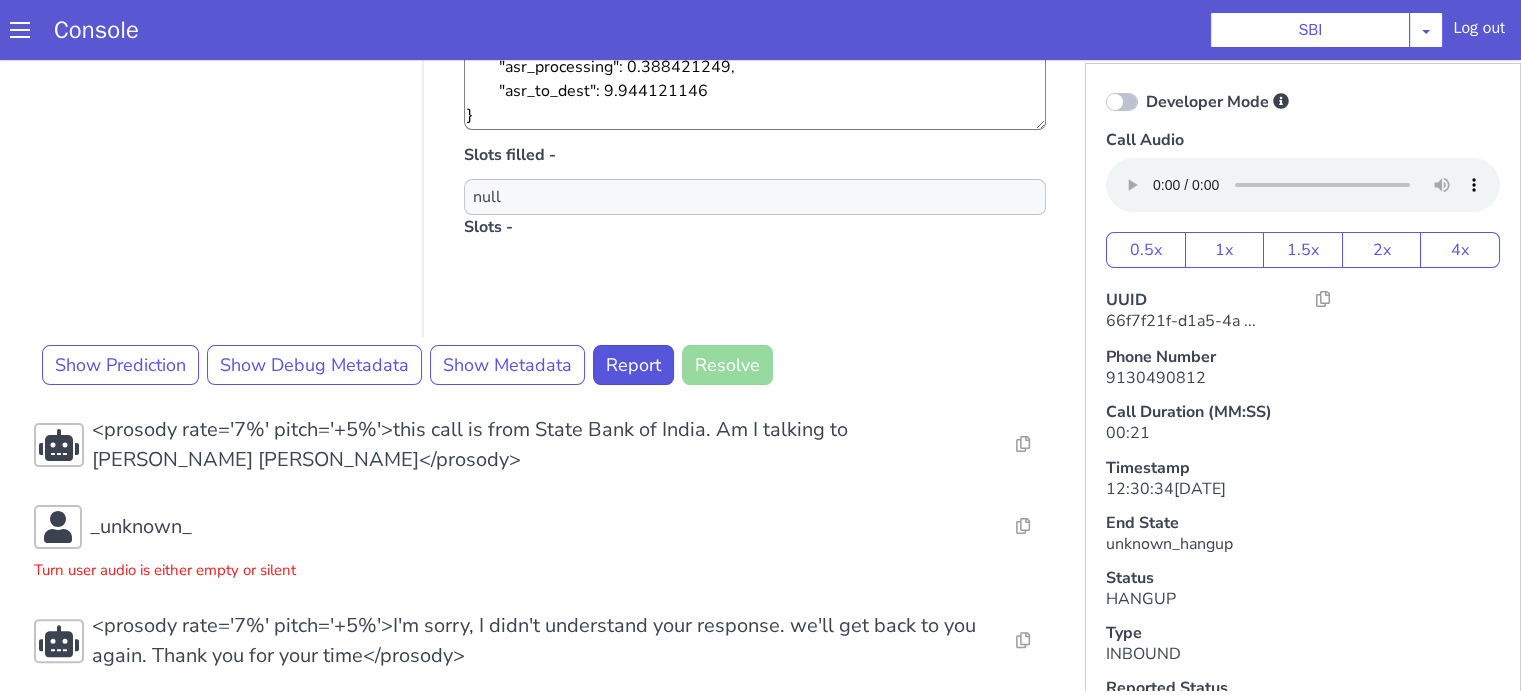 click on "_unknown_" at bounding box center [515, 527] 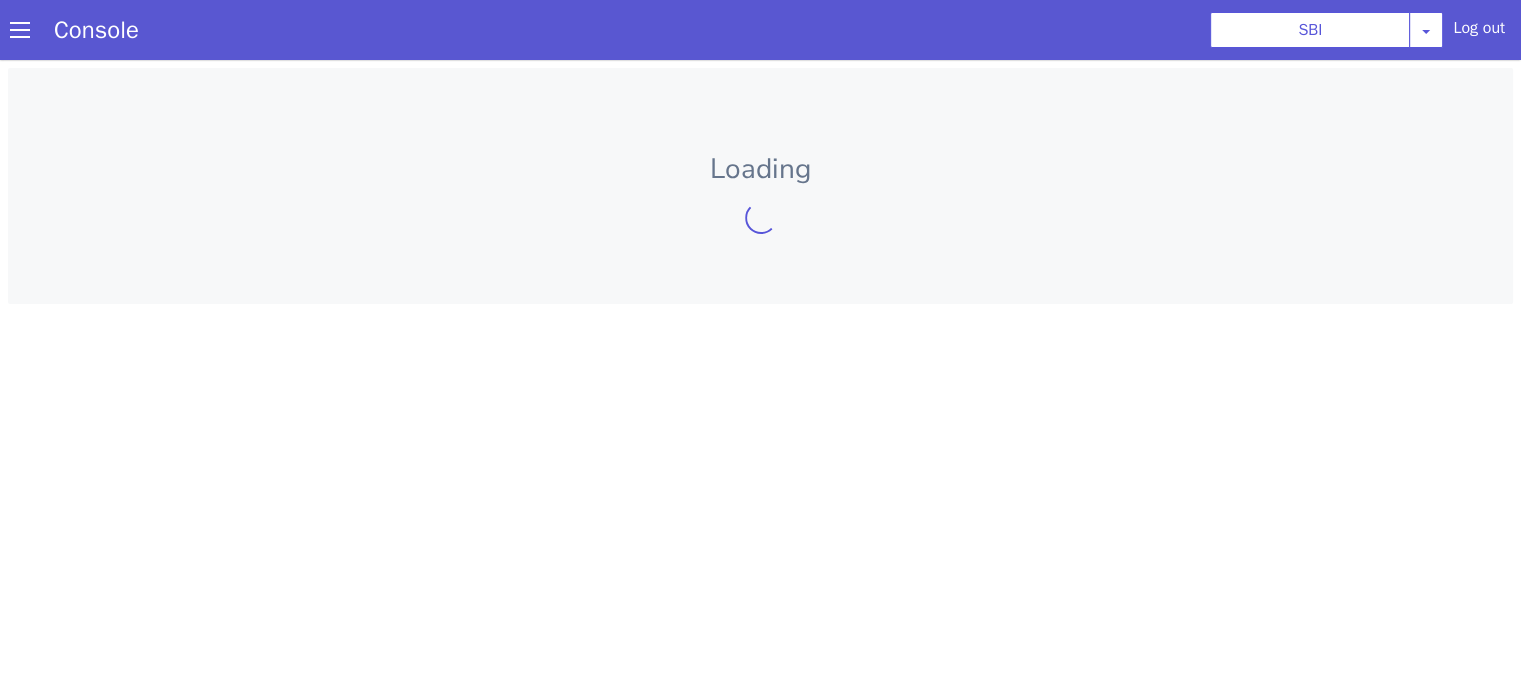 scroll, scrollTop: 0, scrollLeft: 0, axis: both 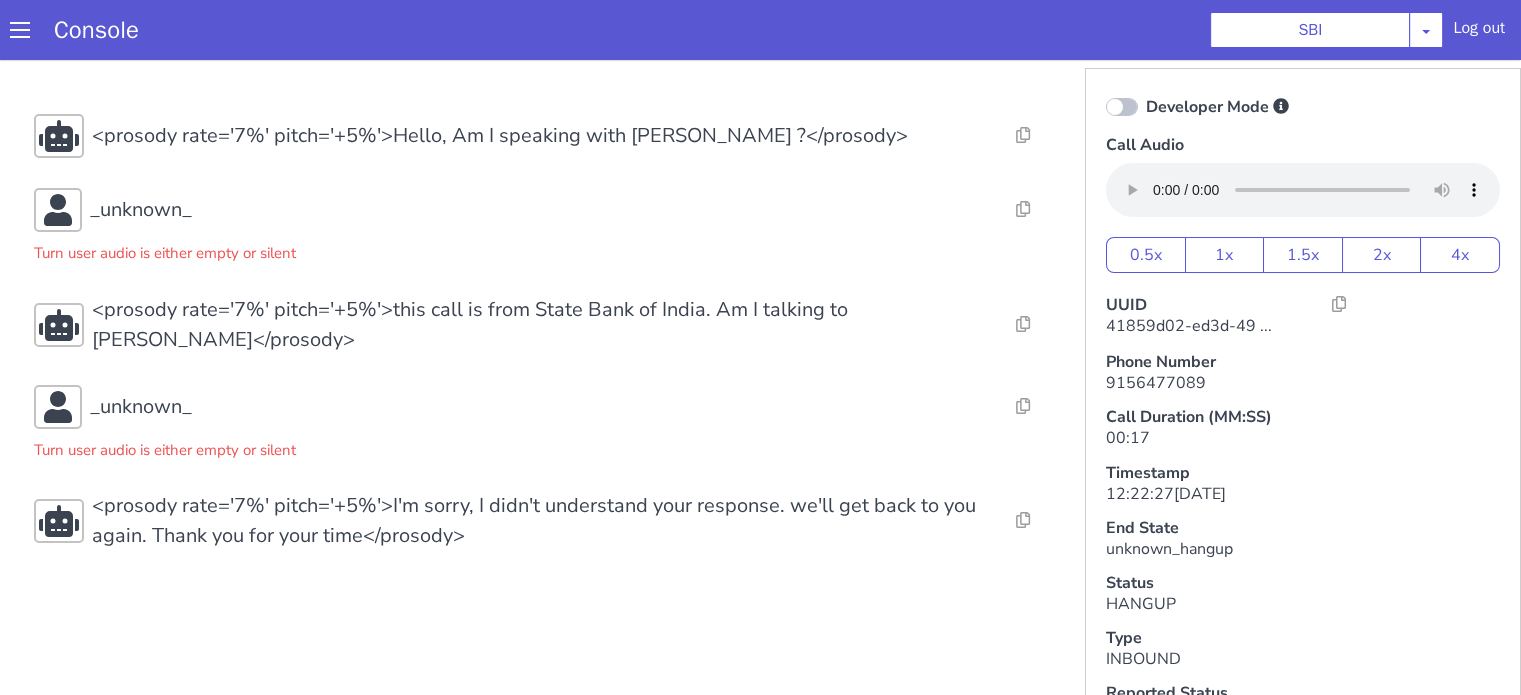 click on "Resolve  Intent Error  Entity Error  Transcription Error  Miscellaneous Submit <prosody rate='7%' pitch='+5%'>Hello, Am I speaking with [PERSON_NAME] ?</prosody> Resolve  Intent Error  Entity Error  Transcription Error  Miscellaneous Submit _unknown_ Turn user audio is either empty or silent Resolve  Intent Error  Entity Error  Transcription Error  Miscellaneous Submit <prosody rate='7%' pitch='+5%'>this call is from State Bank of India. Am I talking to [PERSON_NAME]</prosody> Resolve  Intent Error  Entity Error  Transcription Error  Miscellaneous Submit _unknown_ Turn user audio is either empty or silent Resolve  Intent Error  Entity Error  Transcription Error  Miscellaneous Submit <prosody rate='7%' pitch='+5%'>I'm sorry, I didn't understand your response. we'll get back to you again. Thank you for your time</prosody> Resolve  Intent Error  Entity Error  Transcription Error  Miscellaneous Submit" at bounding box center [544, 332] 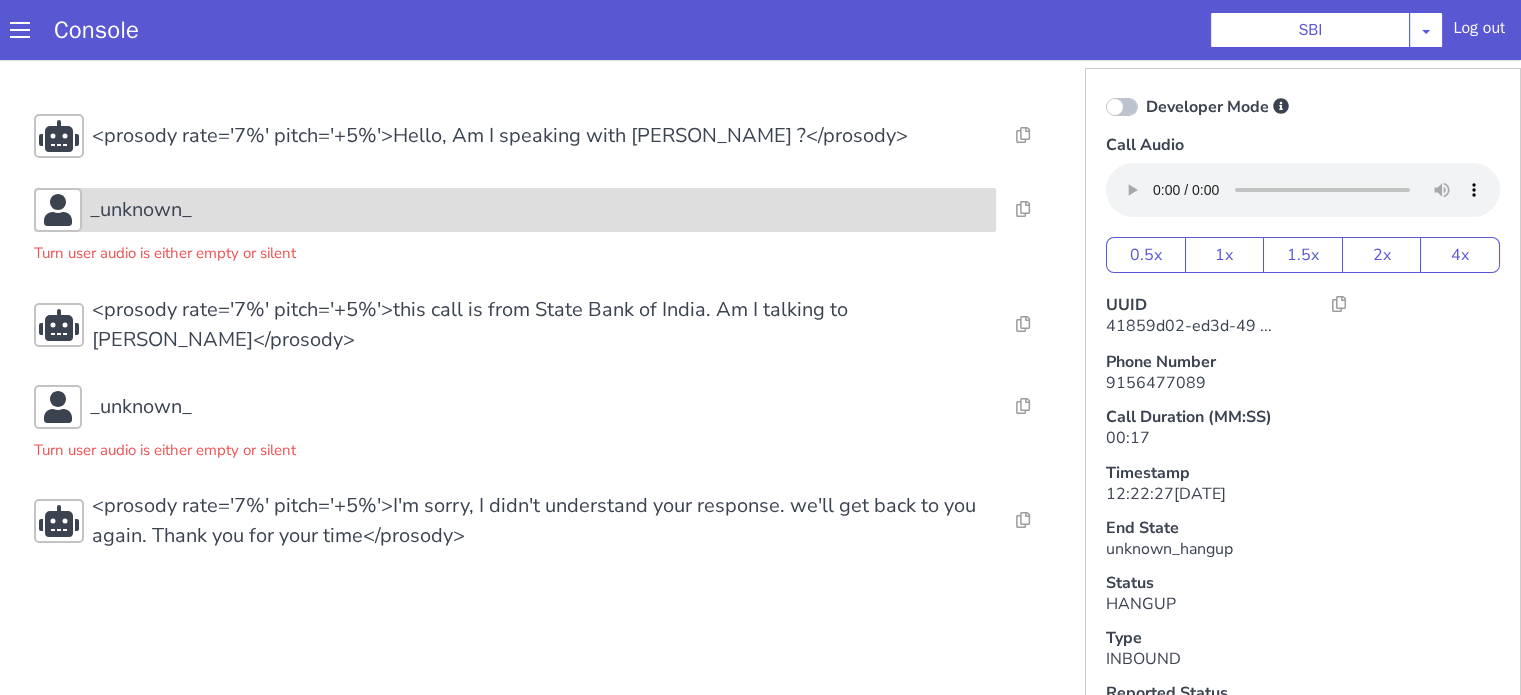 click on "_unknown_" at bounding box center [141, 210] 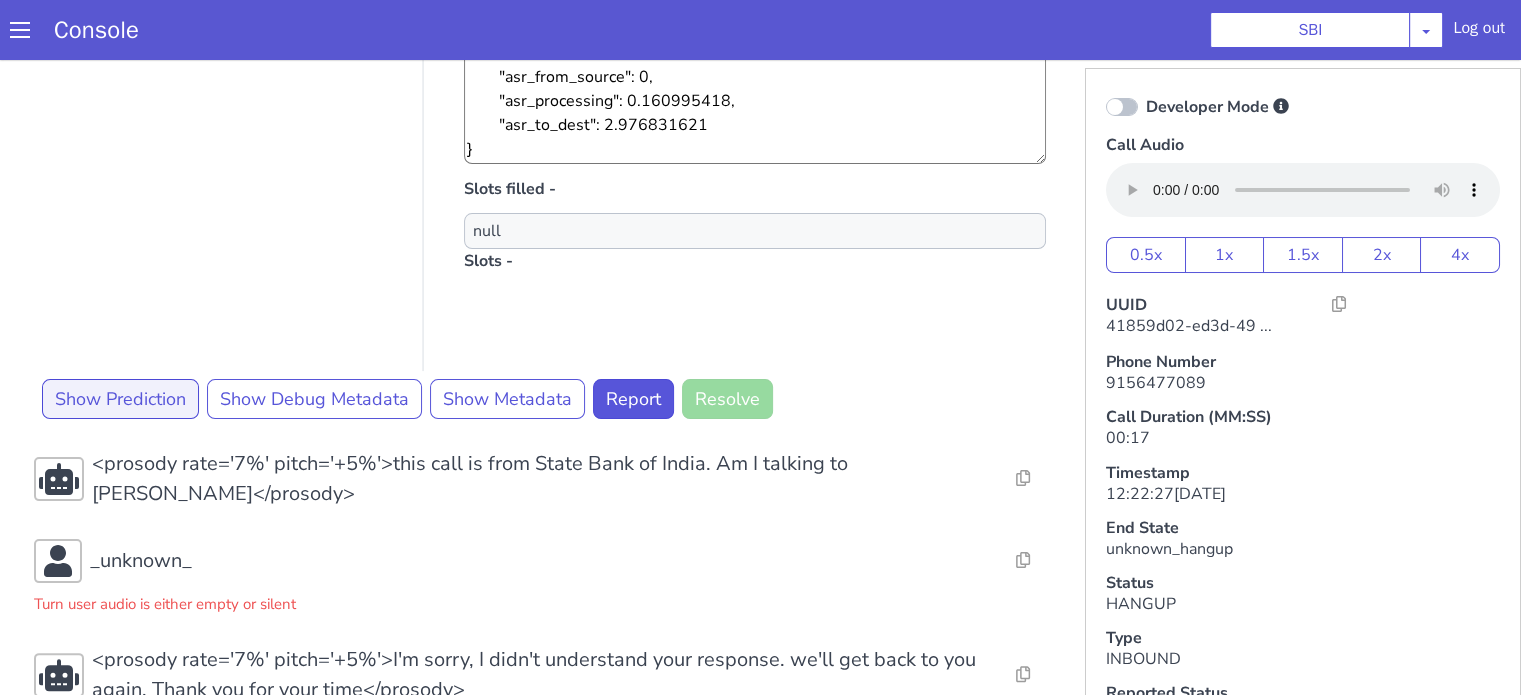 scroll, scrollTop: 454, scrollLeft: 0, axis: vertical 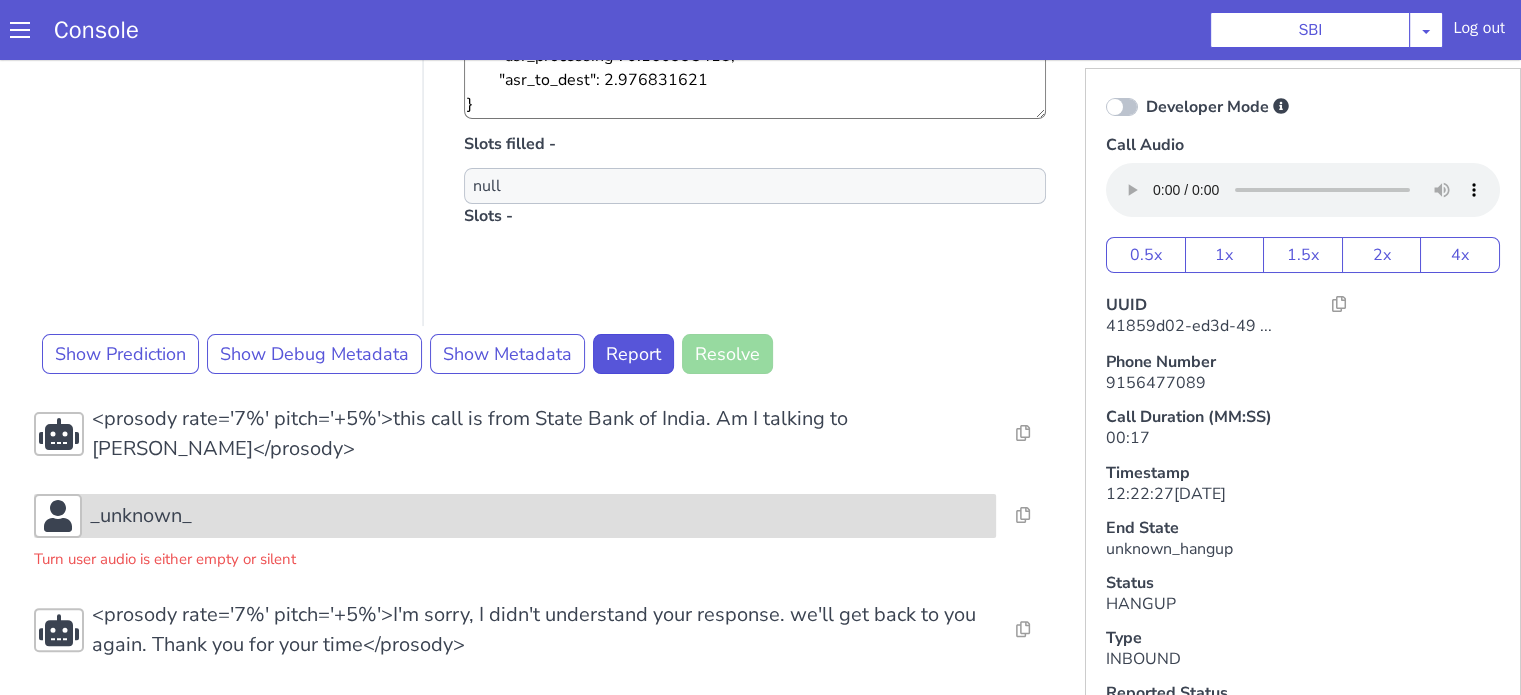 click on "_unknown_" at bounding box center (141, 516) 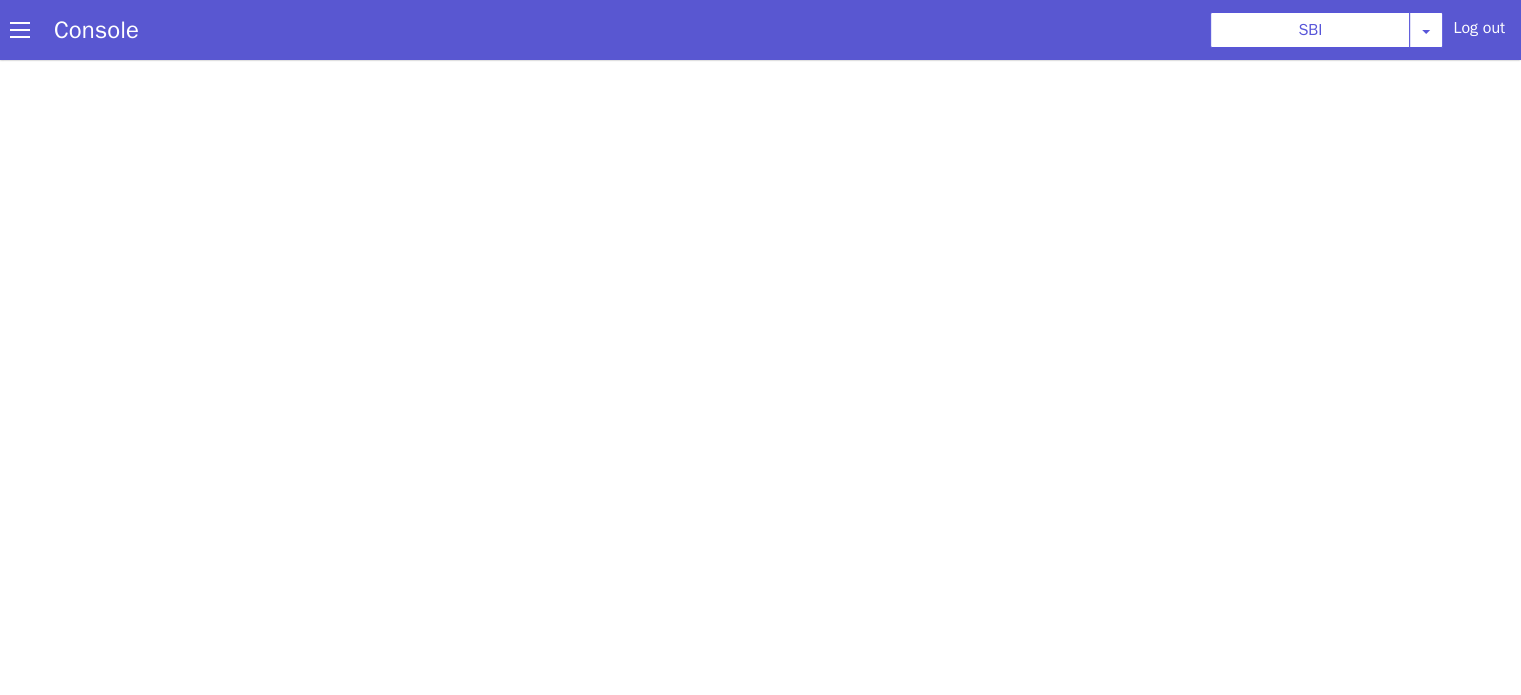 scroll, scrollTop: 0, scrollLeft: 0, axis: both 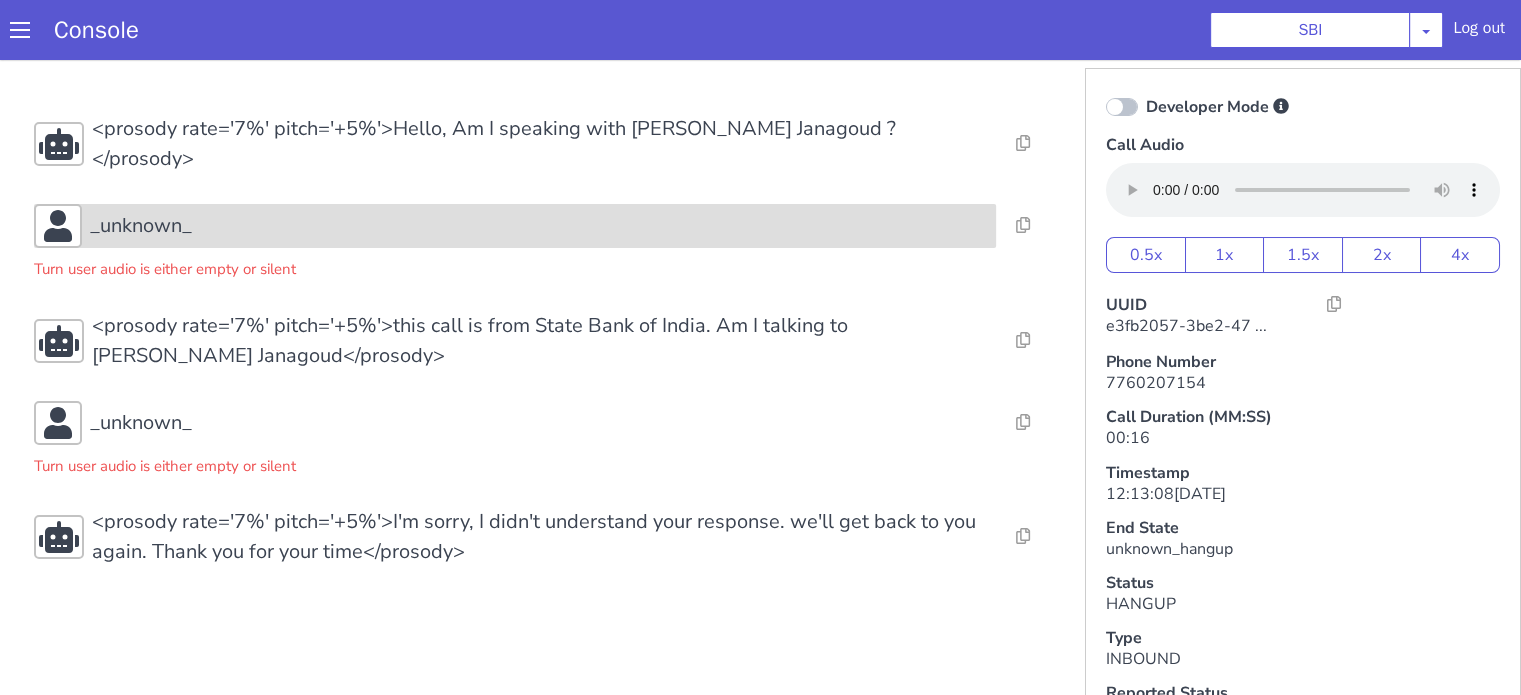 click on "_unknown_" at bounding box center (539, 226) 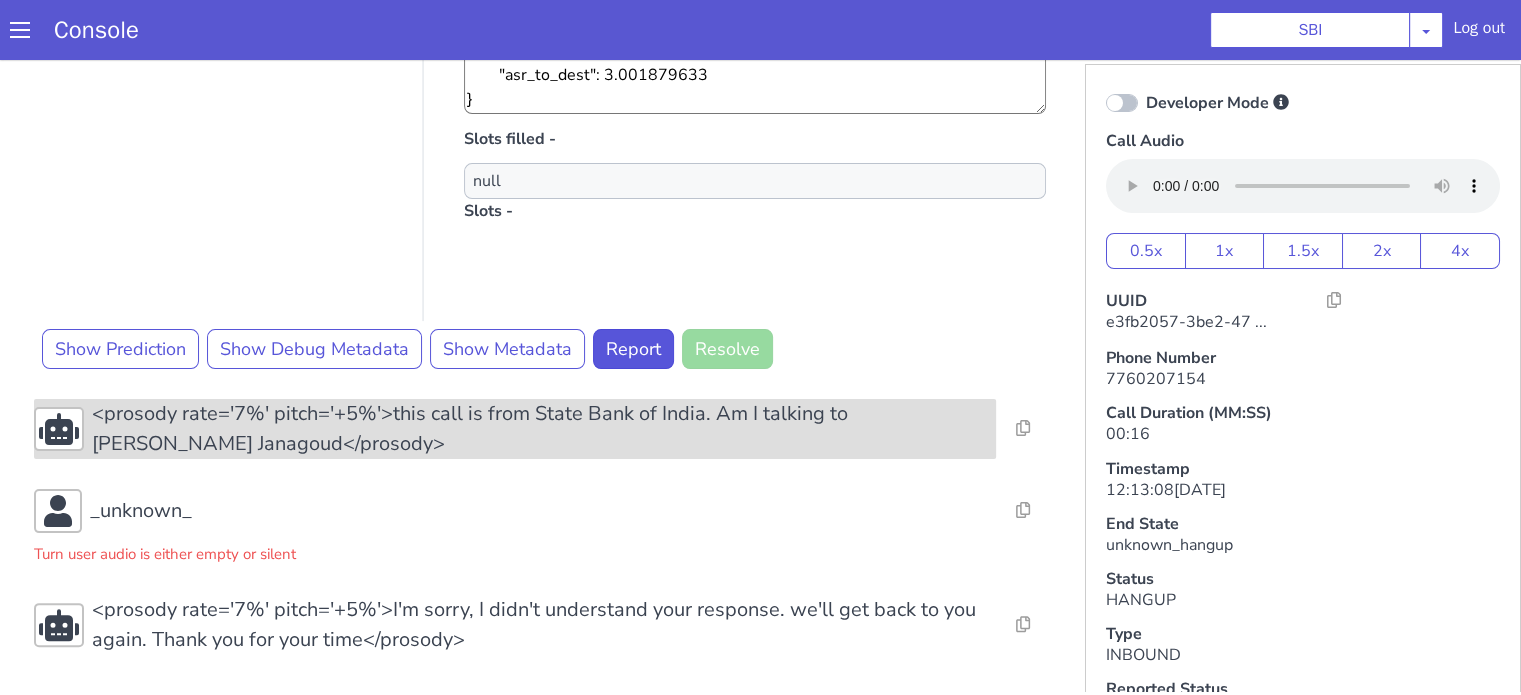 scroll, scrollTop: 5, scrollLeft: 0, axis: vertical 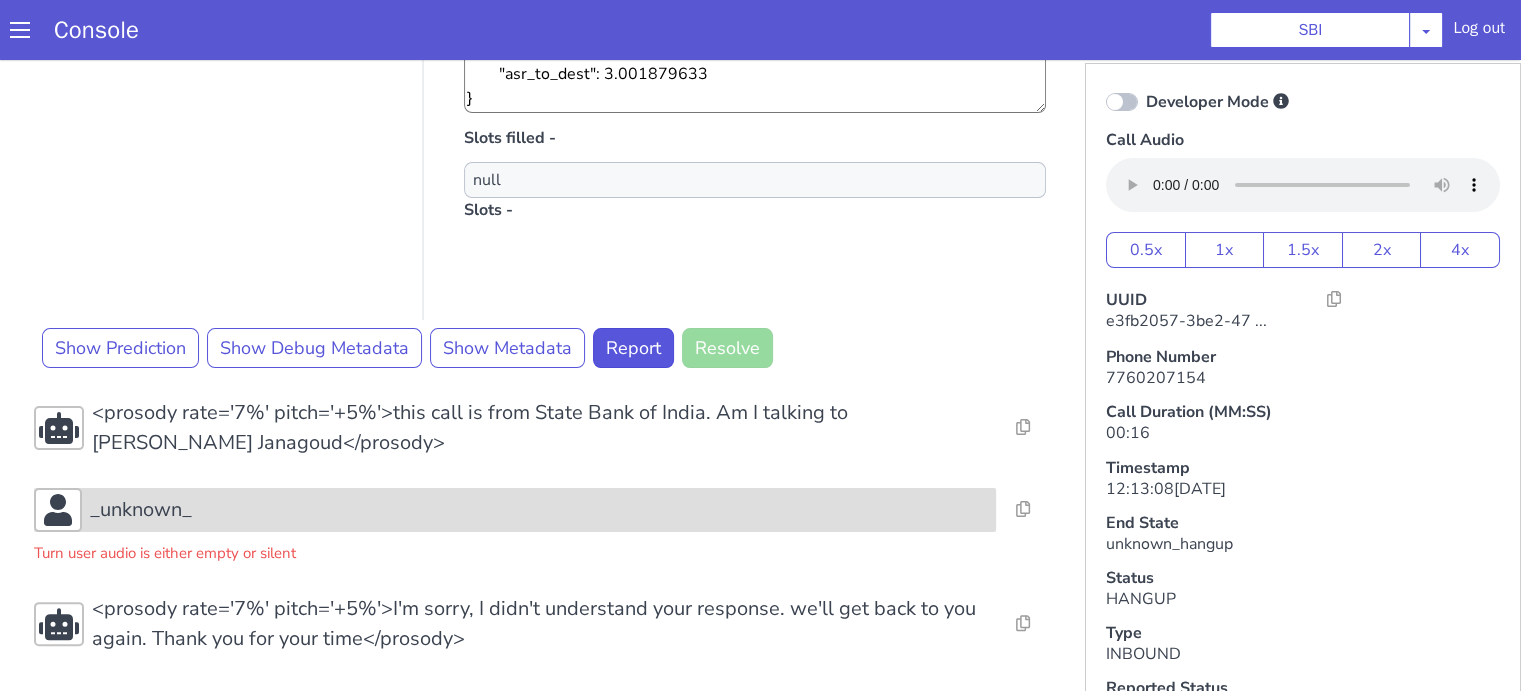 click on "_unknown_" at bounding box center (539, 510) 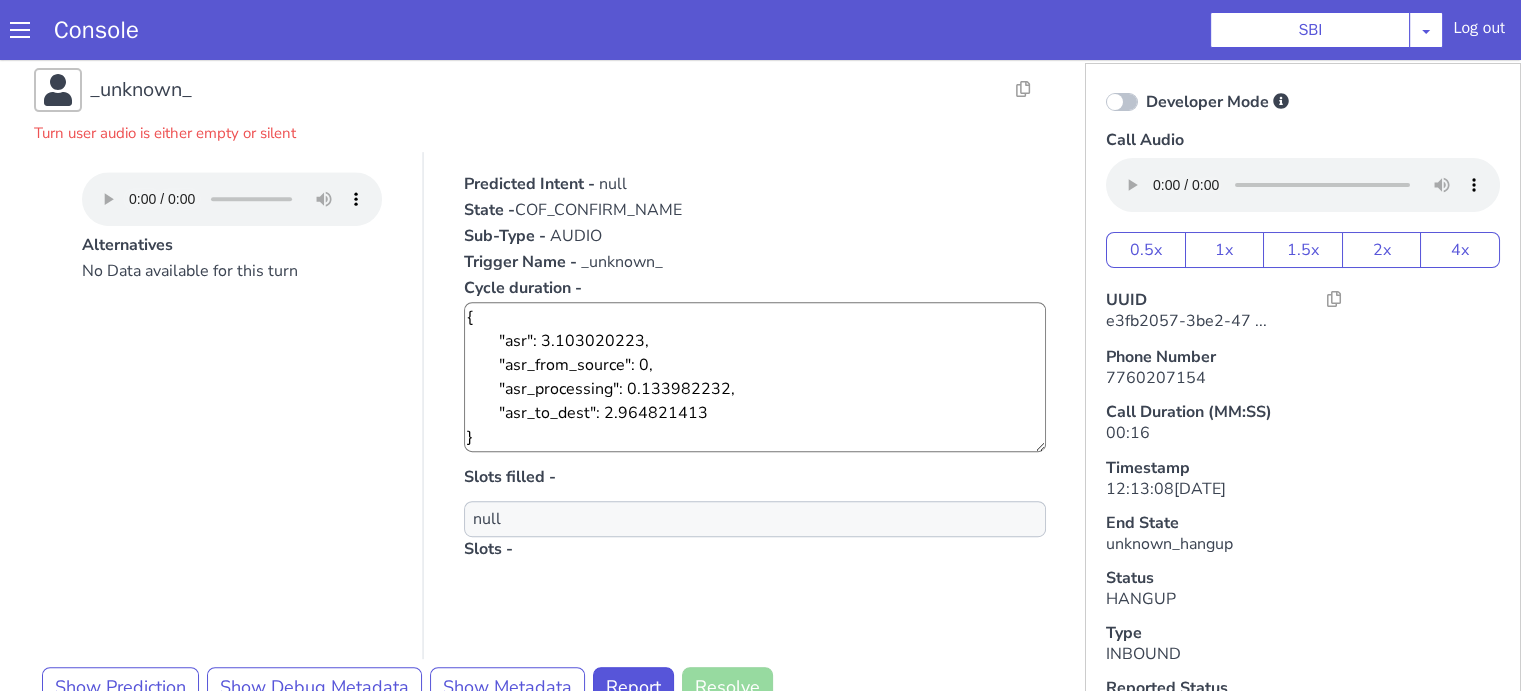 scroll, scrollTop: 971, scrollLeft: 0, axis: vertical 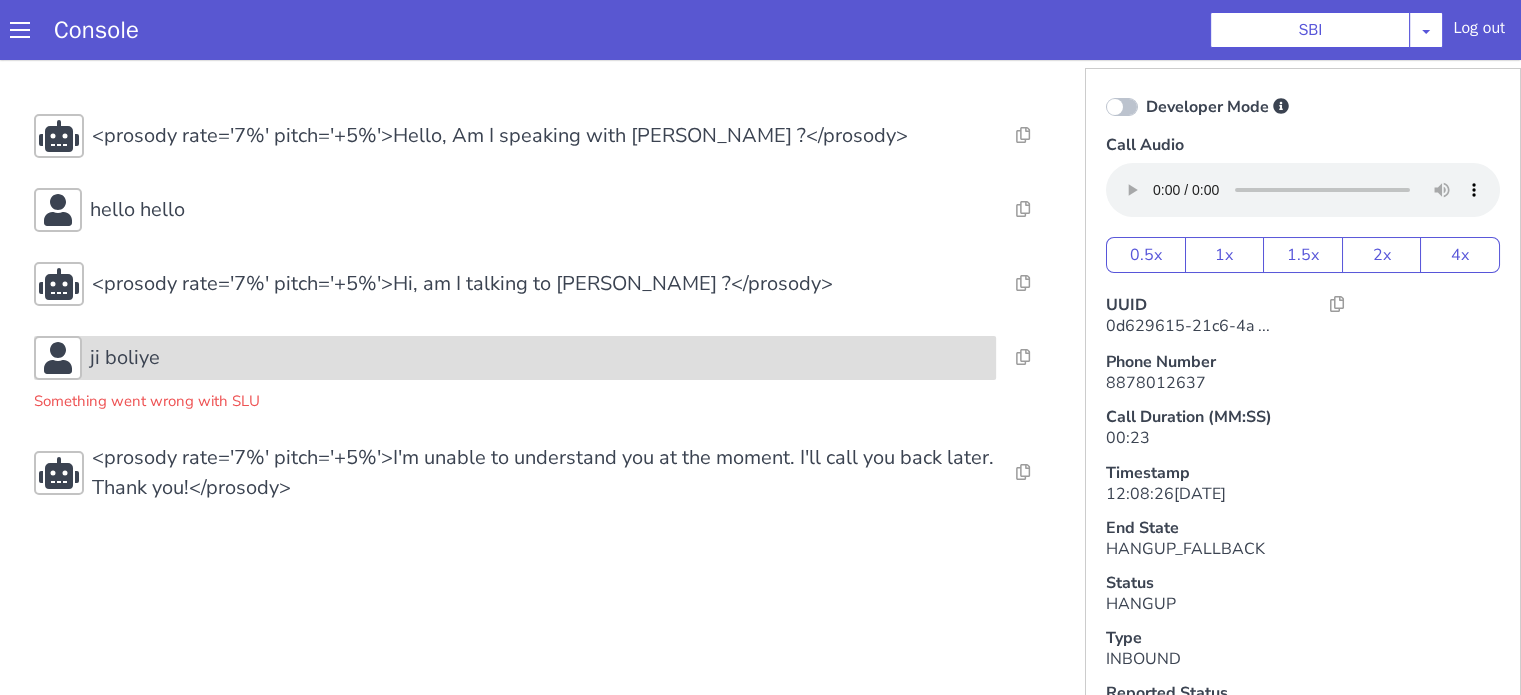 click on "ji boliye" at bounding box center (539, 358) 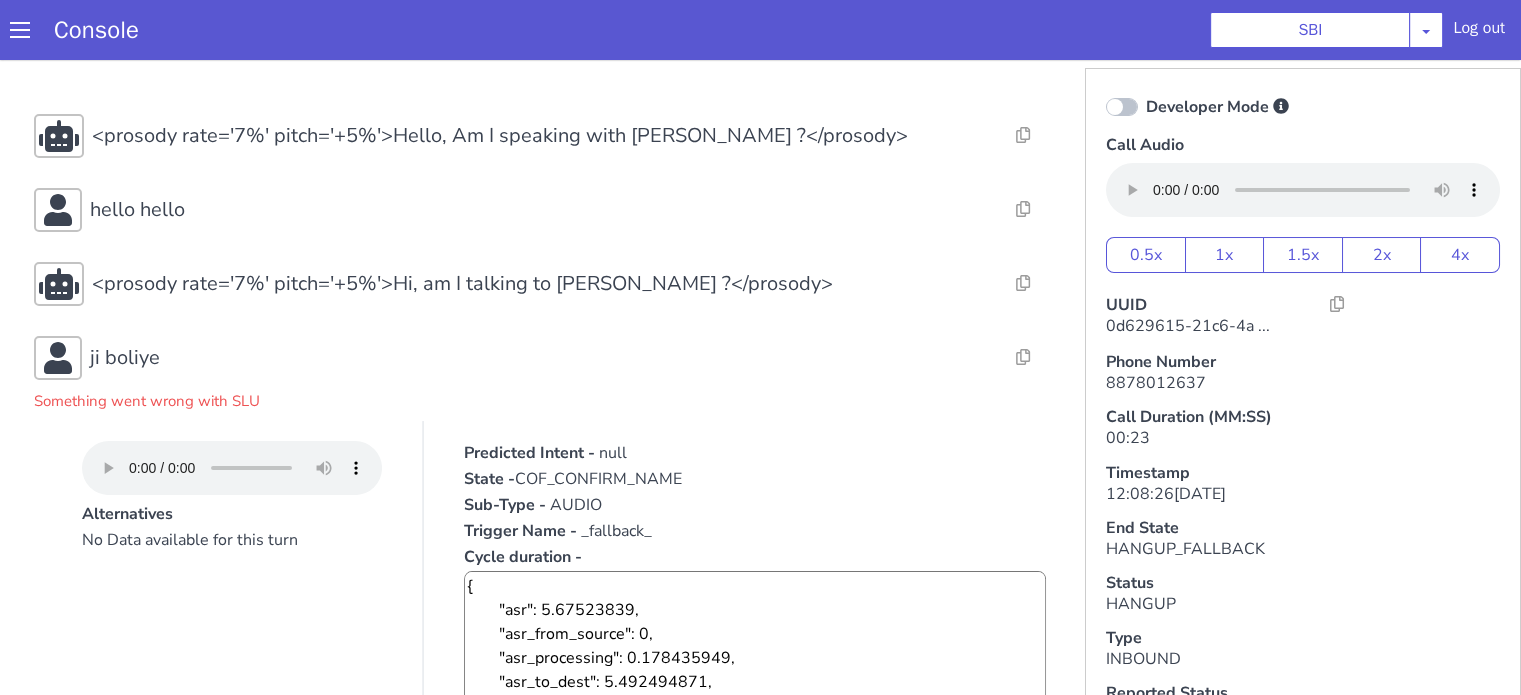 type 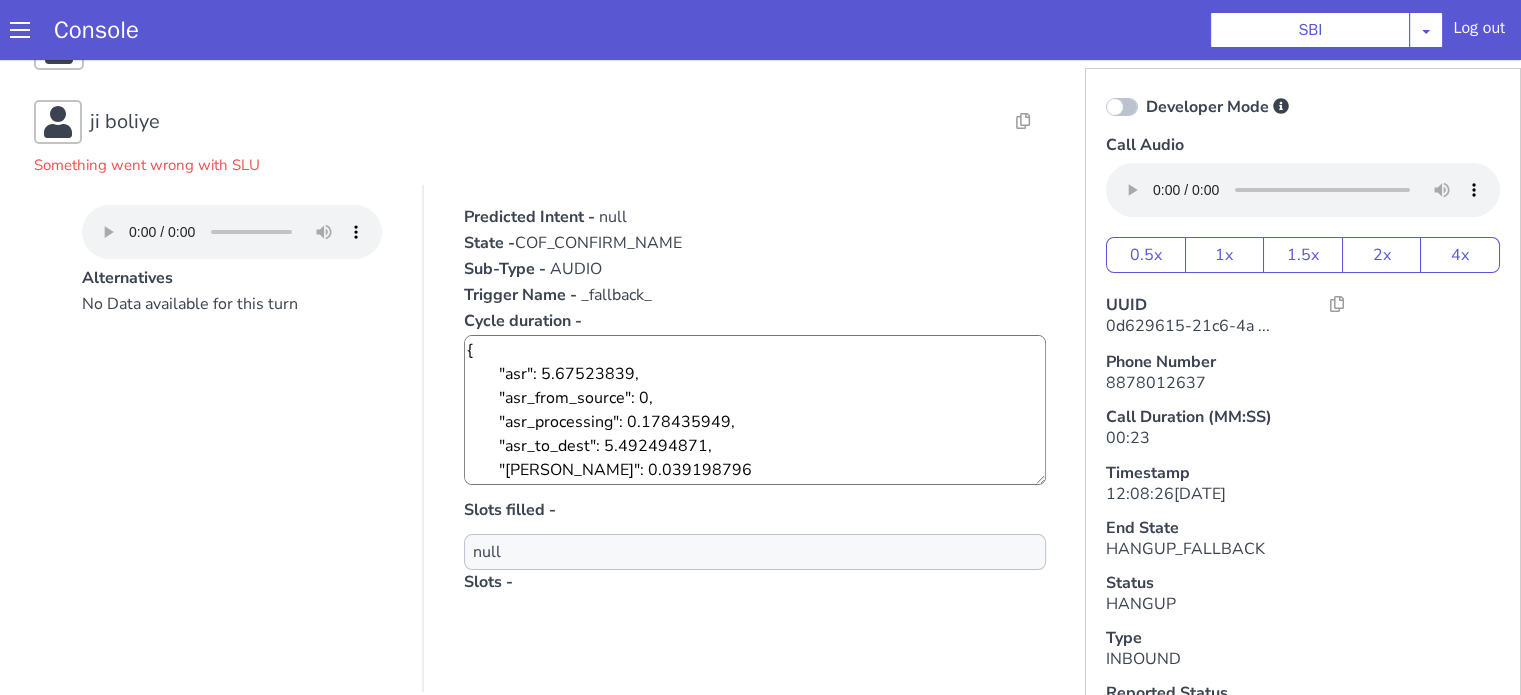scroll, scrollTop: 105, scrollLeft: 0, axis: vertical 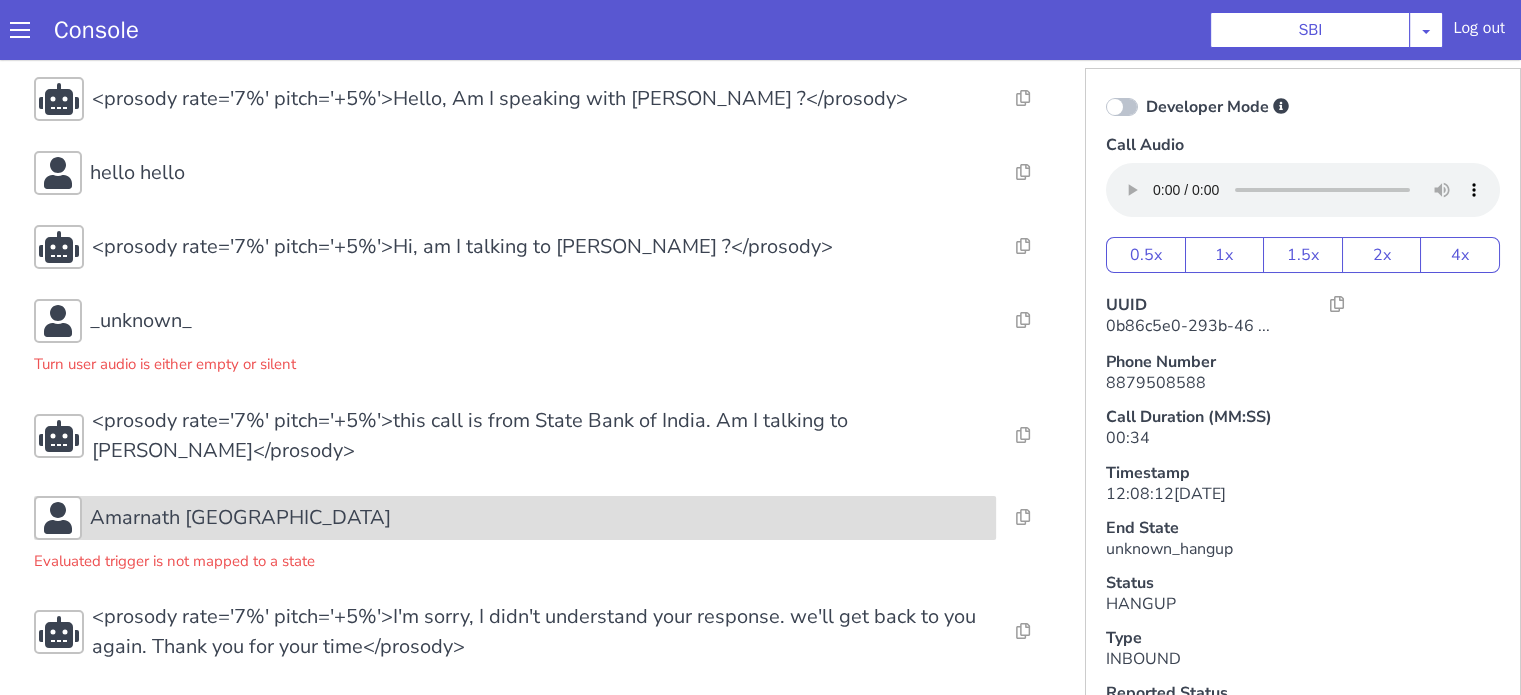 click on "Amarnath [GEOGRAPHIC_DATA]" at bounding box center (290, 410) 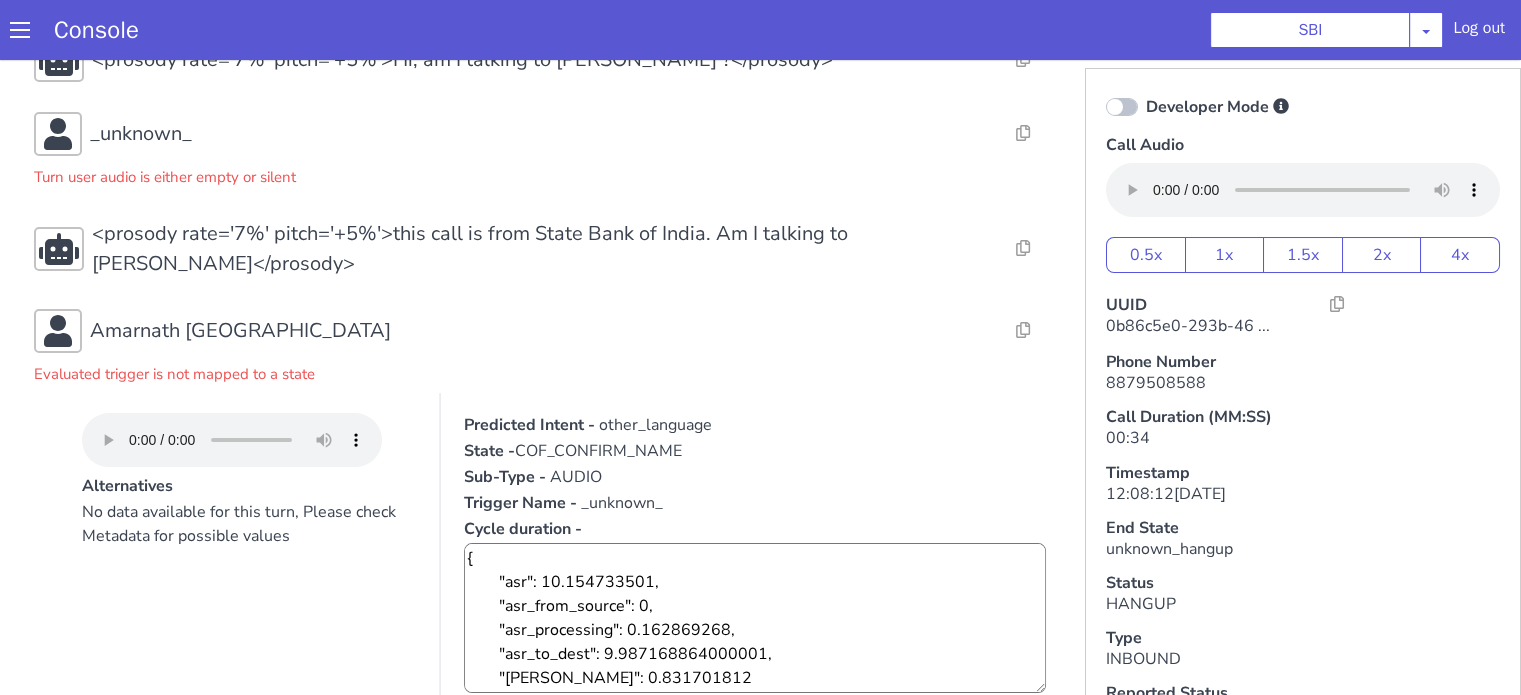 scroll, scrollTop: 237, scrollLeft: 0, axis: vertical 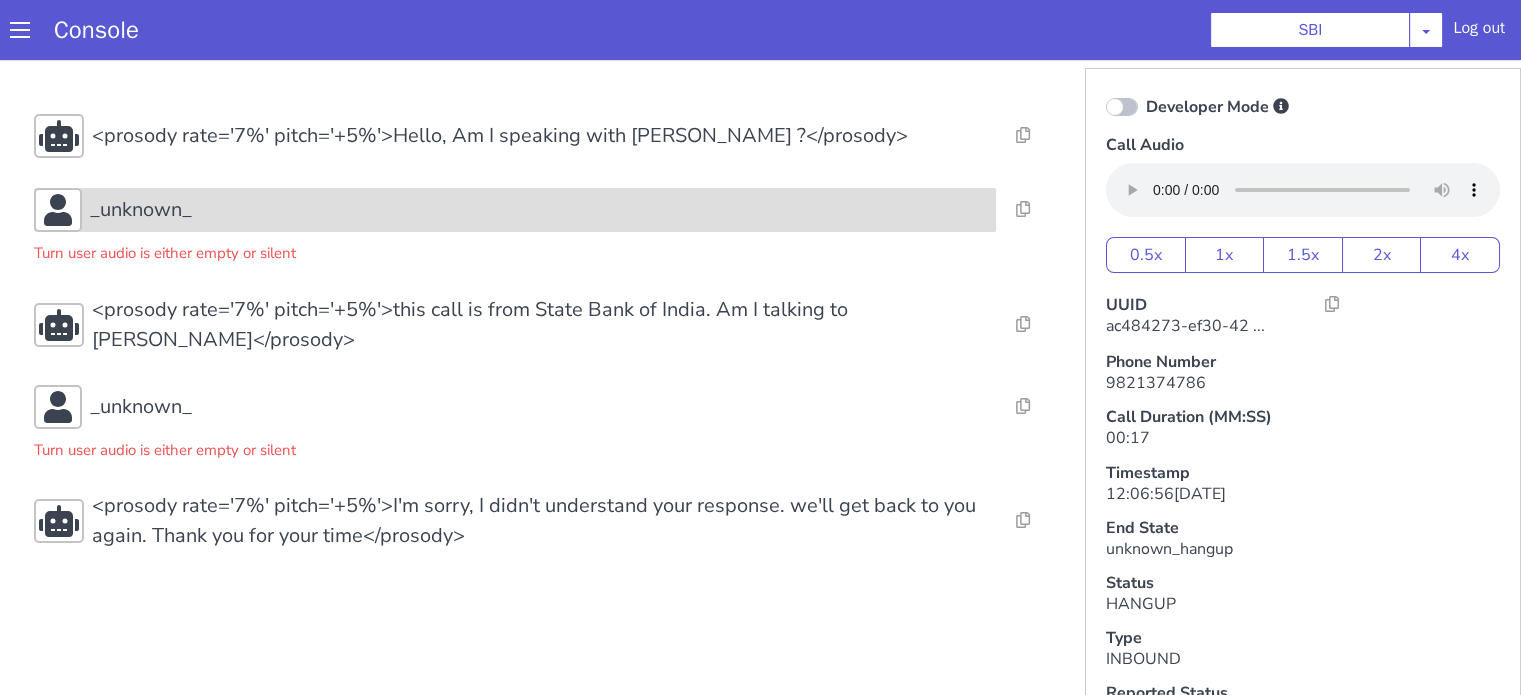click on "_unknown_" at bounding box center (141, 210) 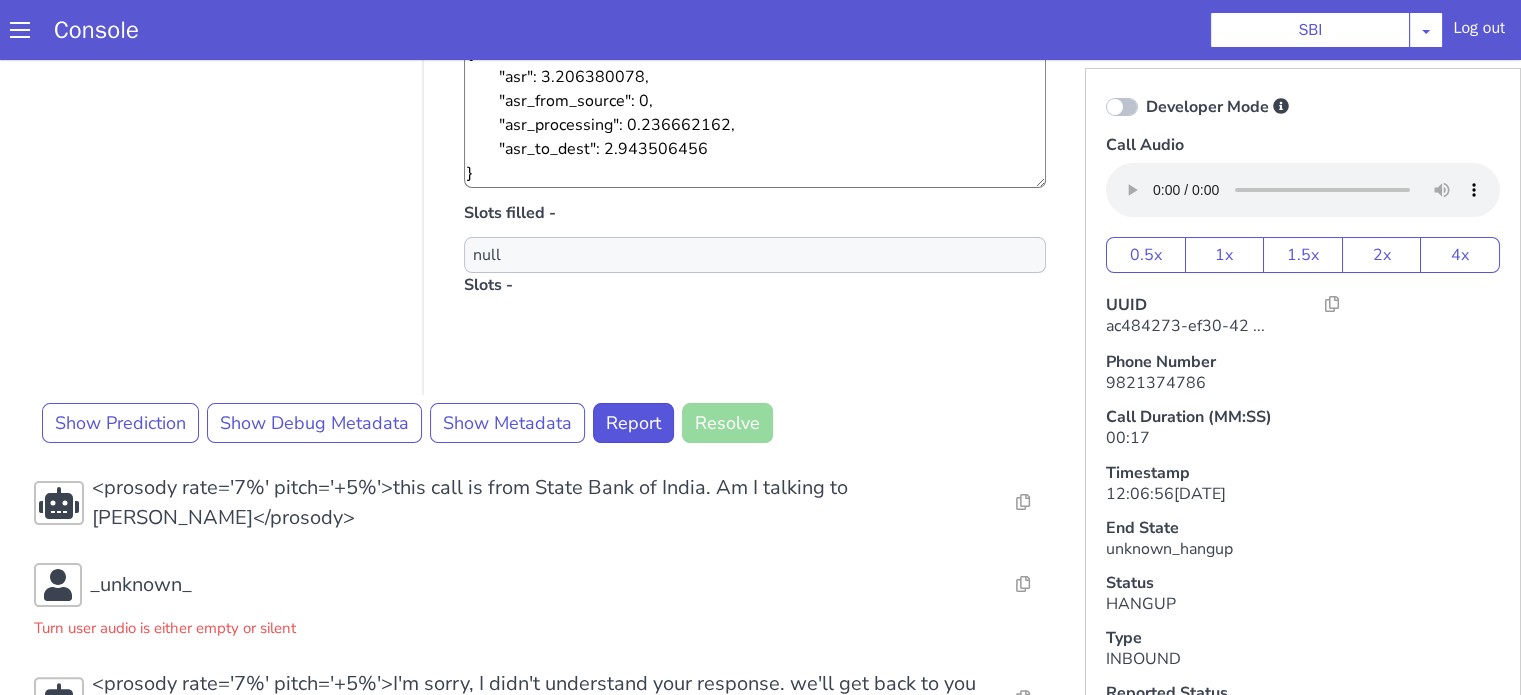 scroll, scrollTop: 454, scrollLeft: 0, axis: vertical 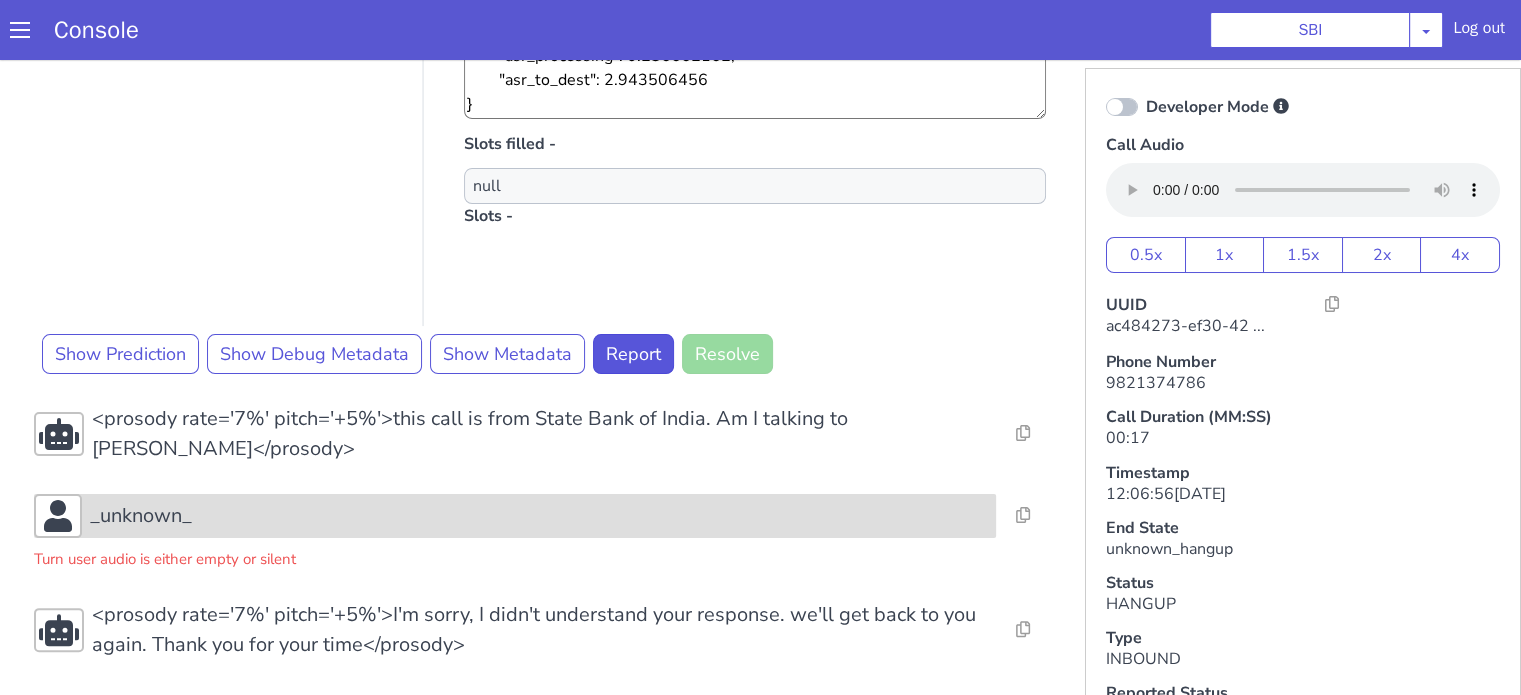 click on "_unknown_" at bounding box center [141, 516] 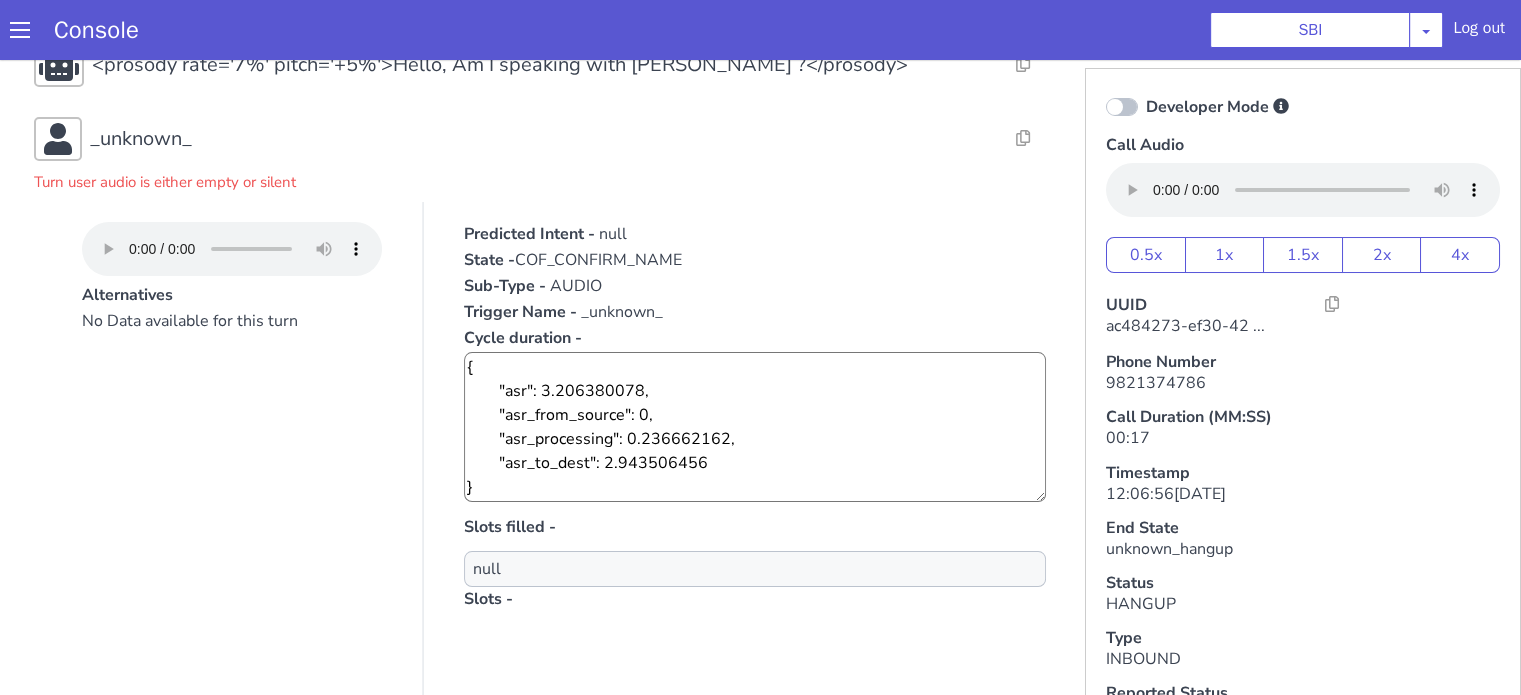 scroll, scrollTop: 0, scrollLeft: 0, axis: both 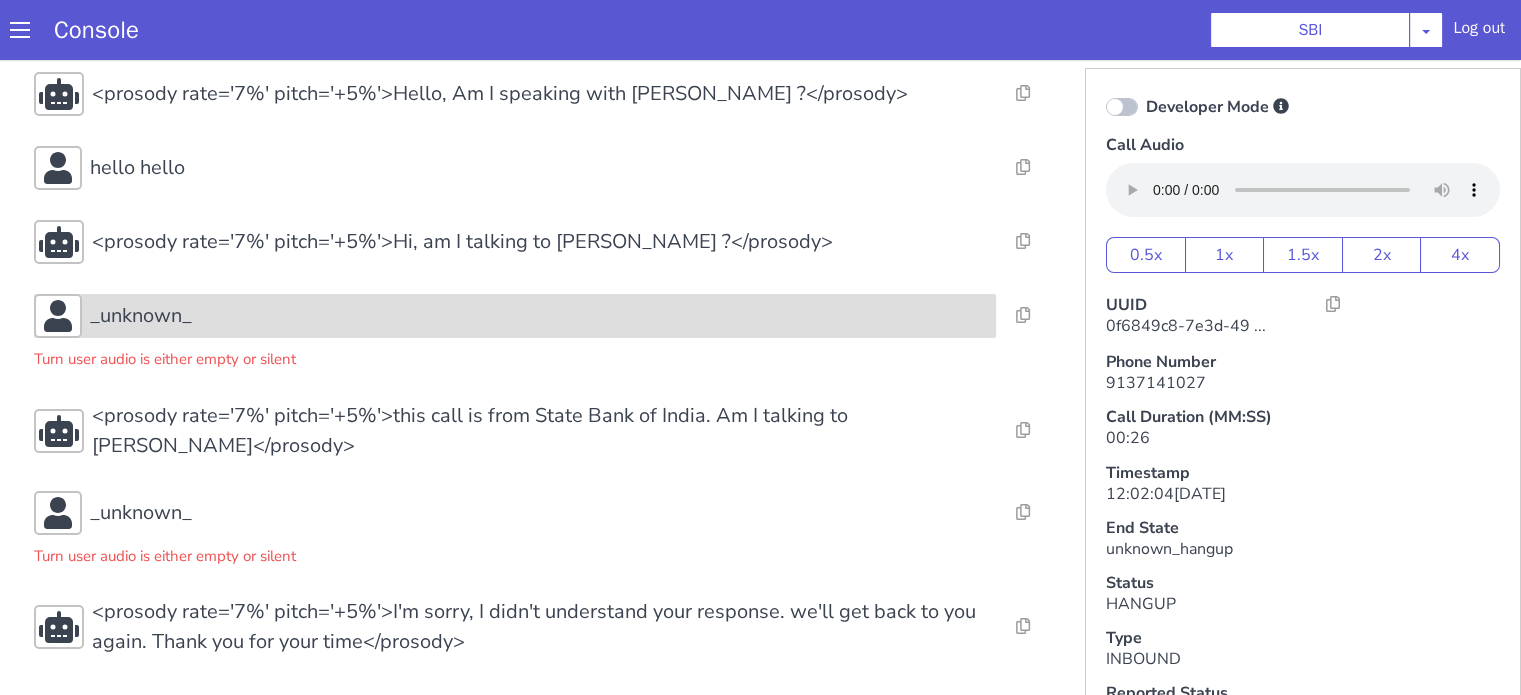 click on "_unknown_" at bounding box center [2083, 699] 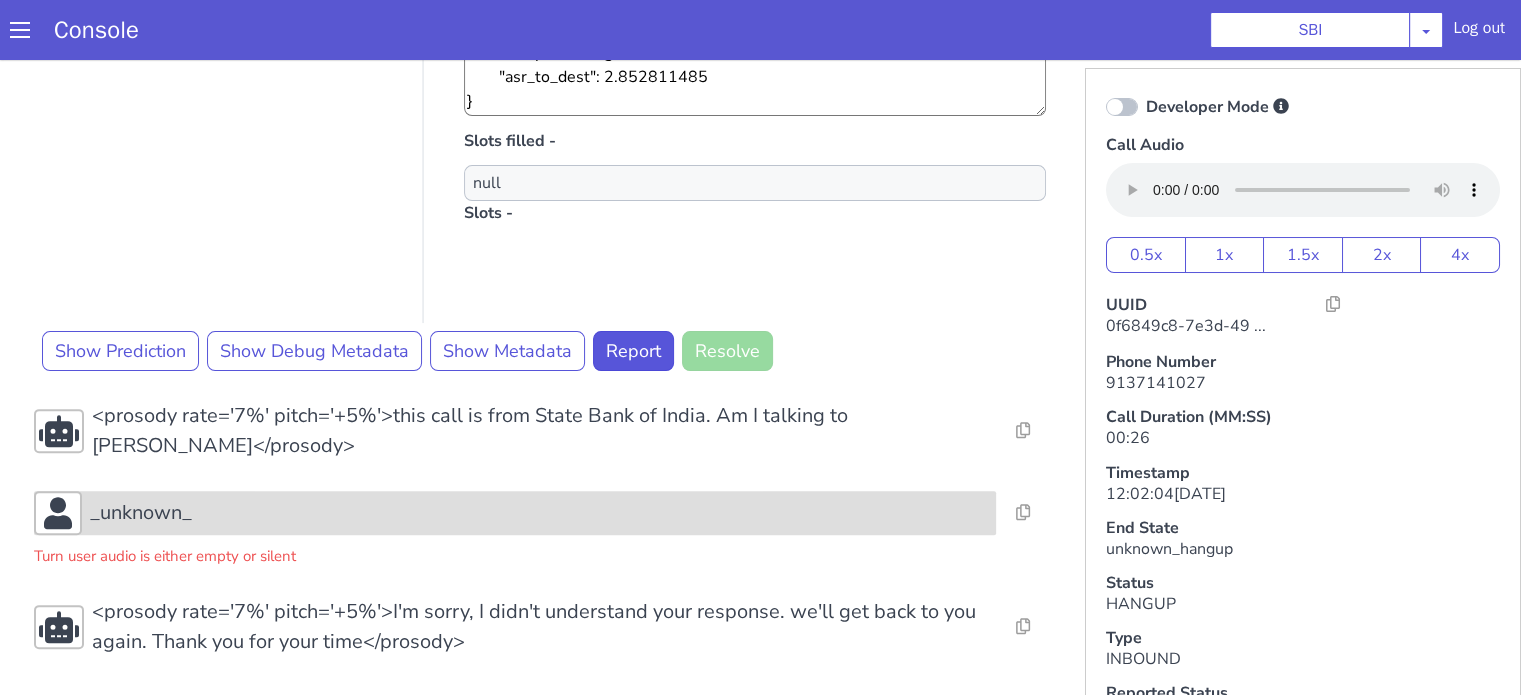 scroll, scrollTop: 617, scrollLeft: 0, axis: vertical 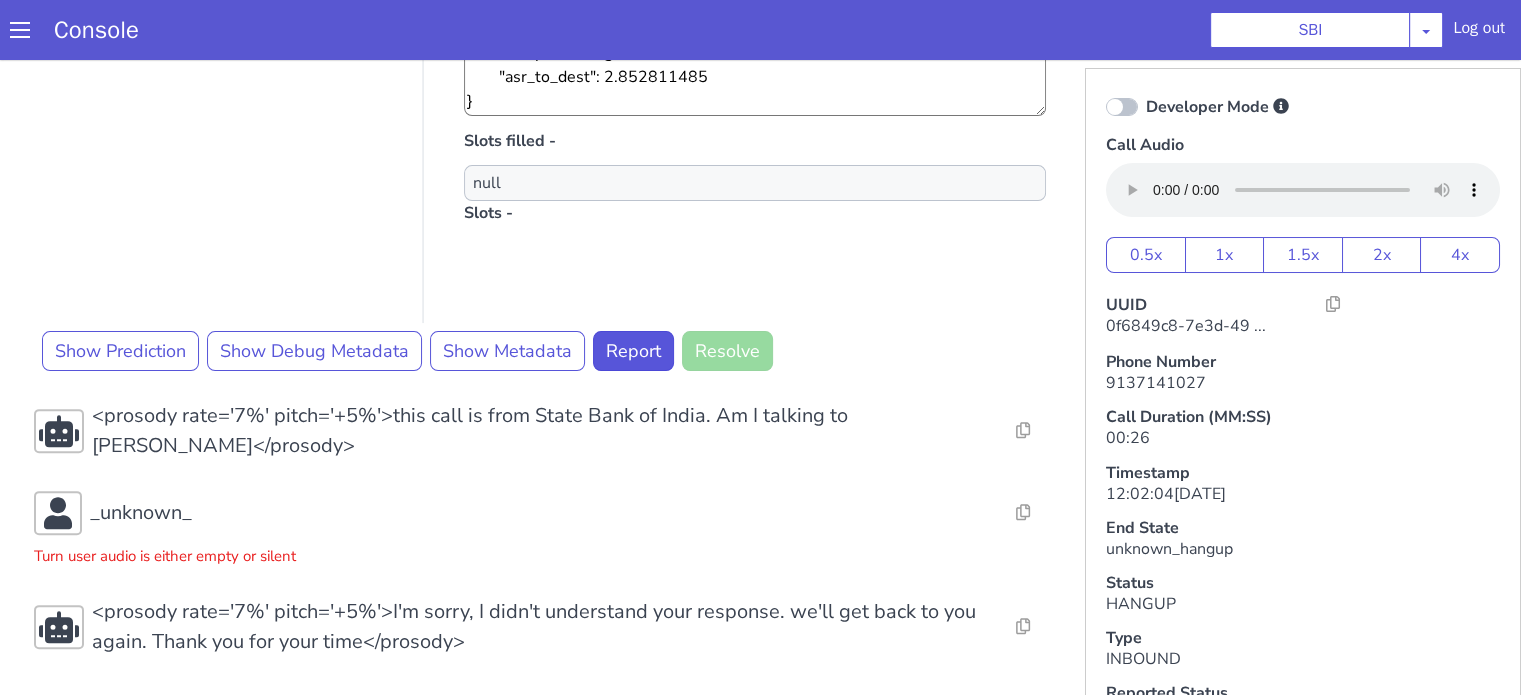 click on "Turn user audio is either empty or silent" at bounding box center [1547, 315] 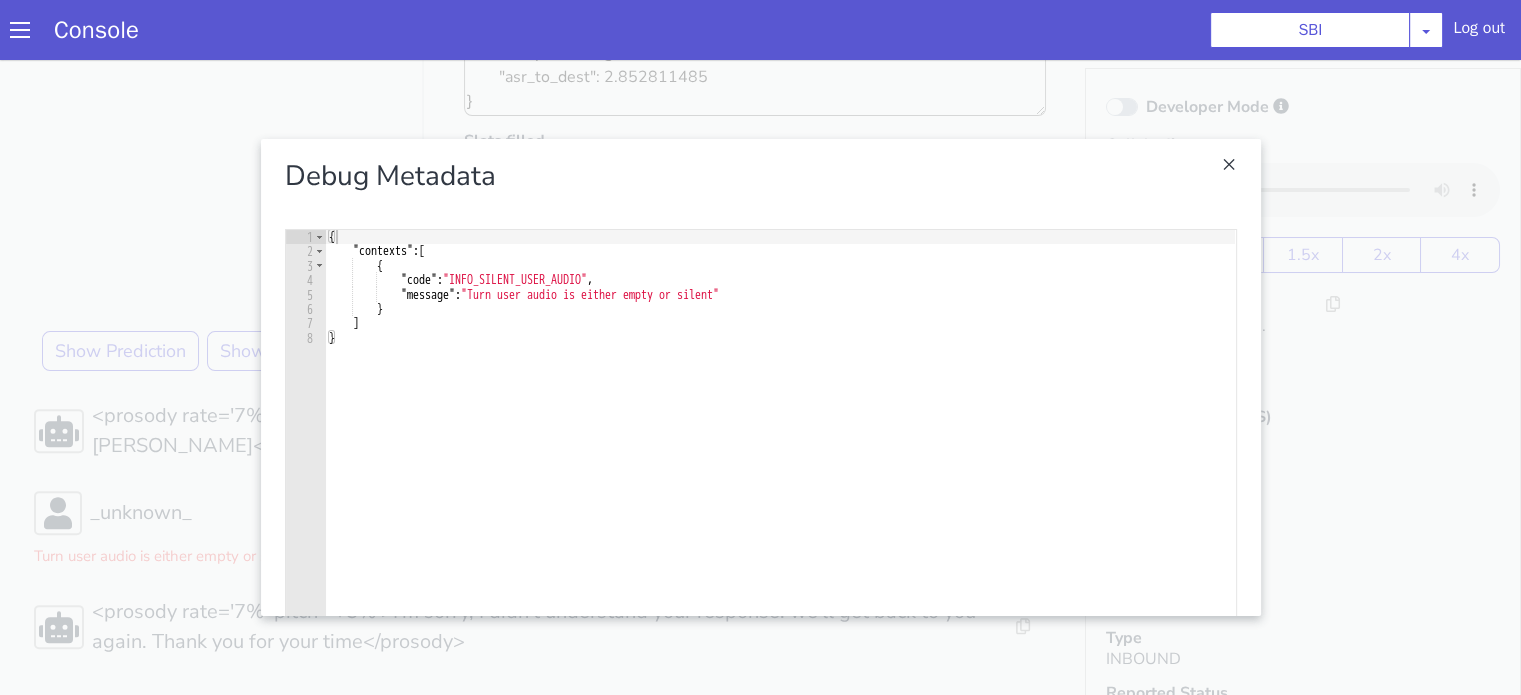 click at bounding box center (2278, 959) 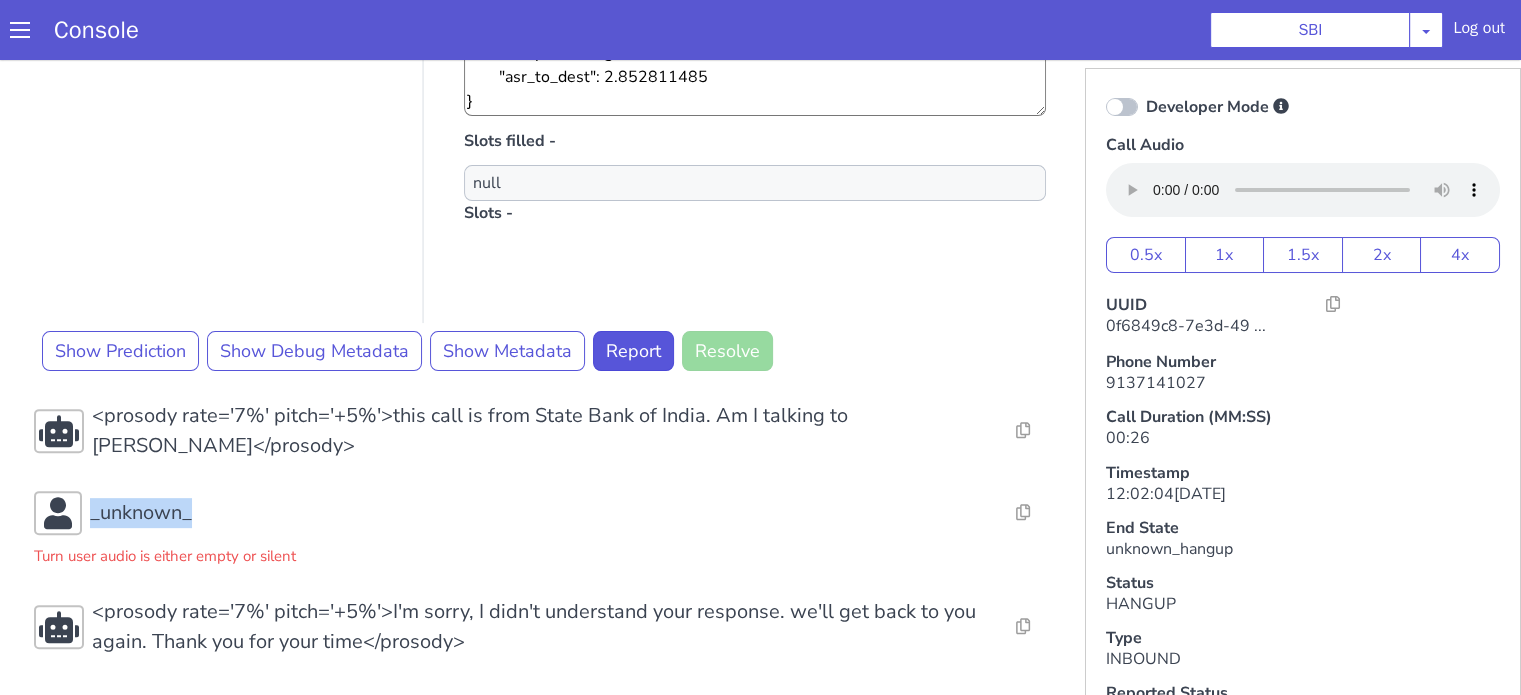 click on "_unknown_" at bounding box center (737, 1596) 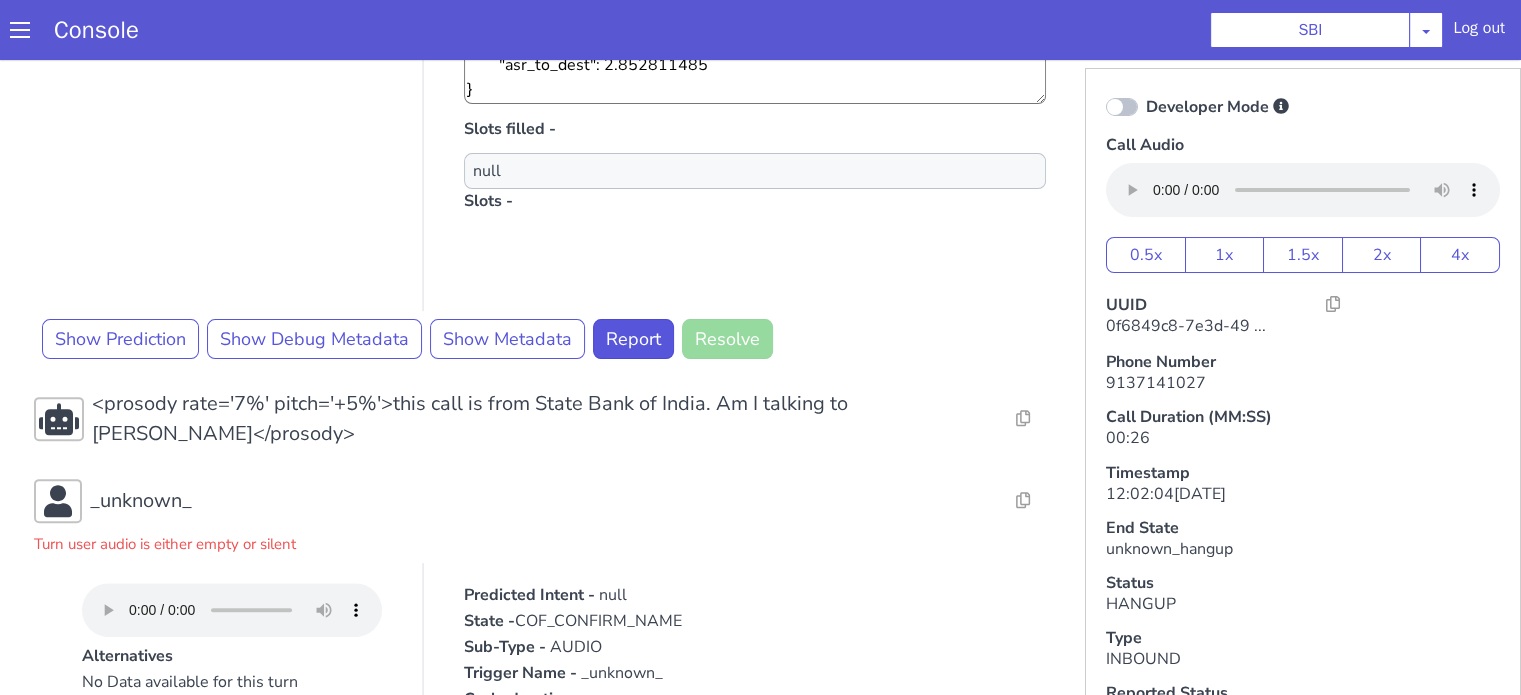 click on "No Data available for this turn" at bounding box center [736, -373] 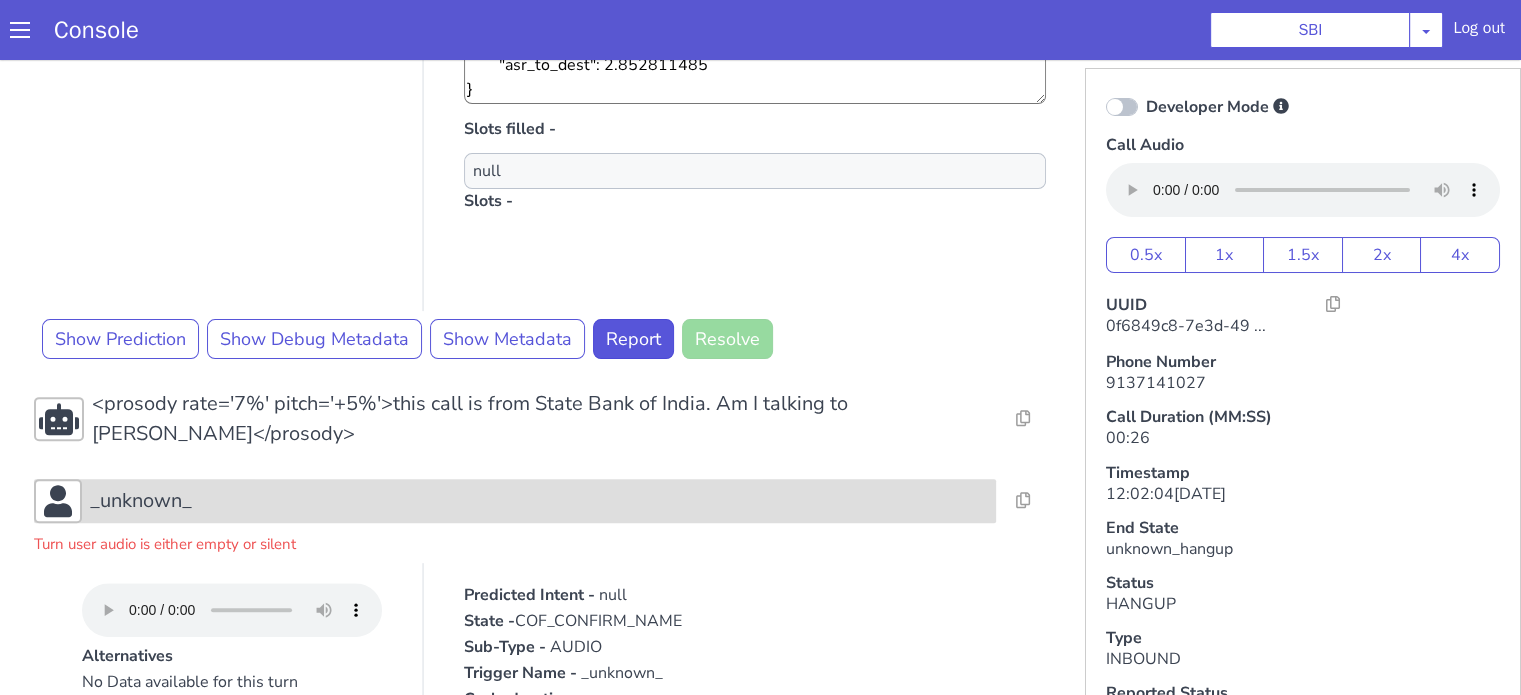 click on "_unknown_" at bounding box center (1921, 265) 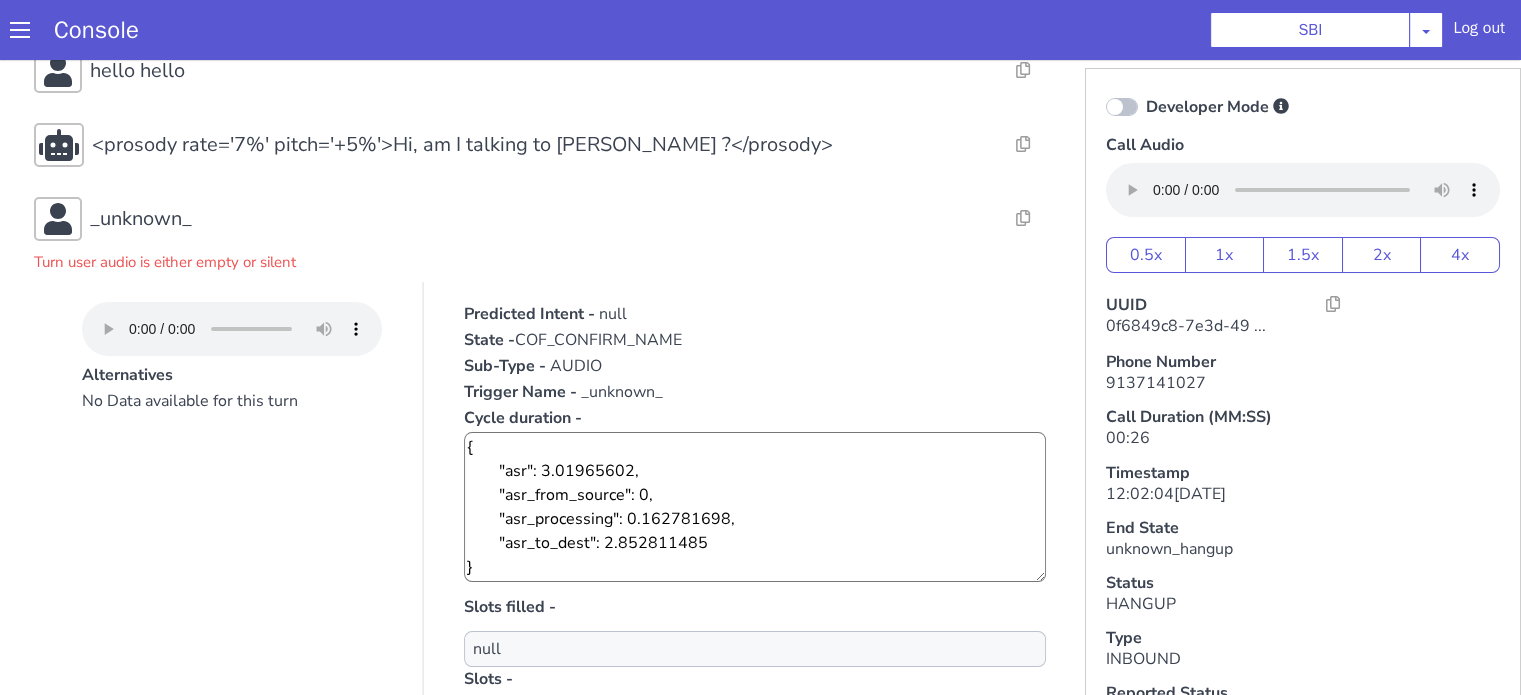 scroll, scrollTop: 117, scrollLeft: 0, axis: vertical 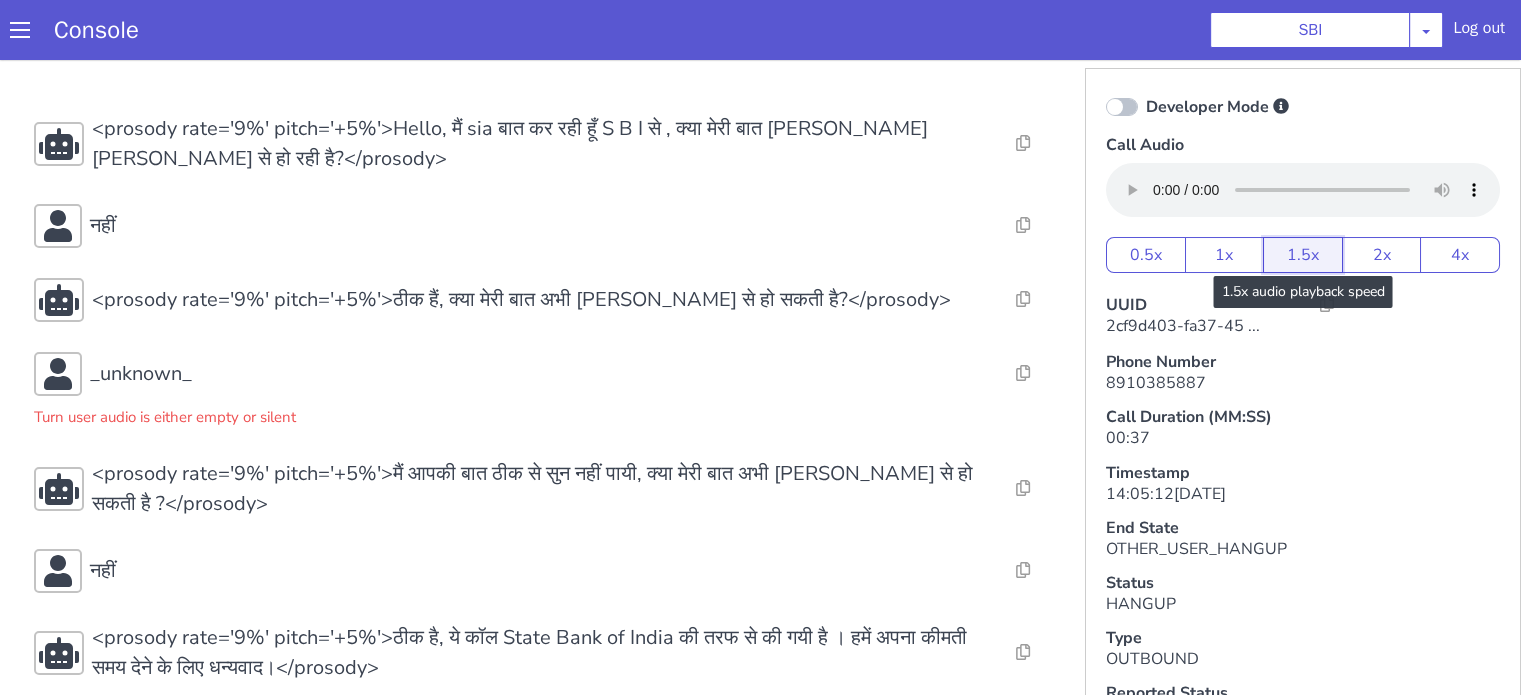 click on "1.5x" at bounding box center [1303, 255] 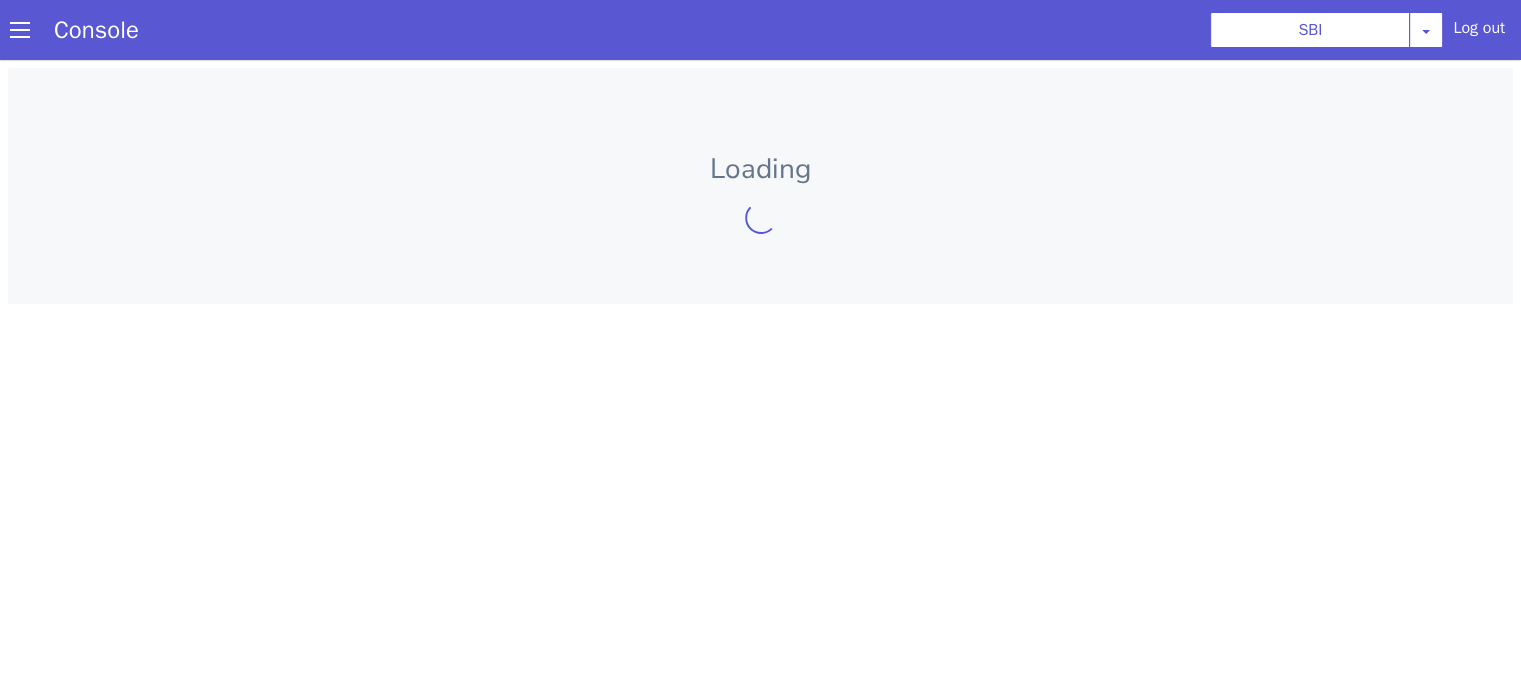 scroll, scrollTop: 0, scrollLeft: 0, axis: both 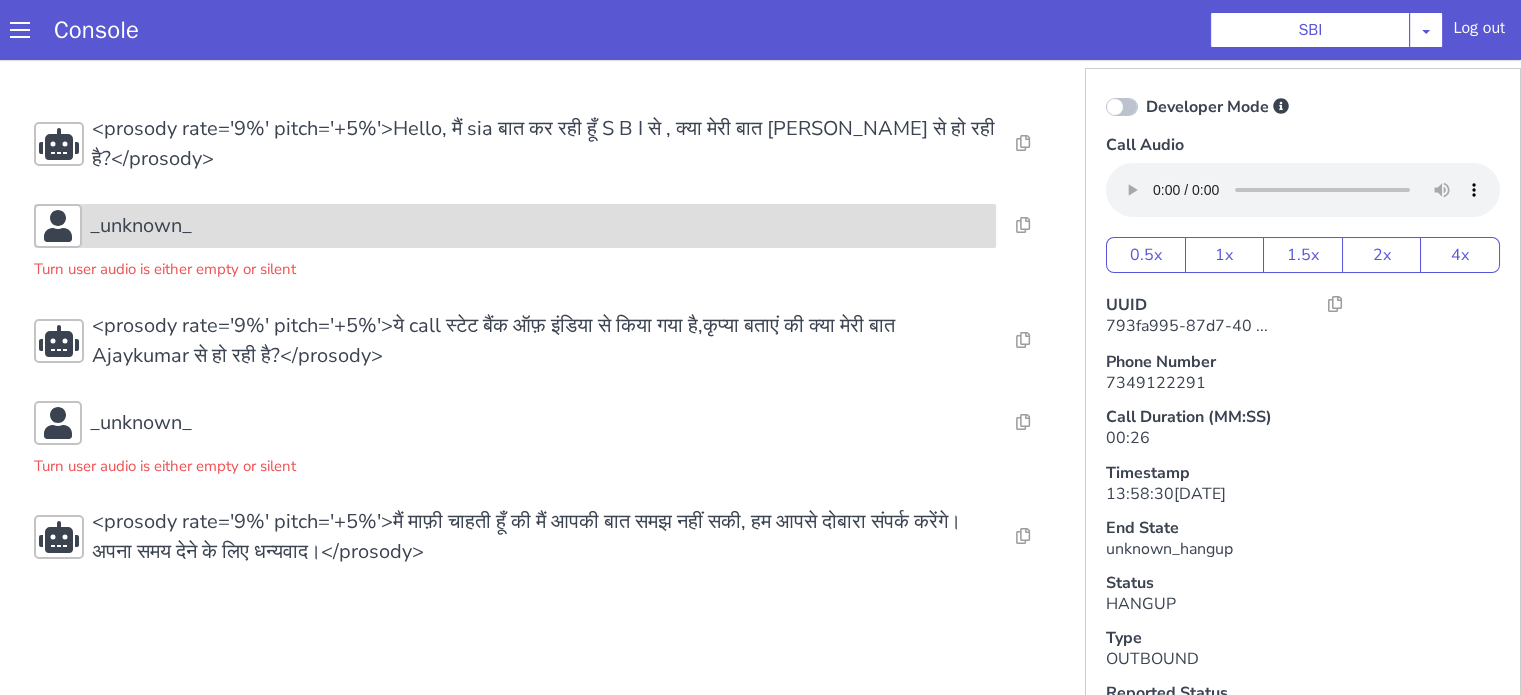 click on "_unknown_" at bounding box center [515, 226] 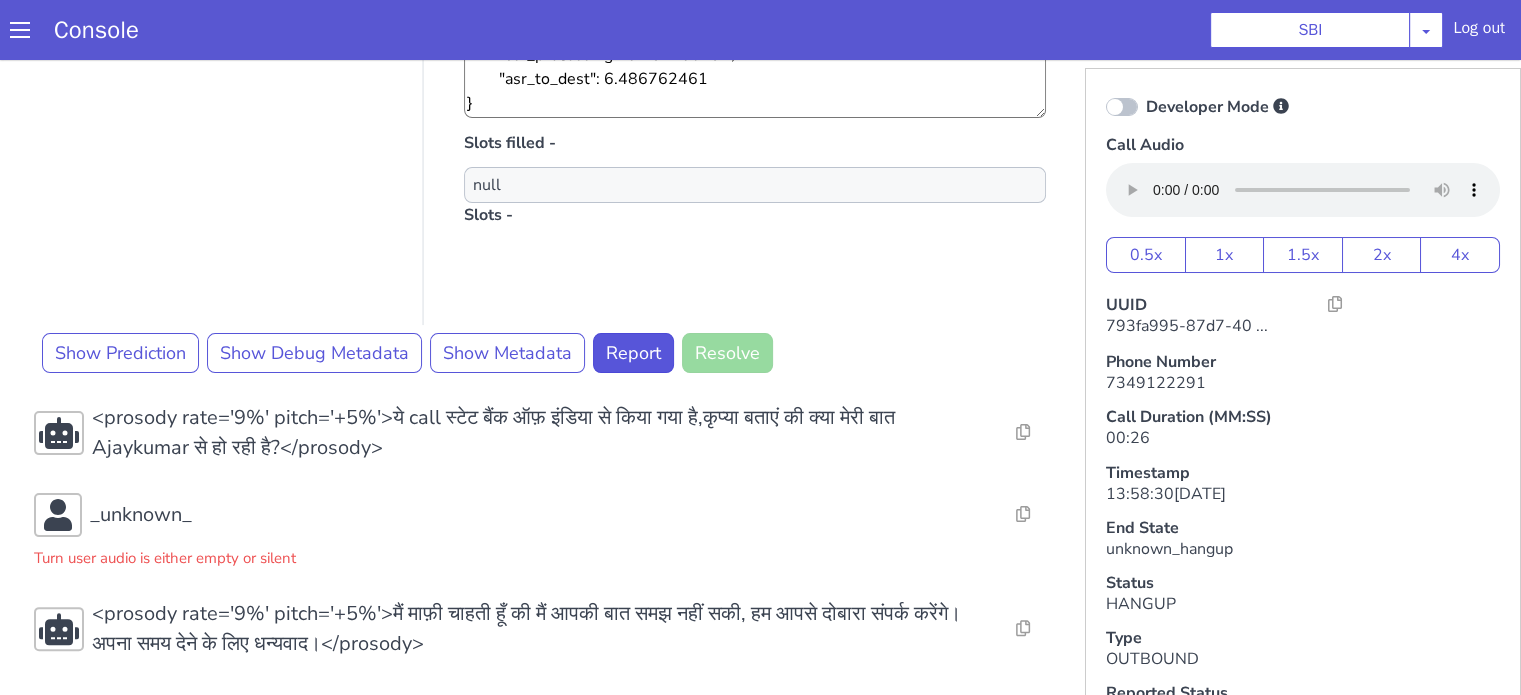 scroll, scrollTop: 5, scrollLeft: 0, axis: vertical 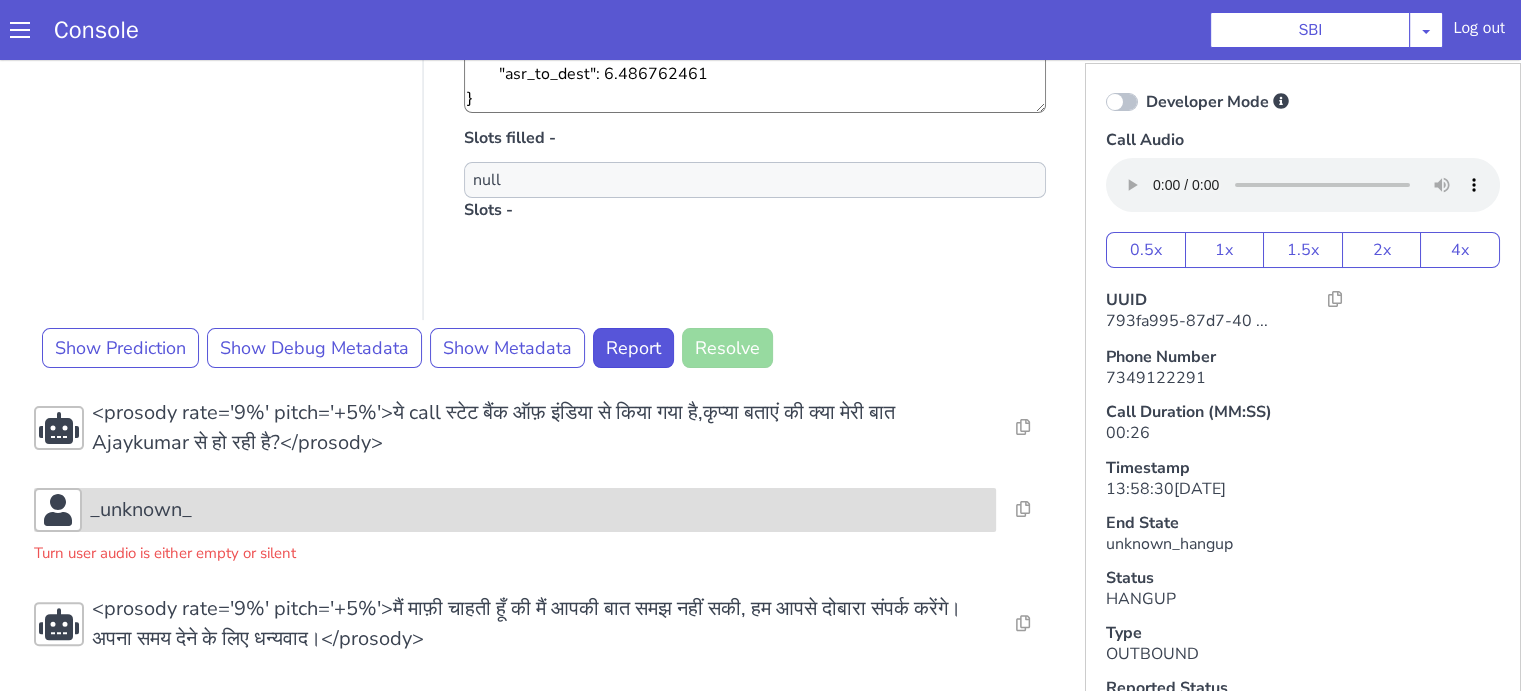 click on "_unknown_" at bounding box center (141, 510) 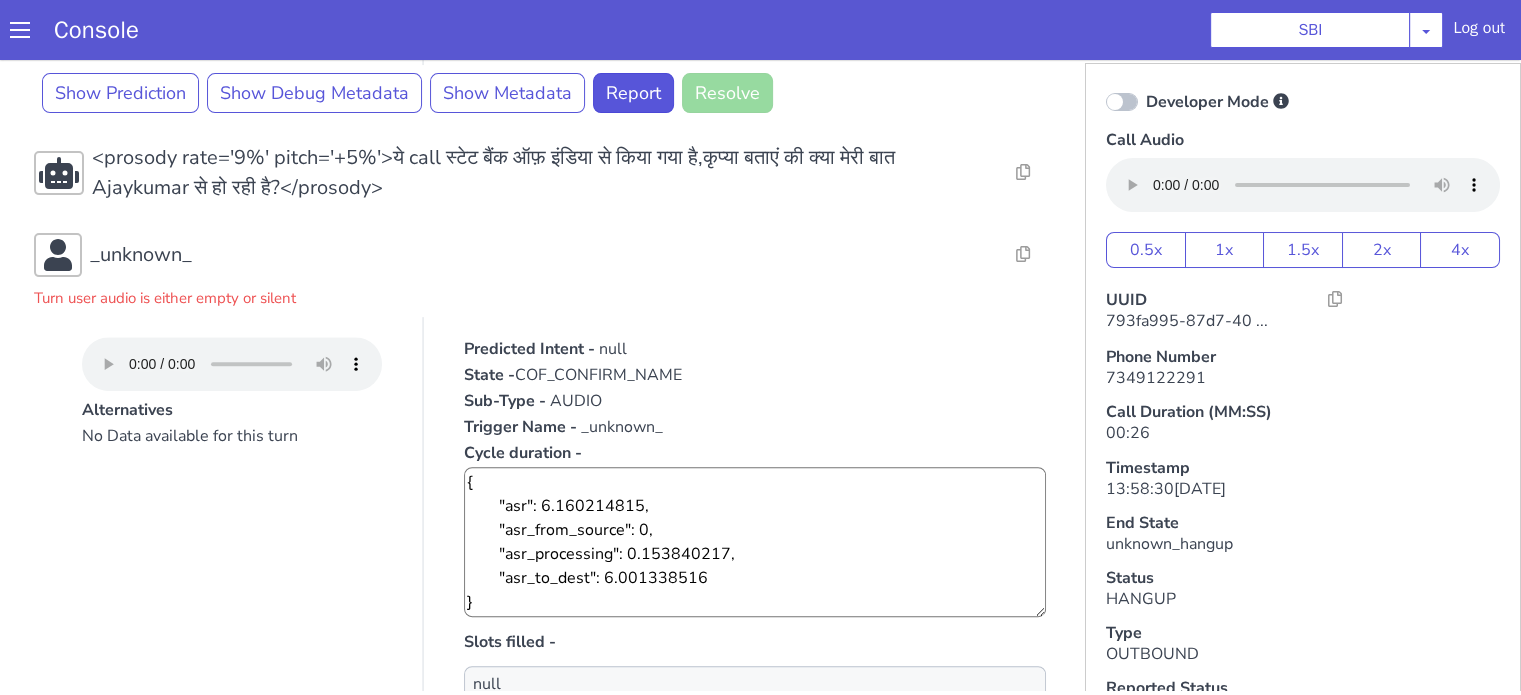 scroll, scrollTop: 871, scrollLeft: 0, axis: vertical 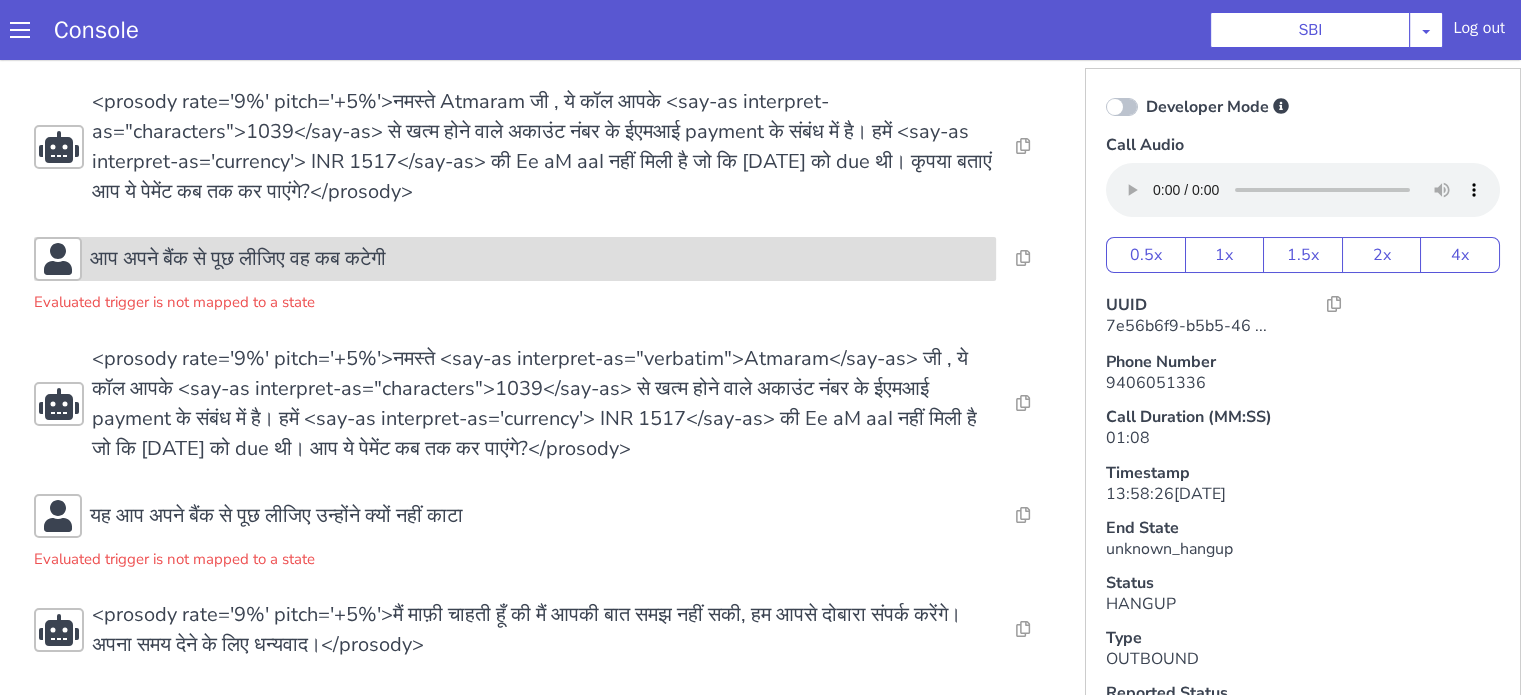 click on "आप अपने बैंक से पूछ लीजिए वह कब कटेगी" at bounding box center (229, 807) 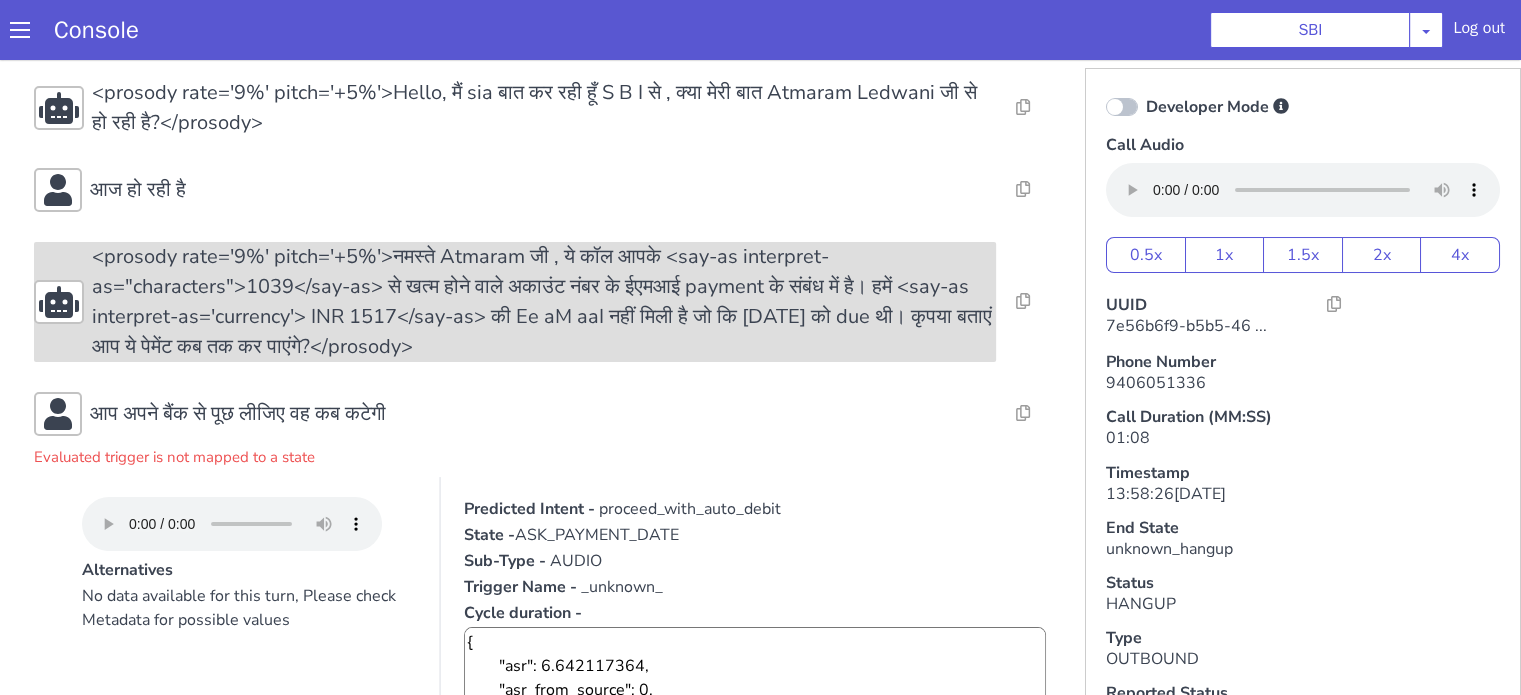 scroll, scrollTop: 100, scrollLeft: 0, axis: vertical 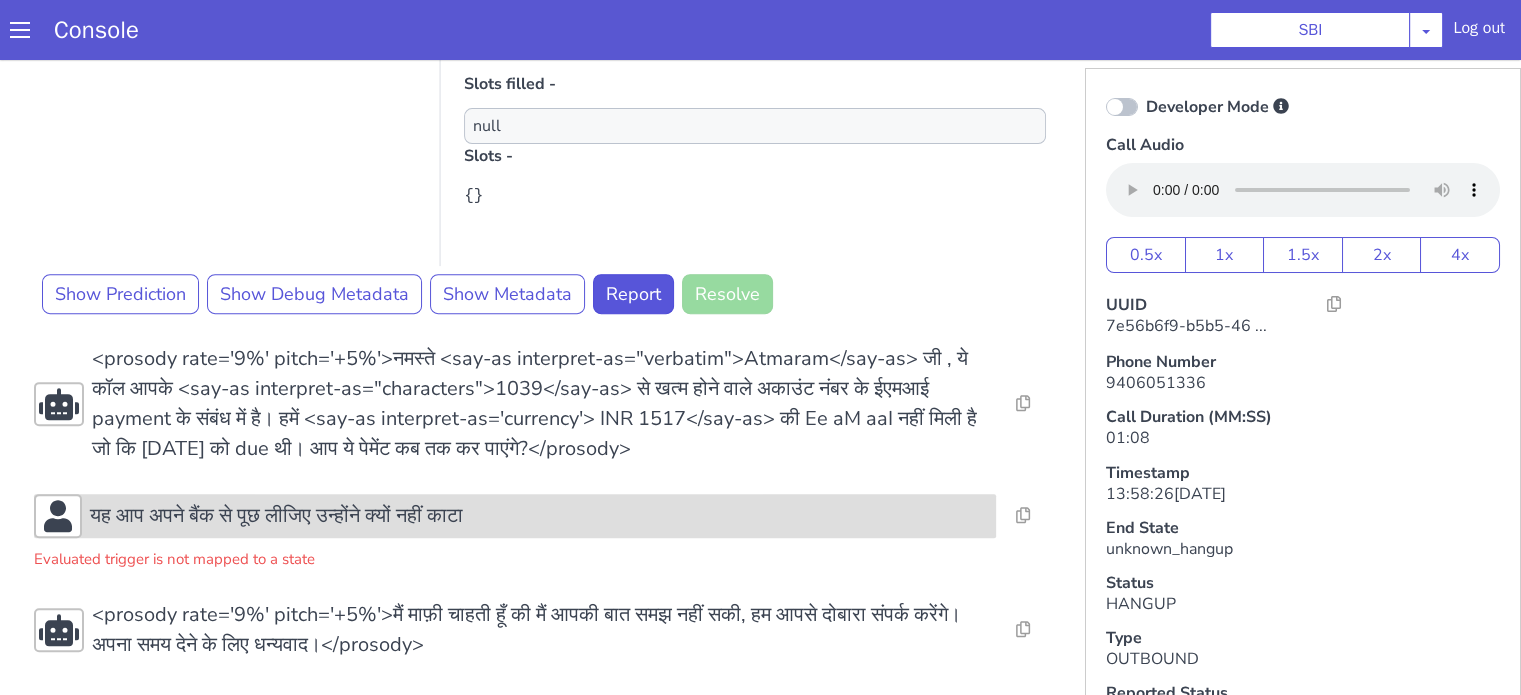 click on "यह आप अपने बैंक से पूछ लीजिए उन्होंने क्यों नहीं काटा" at bounding box center [936, 1610] 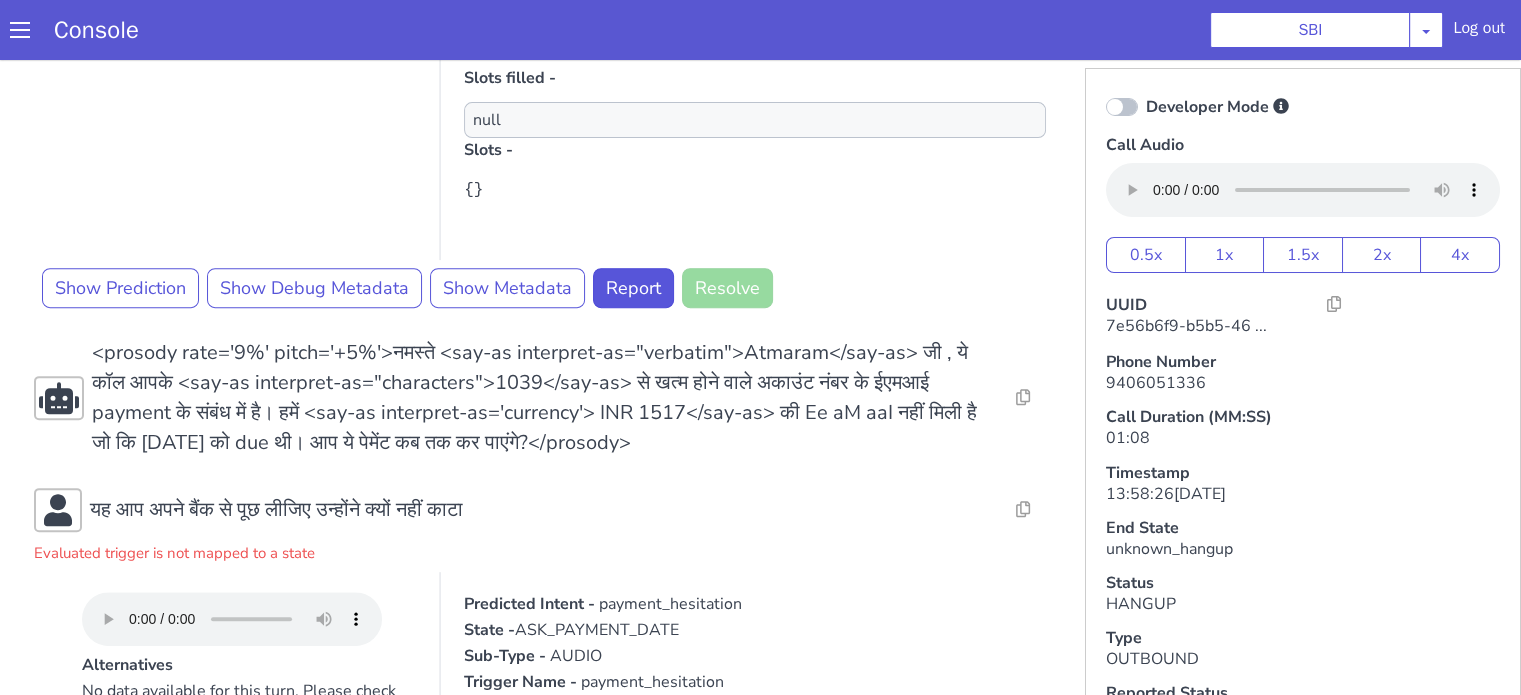 scroll, scrollTop: 1054, scrollLeft: 0, axis: vertical 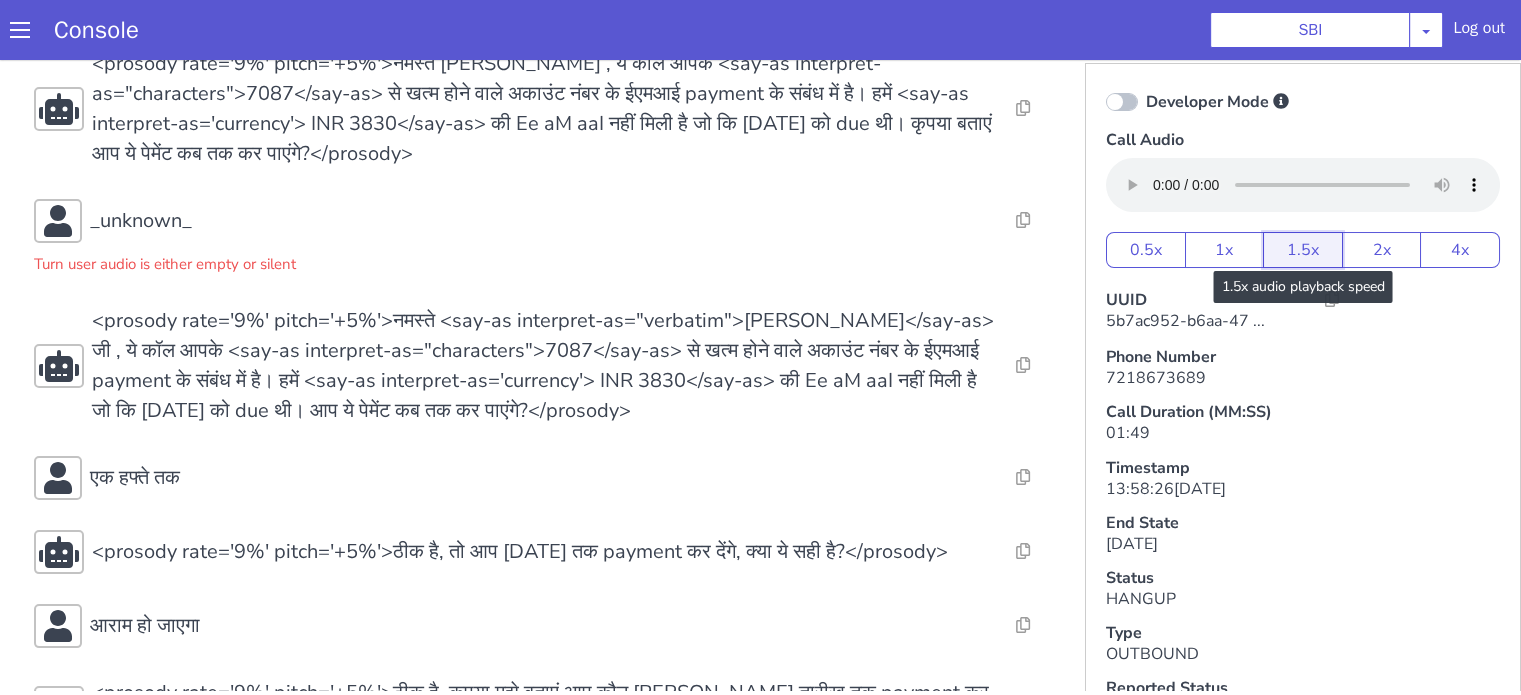 click on "1.5x" at bounding box center (1303, 250) 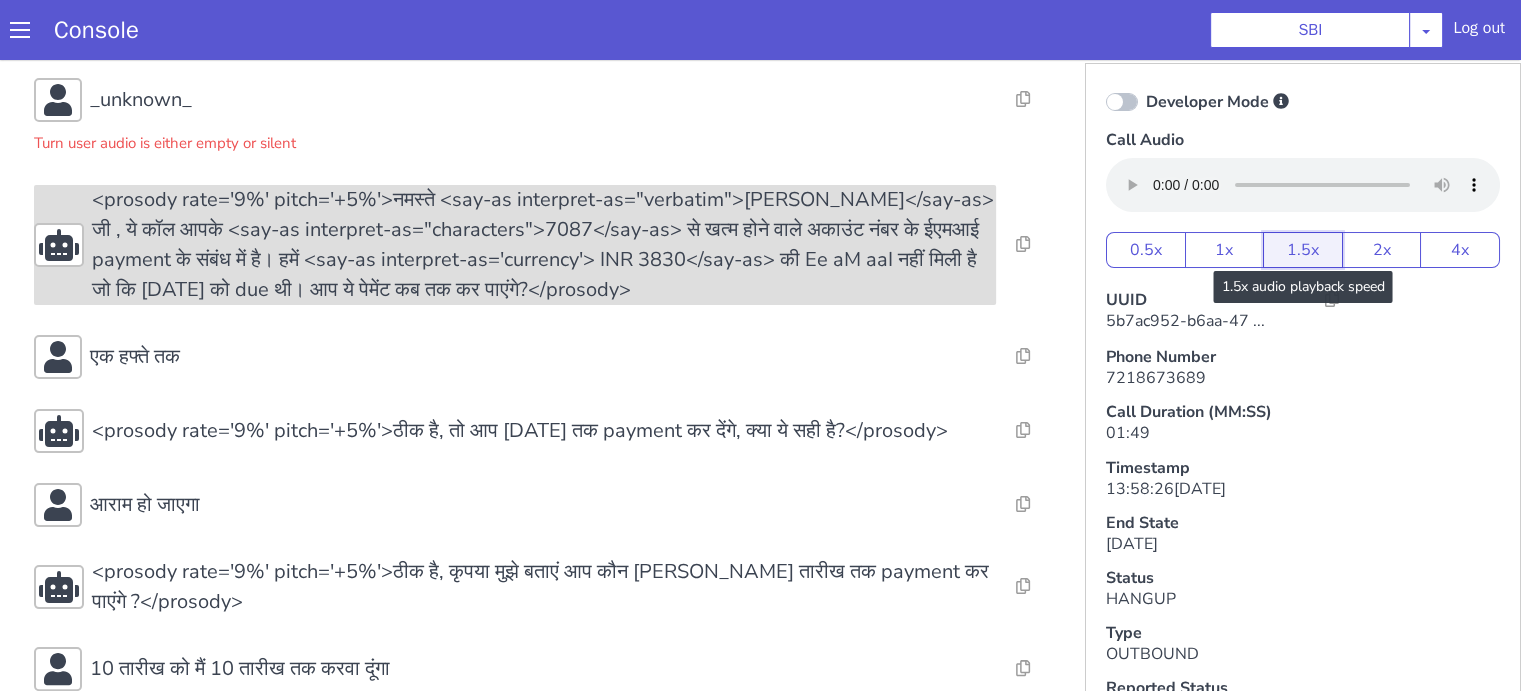 scroll, scrollTop: 424, scrollLeft: 0, axis: vertical 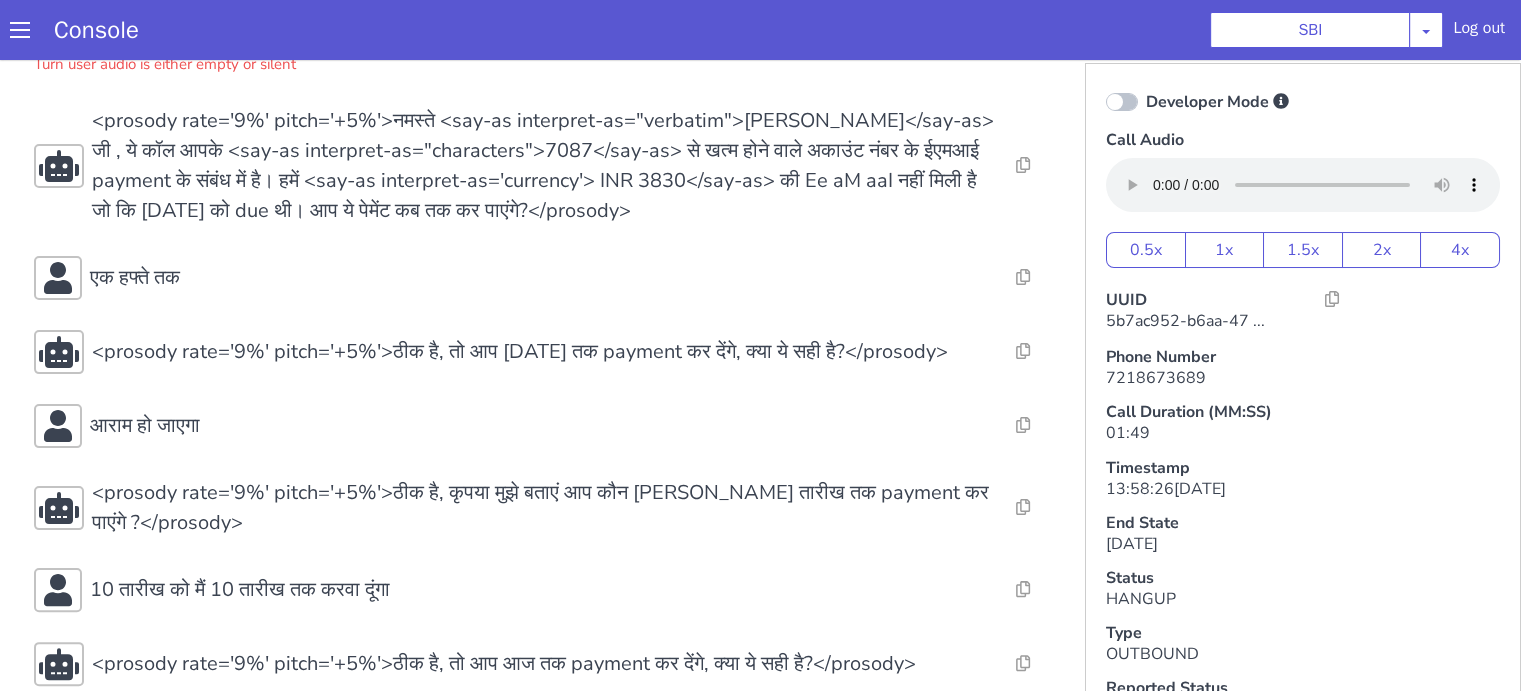 click on "Console SBI AO Smith Airtel DTH Pilot Airtel POC Alice Blue NT Aliceblue American Finance - US Apollo Apollo 24*7 Application - Collections Auto NPS feedback Avaya Devconnect Axis Axis AMC Axis Outbound BAGIC BALIC BALIC Old 2 [PERSON_NAME] Autofinance [PERSON_NAME] Demo Barbeque Nation Buy Now Pay Later Cars24 Cashe Central Bank of [GEOGRAPHIC_DATA] [PERSON_NAME] Cholamandalam Finance Consumer Durables Coverfox Covid19 Helpline Credgenics CreditMate DPDzero DUMMY Data collection Demo - Collections Dish TV ERCM Emeritus Eureka Forbes - LQ FFAM360 - US Familiarity Farming_Axis Finaccel Flipkart Flow Templates Fusion Microfinance Giorgos_TestBot Great Learning Grievance Bot HDB Finance HDFC HDFC Ergo HDFC Freedom CC HDFC Life Demo HDFC Securities Hathway Internet Hathway V2 Home Credit IBM IBM Banking Demo ICICI ICICI Bank Outbound ICICI [DEMOGRAPHIC_DATA] Persistency ICICI Prudential ICICI securities ICICI_lombard IDFC First Bank IFFCO Tokio Insurance Iffco [GEOGRAPHIC_DATA] [GEOGRAPHIC_DATA] Indigo IndusInd - Settlement IndusInd CC Insurance Jarvis" at bounding box center (760, 30) 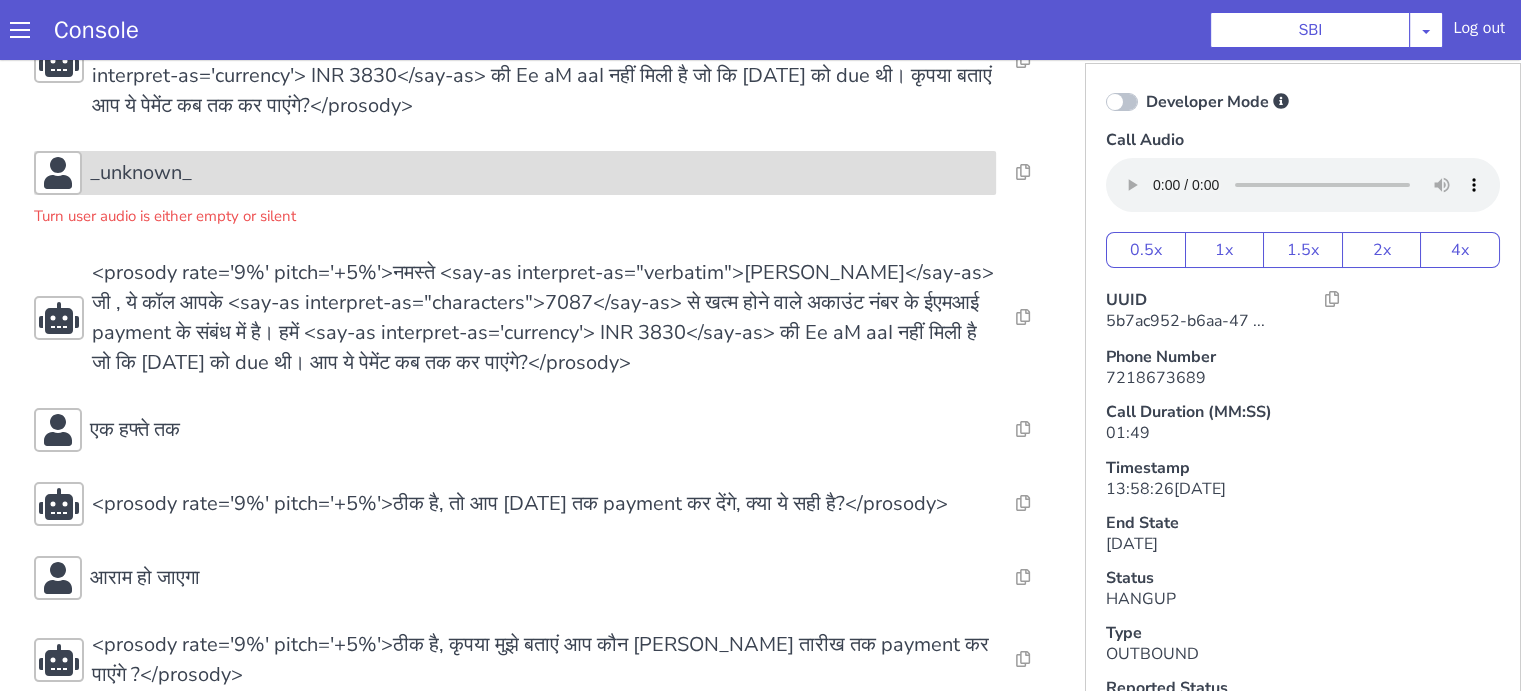 scroll, scrollTop: 424, scrollLeft: 0, axis: vertical 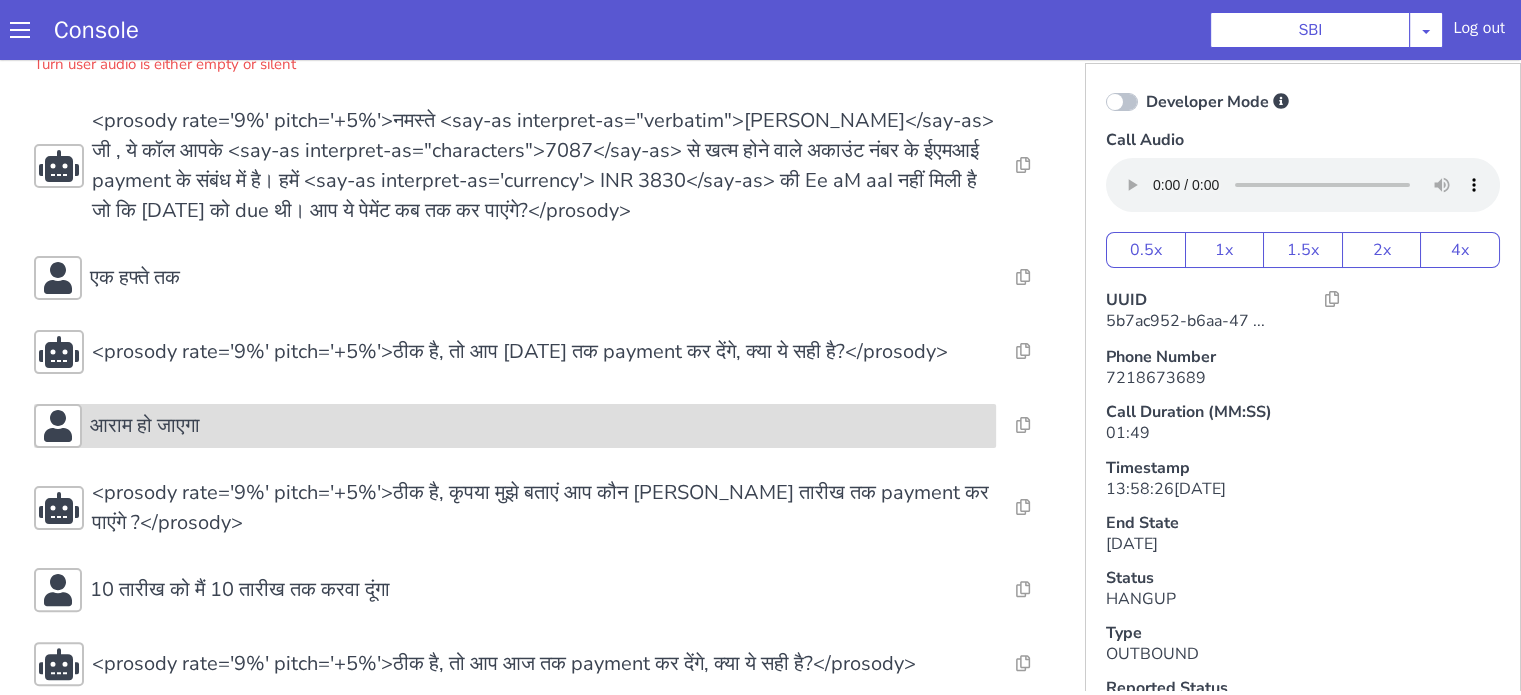 click on "आराम हो जाएगा" at bounding box center (539, 426) 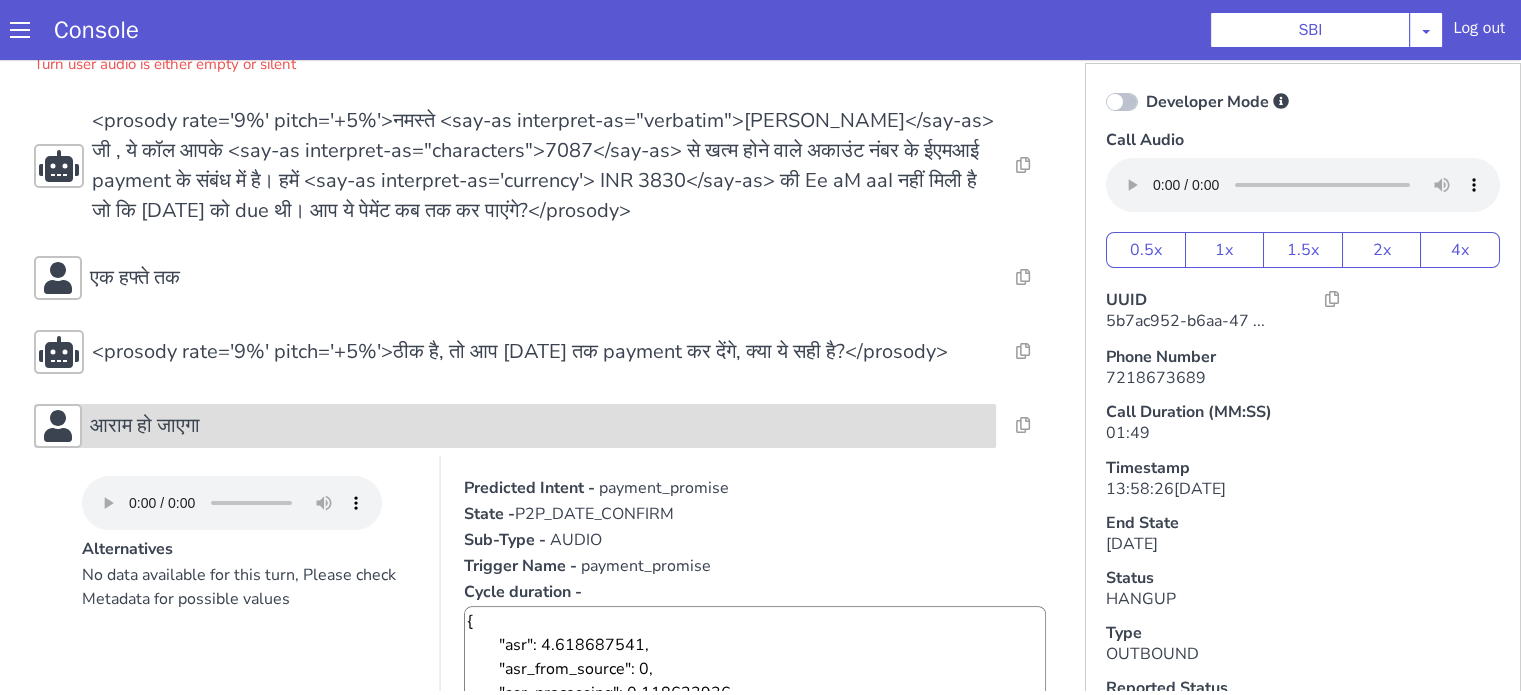 click on "आराम हो जाएगा" at bounding box center [539, 426] 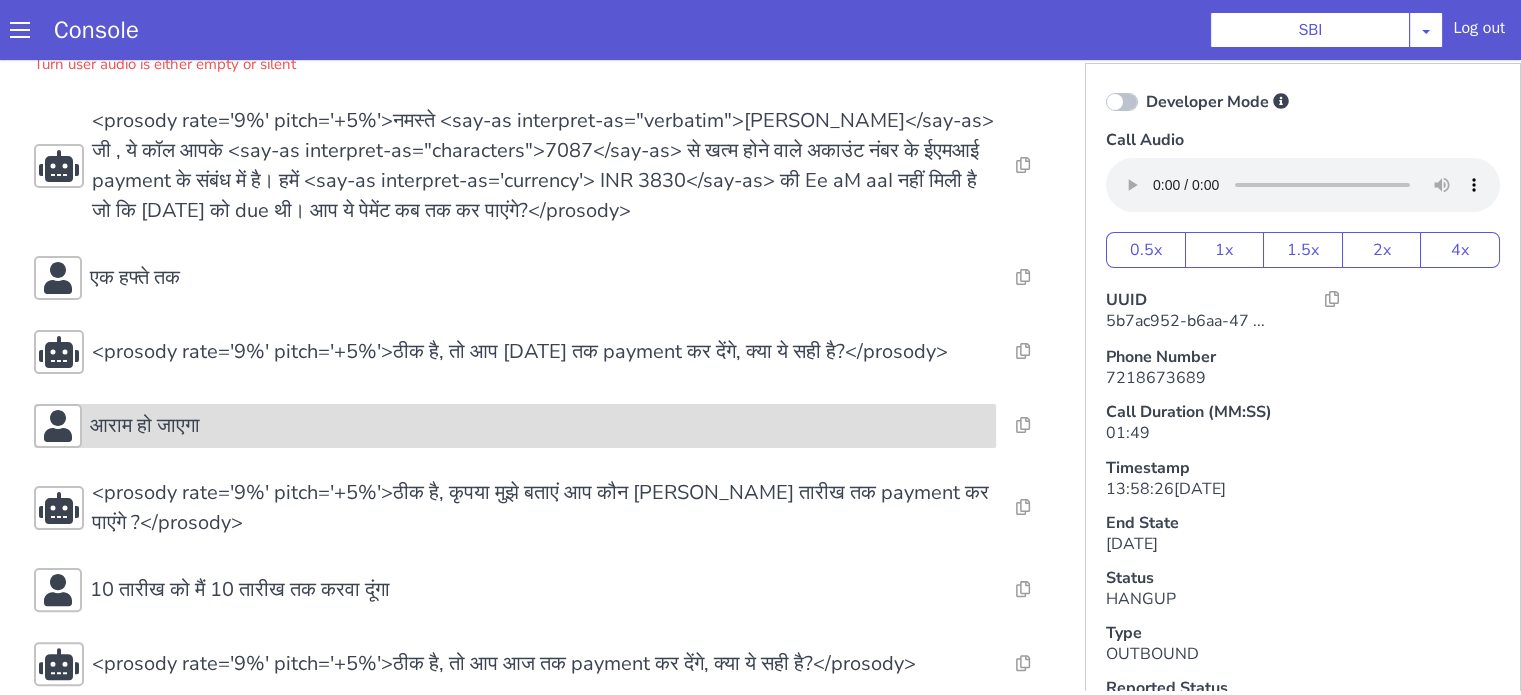 scroll, scrollTop: 724, scrollLeft: 0, axis: vertical 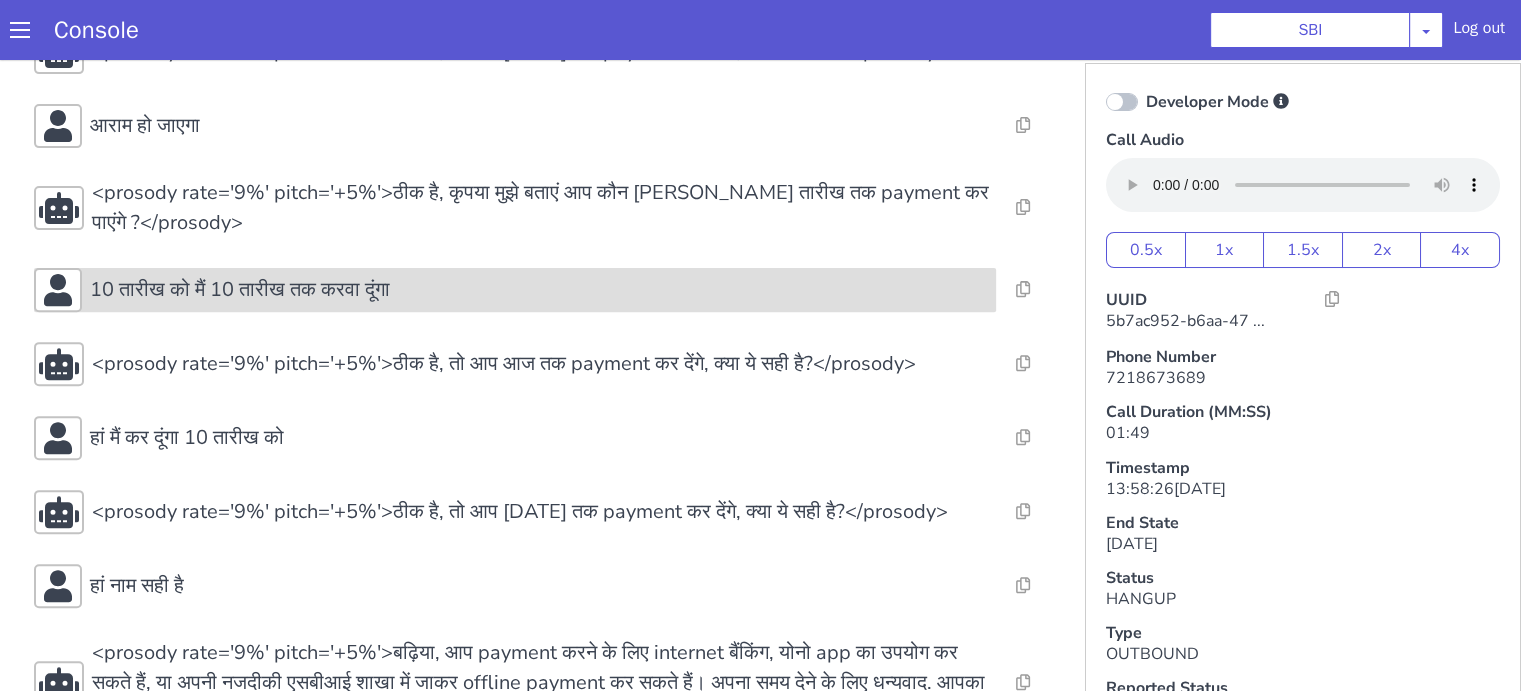 click on "10 तारीख को मैं 10 तारीख तक करवा दूंगा" at bounding box center (240, 290) 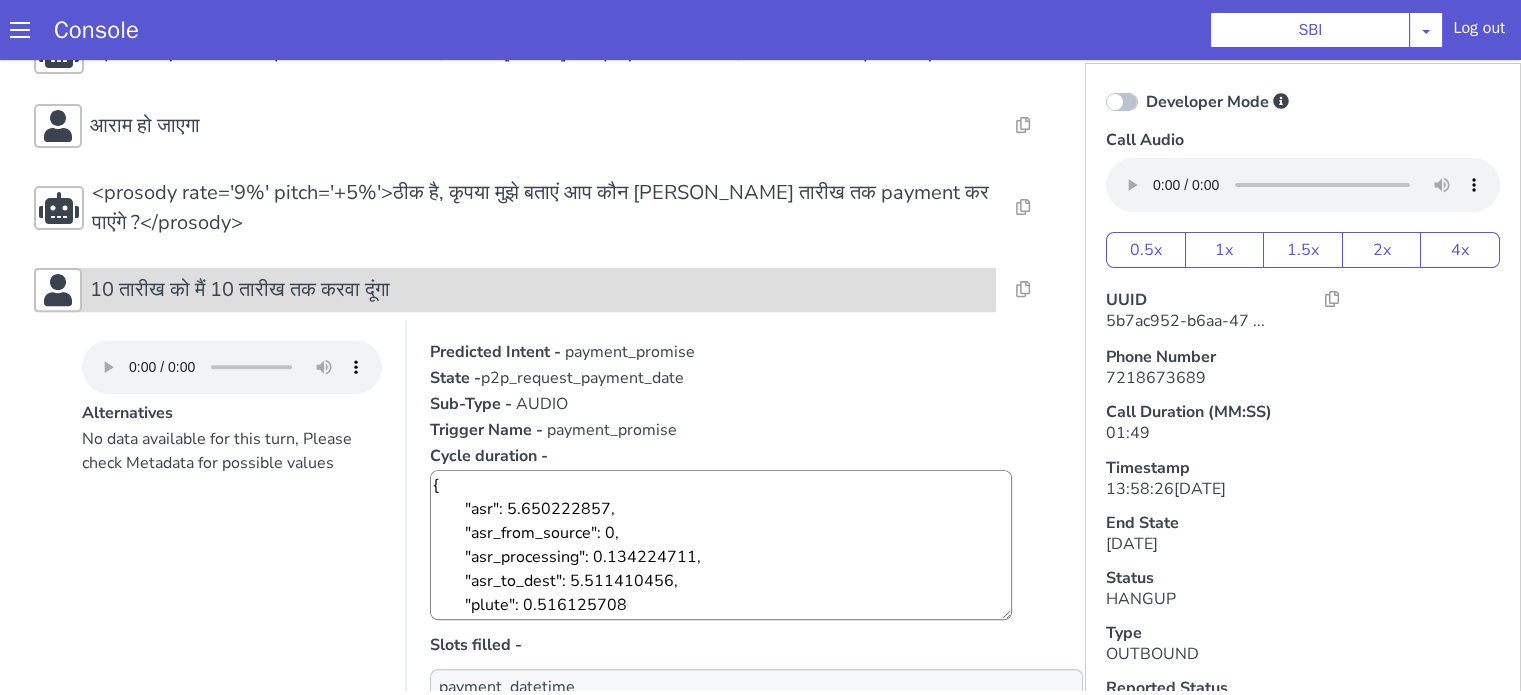 click on "10 तारीख को मैं 10 तारीख तक करवा दूंगा" at bounding box center [240, 290] 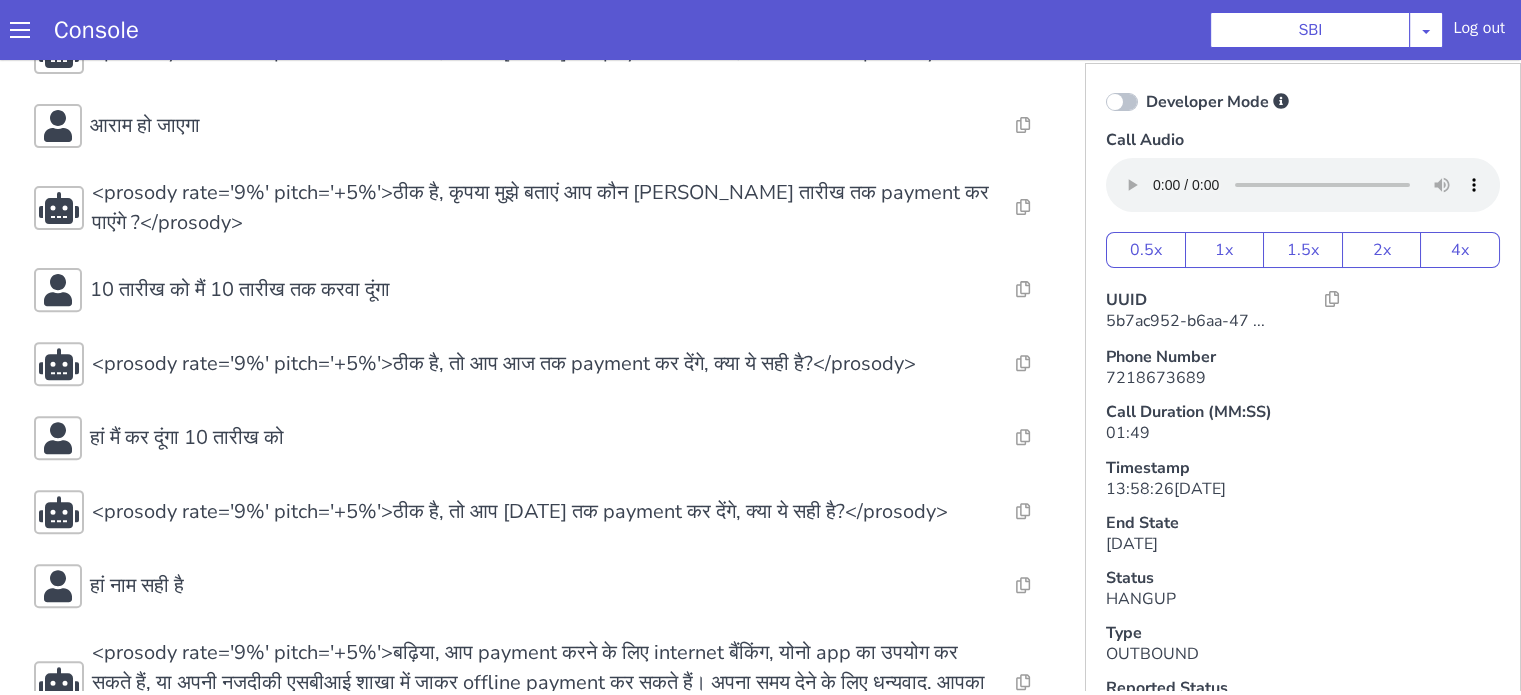 scroll, scrollTop: 824, scrollLeft: 0, axis: vertical 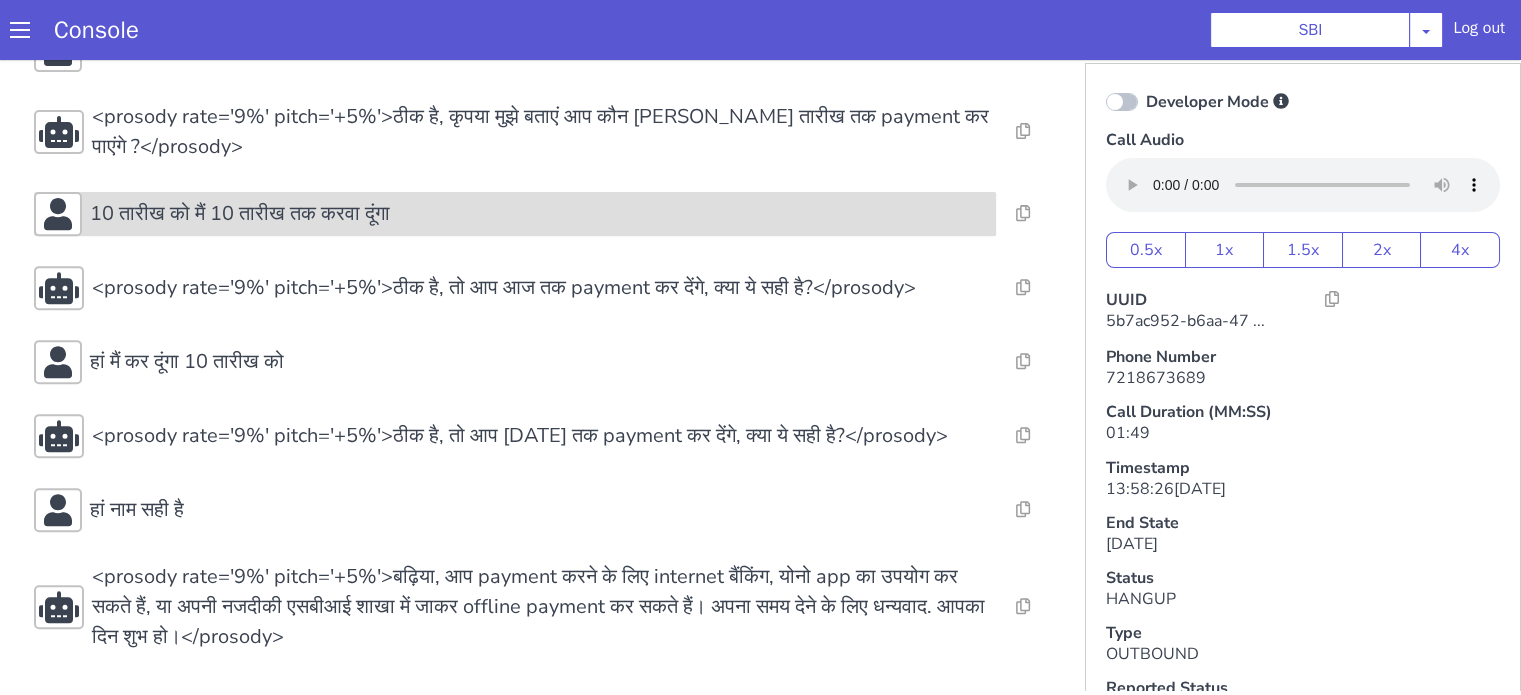 click on "10 तारीख को मैं 10 तारीख तक करवा दूंगा" at bounding box center (240, 214) 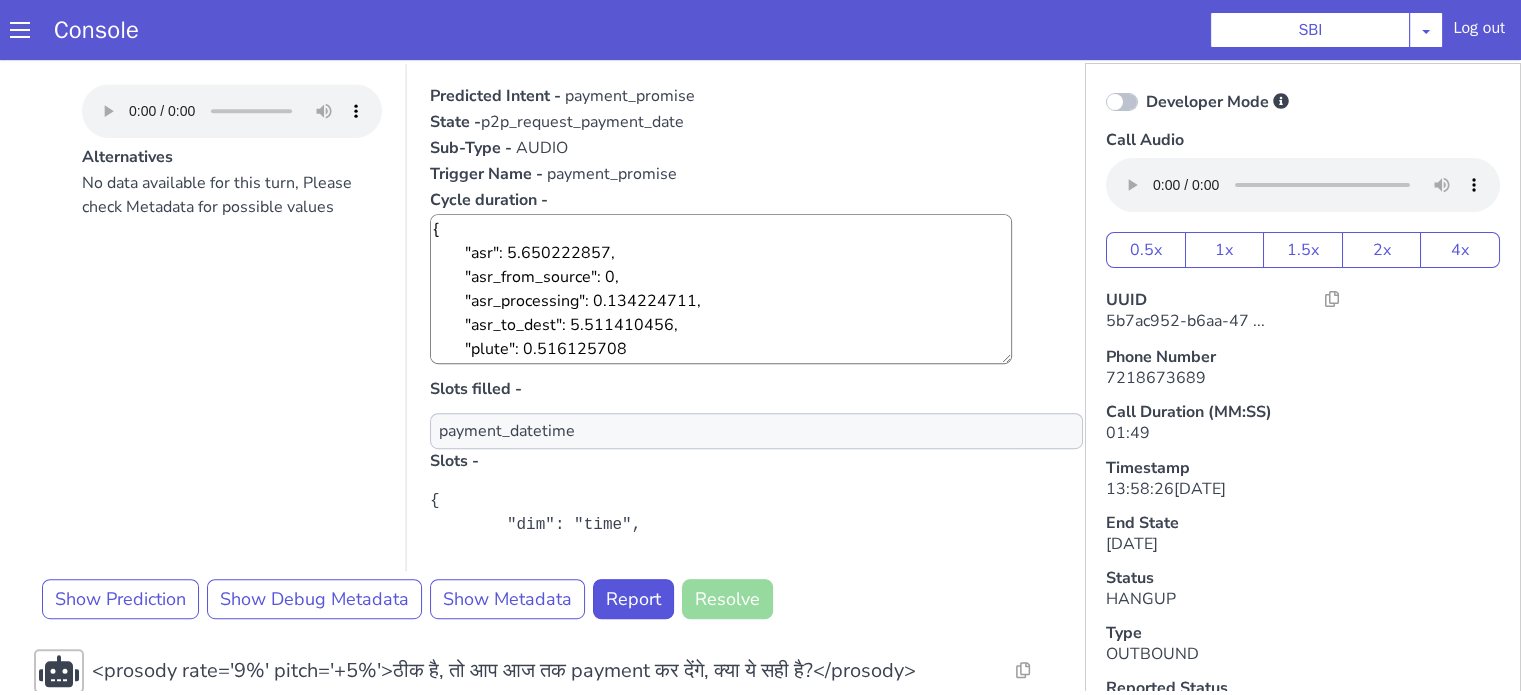 scroll, scrollTop: 1124, scrollLeft: 0, axis: vertical 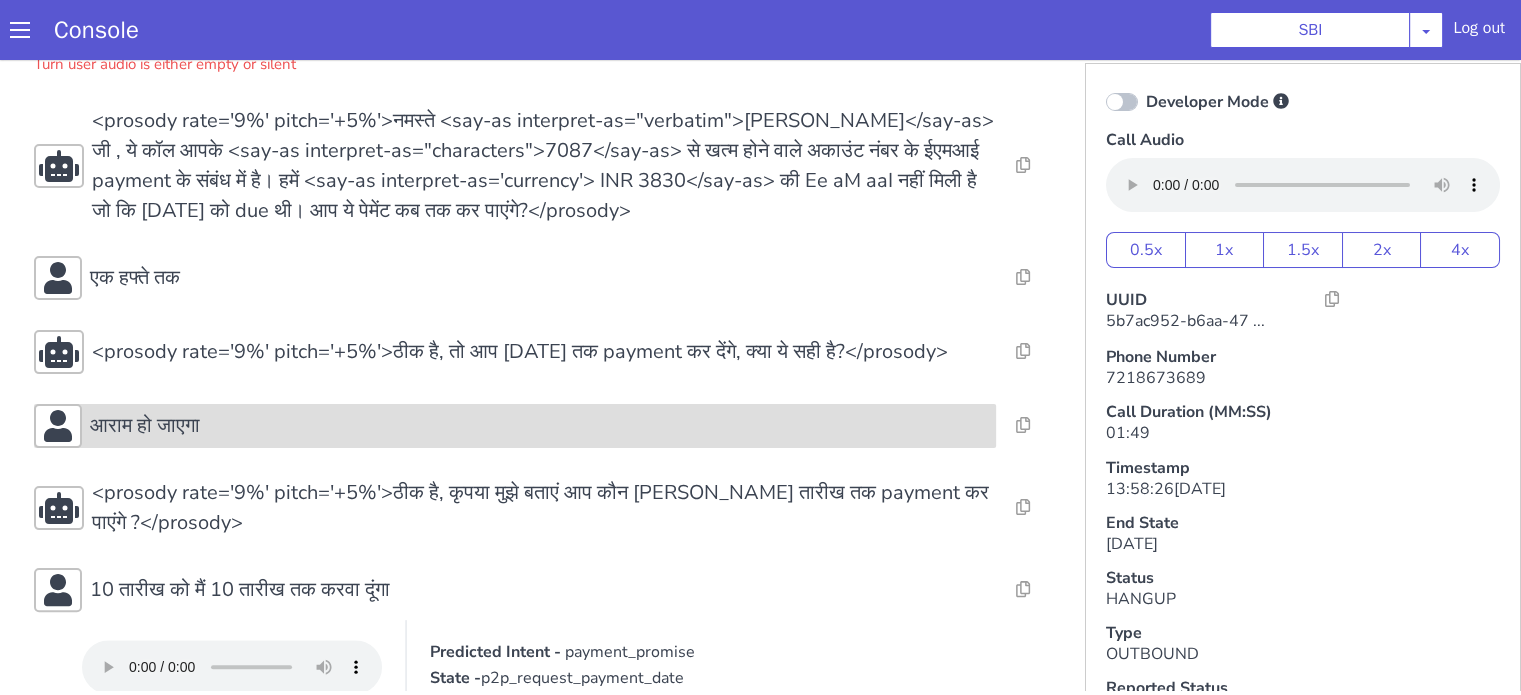 click on "आराम हो जाएगा" at bounding box center (539, 426) 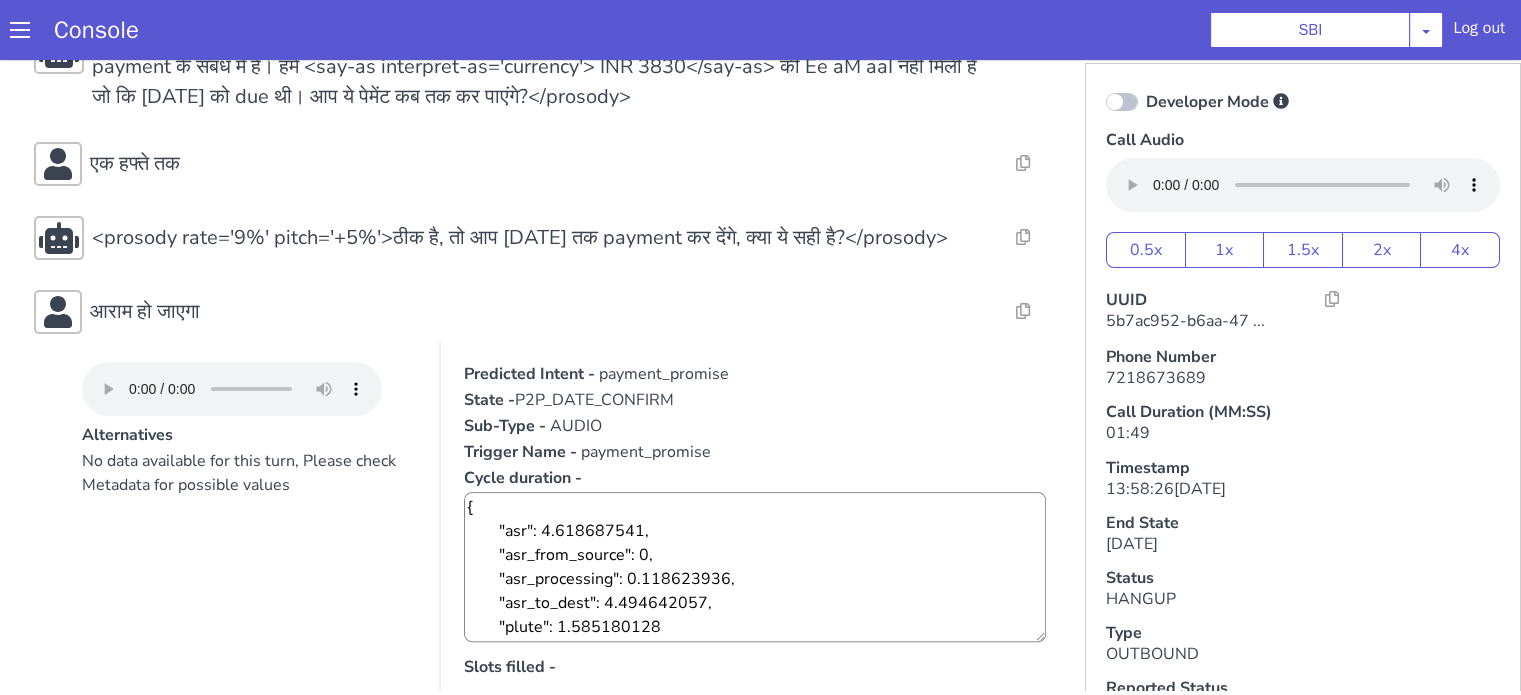 scroll, scrollTop: 624, scrollLeft: 0, axis: vertical 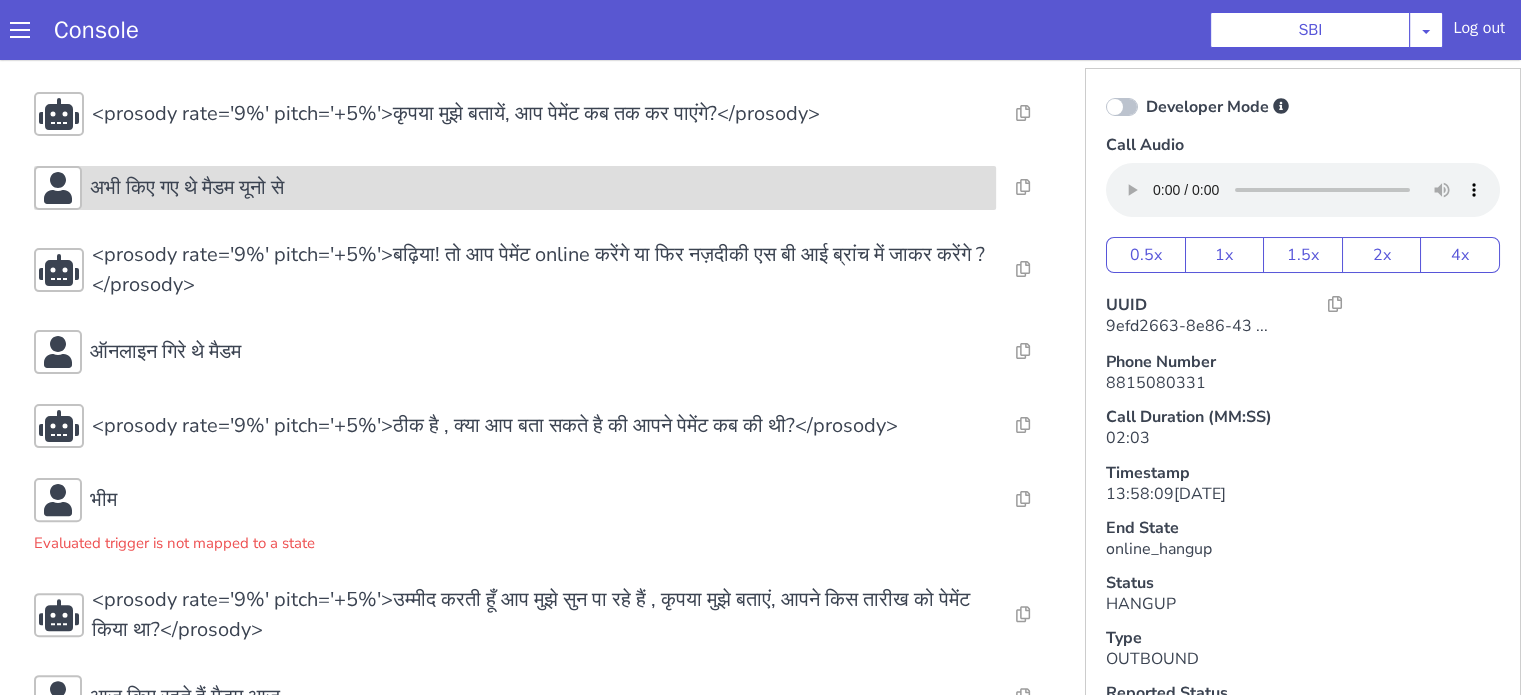 click on "अभी किए गए थे मैडम यूनो से" at bounding box center [187, 188] 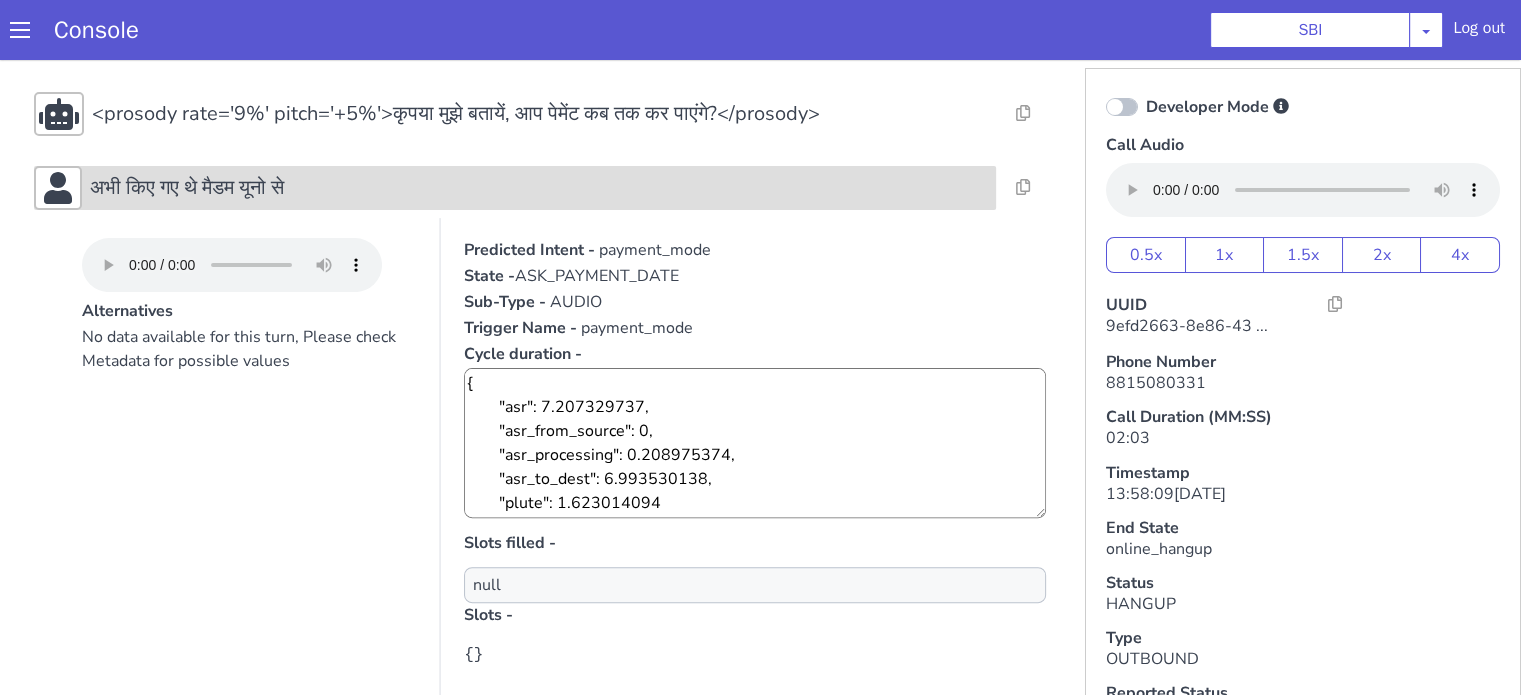 click on "अभी किए गए थे मैडम यूनो से" at bounding box center [187, 188] 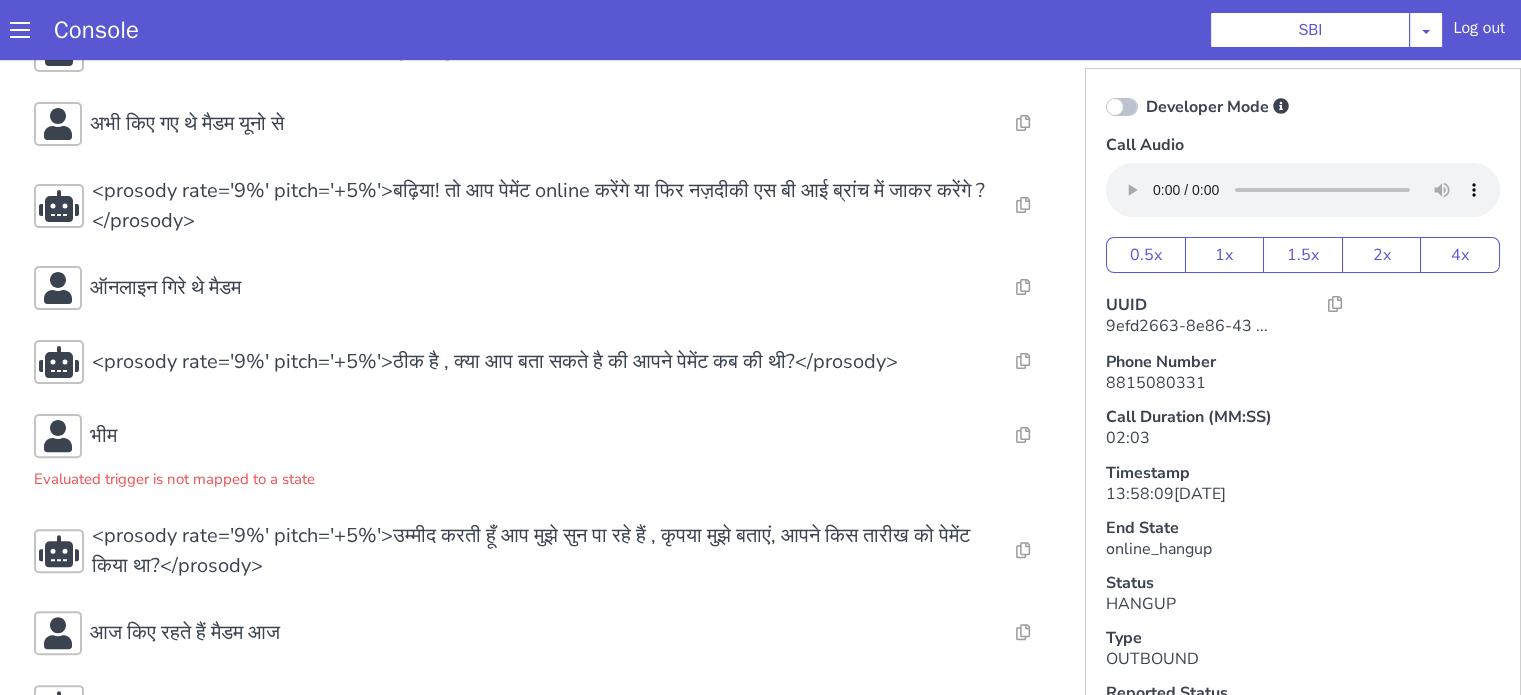 scroll, scrollTop: 384, scrollLeft: 0, axis: vertical 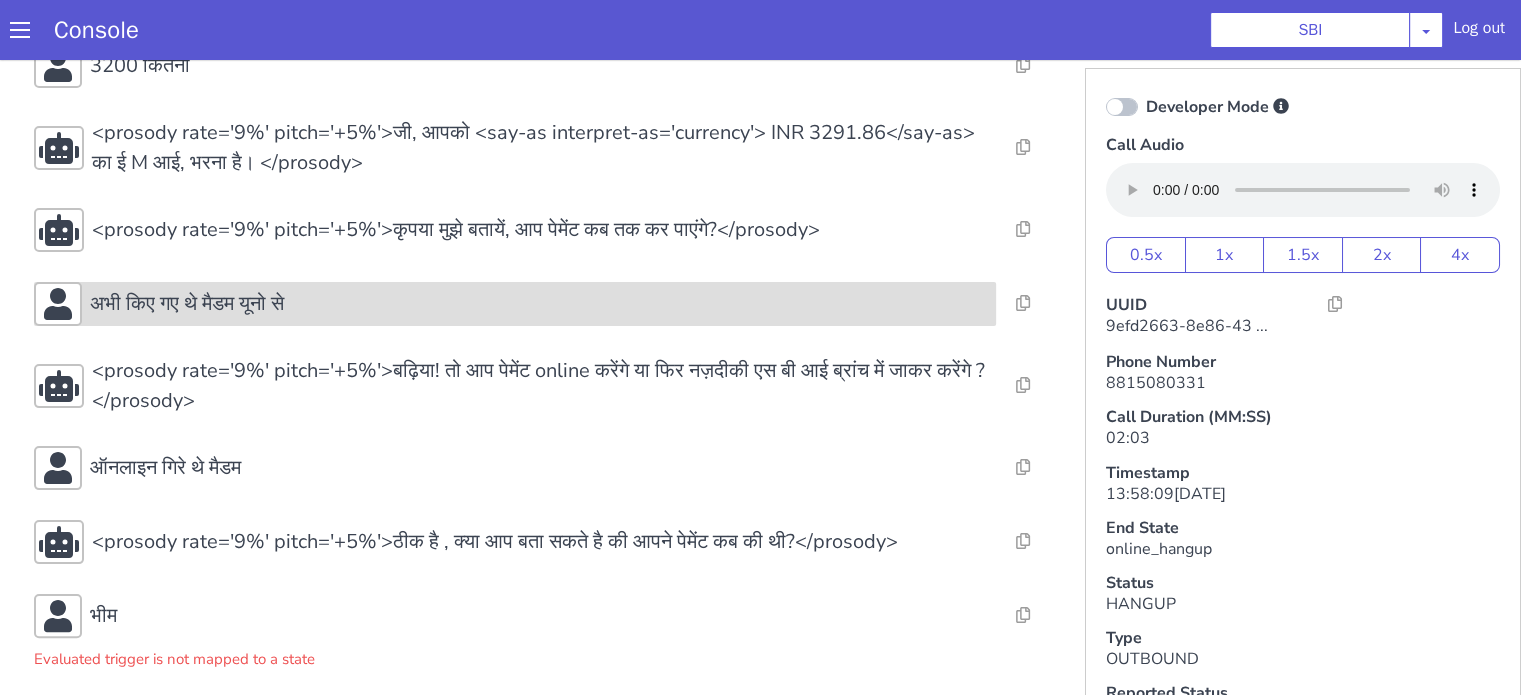 click on "अभी किए गए थे मैडम यूनो से" at bounding box center [187, 304] 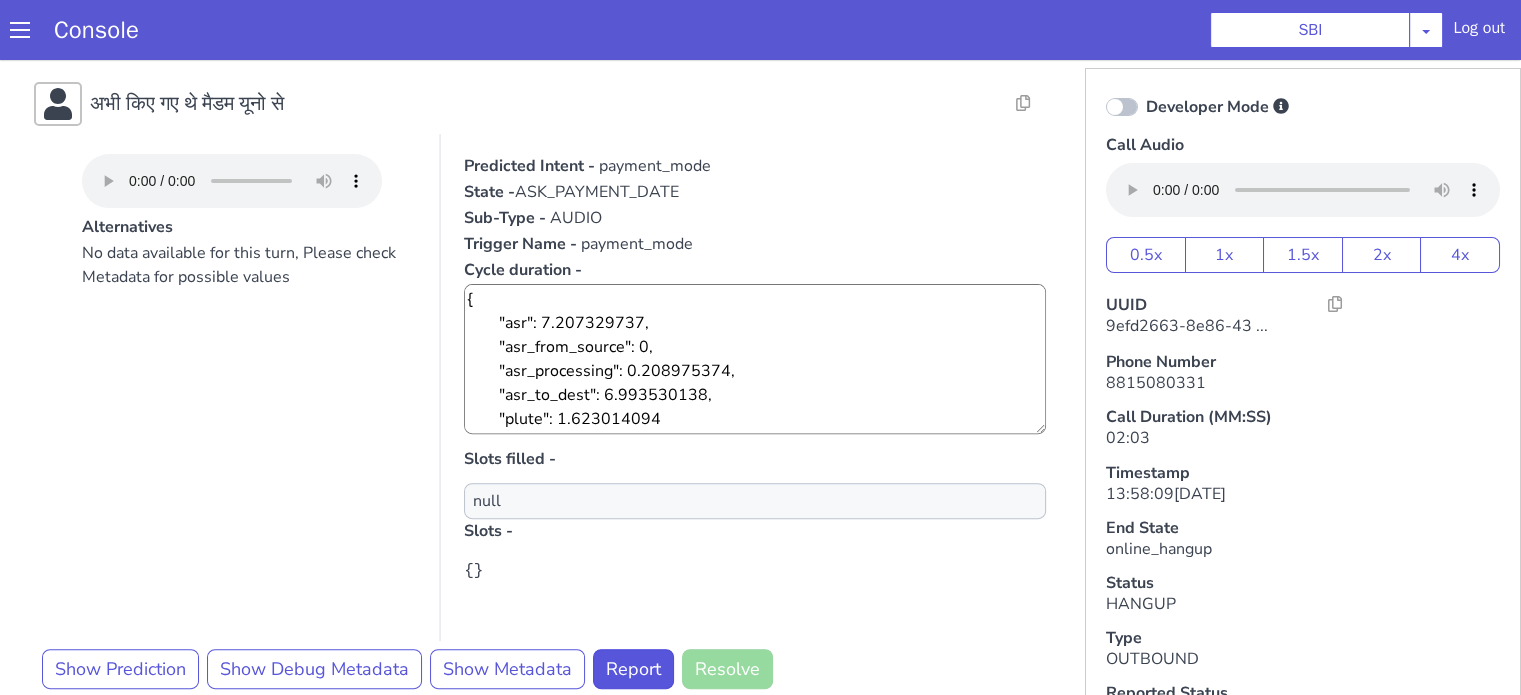 scroll, scrollTop: 984, scrollLeft: 0, axis: vertical 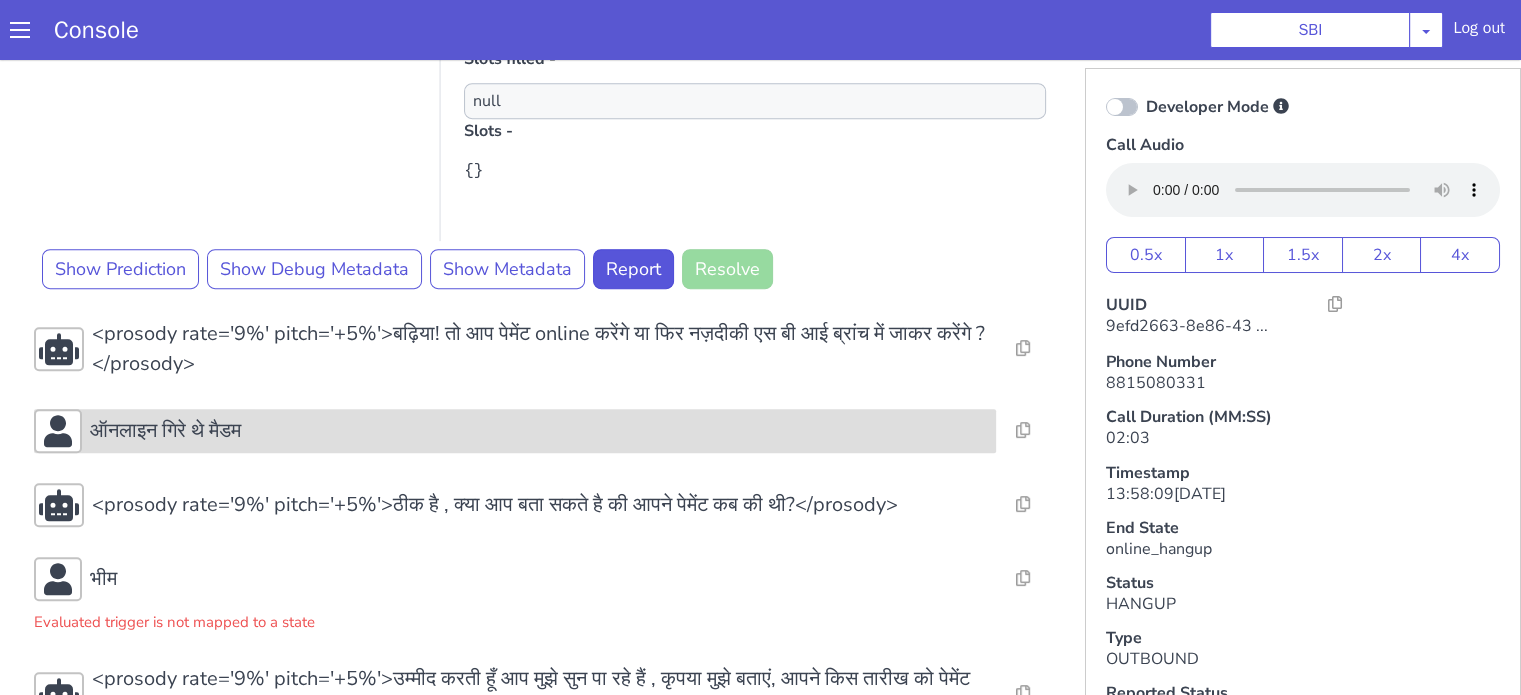 click on "ऑनलाइन गिरे थे मैडम" at bounding box center [539, 431] 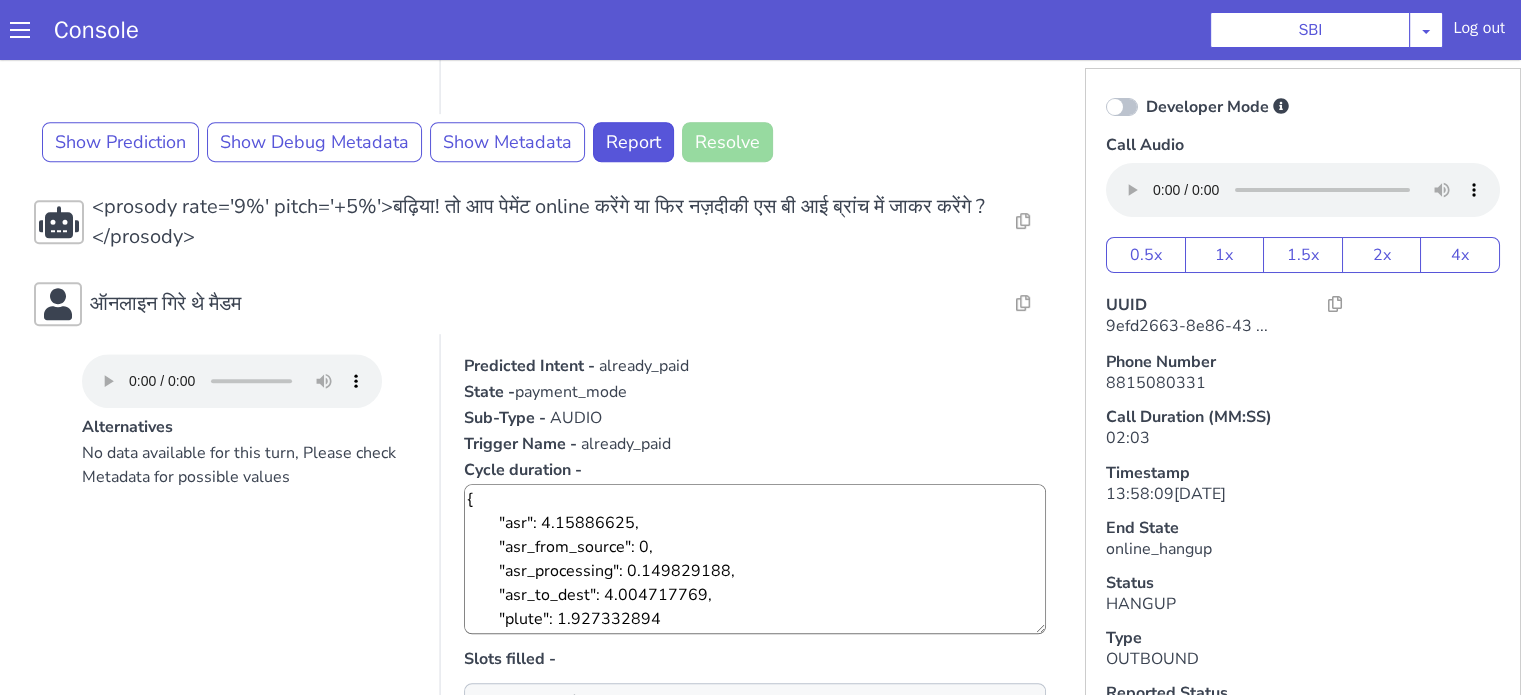 scroll, scrollTop: 1284, scrollLeft: 0, axis: vertical 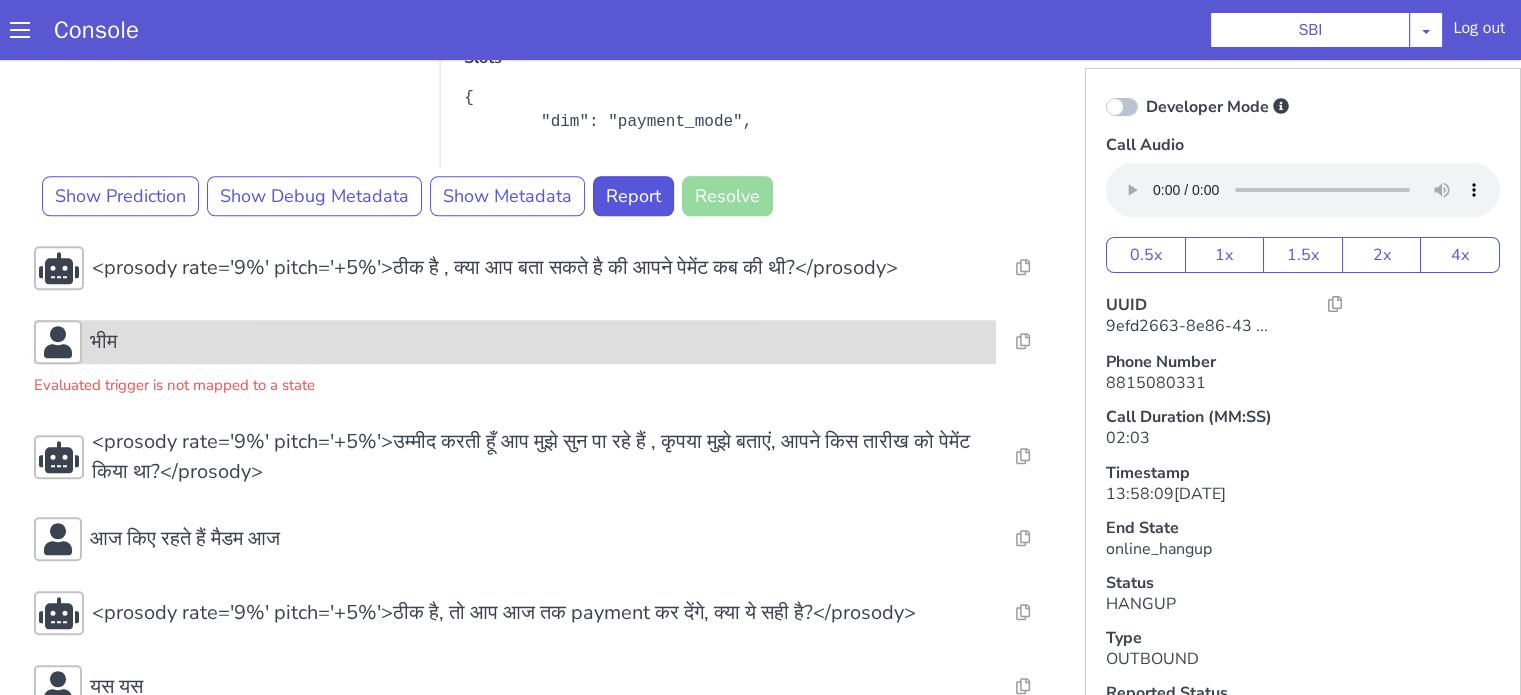 click on "भीम" at bounding box center (539, 342) 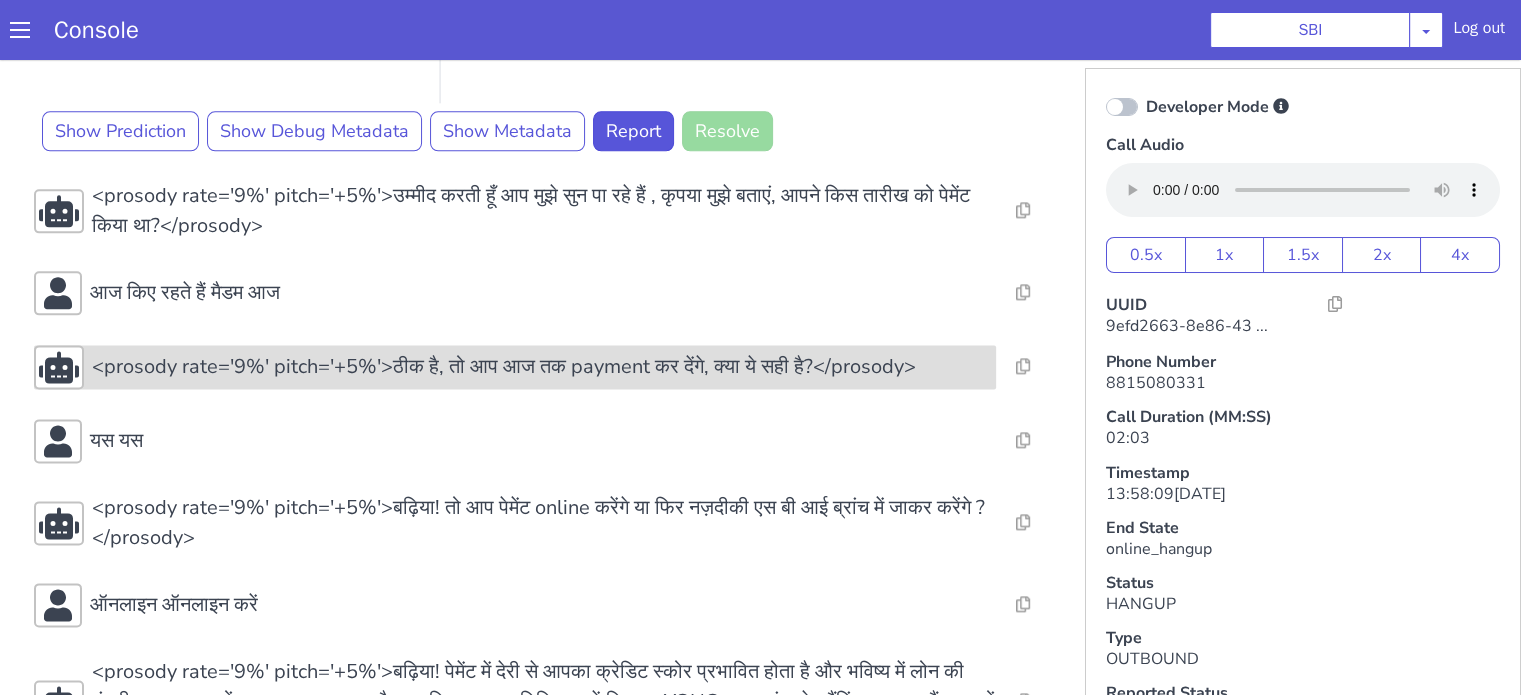 scroll, scrollTop: 2674, scrollLeft: 0, axis: vertical 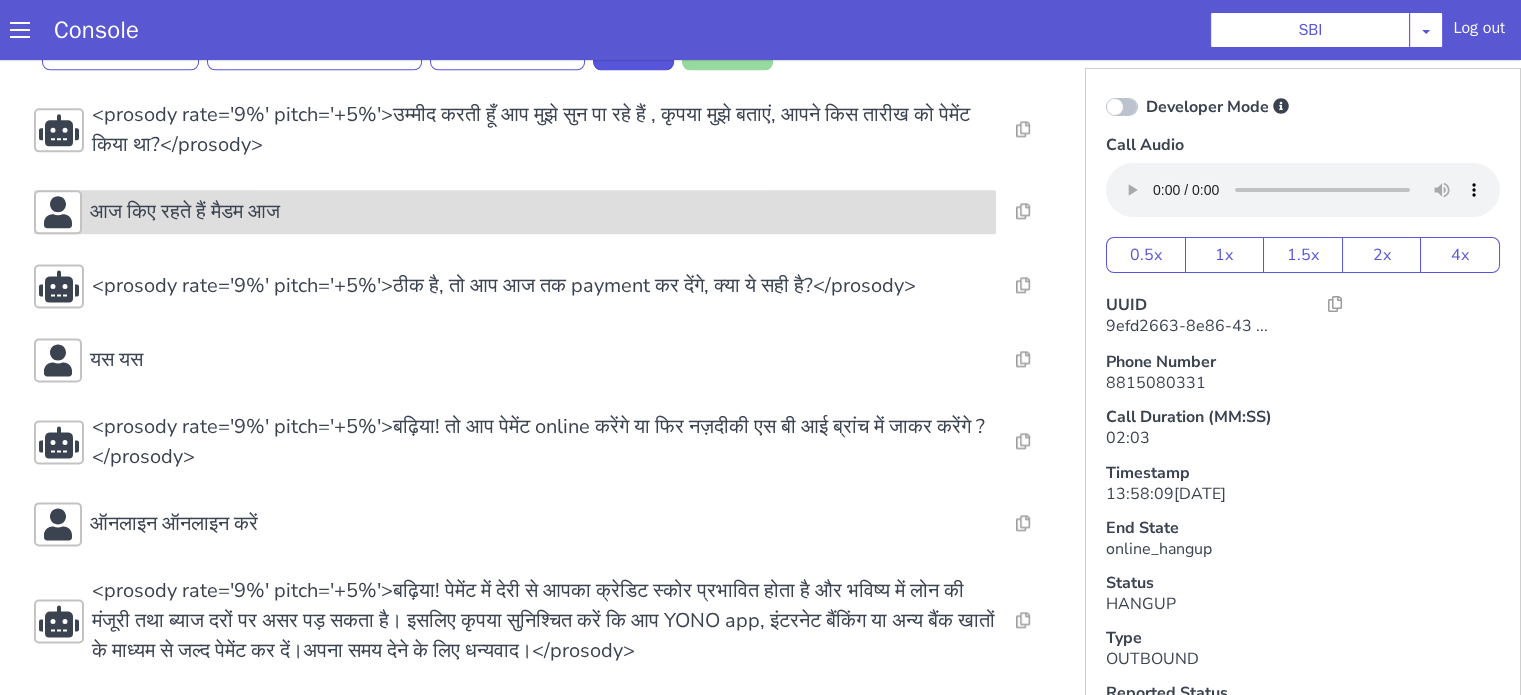 click on "आज किए रहते हैं मैडम आज" at bounding box center [185, 212] 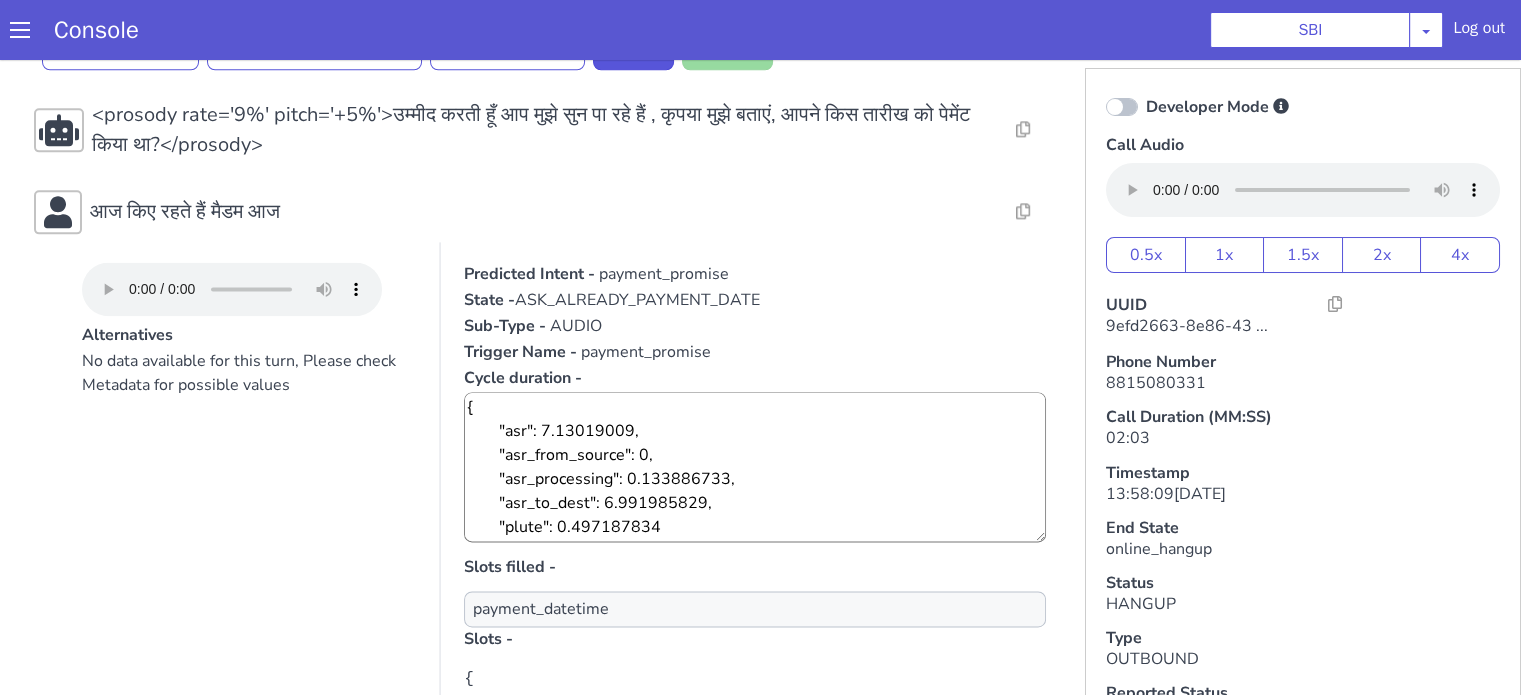 scroll, scrollTop: 3237, scrollLeft: 0, axis: vertical 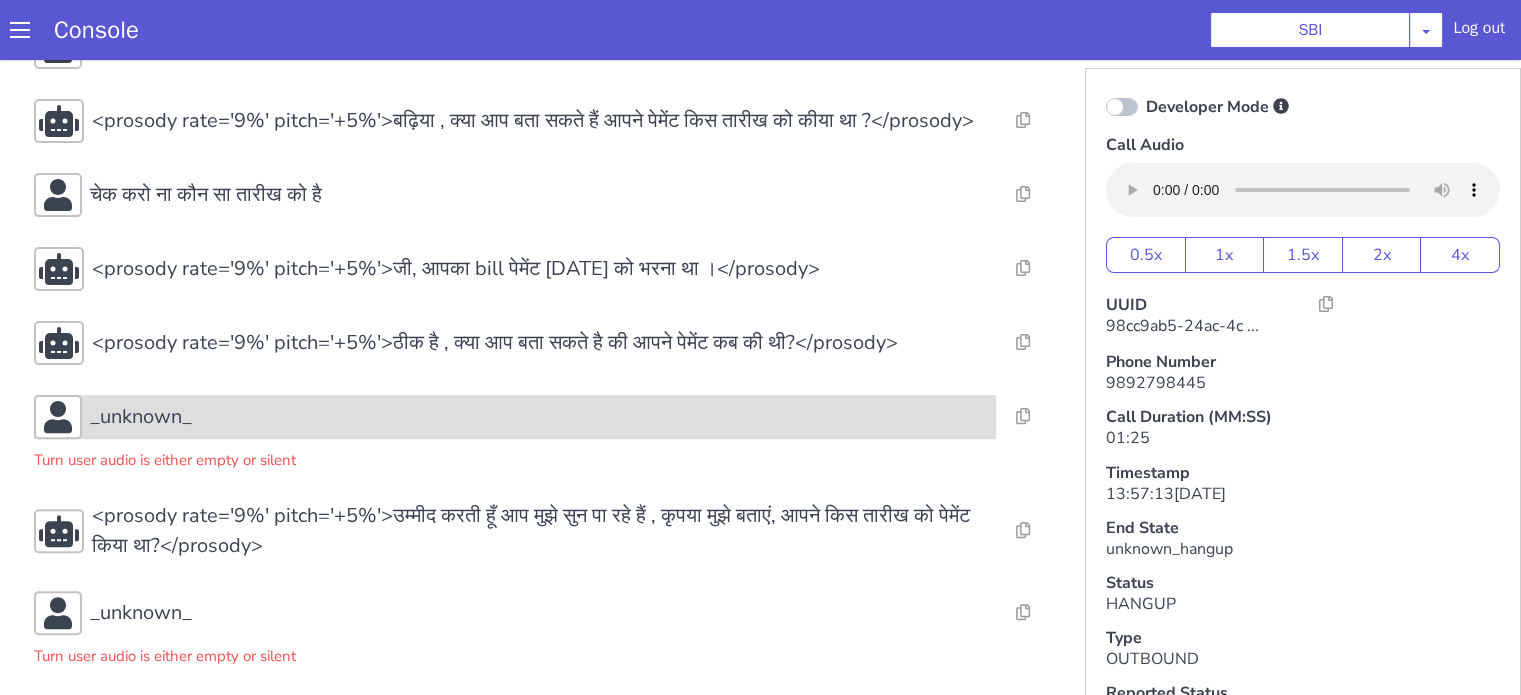 click on "_unknown_" at bounding box center (539, 417) 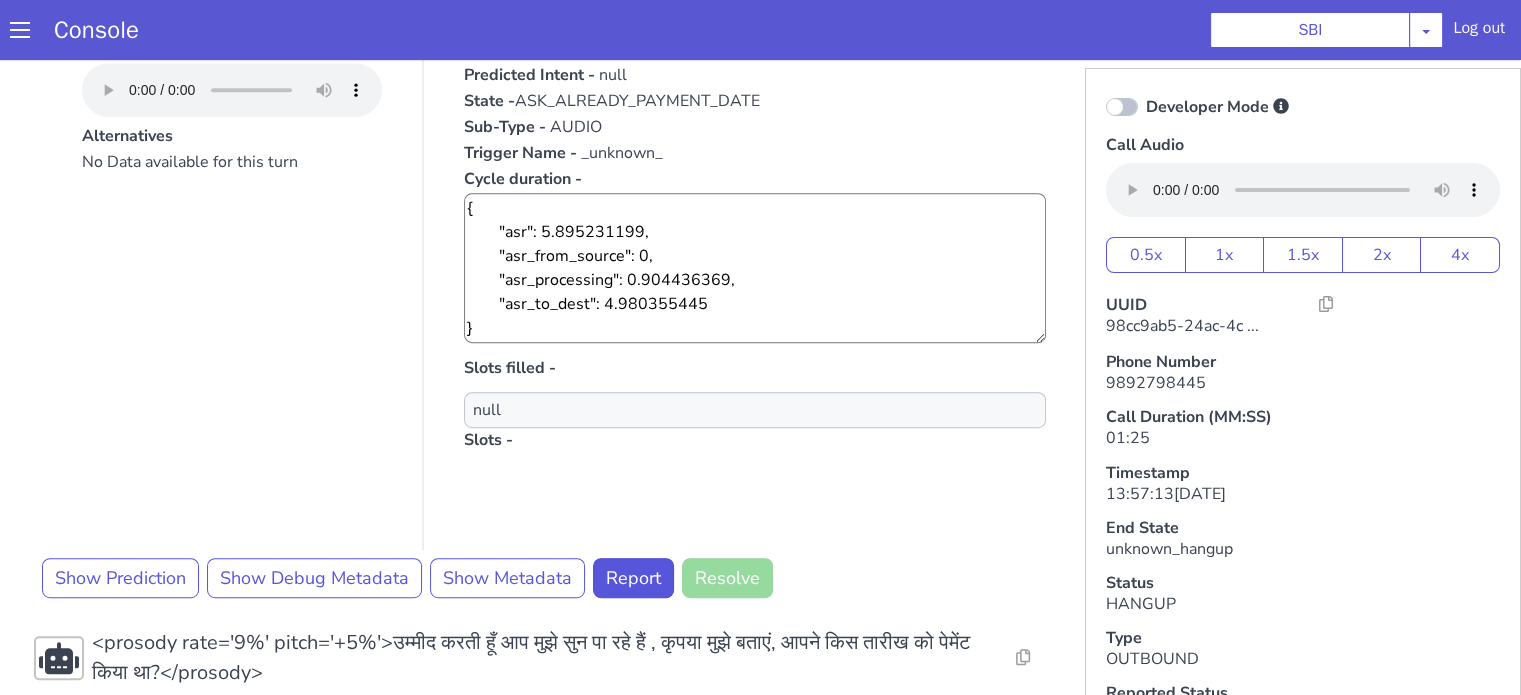 scroll, scrollTop: 1200, scrollLeft: 0, axis: vertical 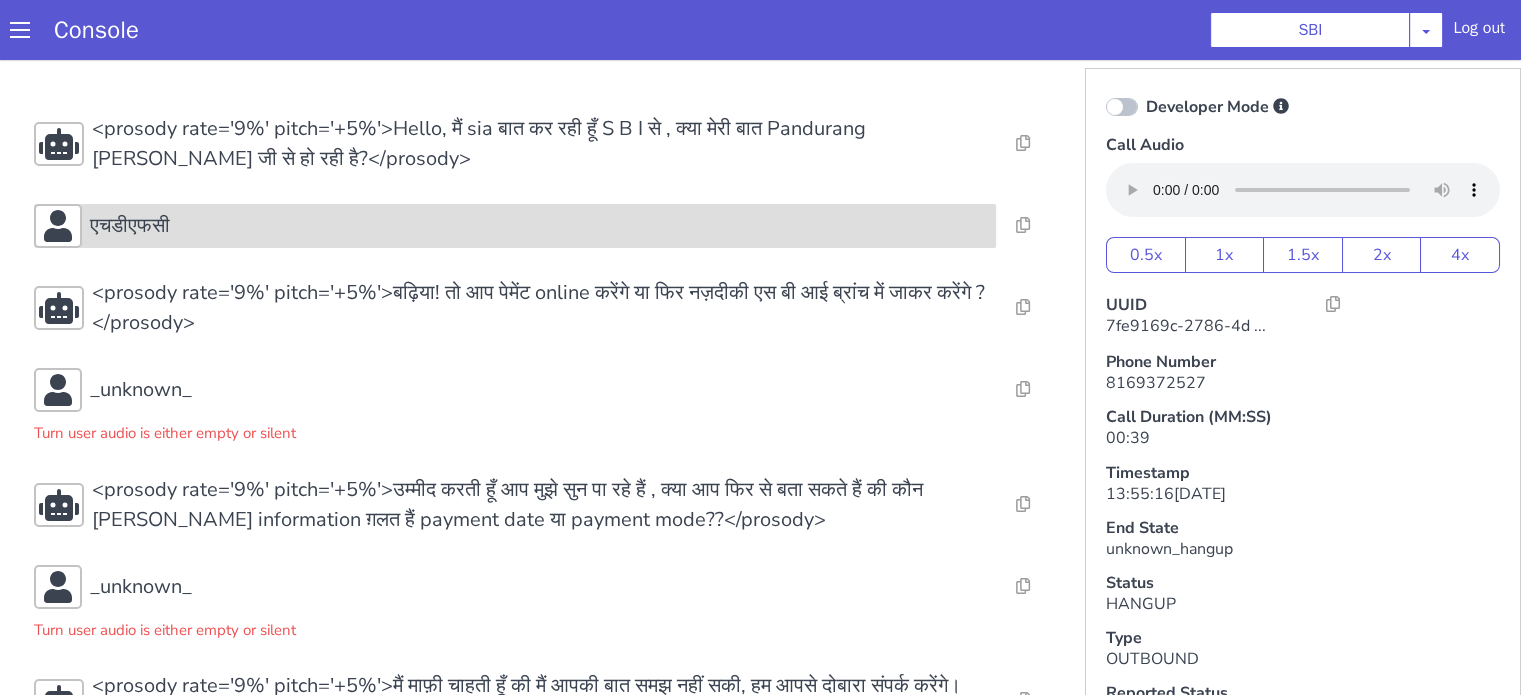 click on "एचडीएफसी" at bounding box center (539, 226) 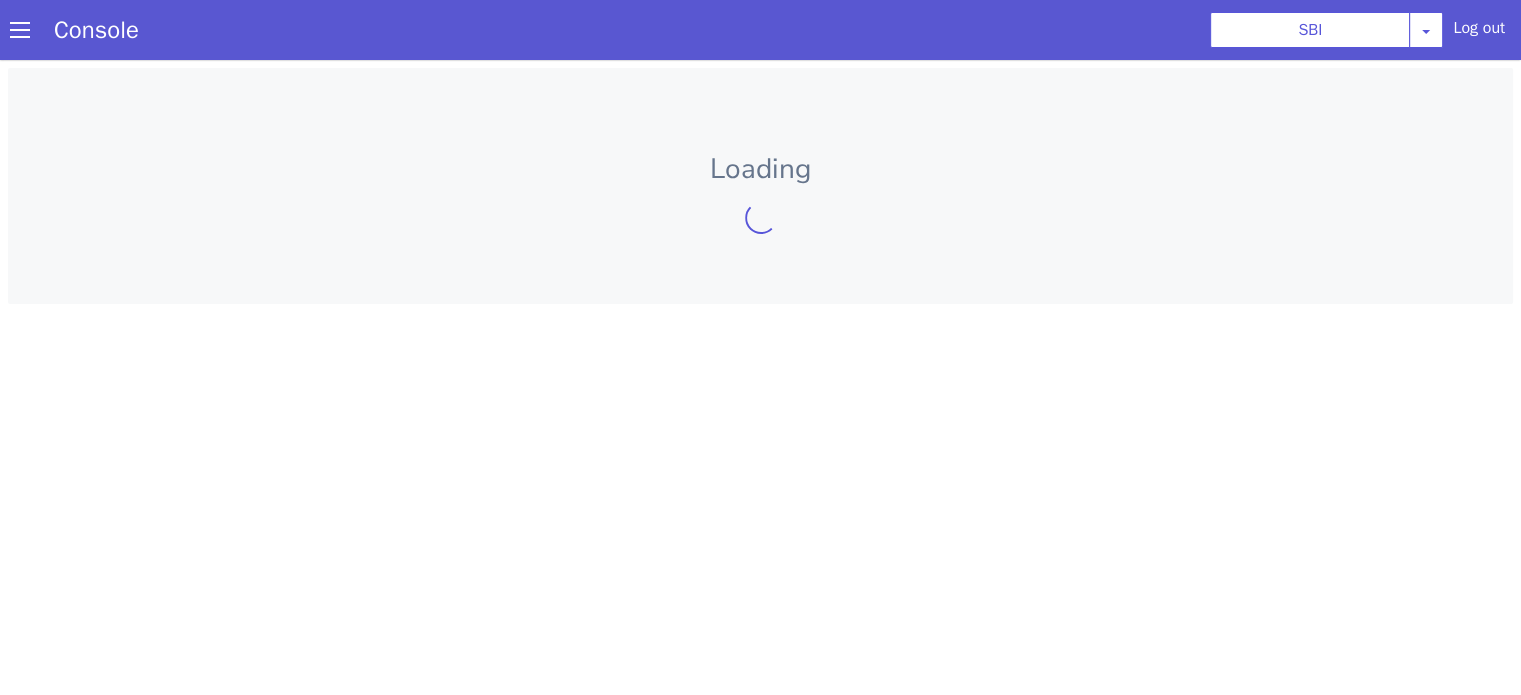 scroll, scrollTop: 0, scrollLeft: 0, axis: both 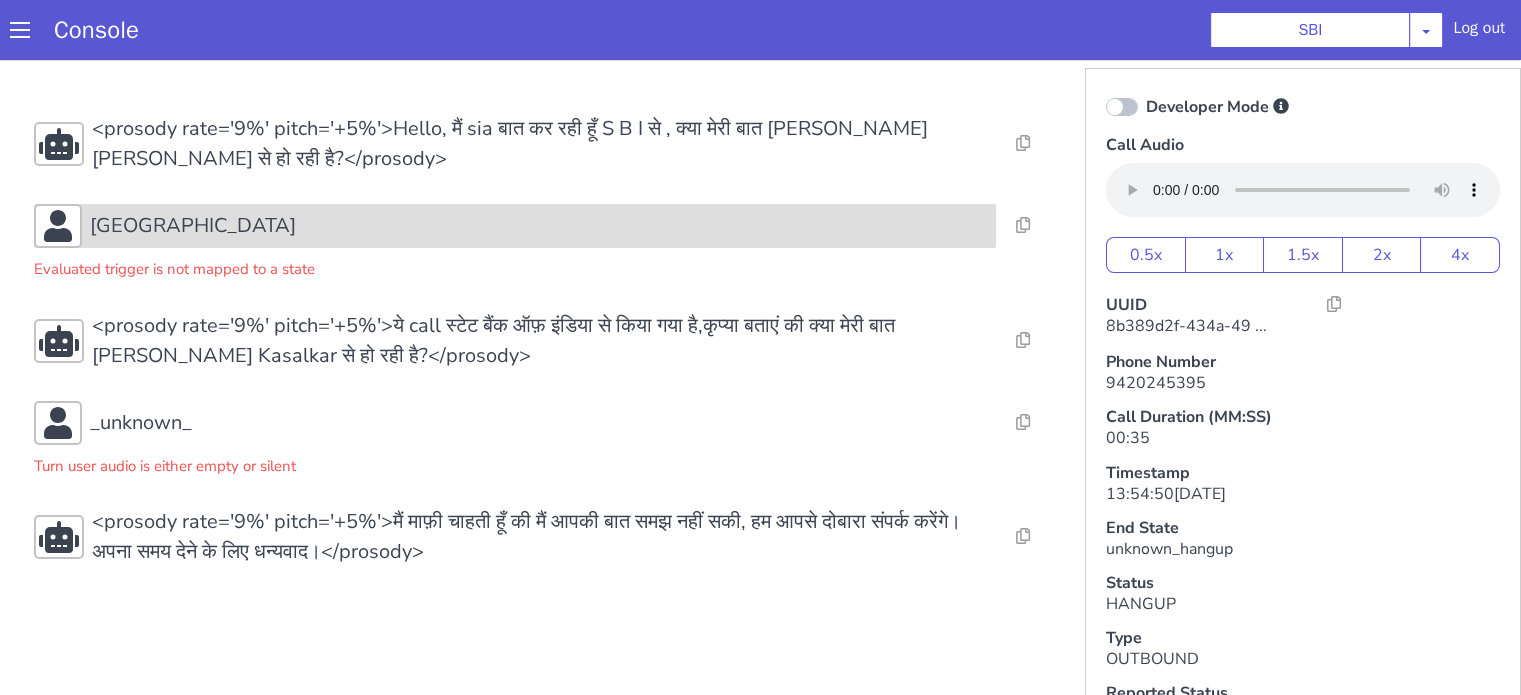 click on "मुंबई" at bounding box center [539, 226] 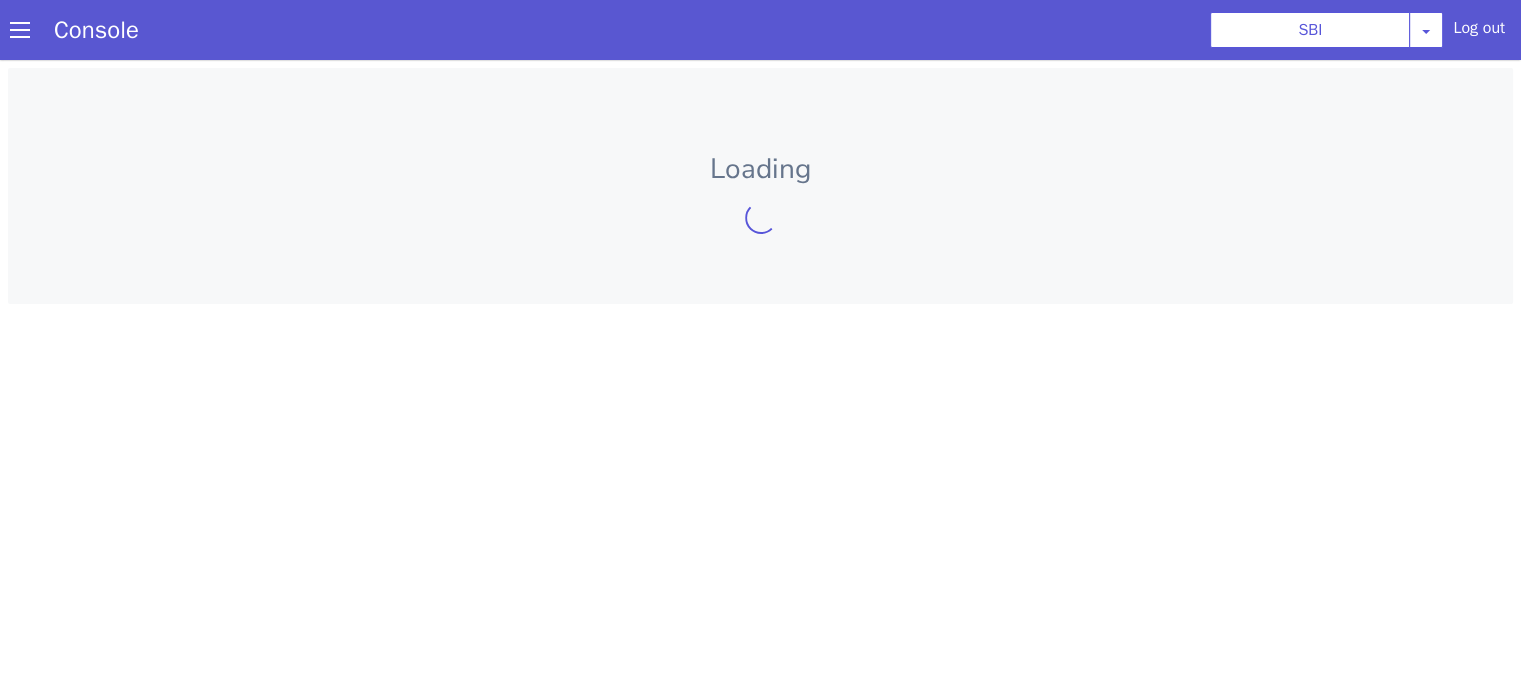 scroll, scrollTop: 0, scrollLeft: 0, axis: both 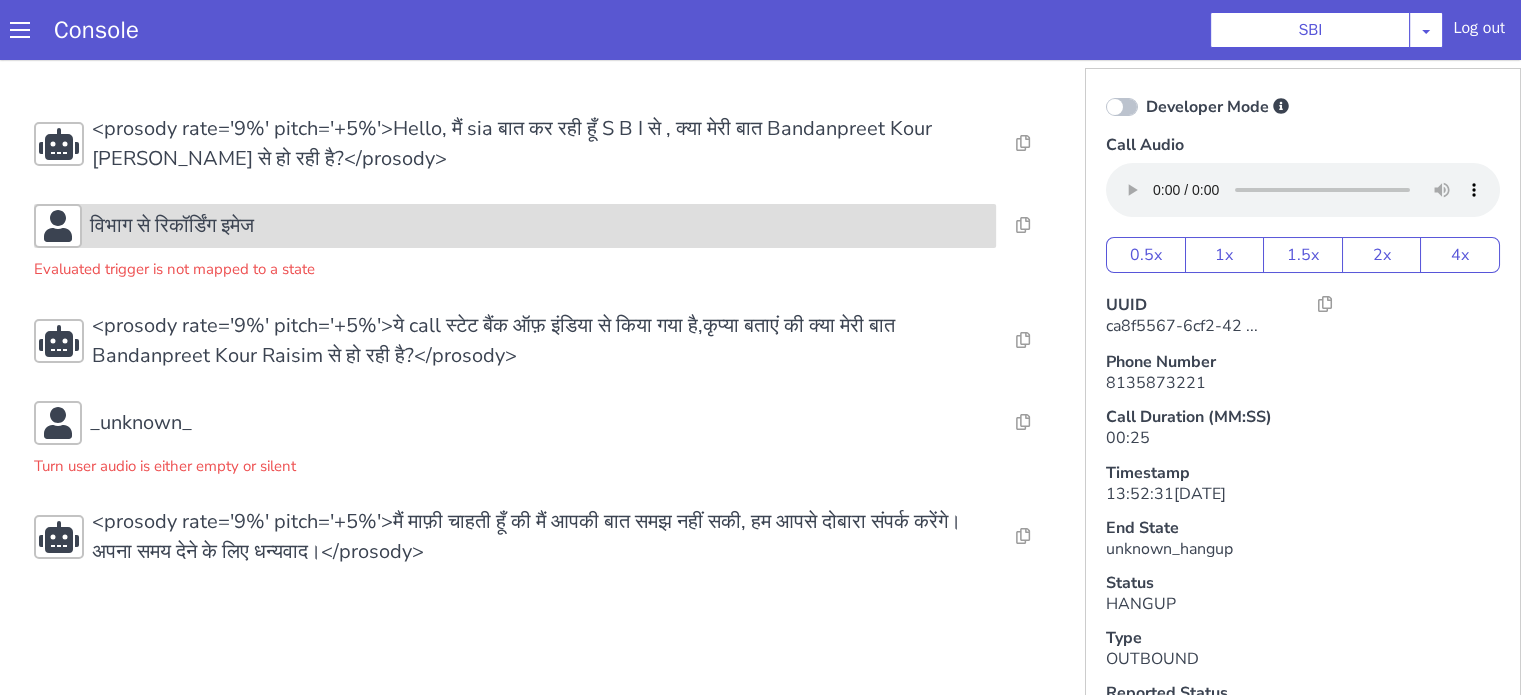 click on "विभाग से रिकॉर्डिंग इमेज" at bounding box center (172, 226) 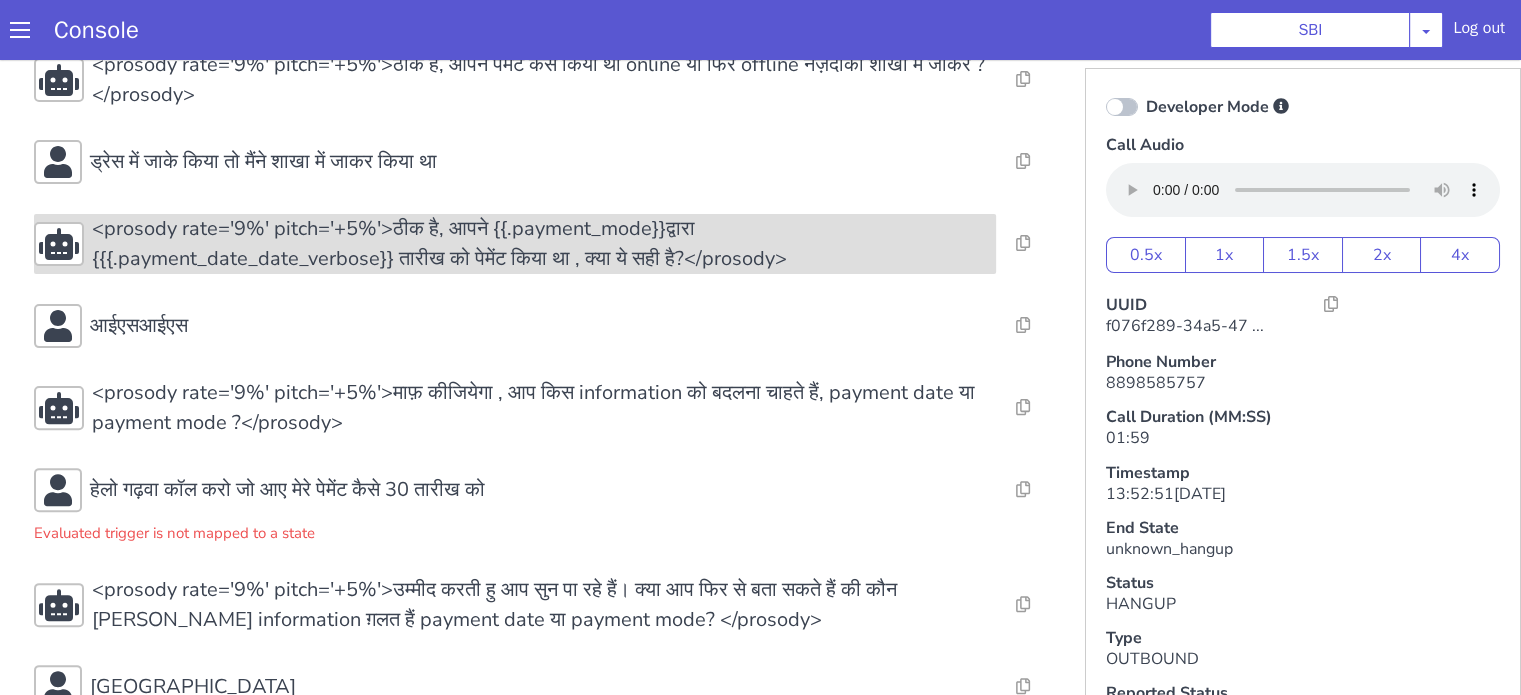 scroll, scrollTop: 200, scrollLeft: 0, axis: vertical 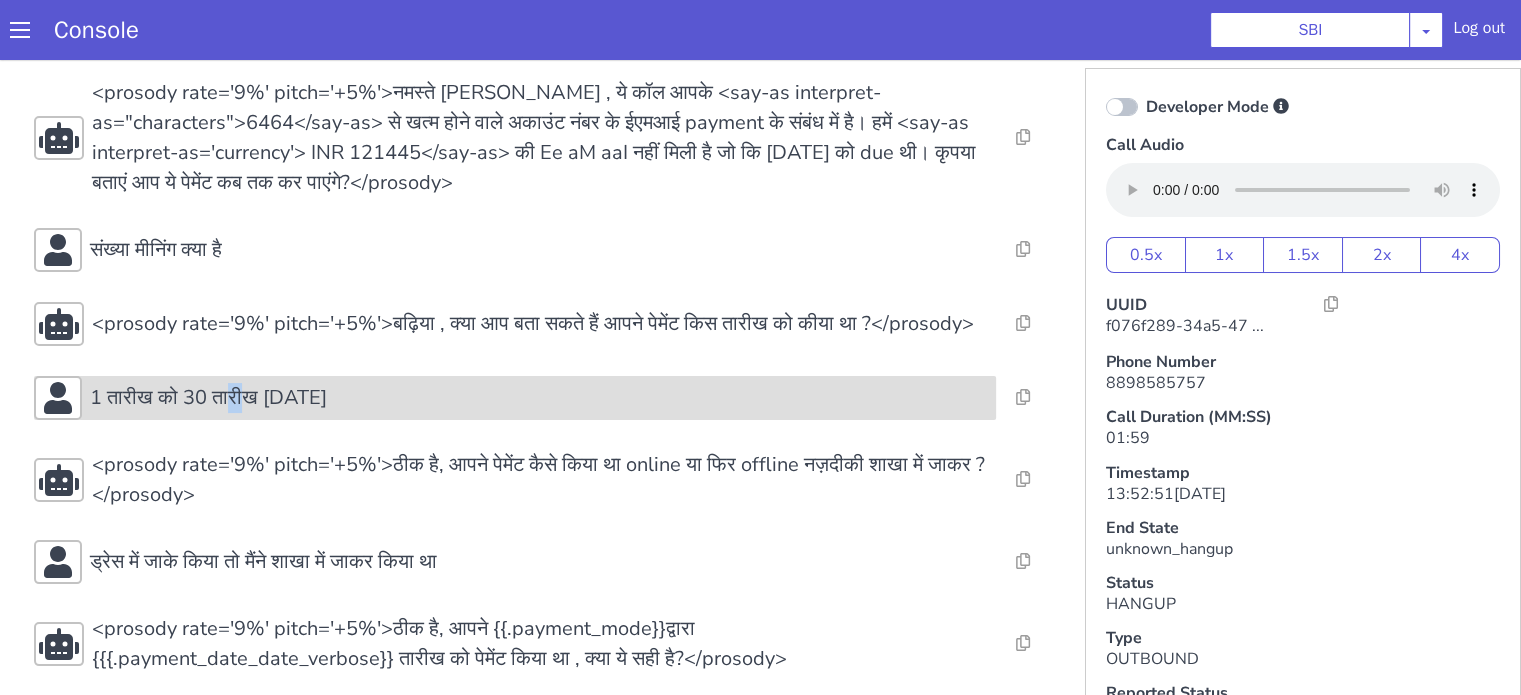 click on "1 तारीख को 30 तारीख 30 जून" at bounding box center (208, 398) 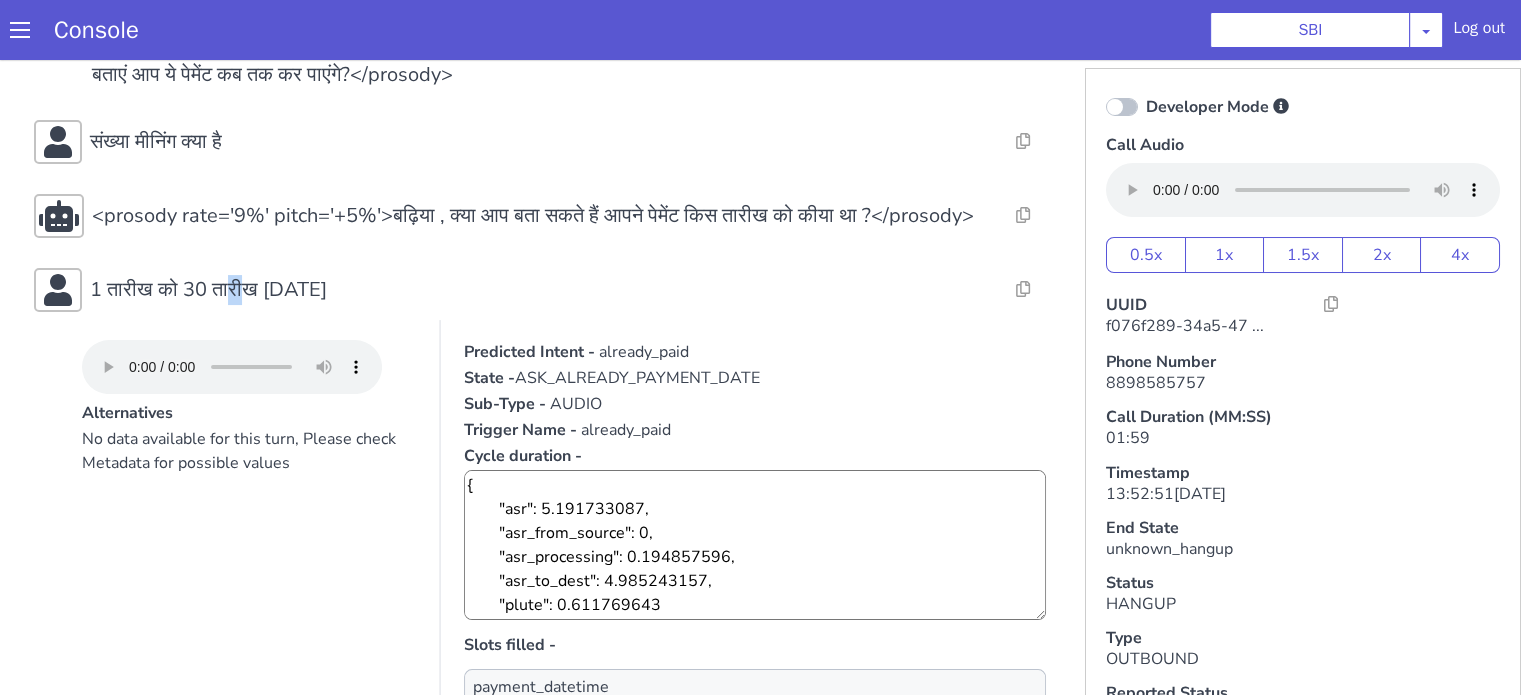 scroll, scrollTop: 400, scrollLeft: 0, axis: vertical 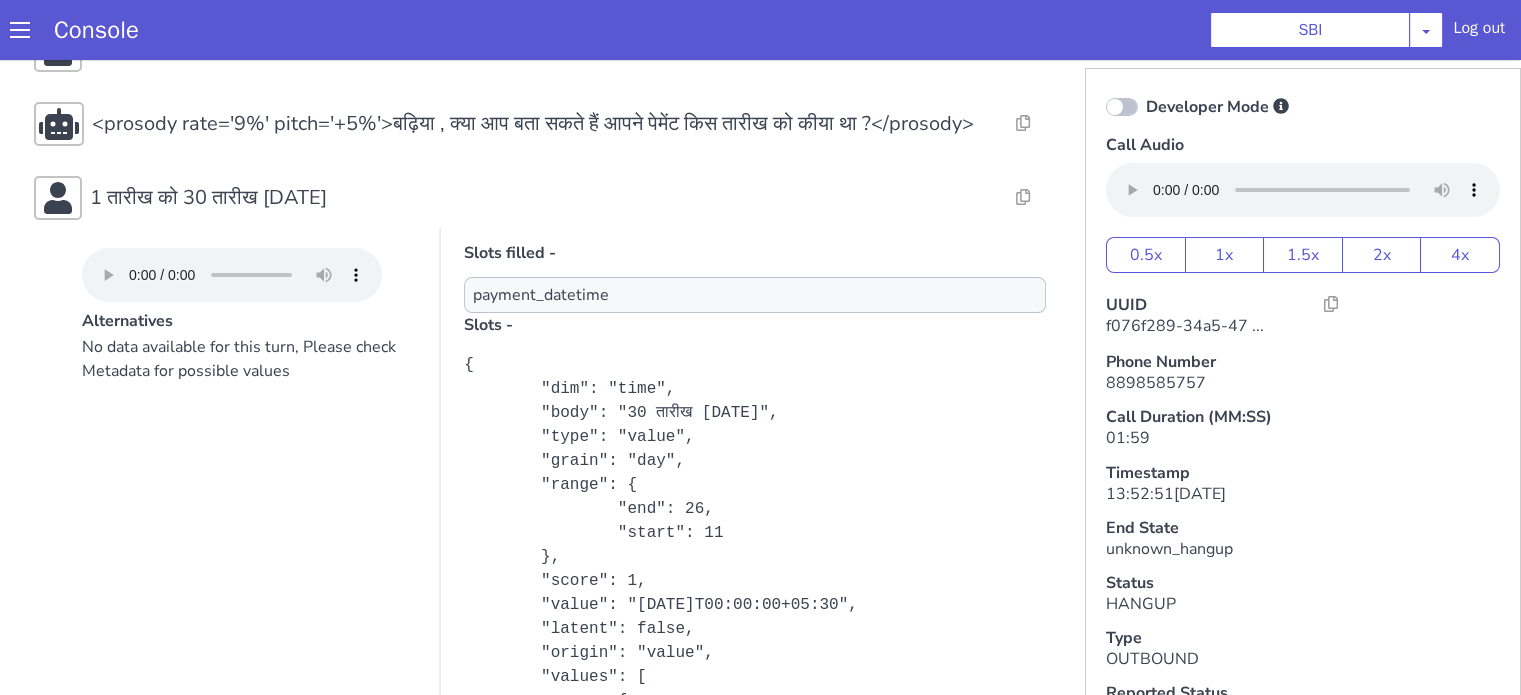 click on "No data available for this turn, Please check Metadata for possible values" at bounding box center (249, 535) 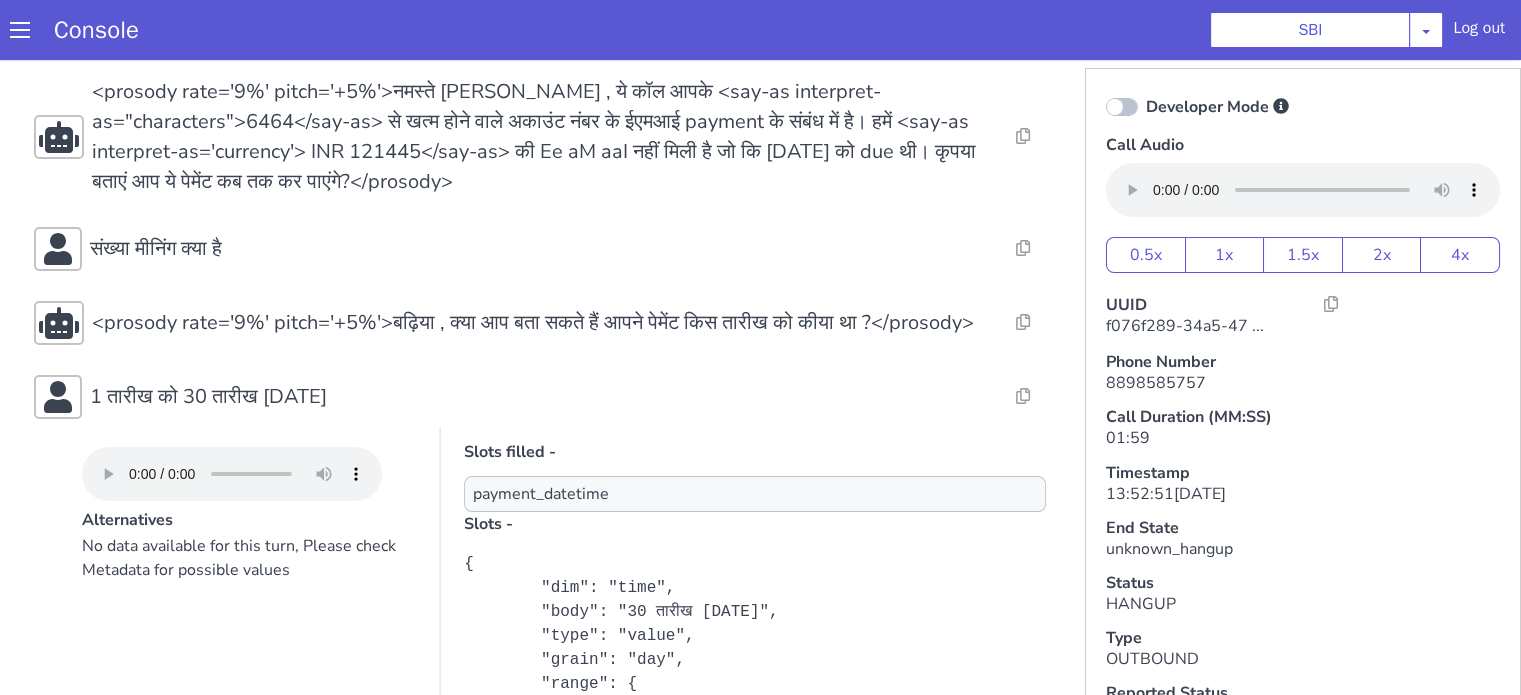 scroll, scrollTop: 200, scrollLeft: 0, axis: vertical 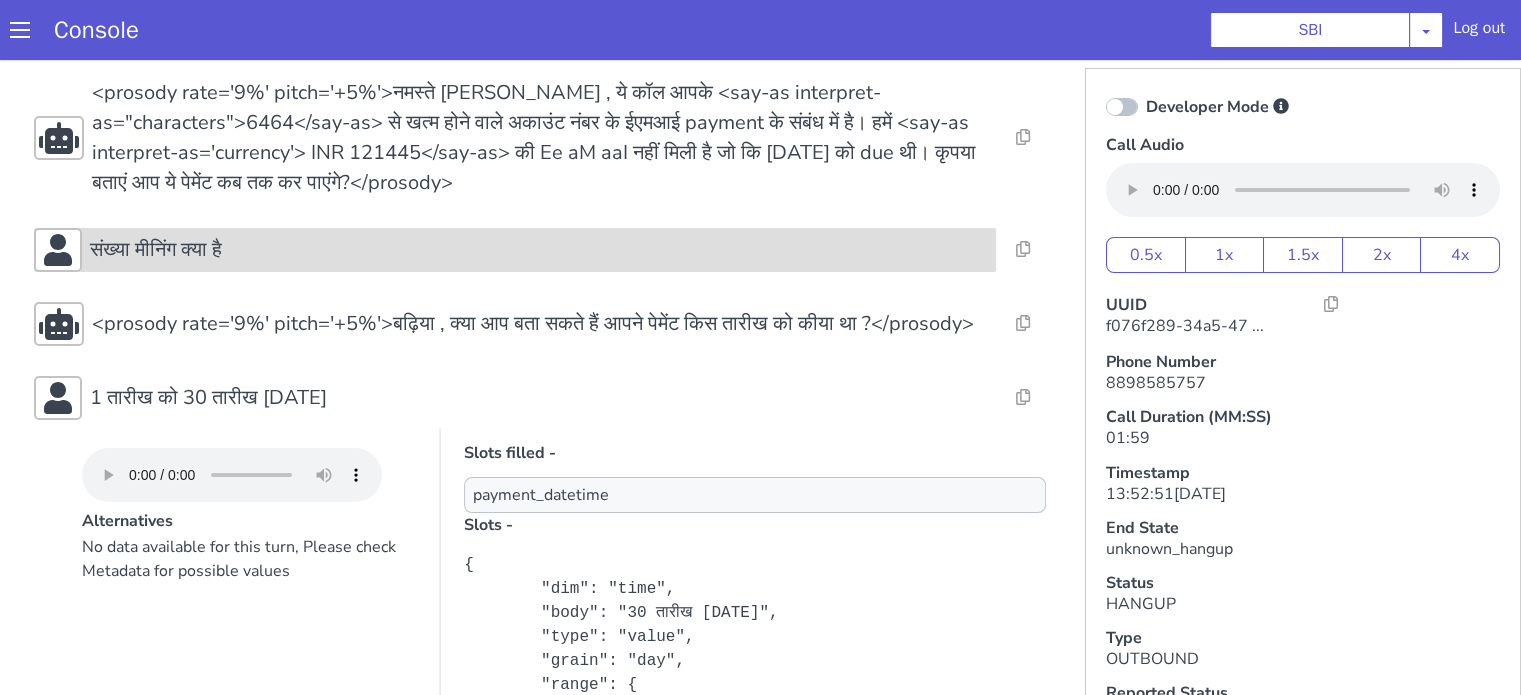 click on "संख्या मीनिंग क्या है" at bounding box center (156, 250) 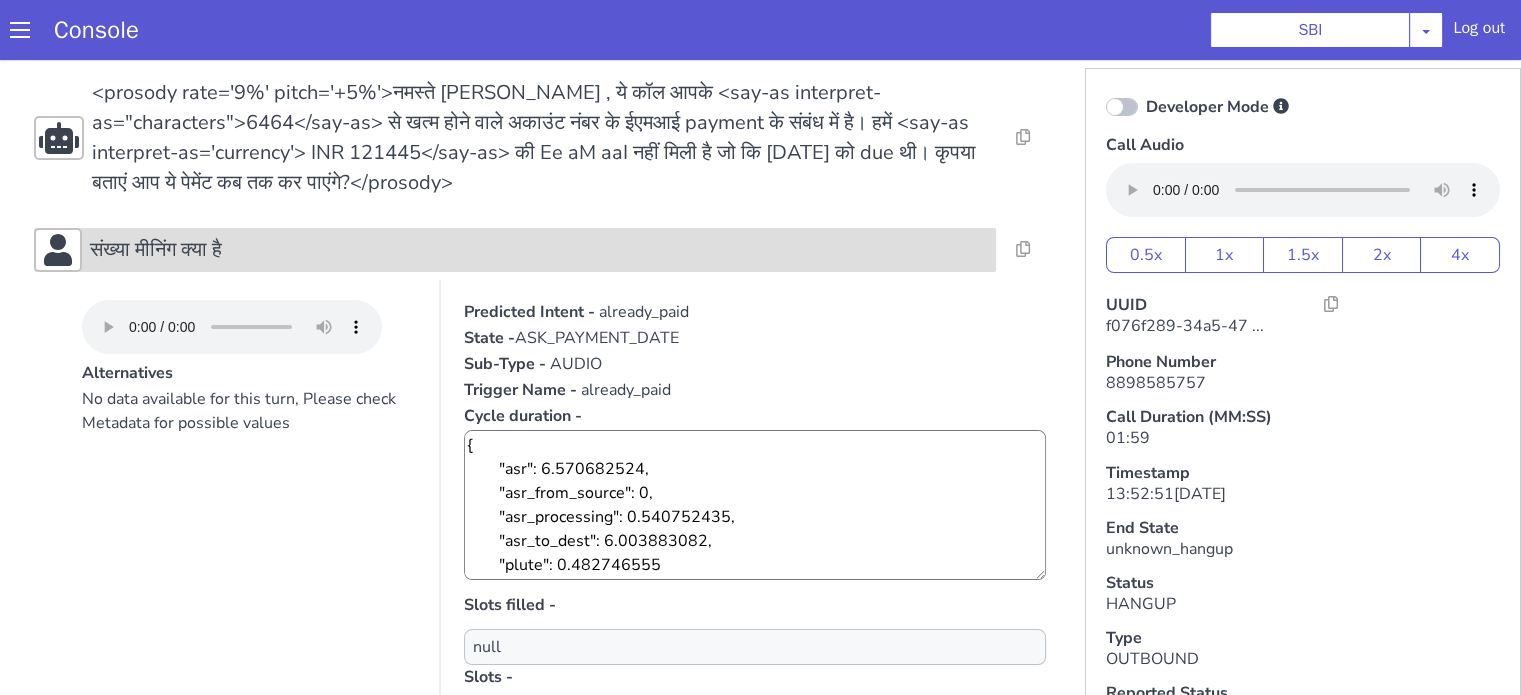 click on "संख्या मीनिंग क्या है" at bounding box center [539, 250] 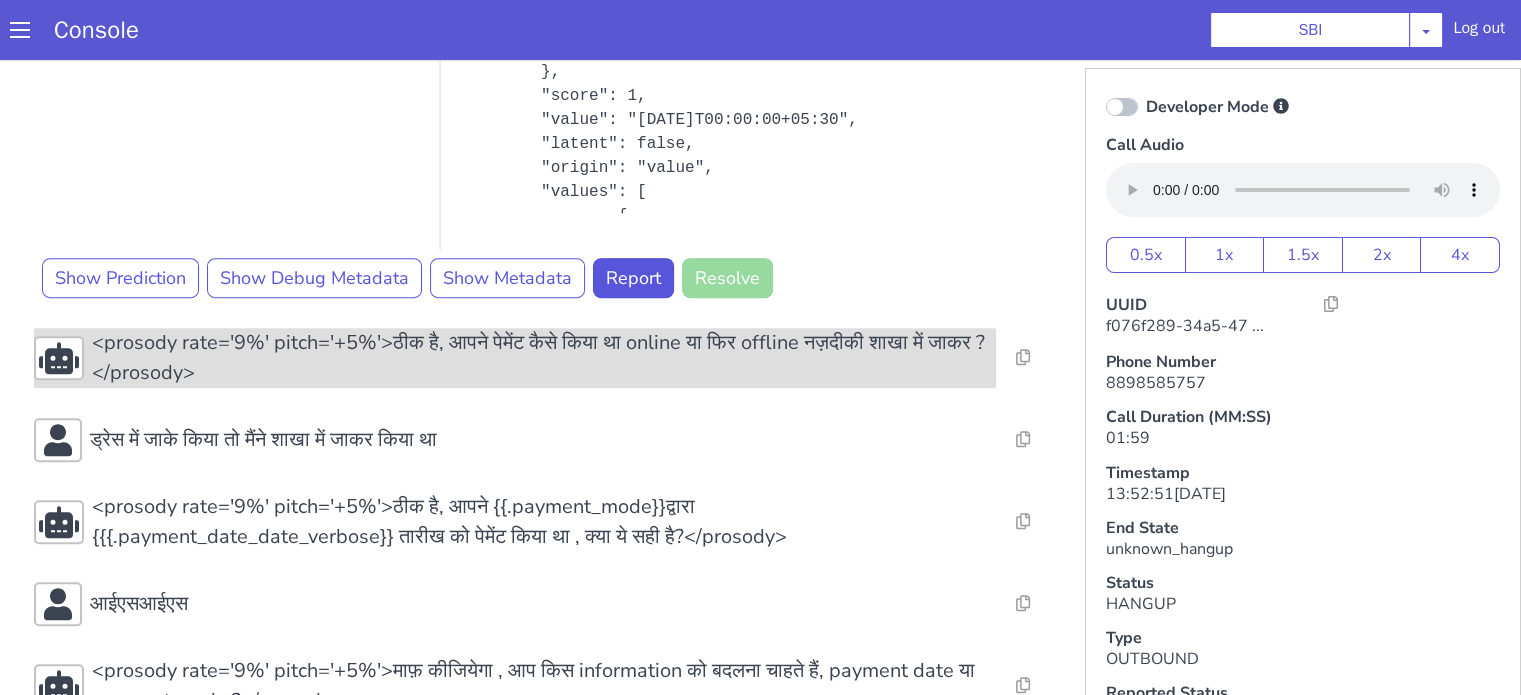 scroll, scrollTop: 1000, scrollLeft: 0, axis: vertical 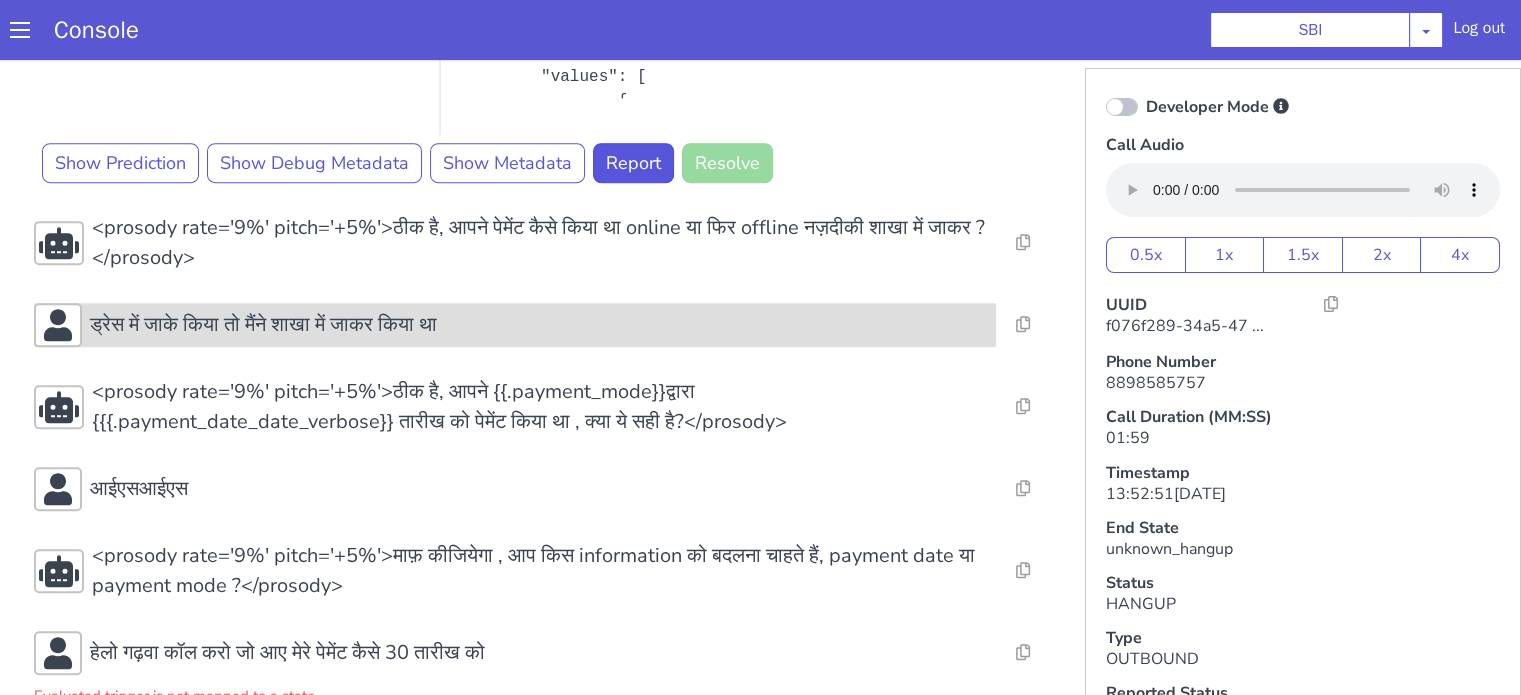 click on "ड्रेस में जाके किया तो मैंने शाखा में जाकर किया था" at bounding box center (263, 325) 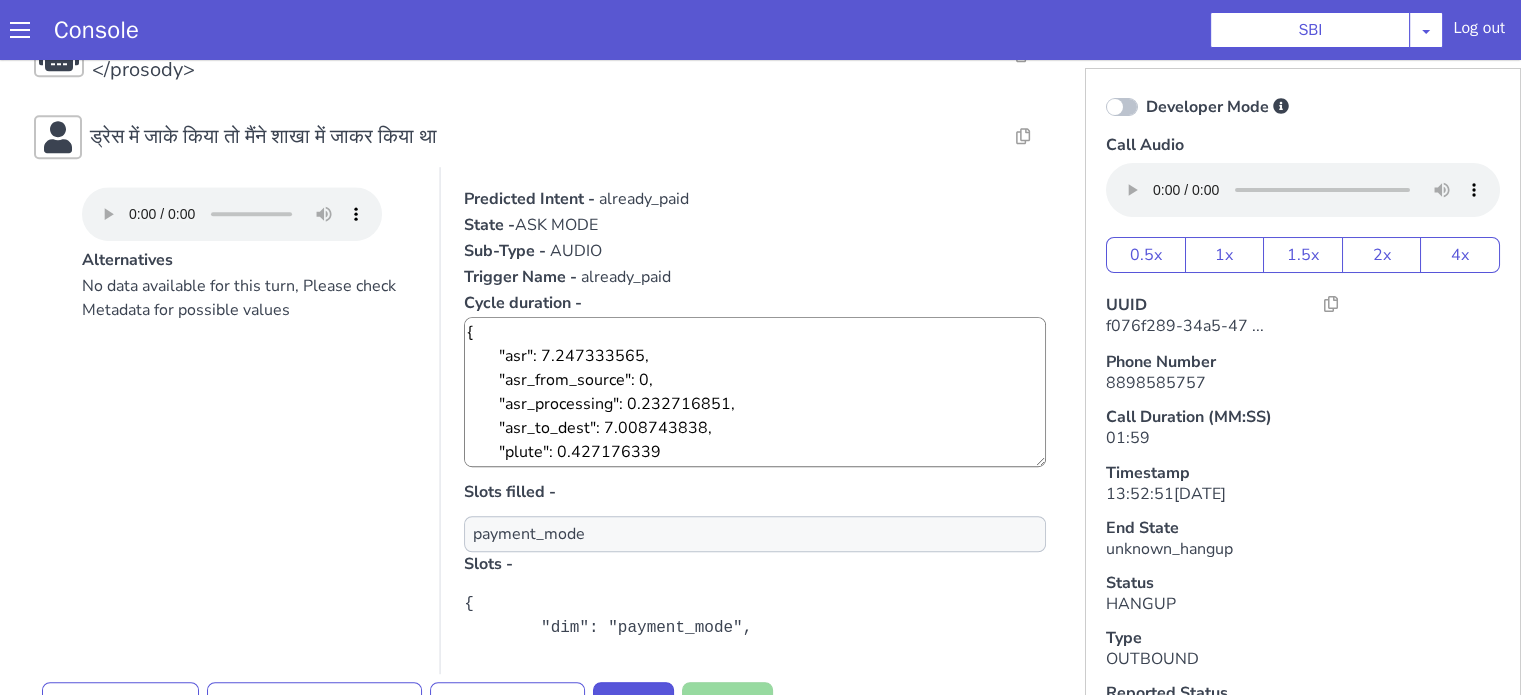 scroll, scrollTop: 1300, scrollLeft: 0, axis: vertical 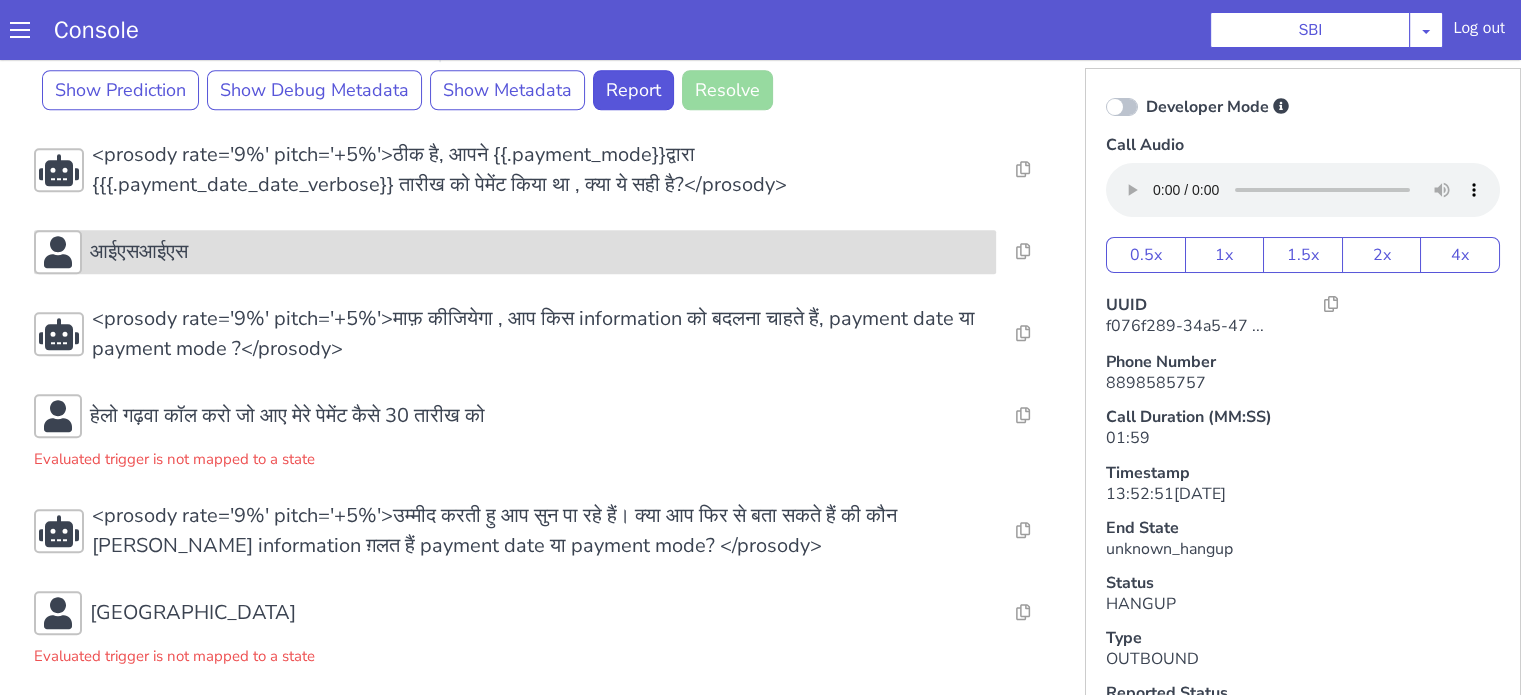 click on "आईएसआईएस" at bounding box center [539, 252] 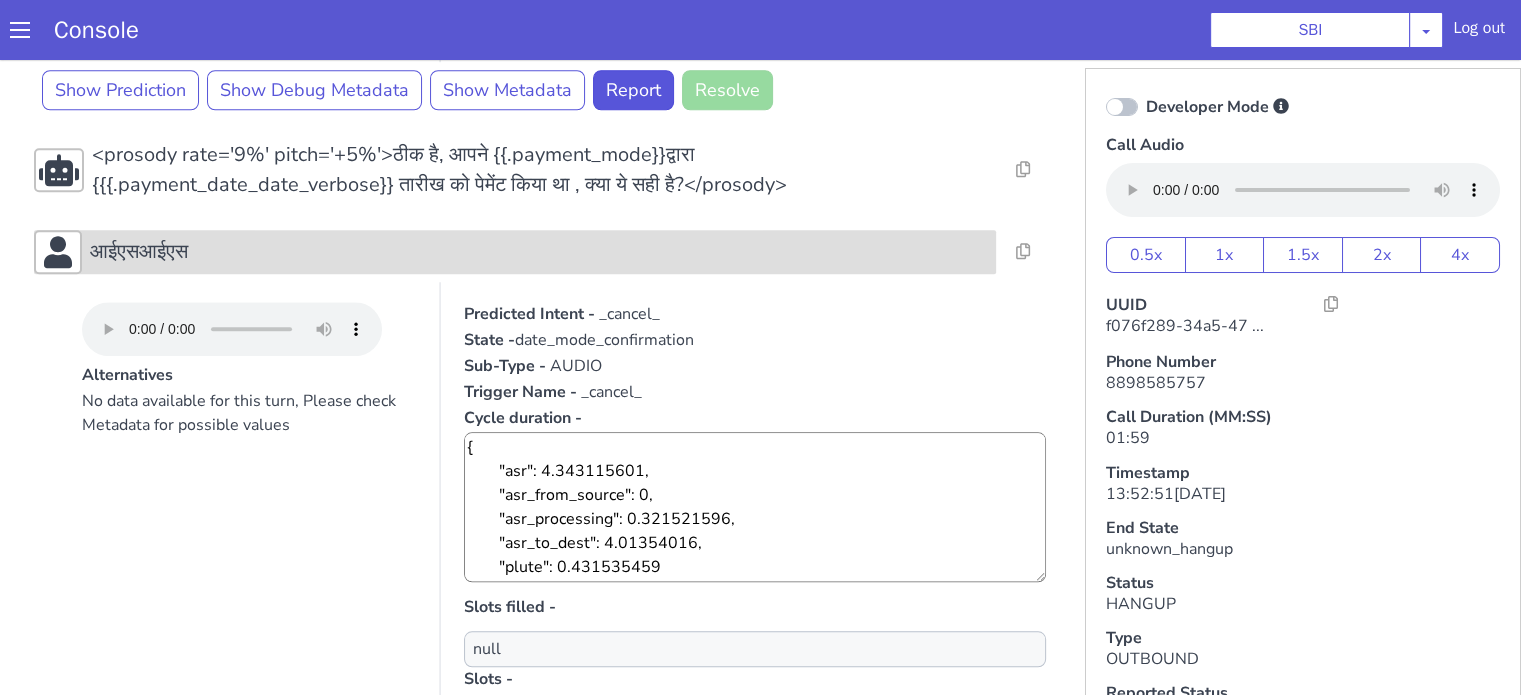 click on "आईएसआईएस" at bounding box center (539, 252) 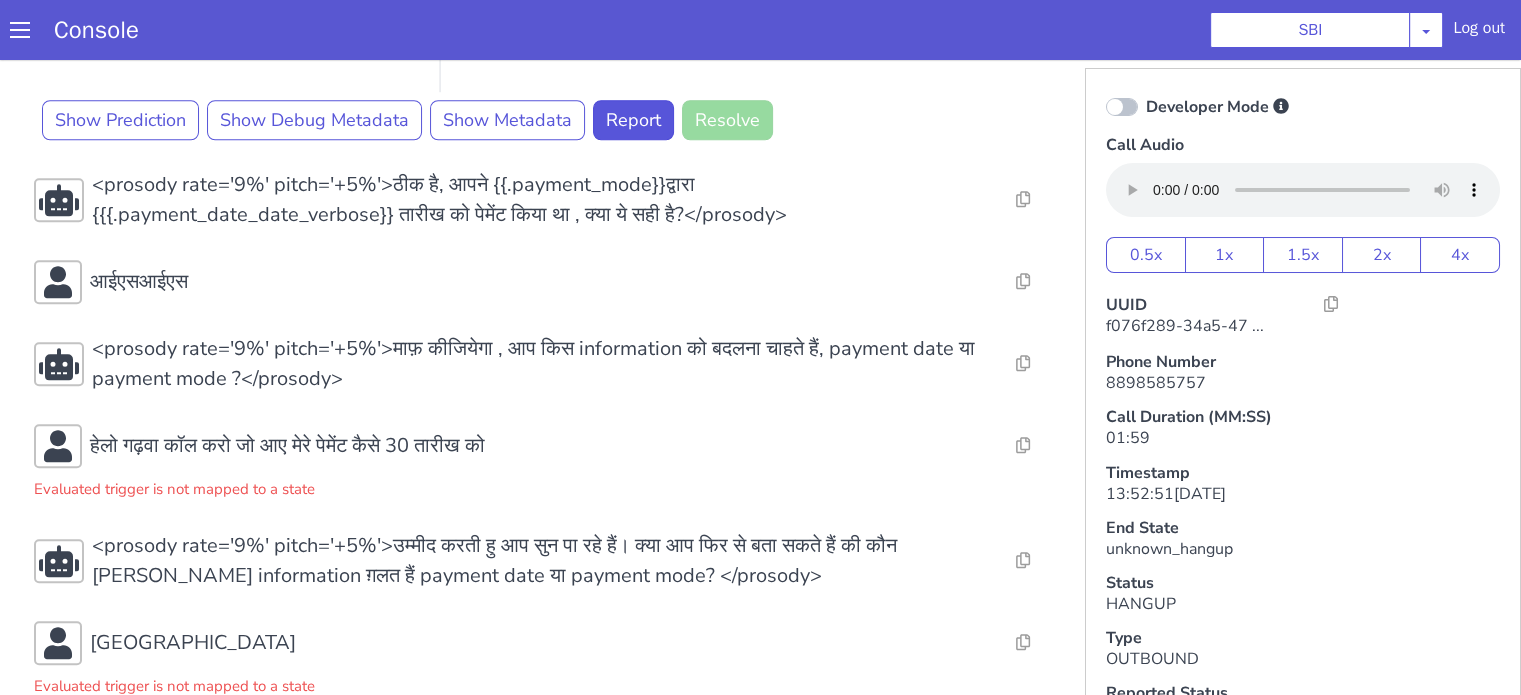 scroll, scrollTop: 1610, scrollLeft: 0, axis: vertical 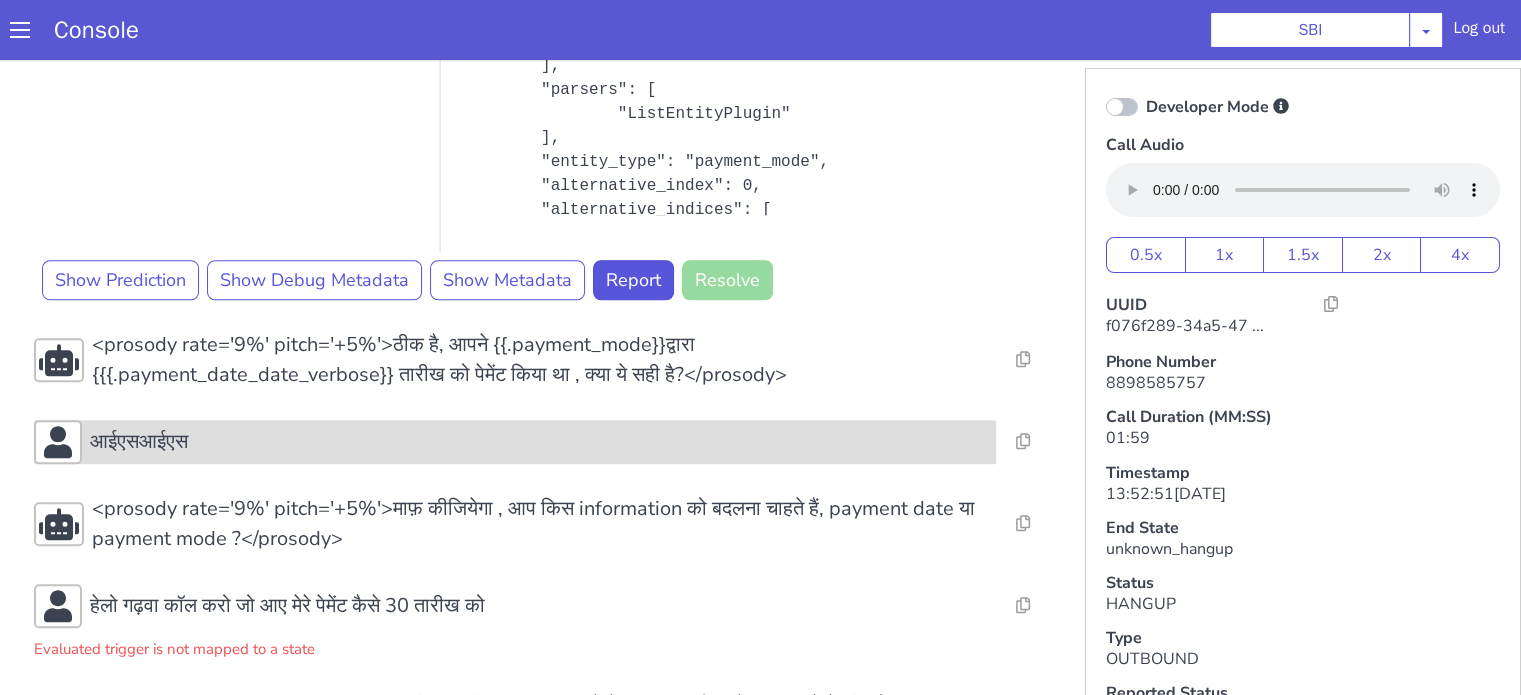 click on "आईएसआईएस" at bounding box center (539, 442) 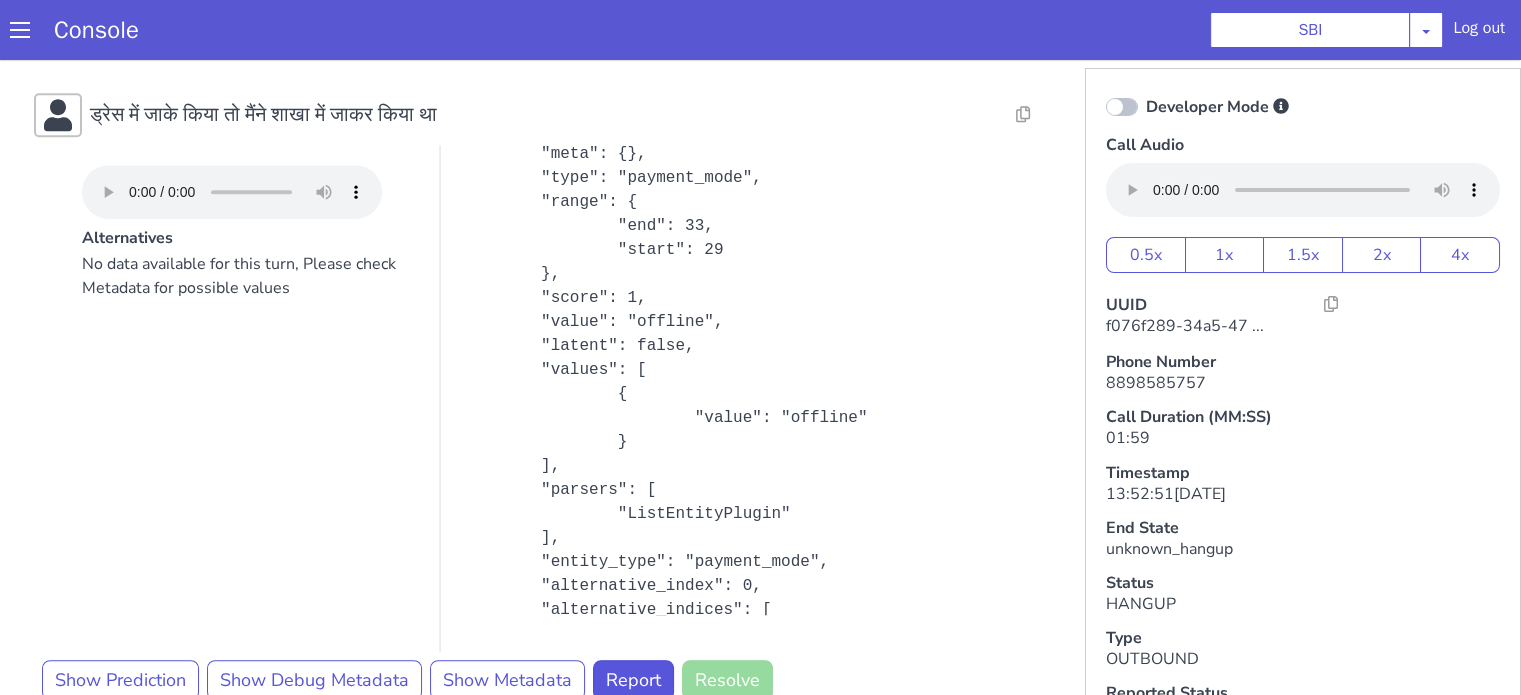 scroll, scrollTop: 1010, scrollLeft: 0, axis: vertical 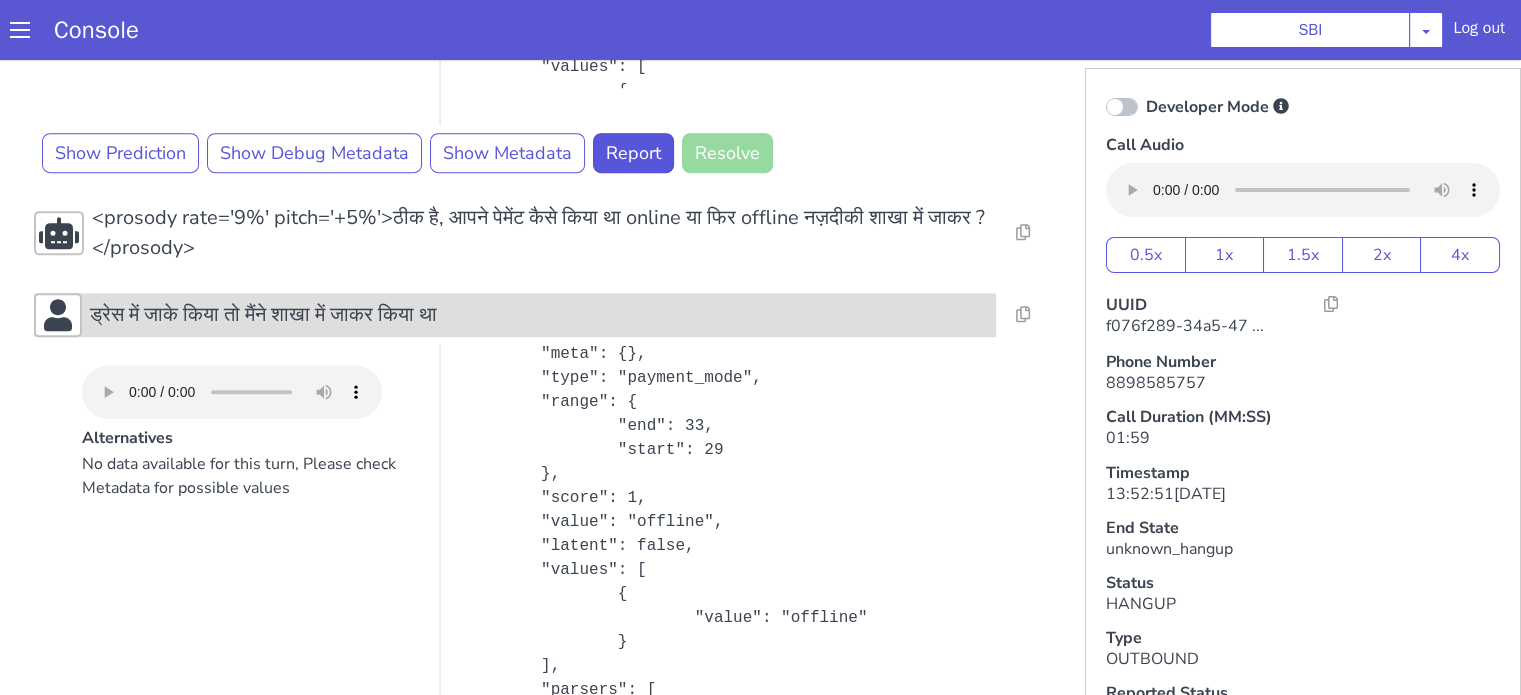 click on "ड्रेस में जाके किया तो मैंने शाखा में जाकर किया था" at bounding box center [263, 315] 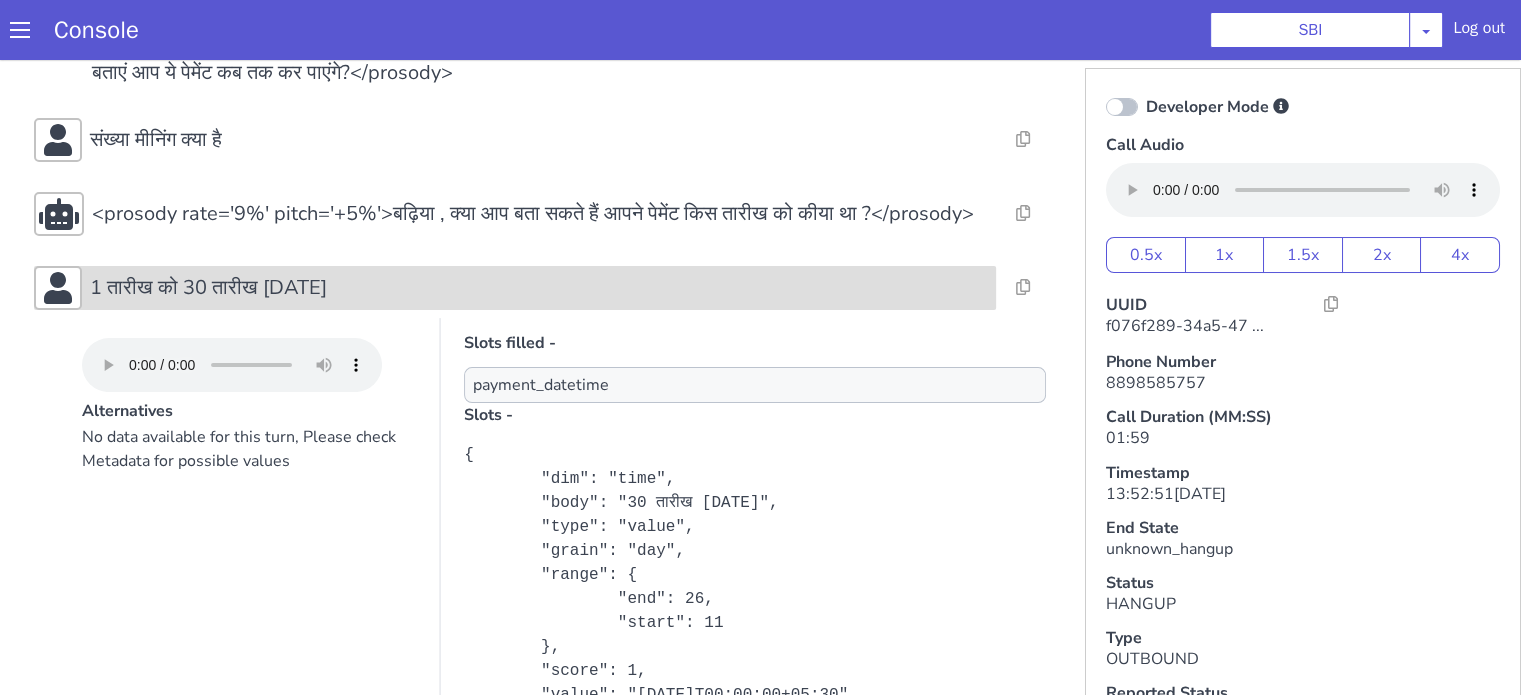 click on "1 तारीख को 30 तारीख 30 जून" at bounding box center [208, 288] 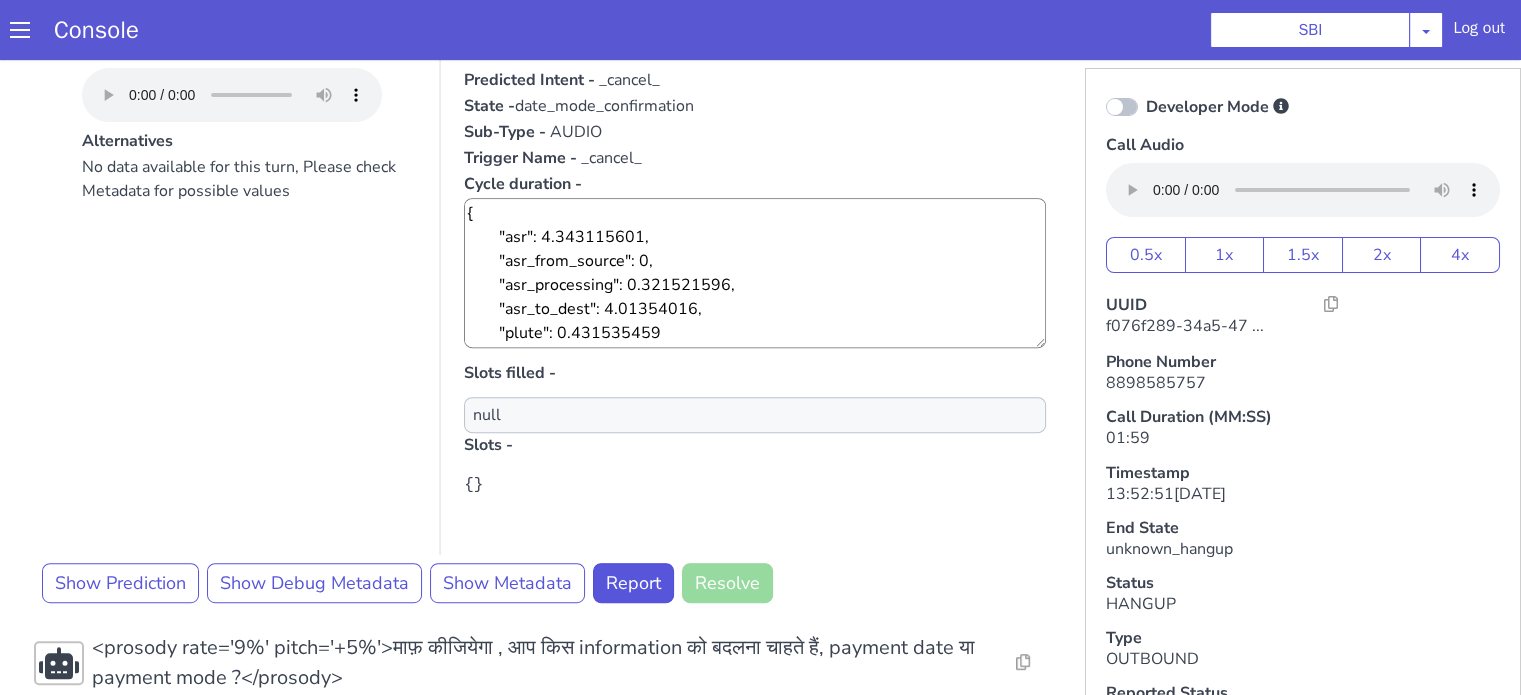 scroll, scrollTop: 1000, scrollLeft: 0, axis: vertical 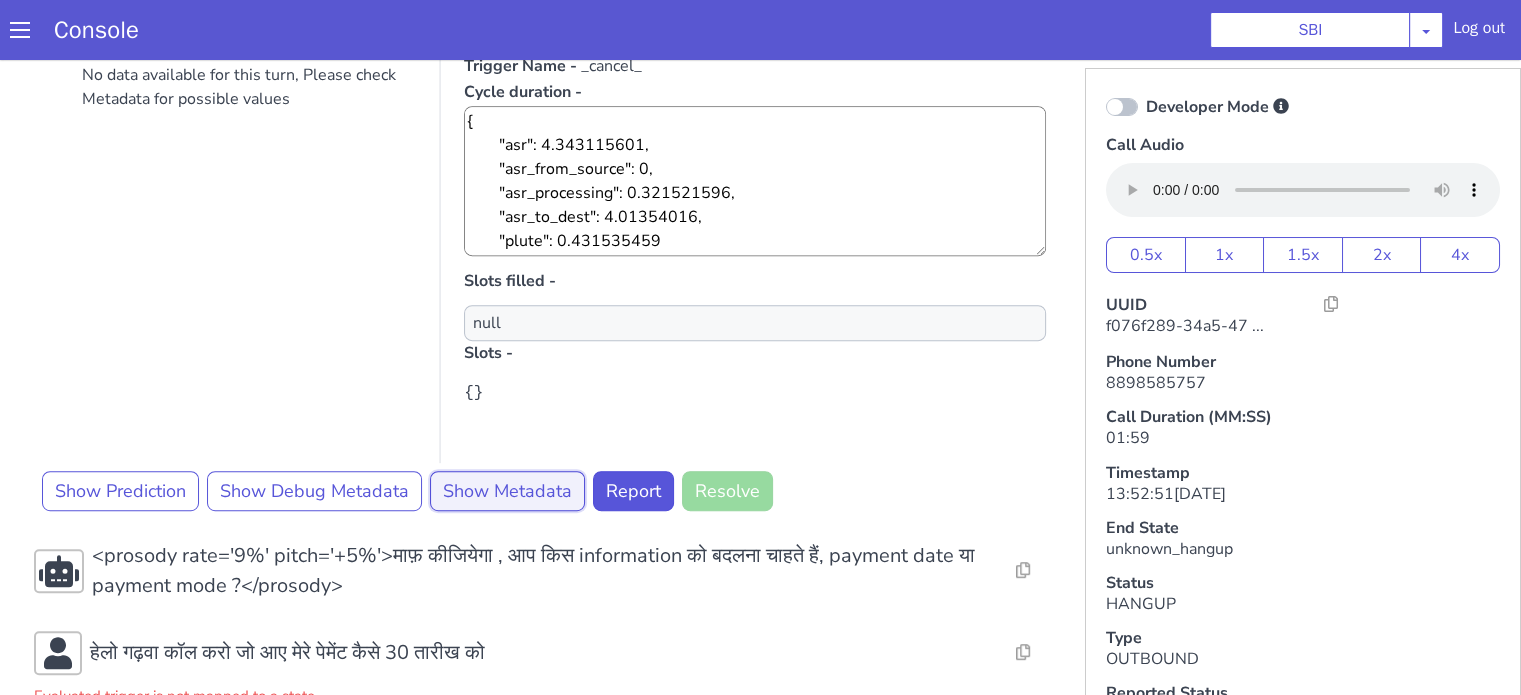 click on "Show Metadata" at bounding box center [507, 491] 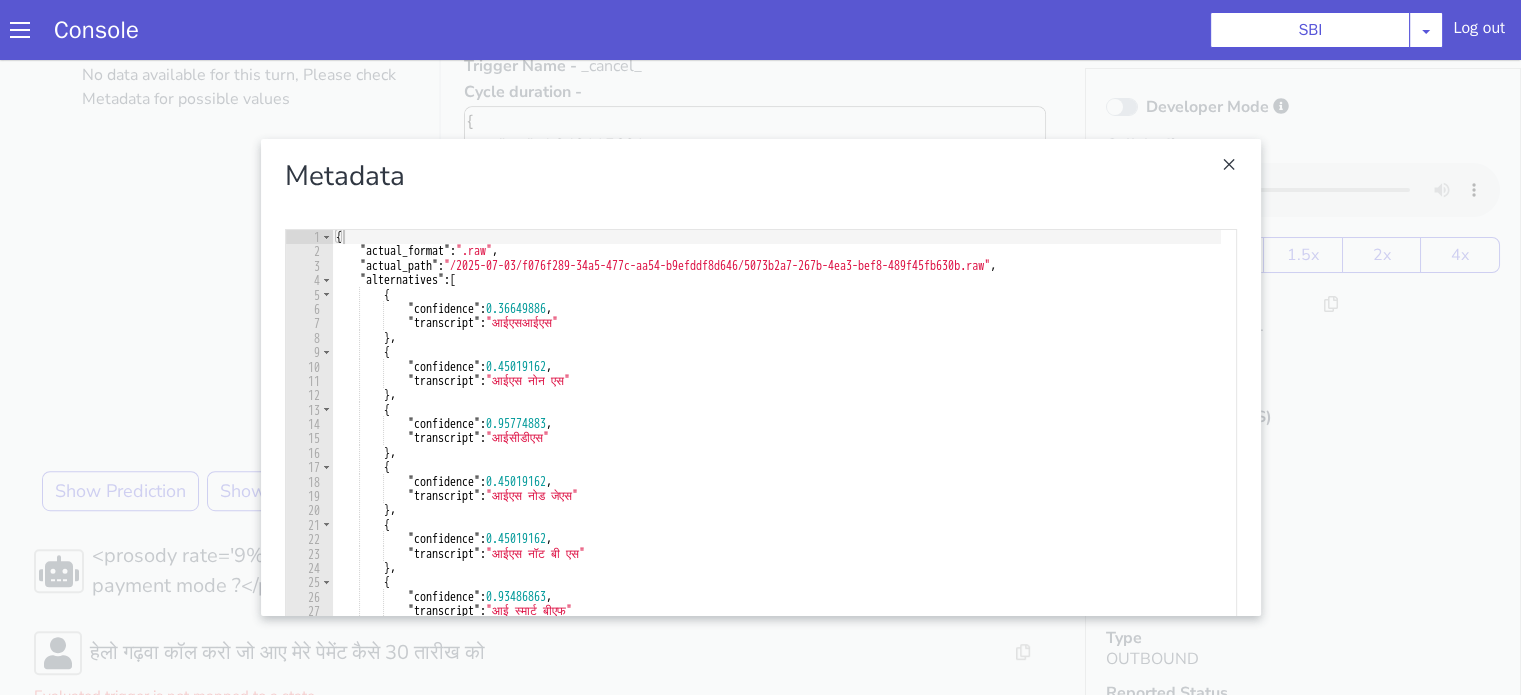 scroll, scrollTop: 0, scrollLeft: 0, axis: both 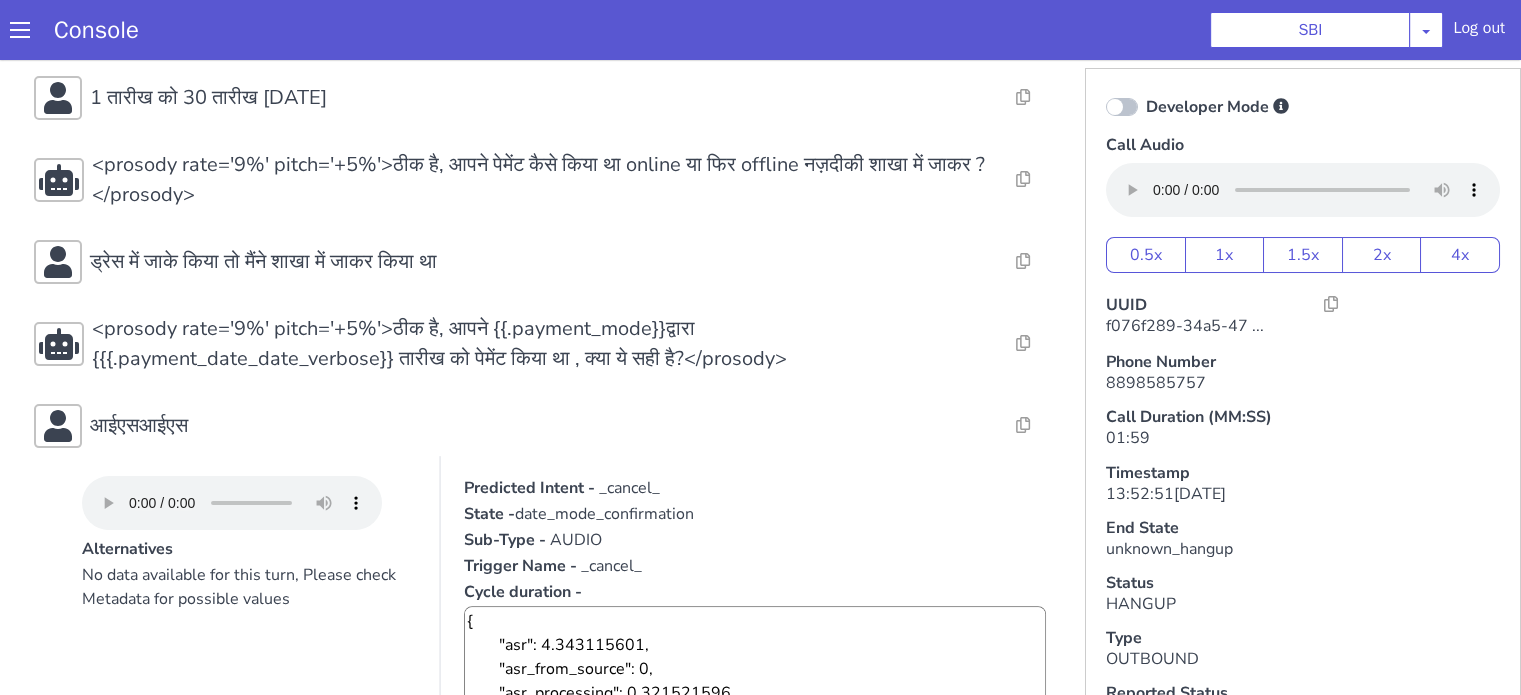click on "date_mode_confirmation" at bounding box center (604, 514) 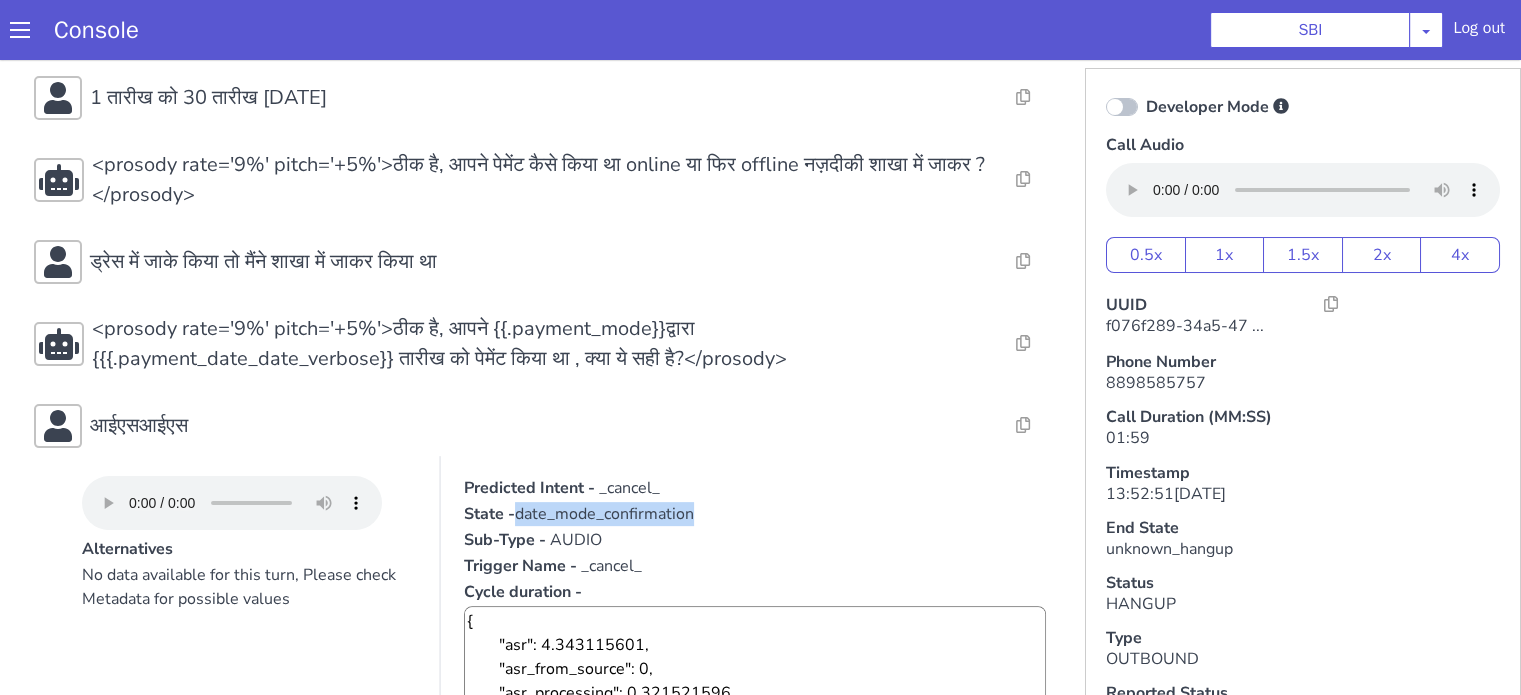 click on "date_mode_confirmation" at bounding box center [604, 514] 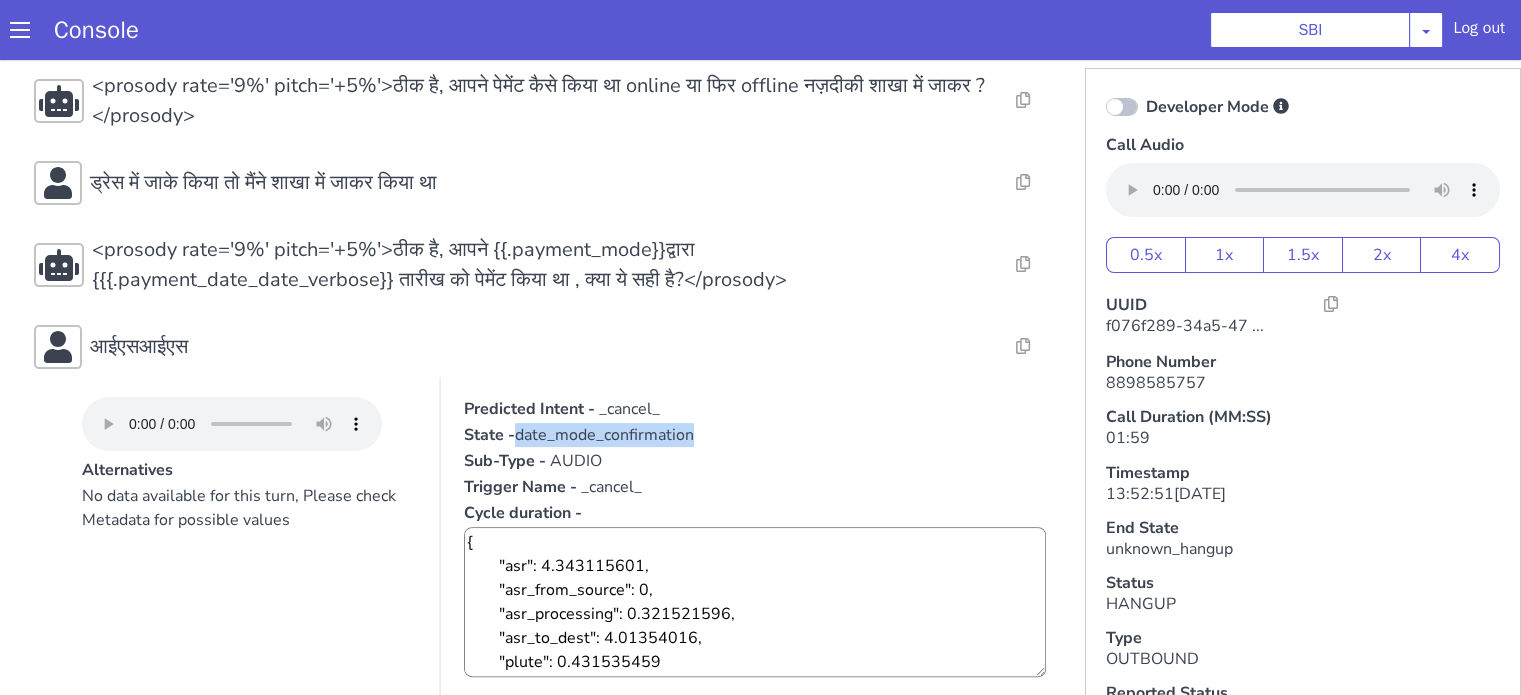scroll, scrollTop: 800, scrollLeft: 0, axis: vertical 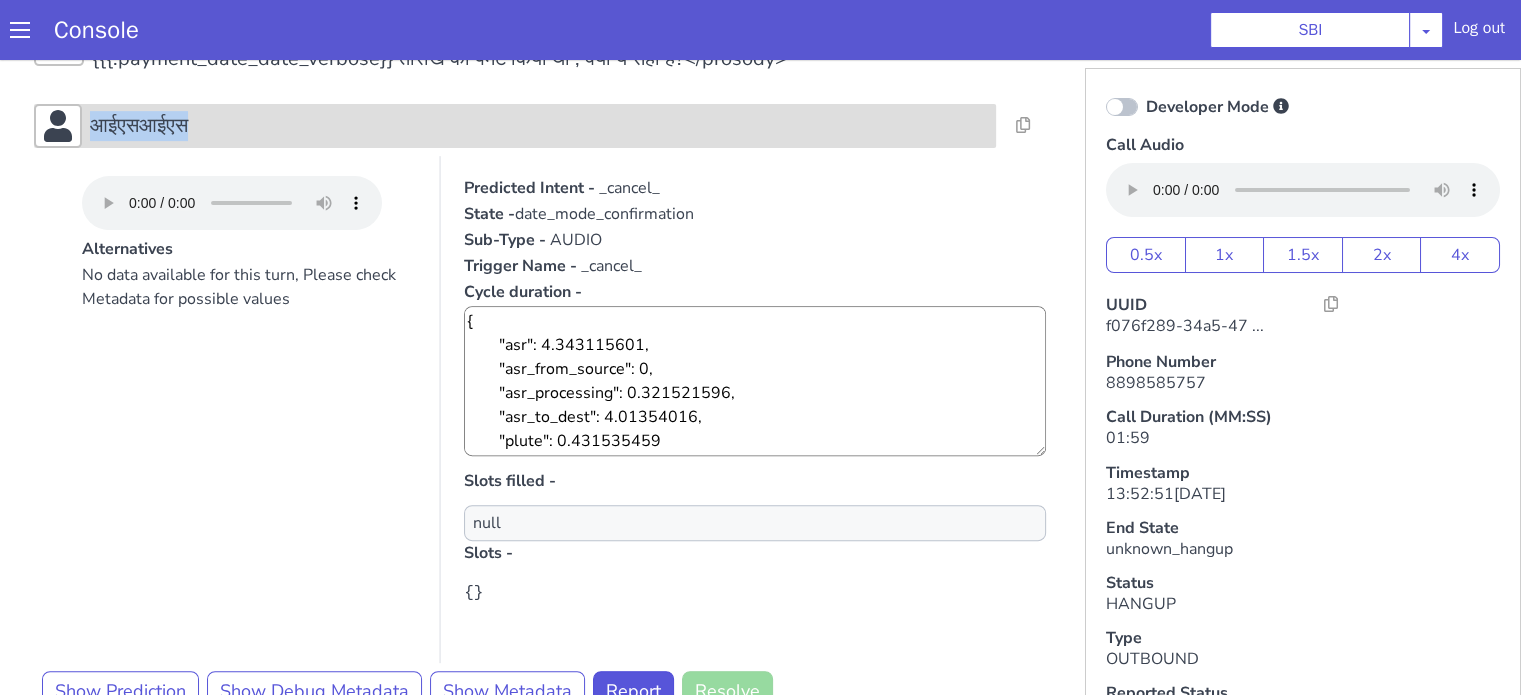 drag, startPoint x: 280, startPoint y: 134, endPoint x: 81, endPoint y: 147, distance: 199.42416 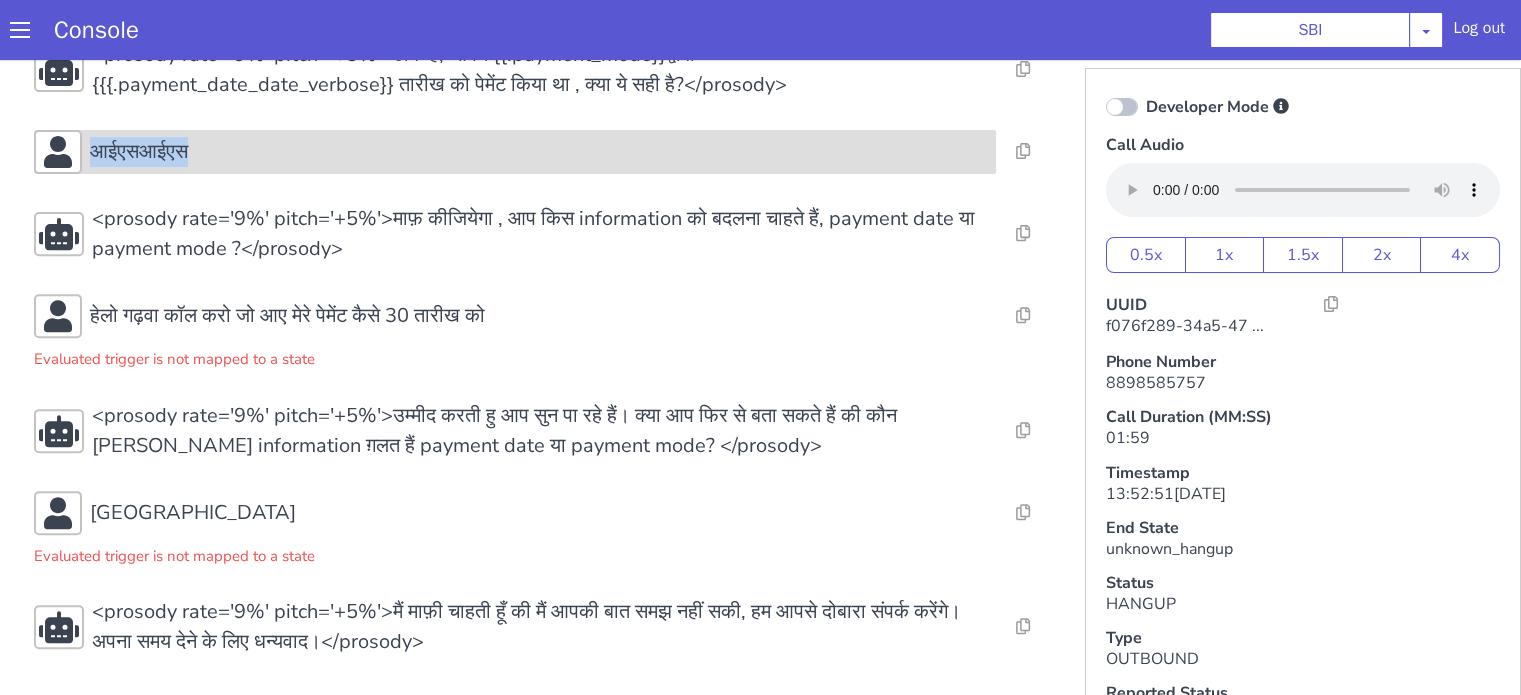 scroll, scrollTop: 784, scrollLeft: 0, axis: vertical 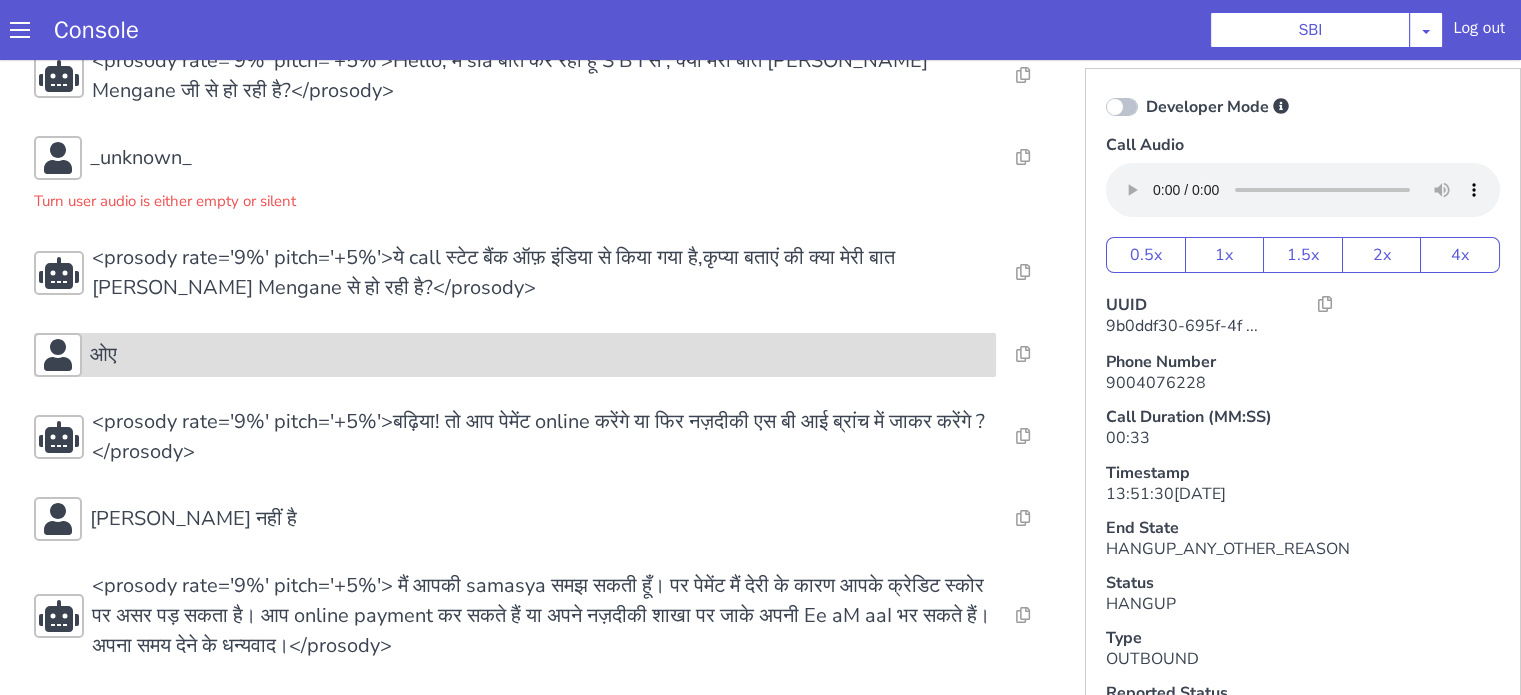 click on "ओए" at bounding box center [539, 355] 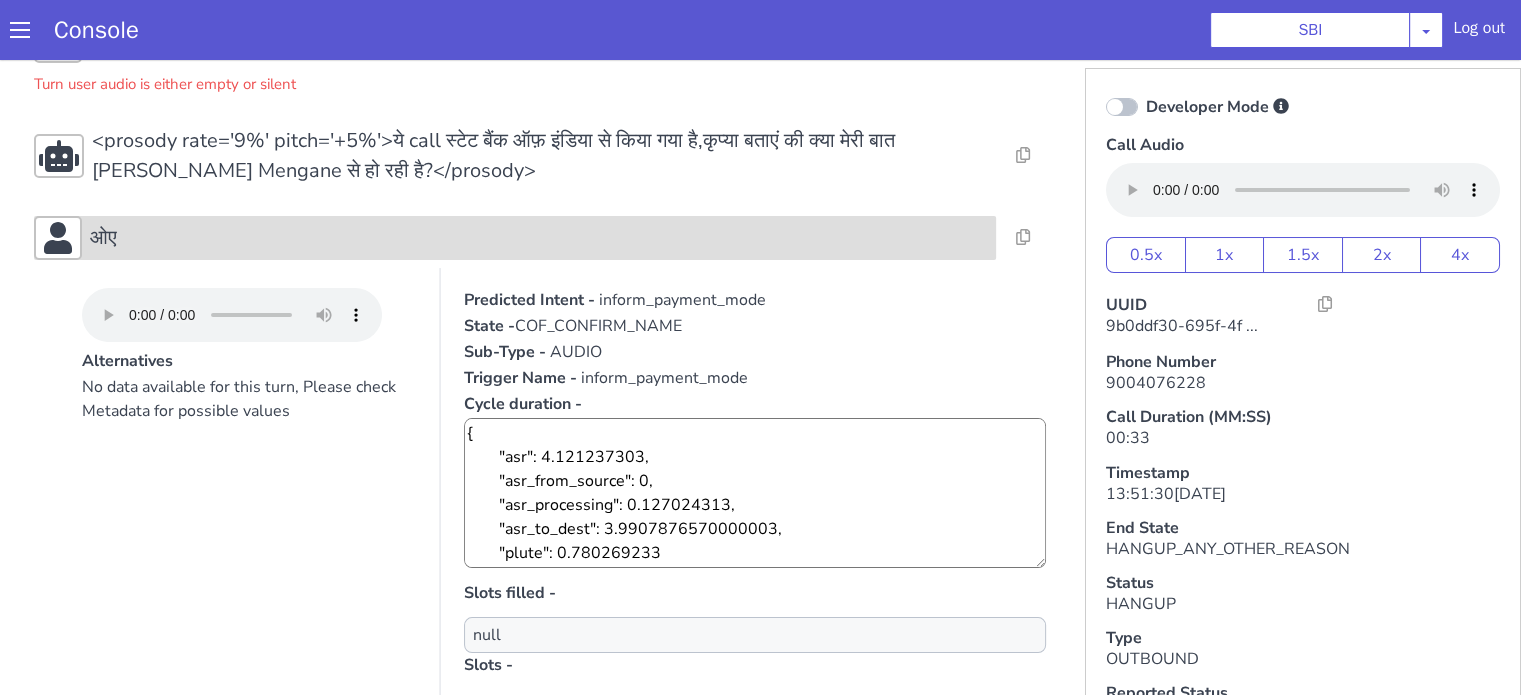 scroll, scrollTop: 100, scrollLeft: 0, axis: vertical 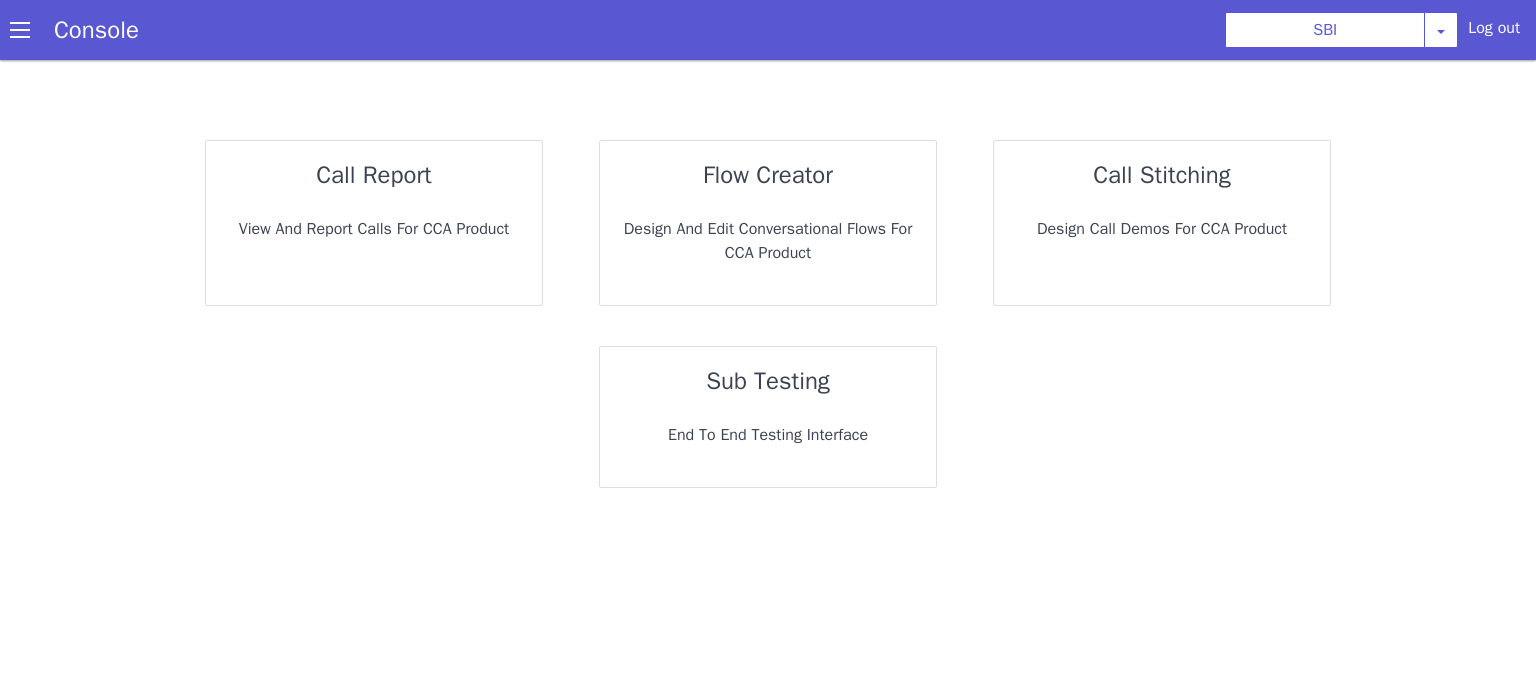 click on "View and report calls for CCA Product" at bounding box center [374, 229] 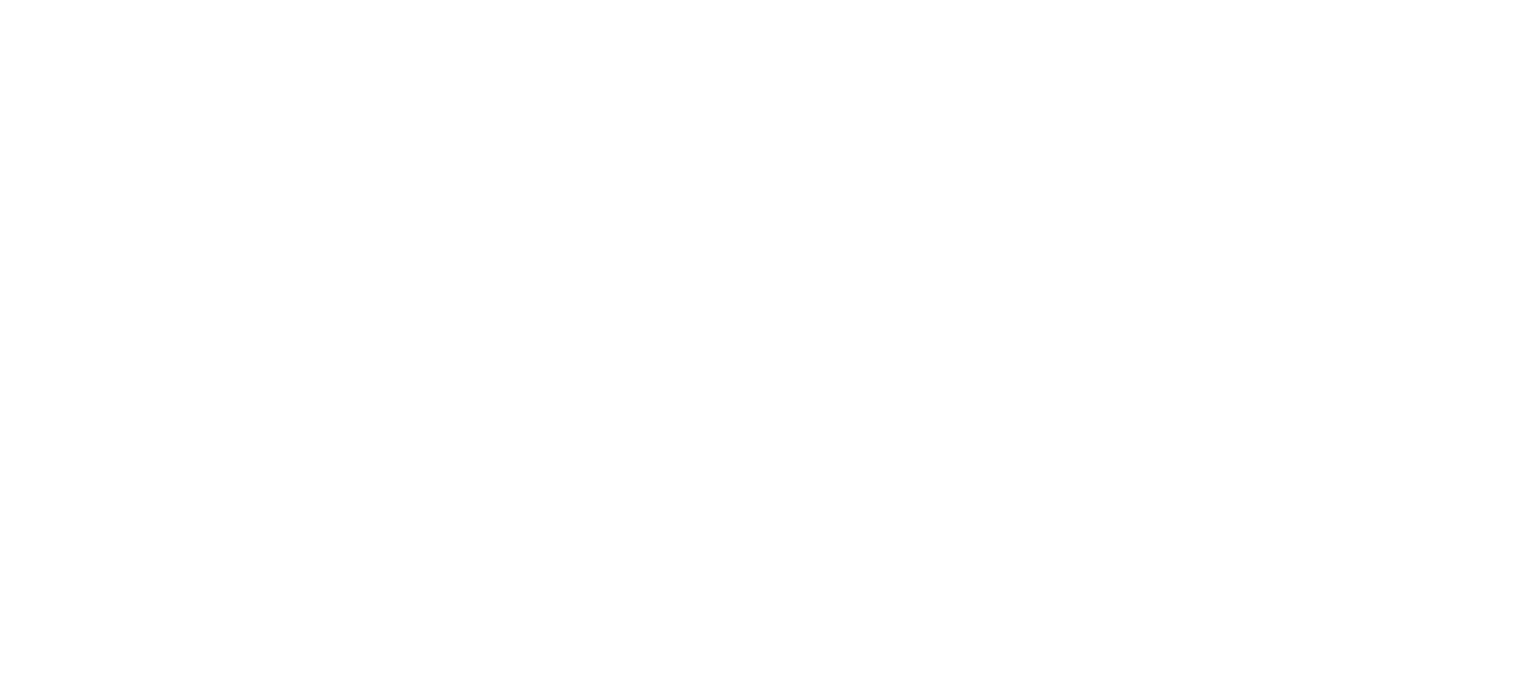 scroll, scrollTop: 0, scrollLeft: 0, axis: both 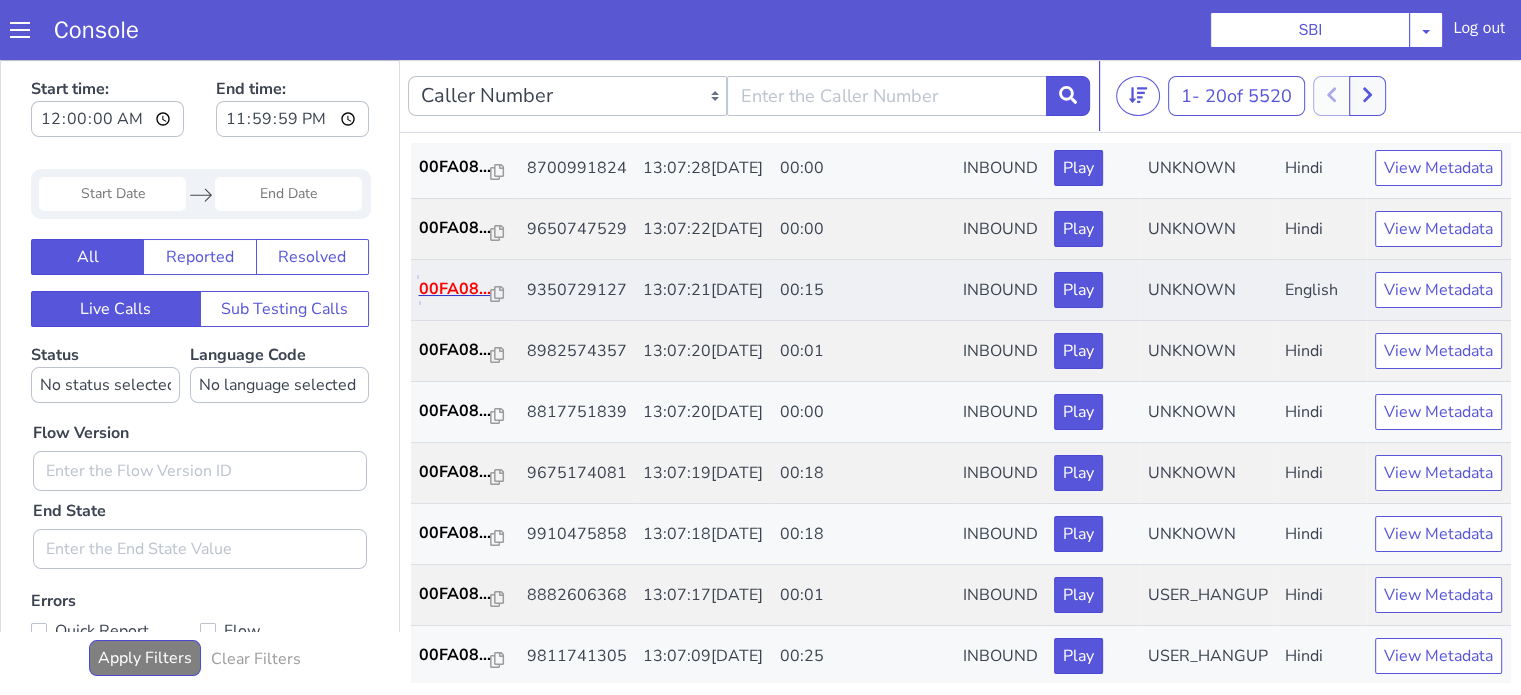click on "00FA08..." at bounding box center (453, 295) 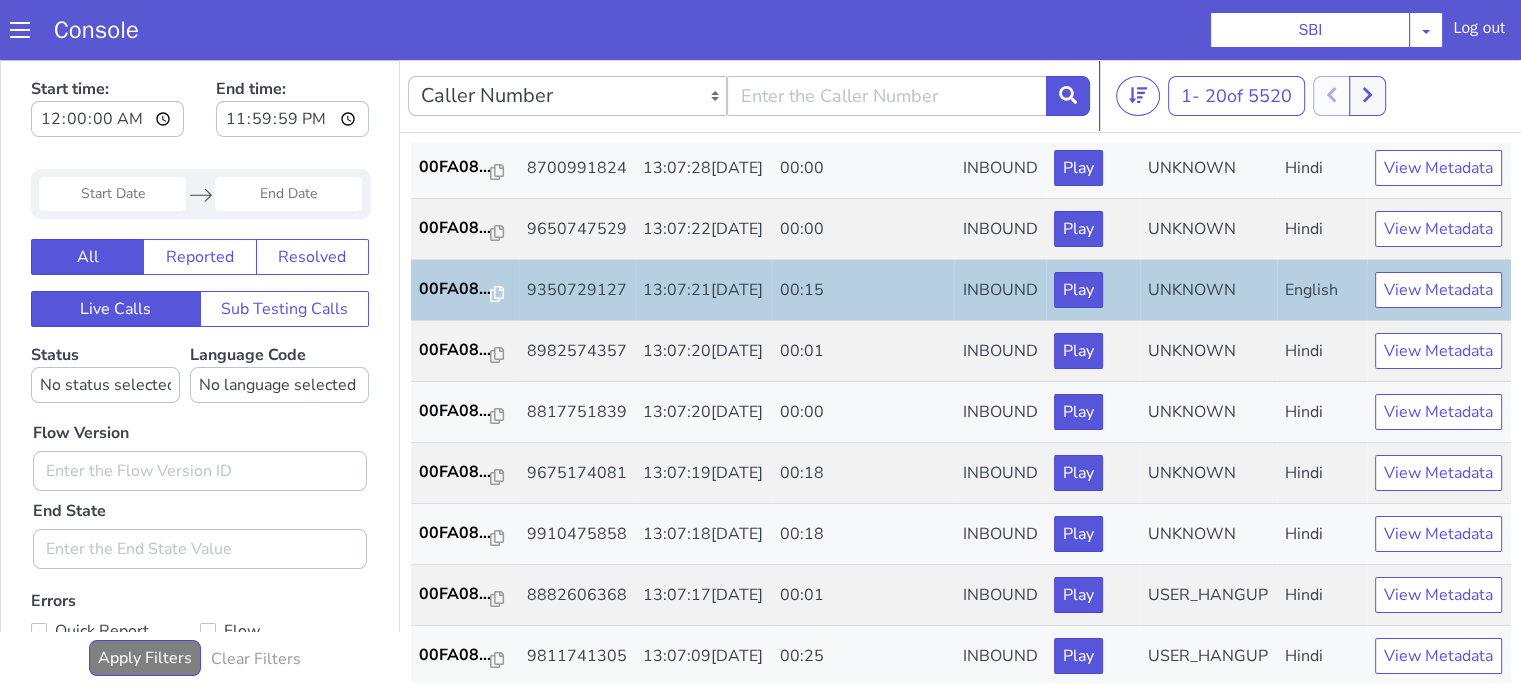 click at bounding box center [103, 742] 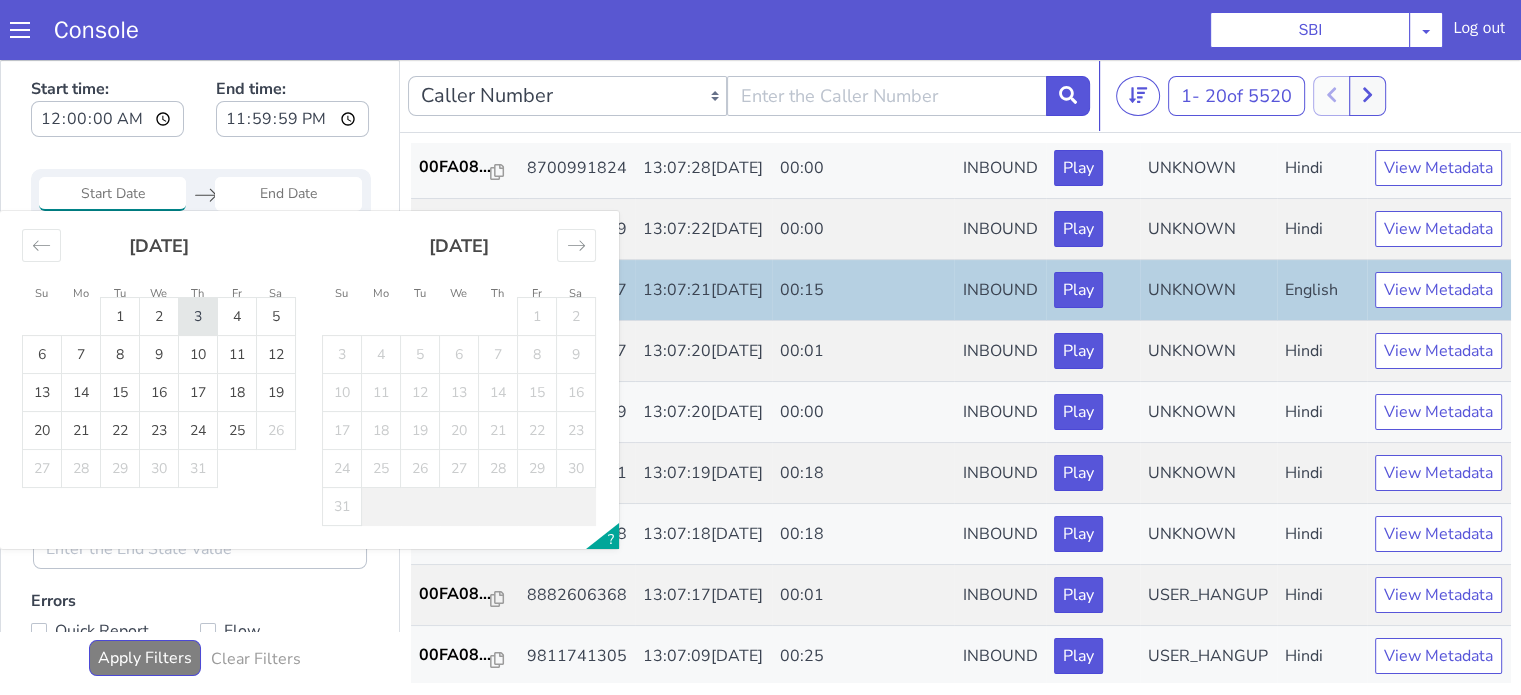 click on "3" at bounding box center (925, 1417) 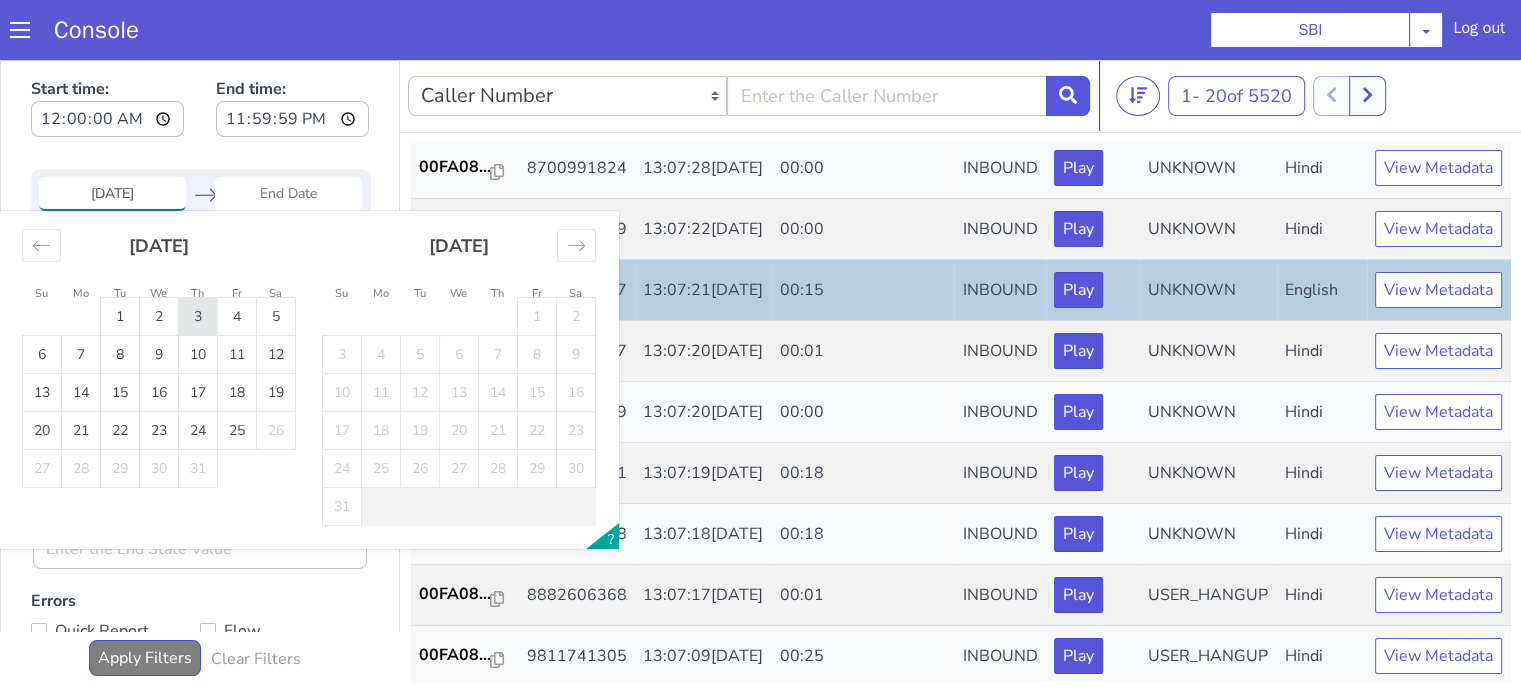 click on "3" at bounding box center [1762, 485] 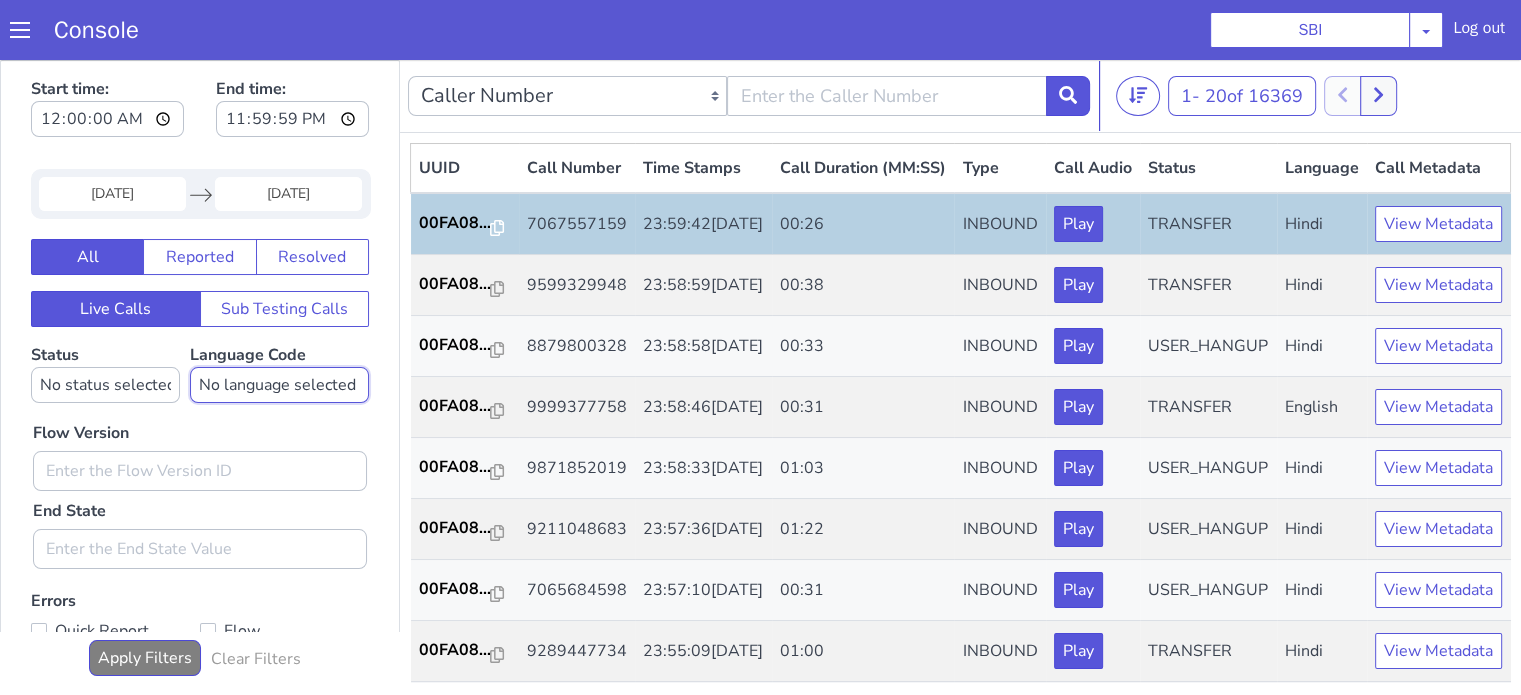 click on "No language selected Hindi English Tamil Telugu Kanada Marathi Malayalam Gujarati Bengali Indonesian Malay English US English GB" at bounding box center [412, 155] 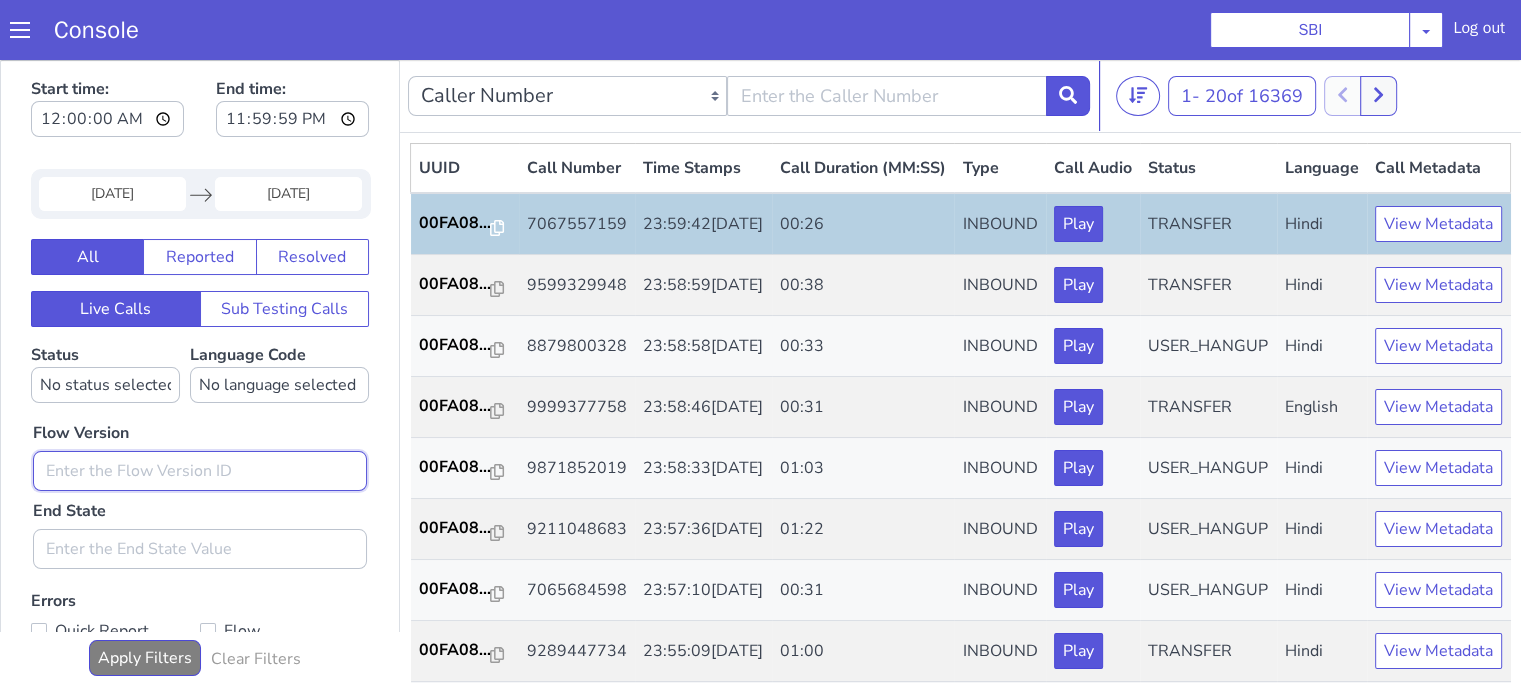 click at bounding box center (289, 1218) 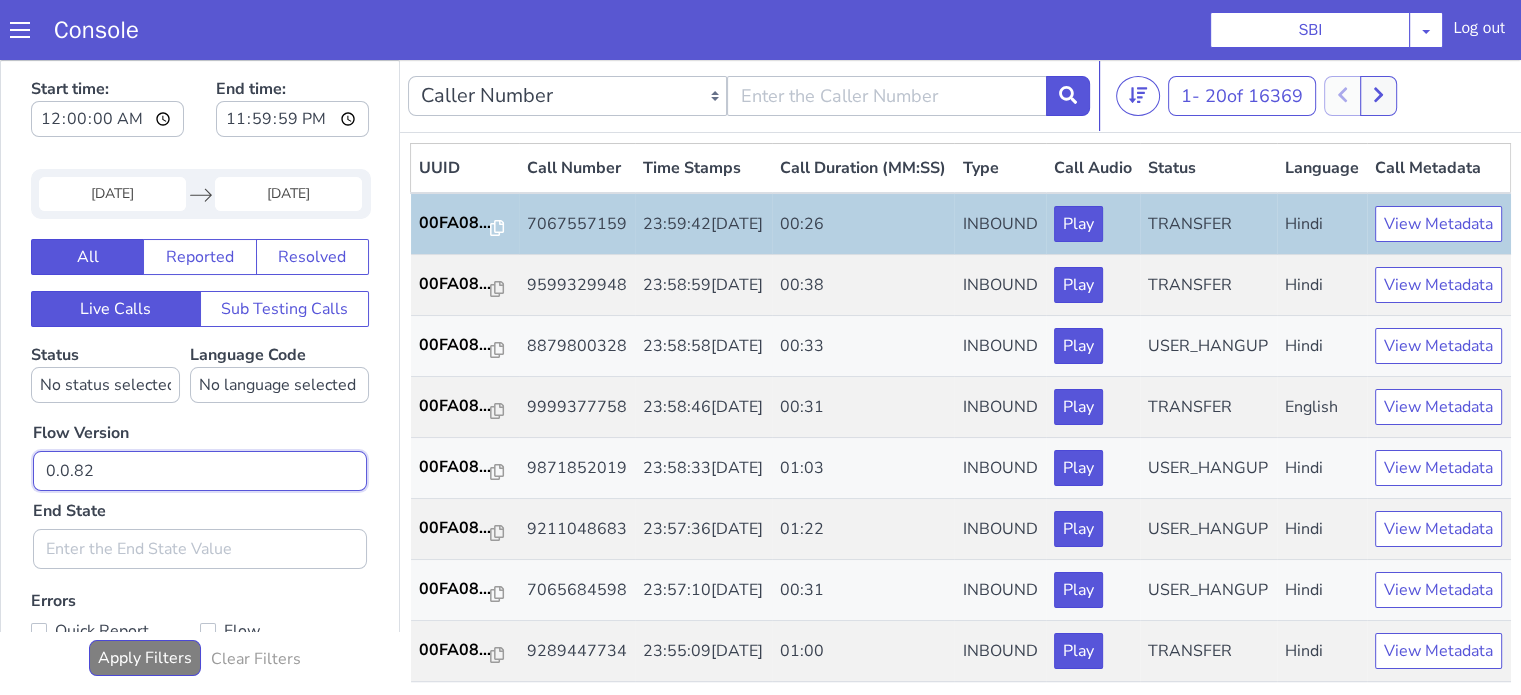type on "0.0.82" 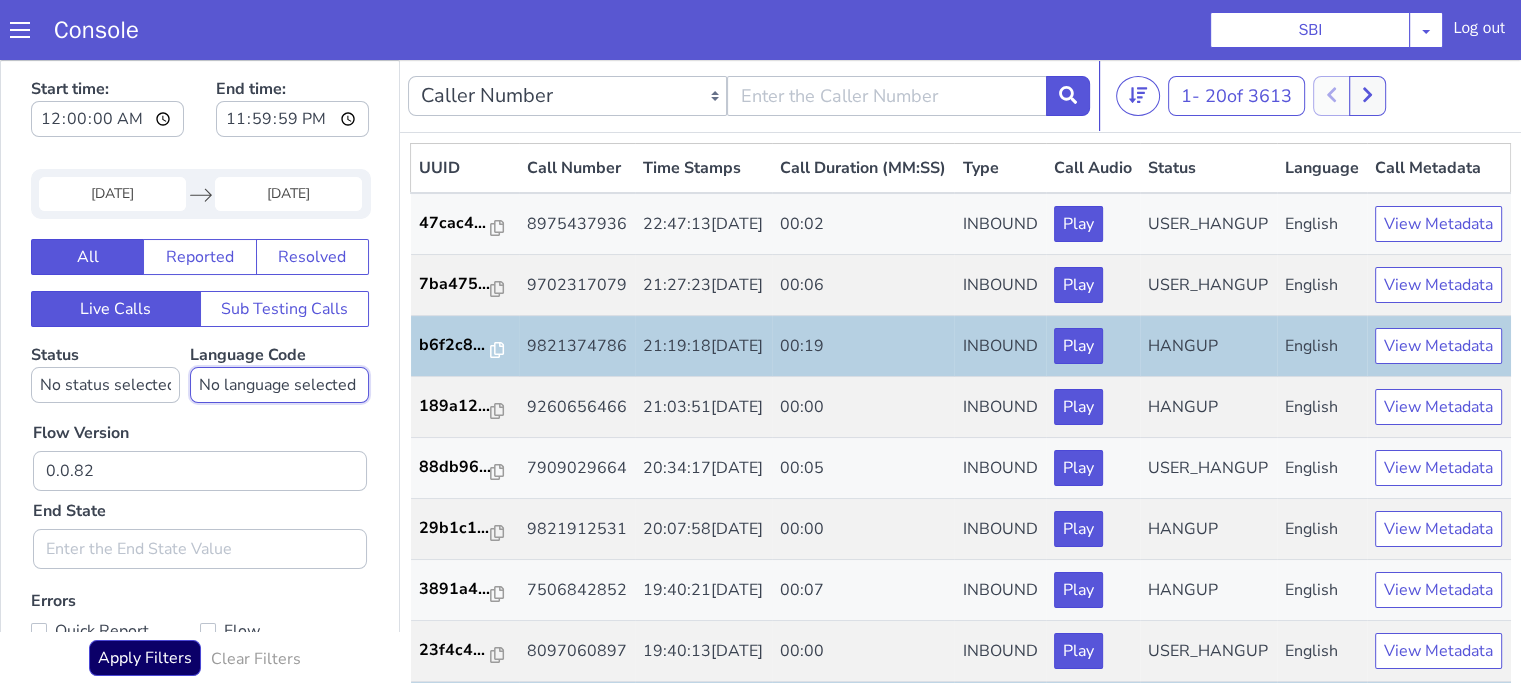 click on "No language selected Hindi English Tamil Telugu Kanada Marathi Malayalam Gujarati Bengali Indonesian Malay English US English GB" at bounding box center [1852, 662] 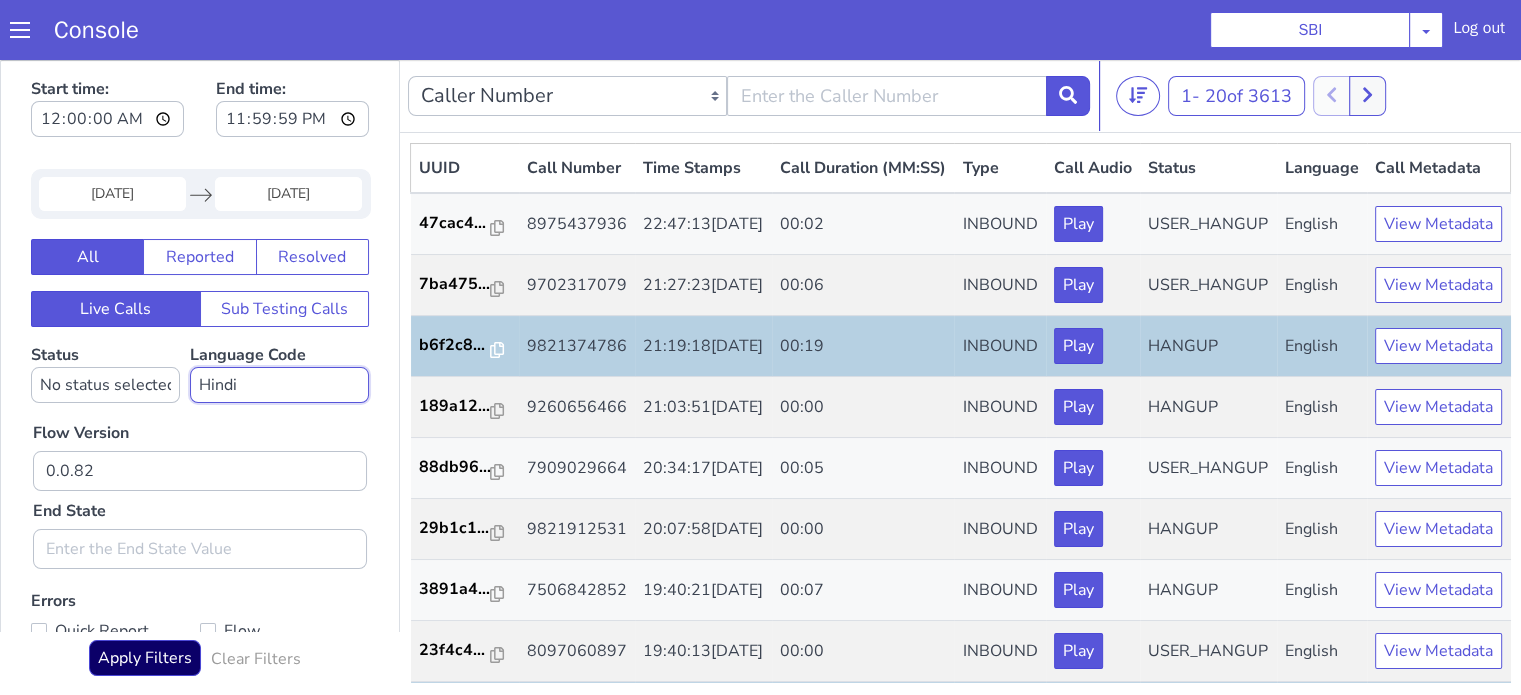 click on "No language selected Hindi English Tamil Telugu Kanada Marathi Malayalam Gujarati Bengali Indonesian Malay English US English GB" at bounding box center (1847, 768) 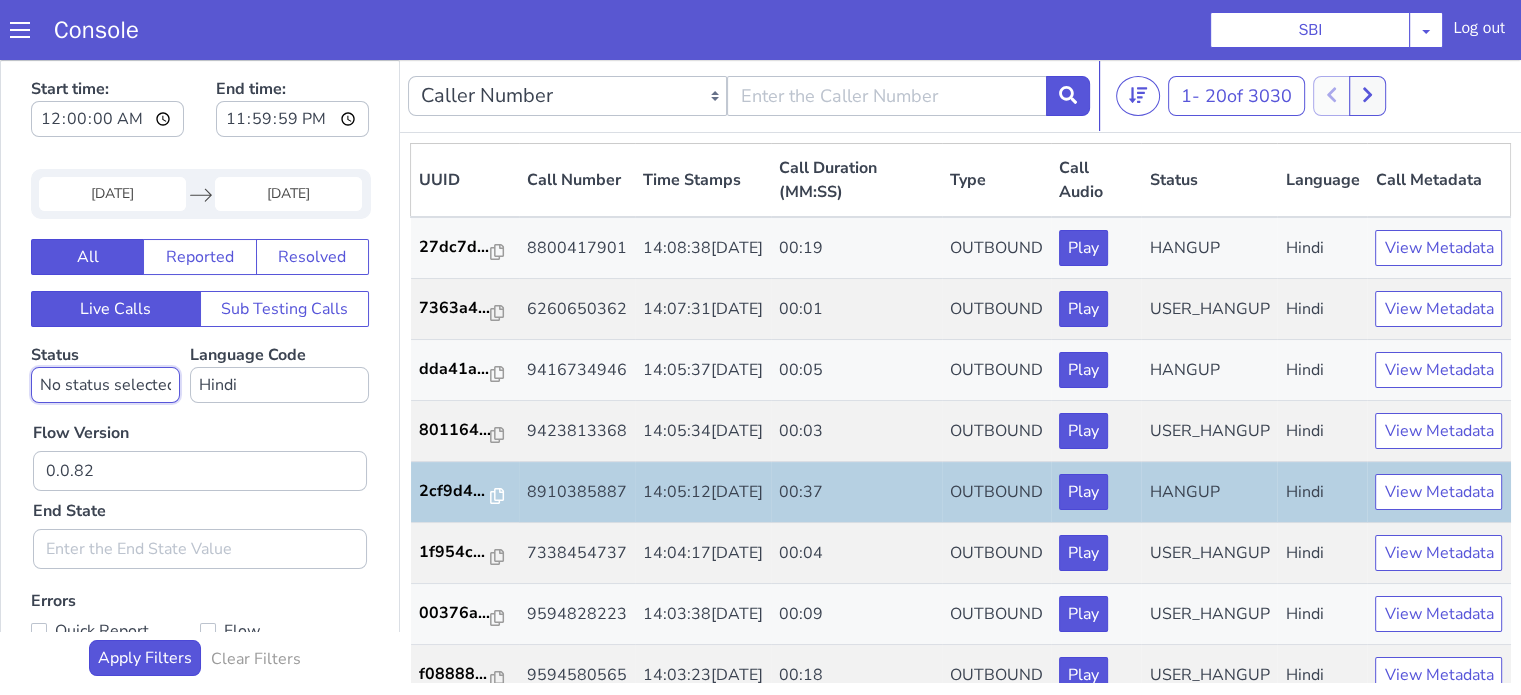 click on "No status selected HANGUP USER_HANGUP TRANSFER UNKNOWN" at bounding box center (1114, -101) 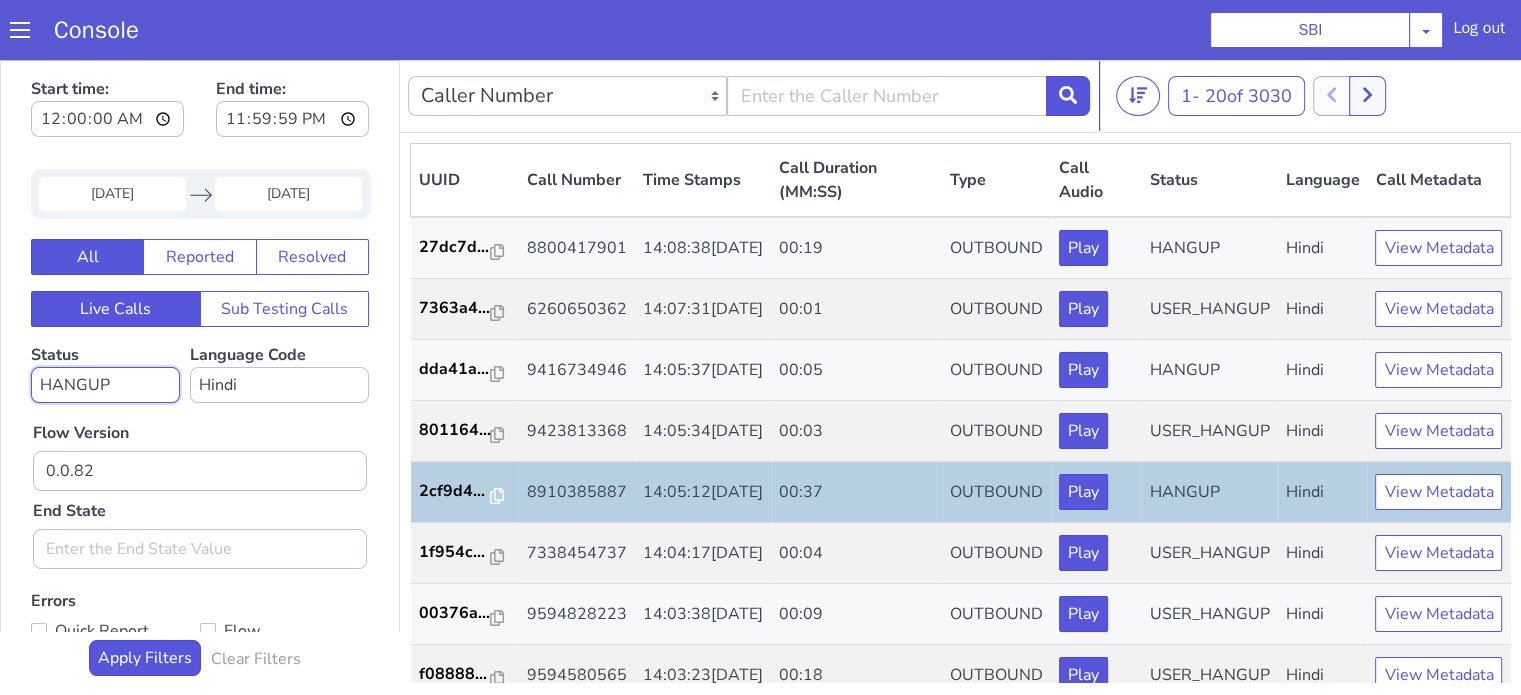 click on "No status selected HANGUP USER_HANGUP TRANSFER UNKNOWN" at bounding box center [66, 526] 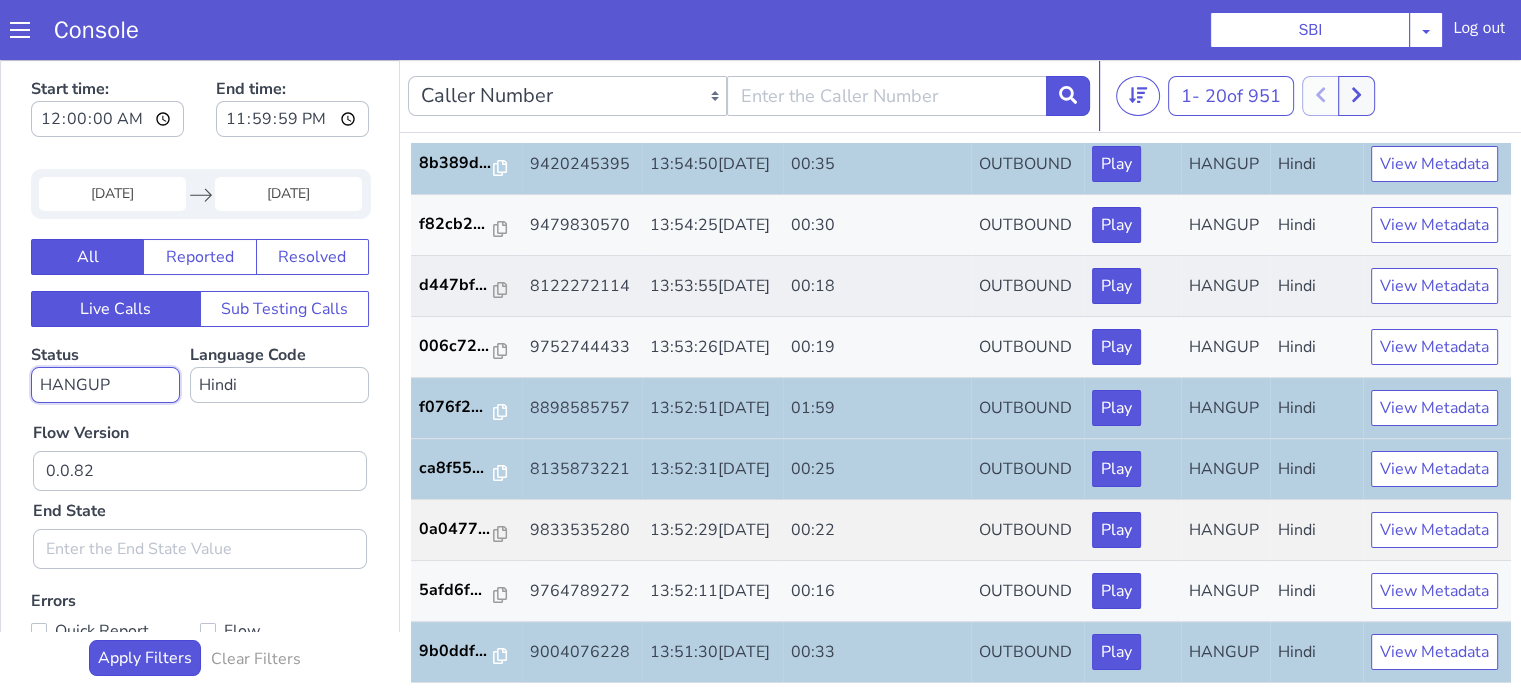 scroll, scrollTop: 990, scrollLeft: 0, axis: vertical 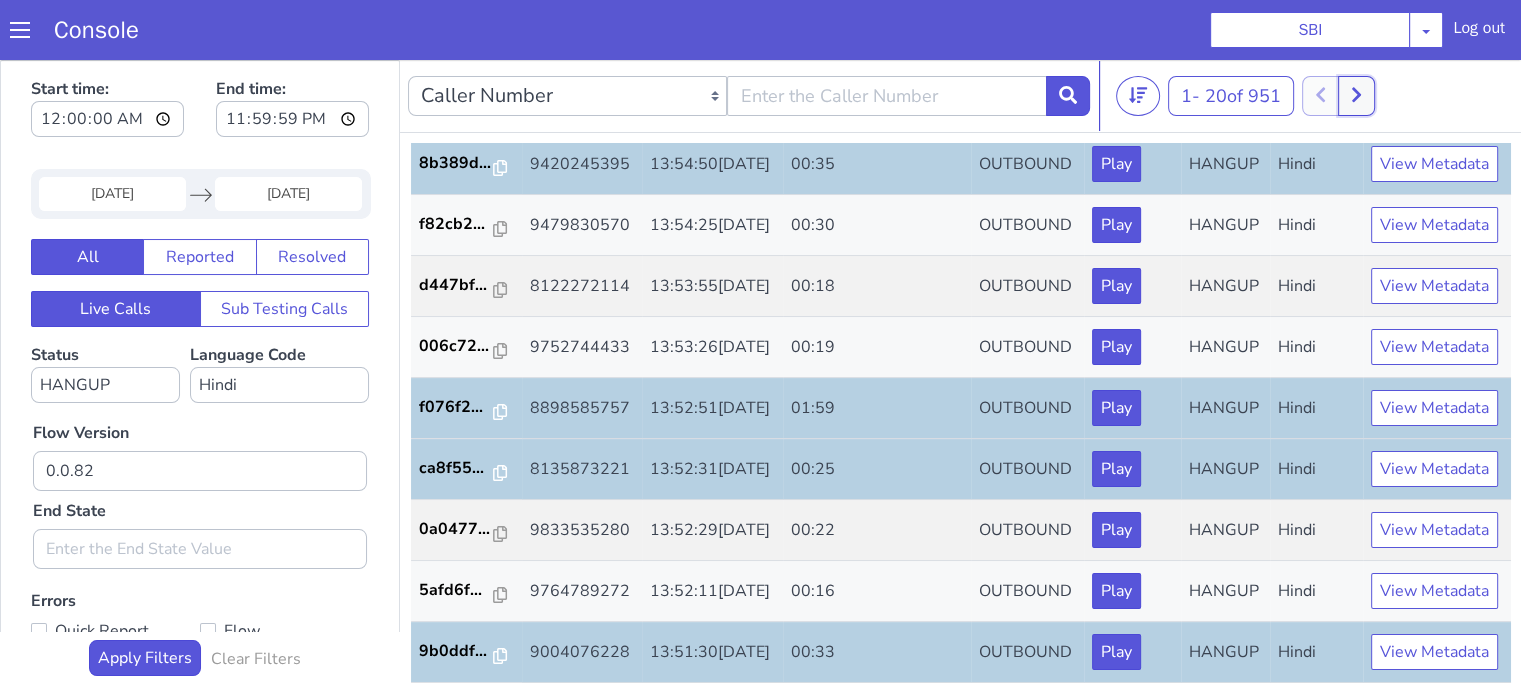 click at bounding box center [2592, 1042] 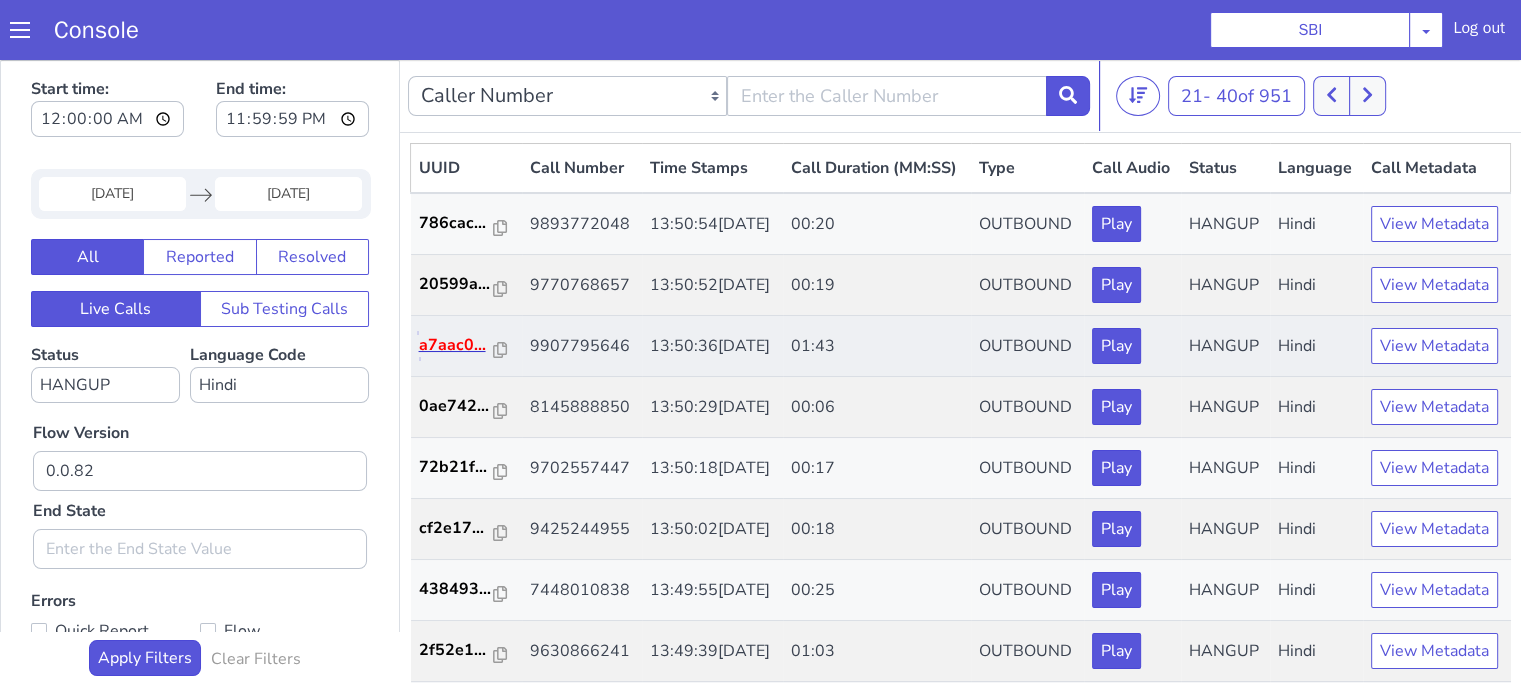 click on "a7aac0..." at bounding box center [1959, 300] 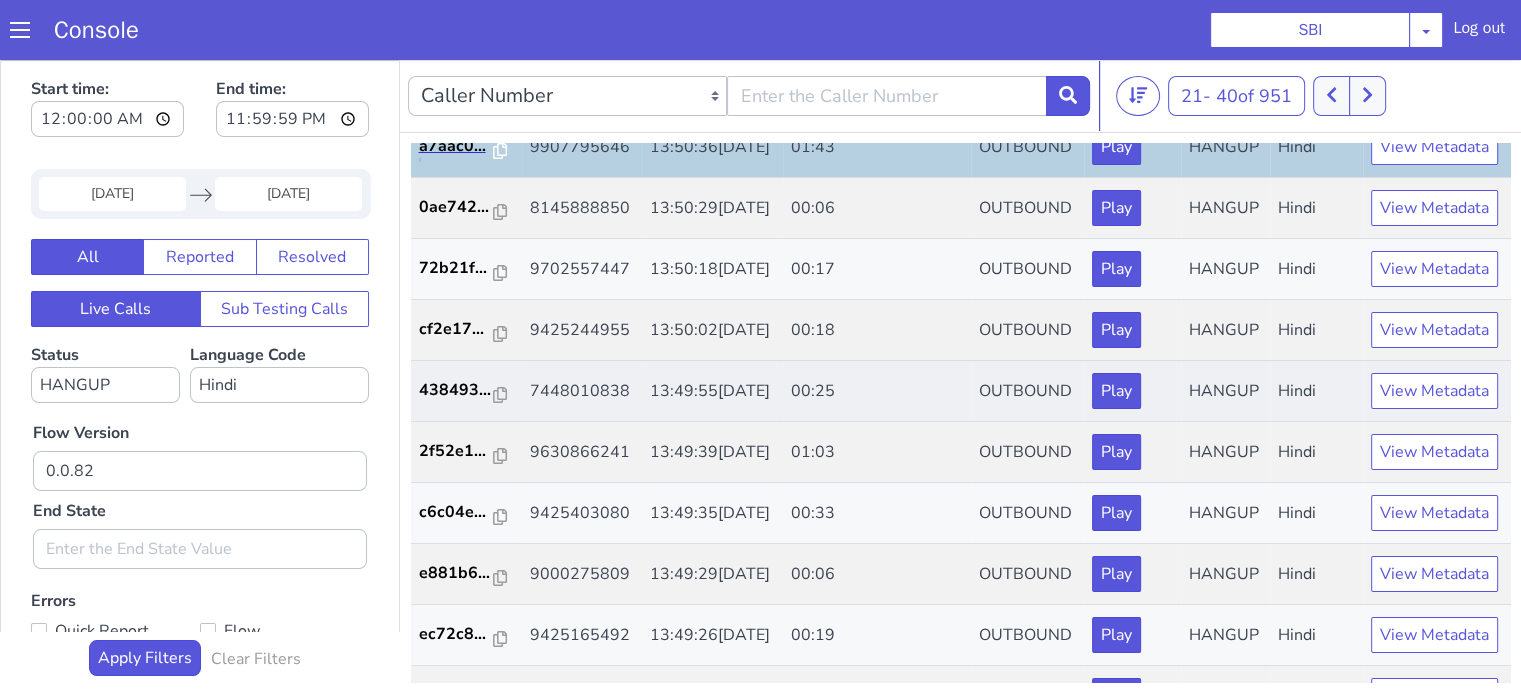 scroll, scrollTop: 200, scrollLeft: 0, axis: vertical 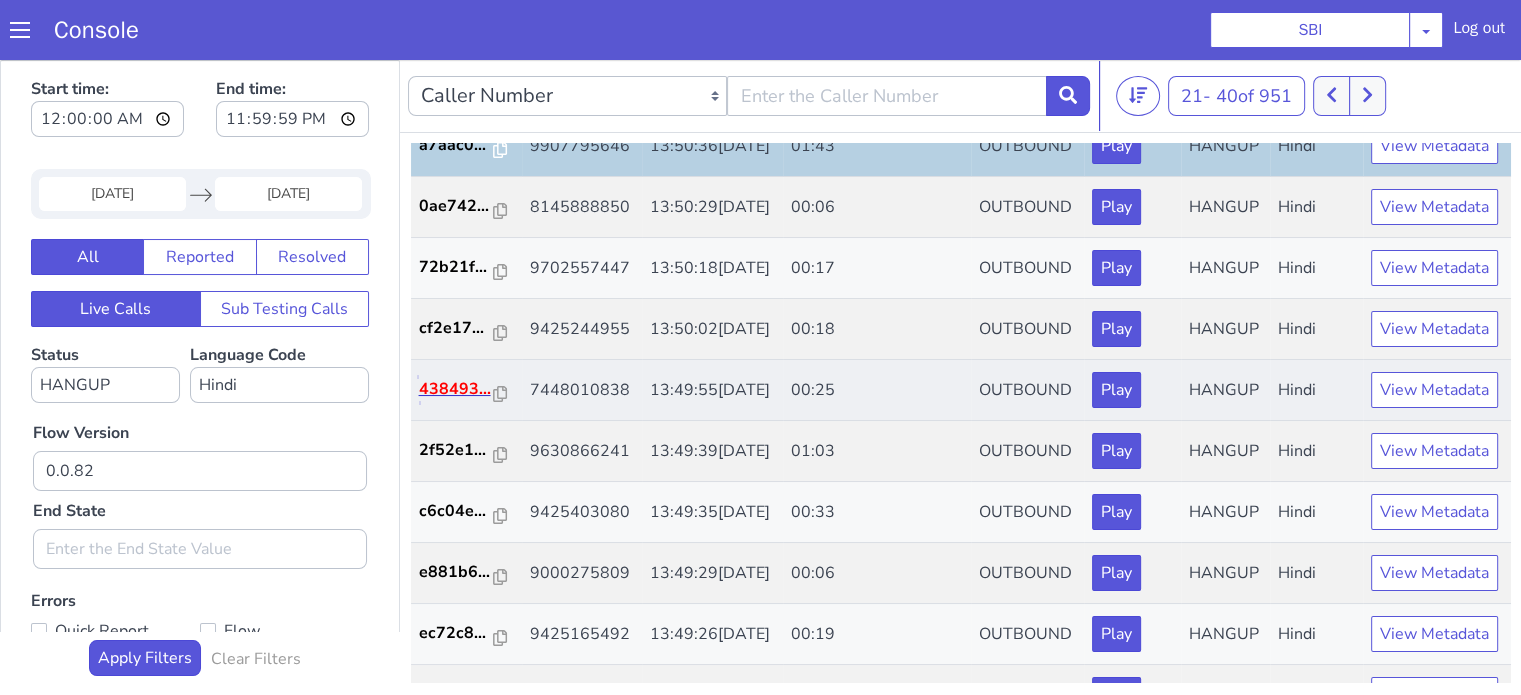 click on "438493..." at bounding box center (877, -62) 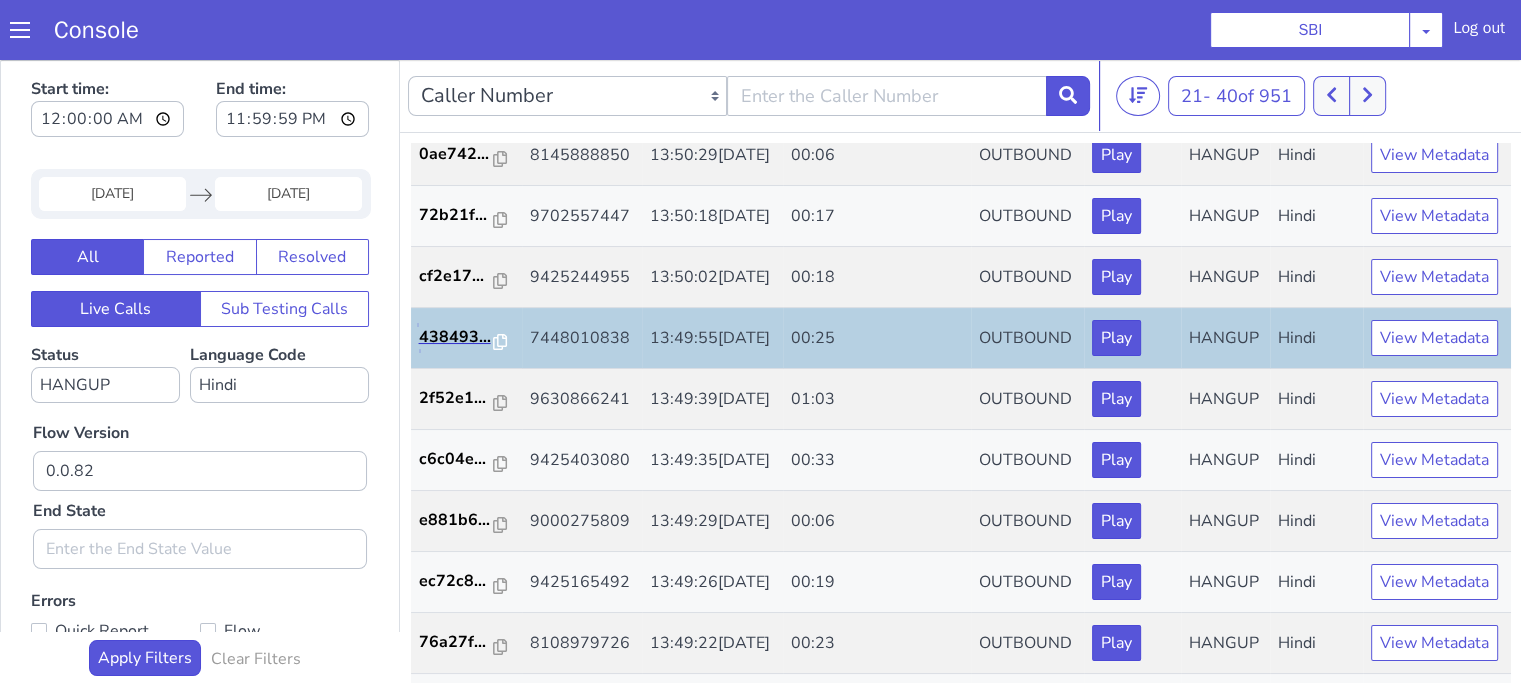 scroll, scrollTop: 300, scrollLeft: 0, axis: vertical 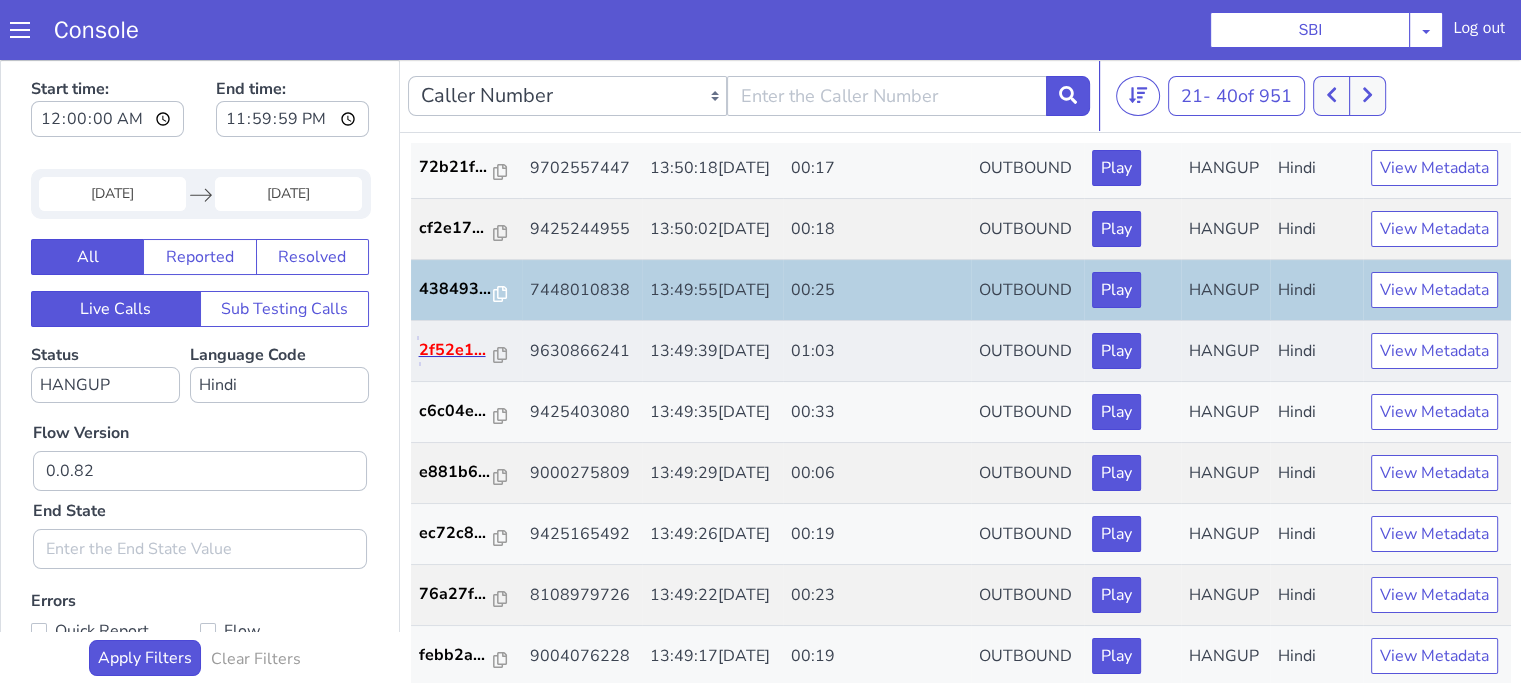 click on "2f52e1..." at bounding box center (629, 1199) 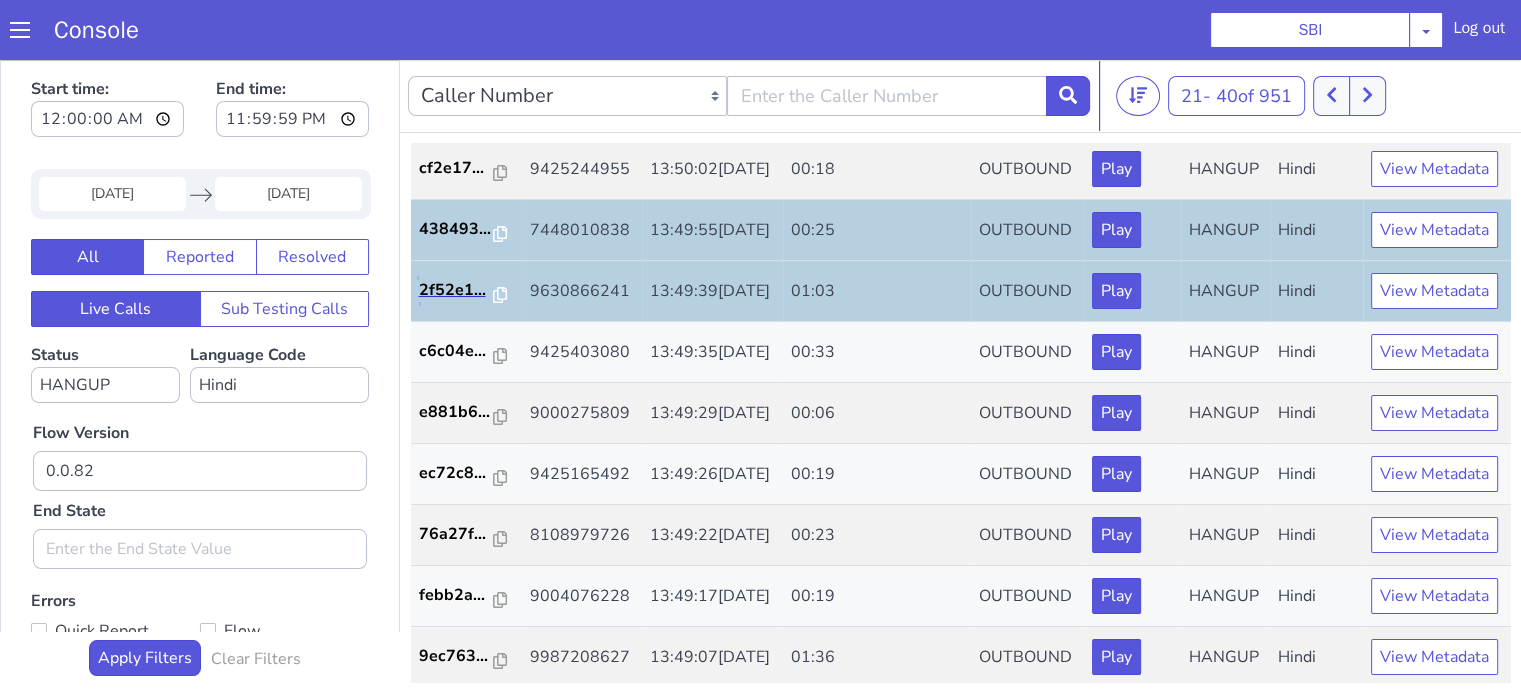 scroll, scrollTop: 600, scrollLeft: 0, axis: vertical 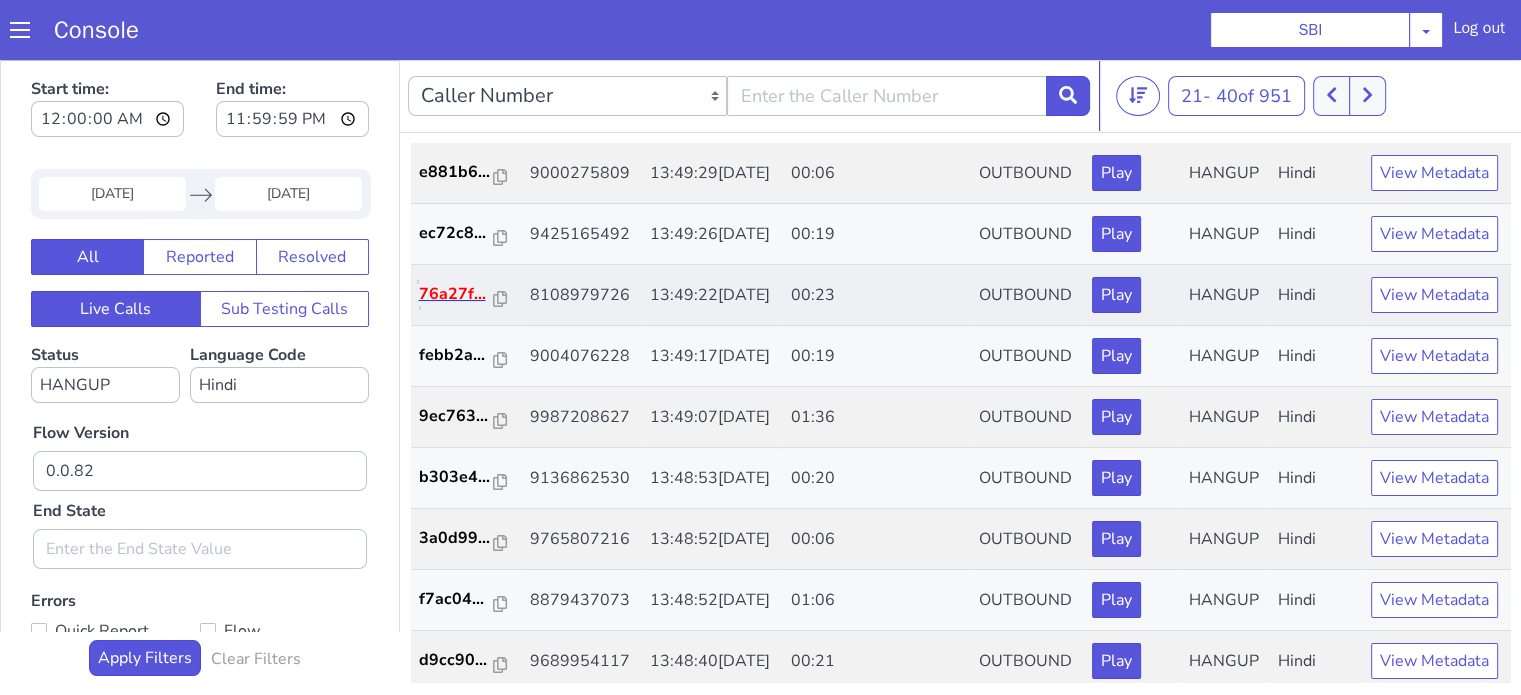 click on "76a27f..." at bounding box center [432, 374] 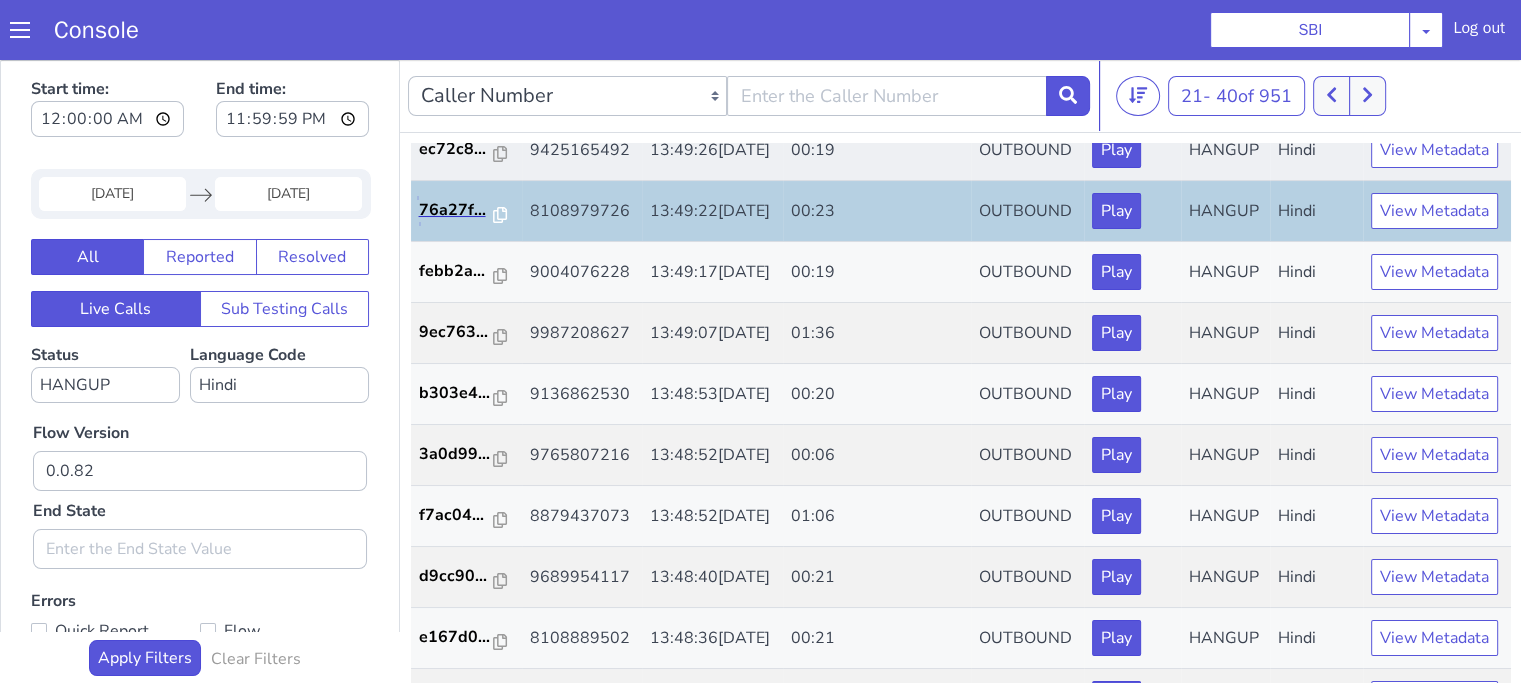 scroll, scrollTop: 800, scrollLeft: 0, axis: vertical 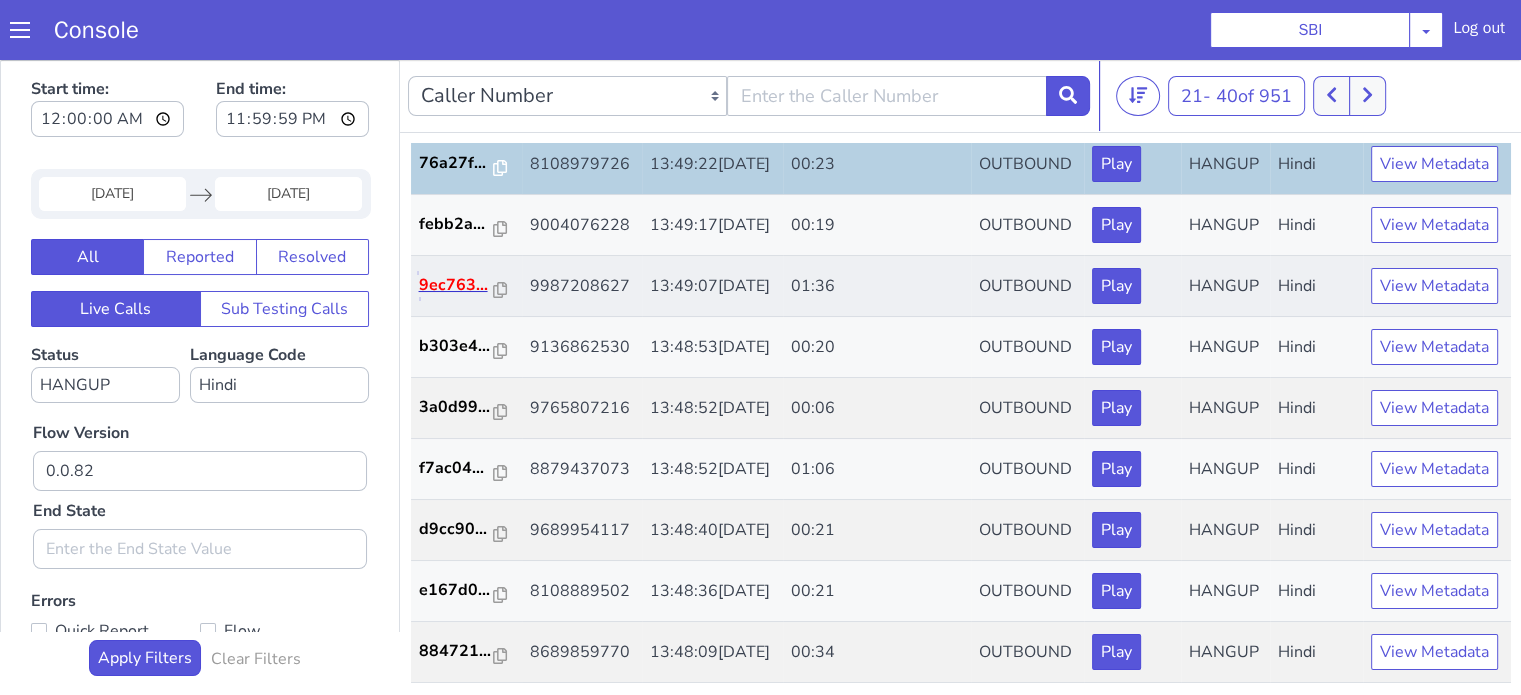 click on "9ec763..." at bounding box center (457, 285) 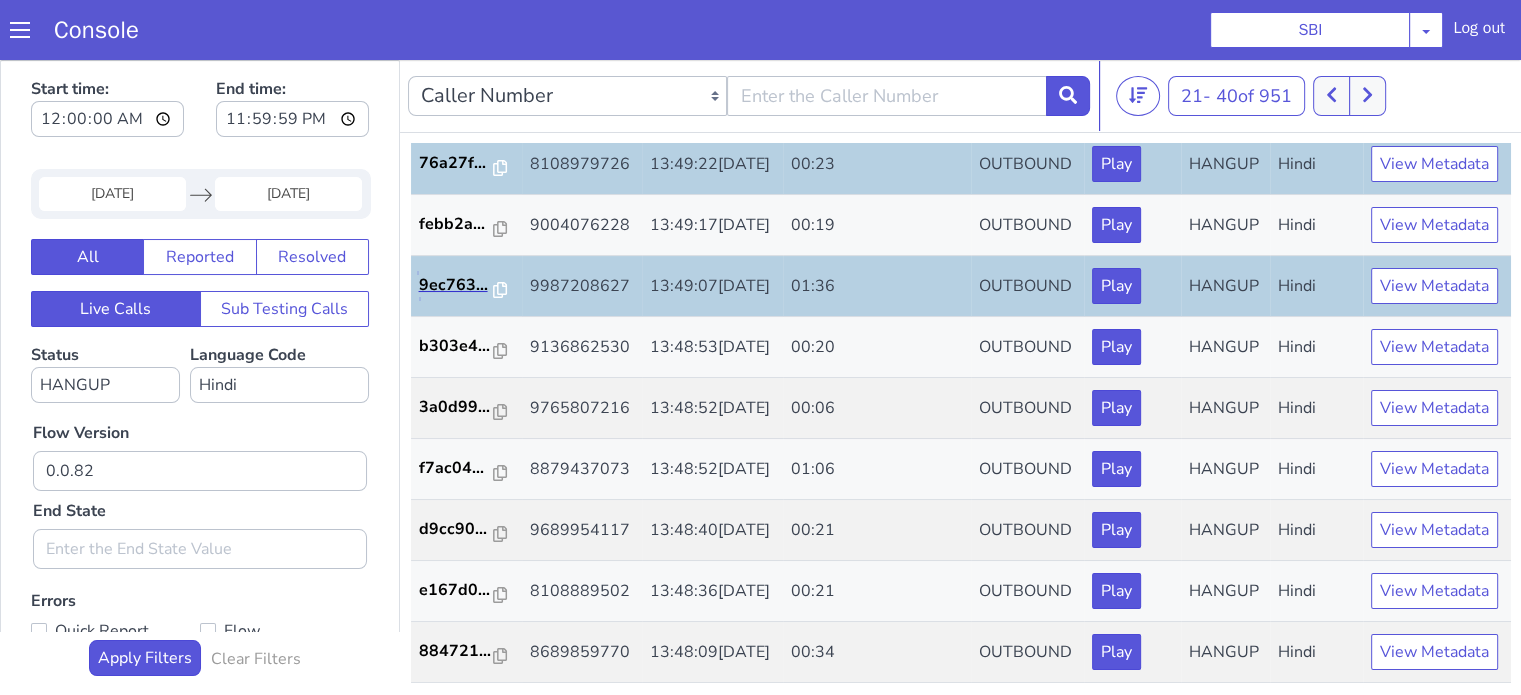 scroll, scrollTop: 0, scrollLeft: 0, axis: both 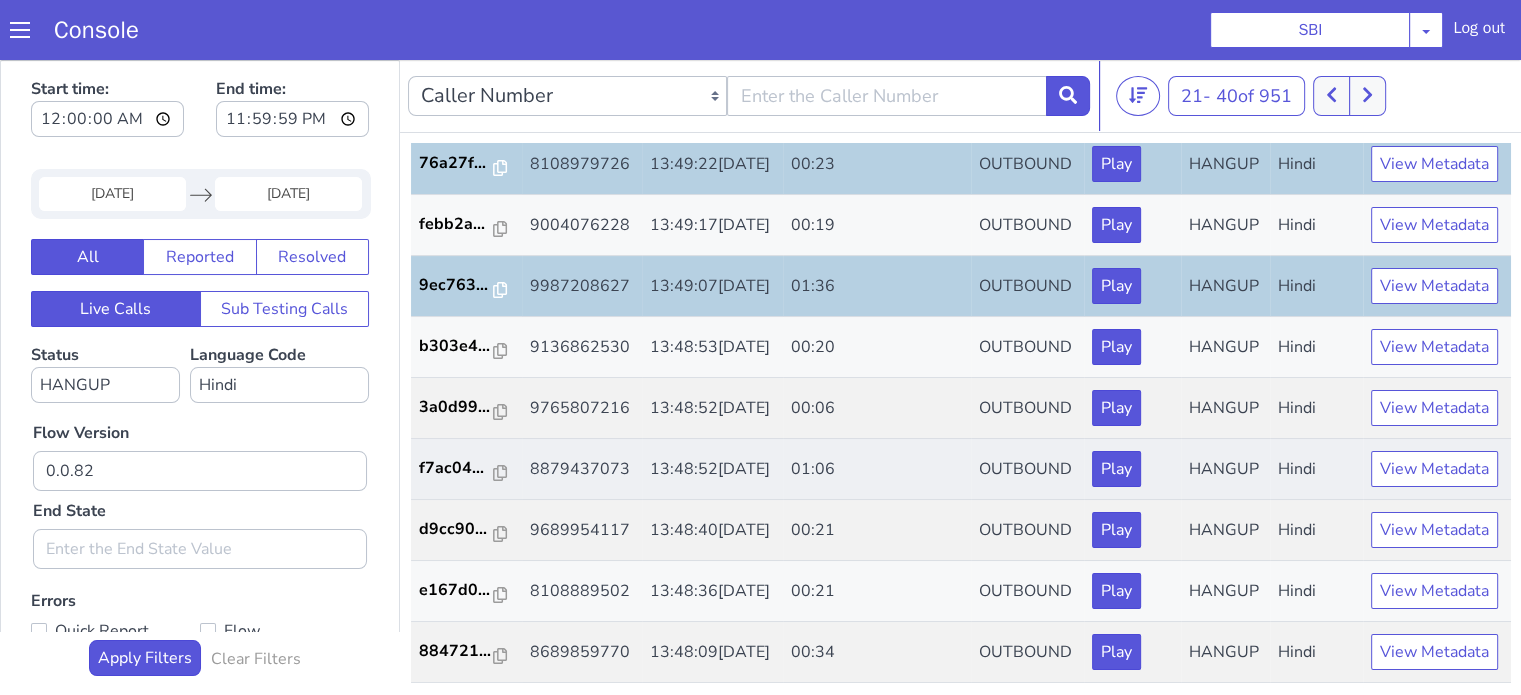 click on "f7ac04..." at bounding box center (449, 522) 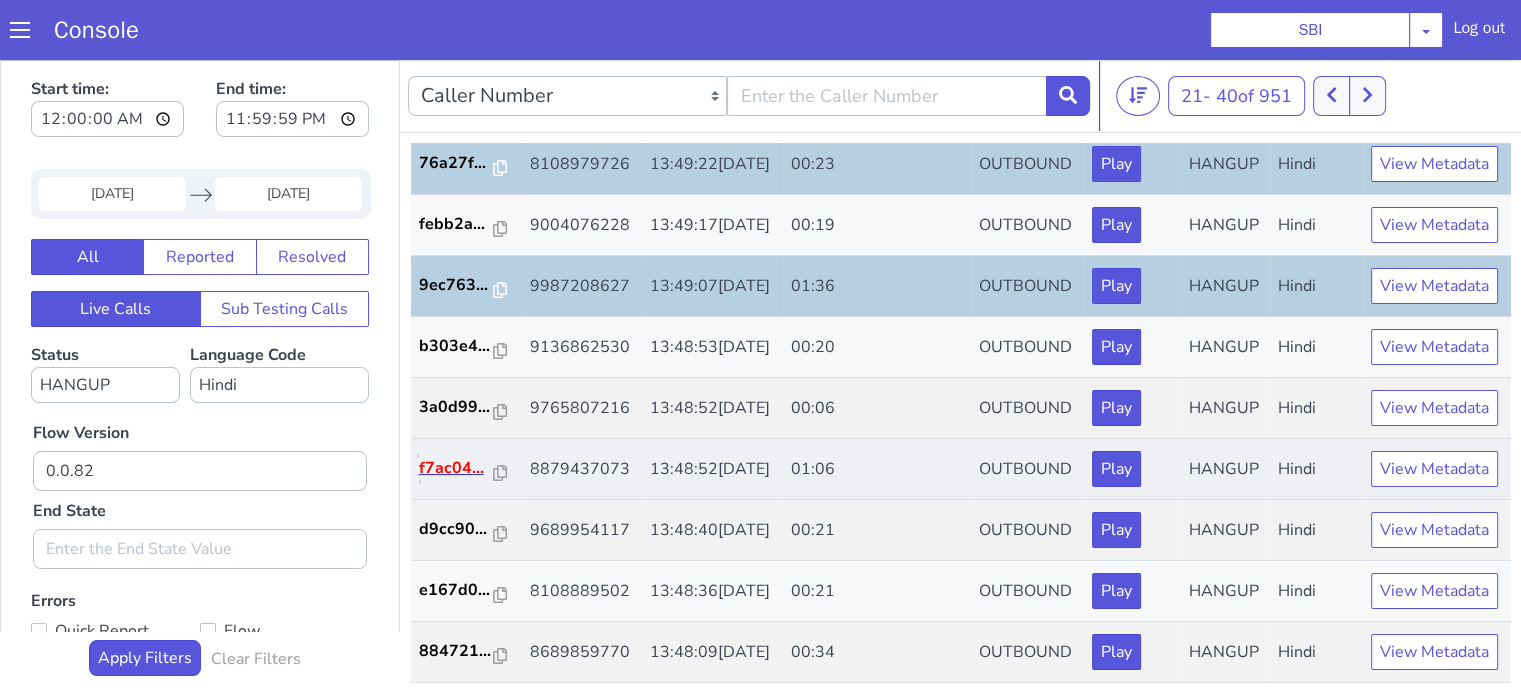 click on "f7ac04..." at bounding box center [802, 57] 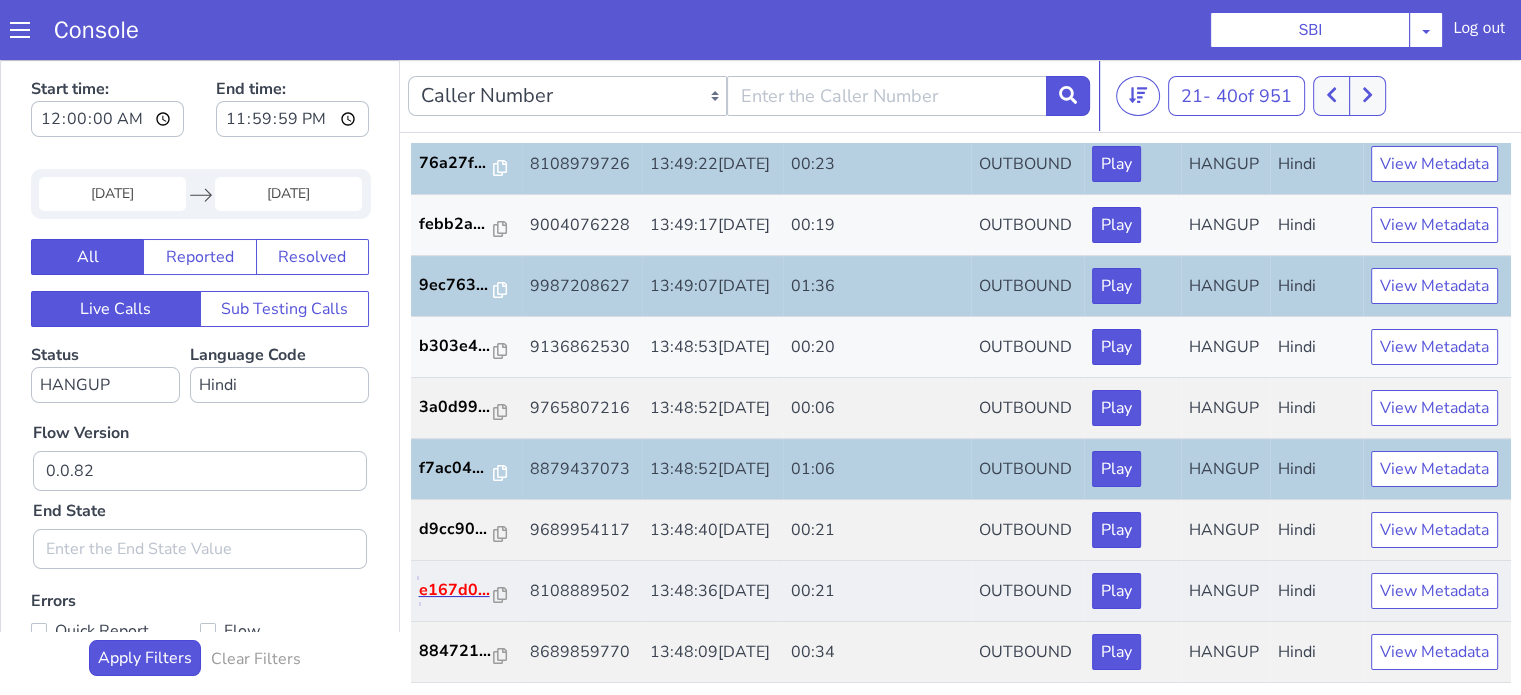 click on "e167d0..." at bounding box center [961, 106] 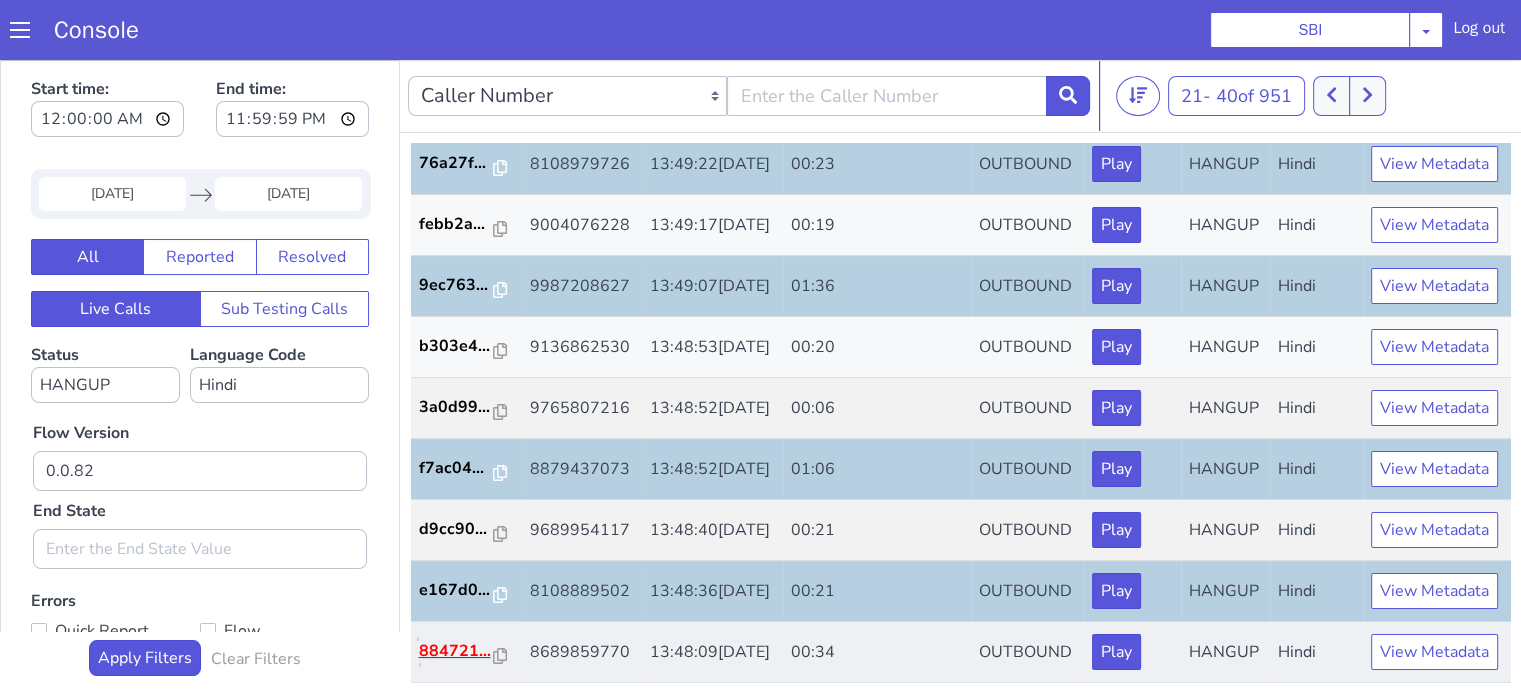 click on "884721..." at bounding box center (1254, 127) 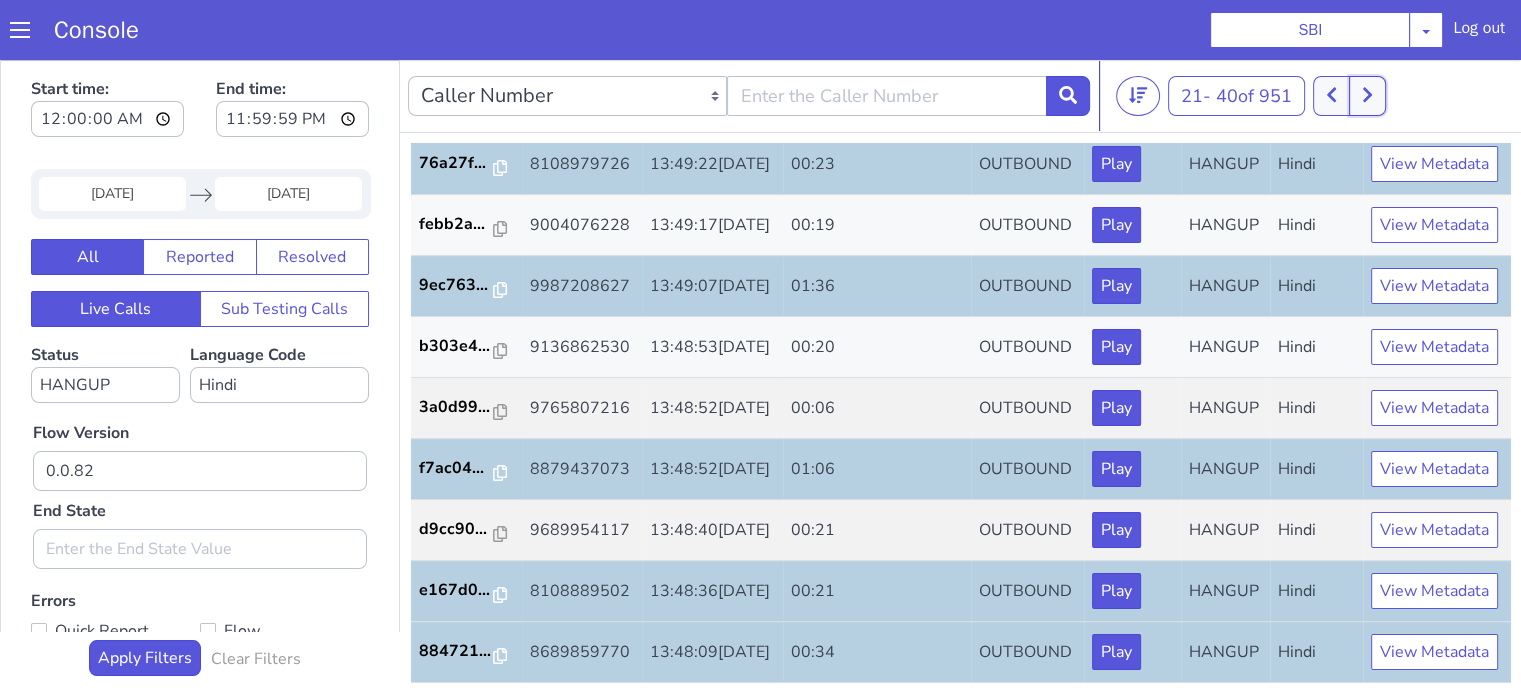 click at bounding box center (1367, 96) 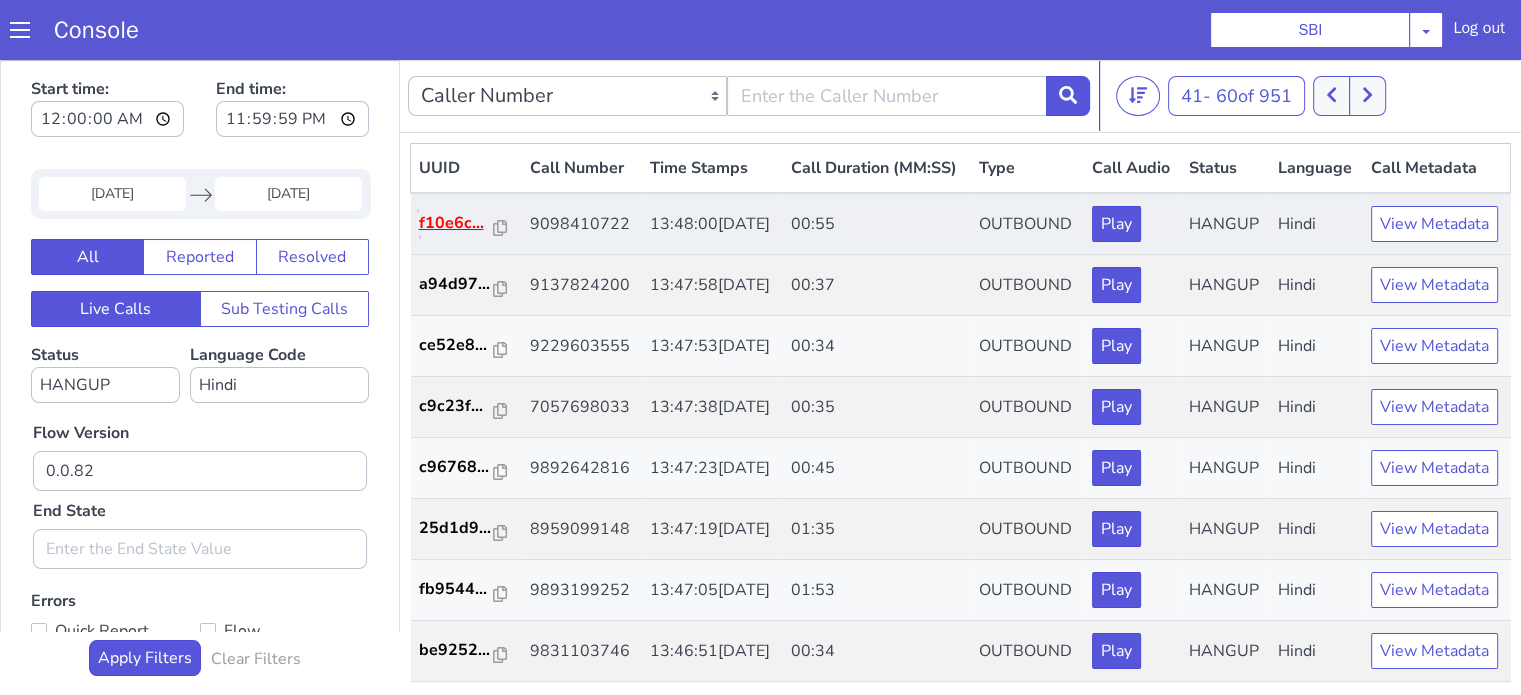 click on "f10e6c..." at bounding box center [457, 223] 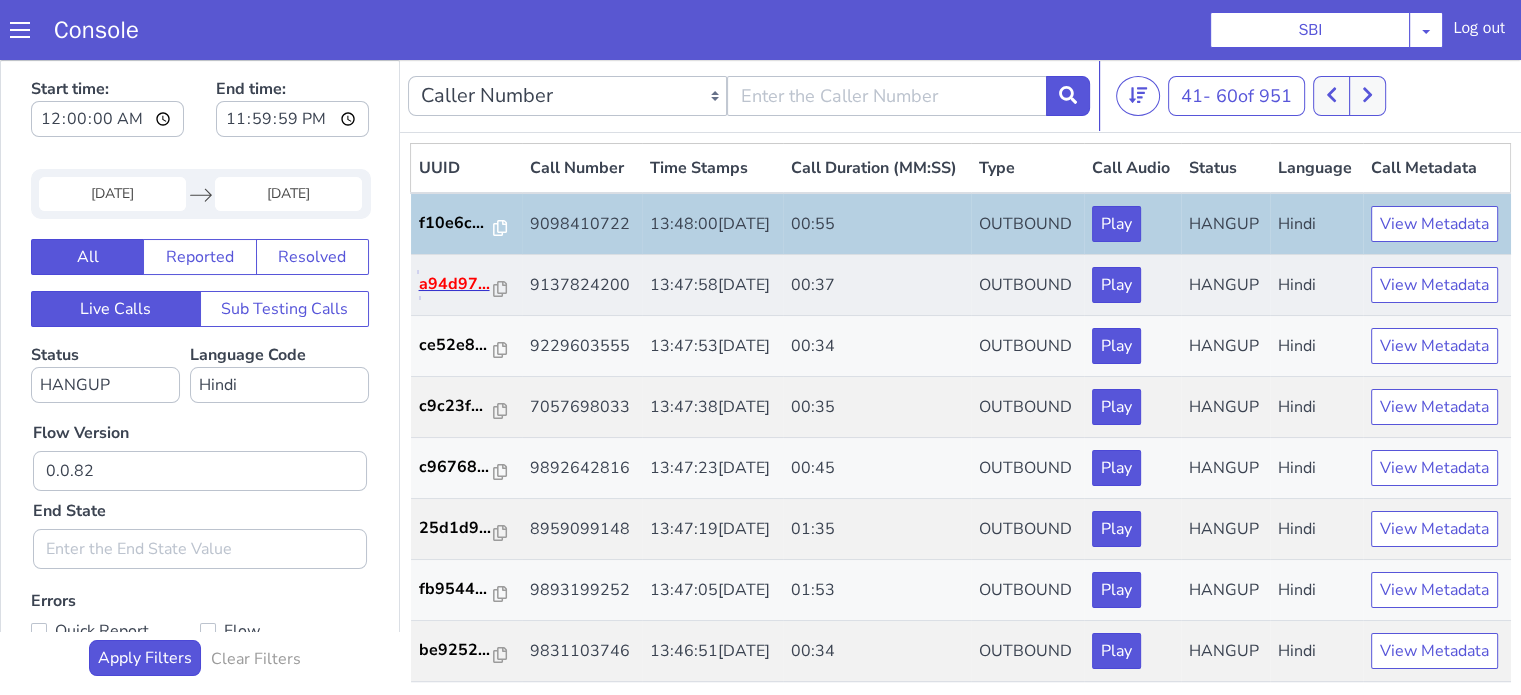 click on "a94d97..." at bounding box center (457, 284) 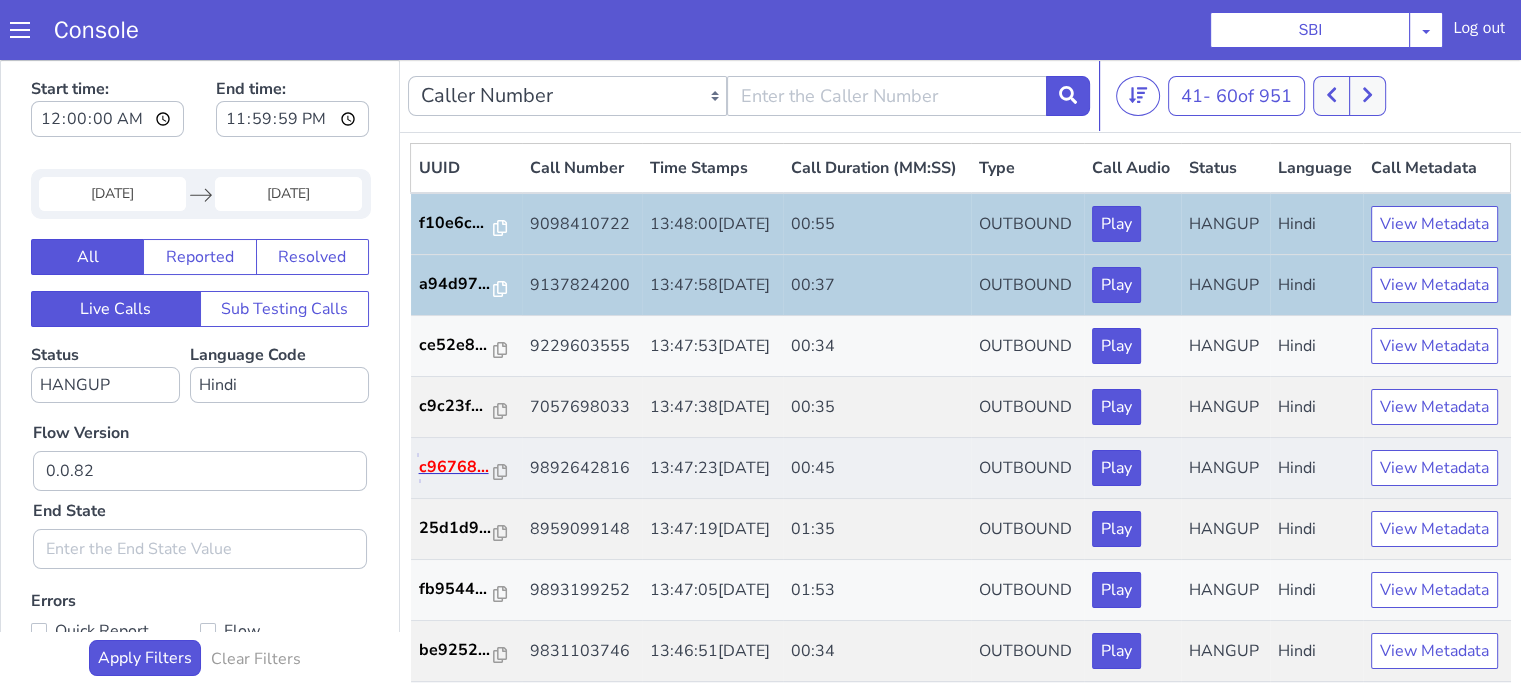 click on "c96768..." at bounding box center [457, 467] 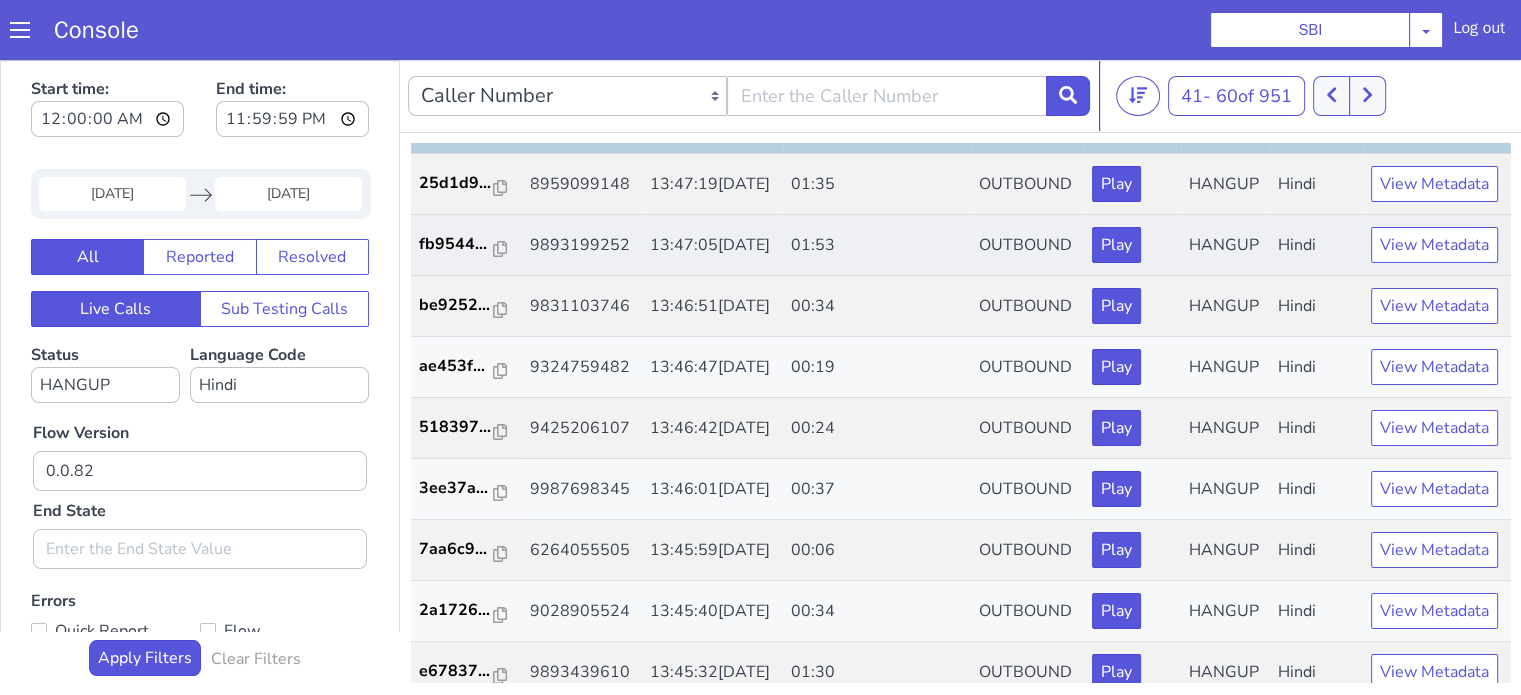 scroll, scrollTop: 300, scrollLeft: 0, axis: vertical 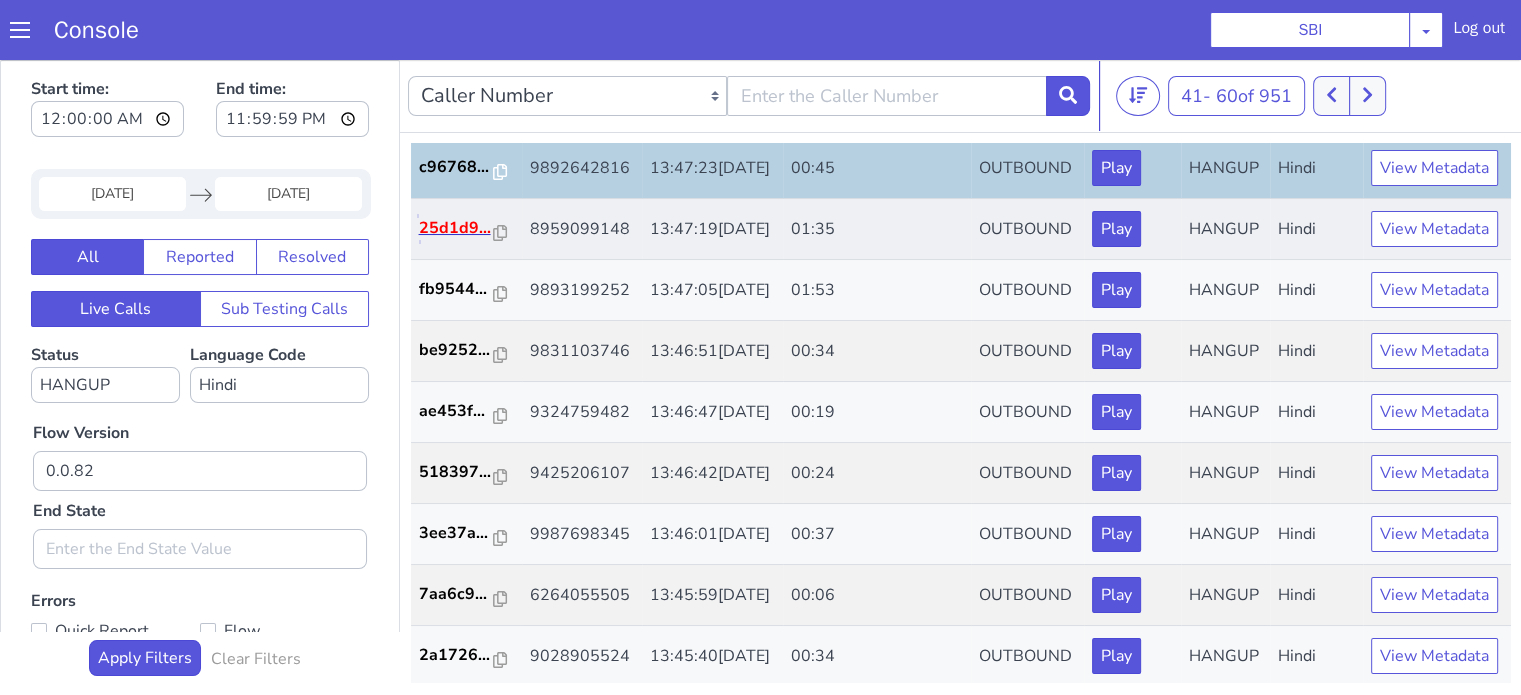 click on "25d1d9..." at bounding box center [961, -256] 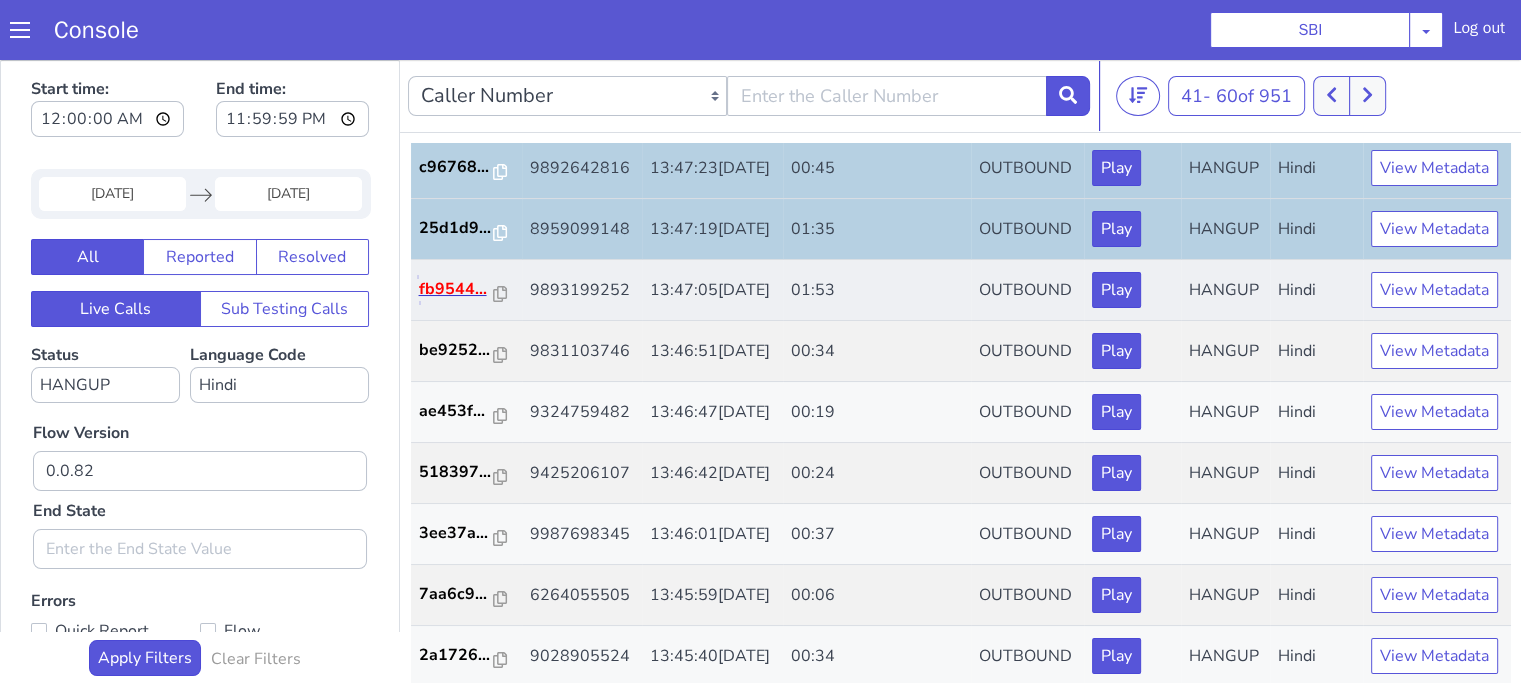 click on "fb9544..." at bounding box center [830, 1291] 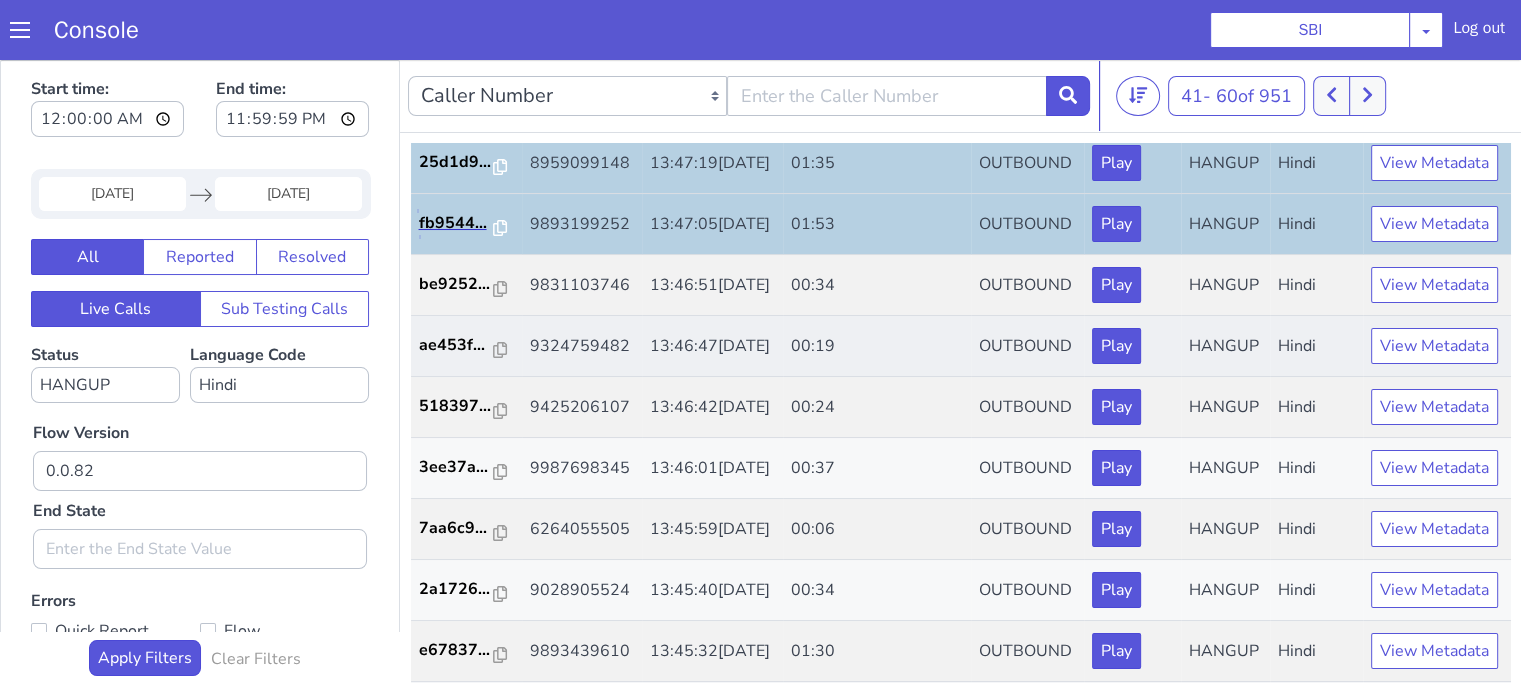 scroll, scrollTop: 400, scrollLeft: 0, axis: vertical 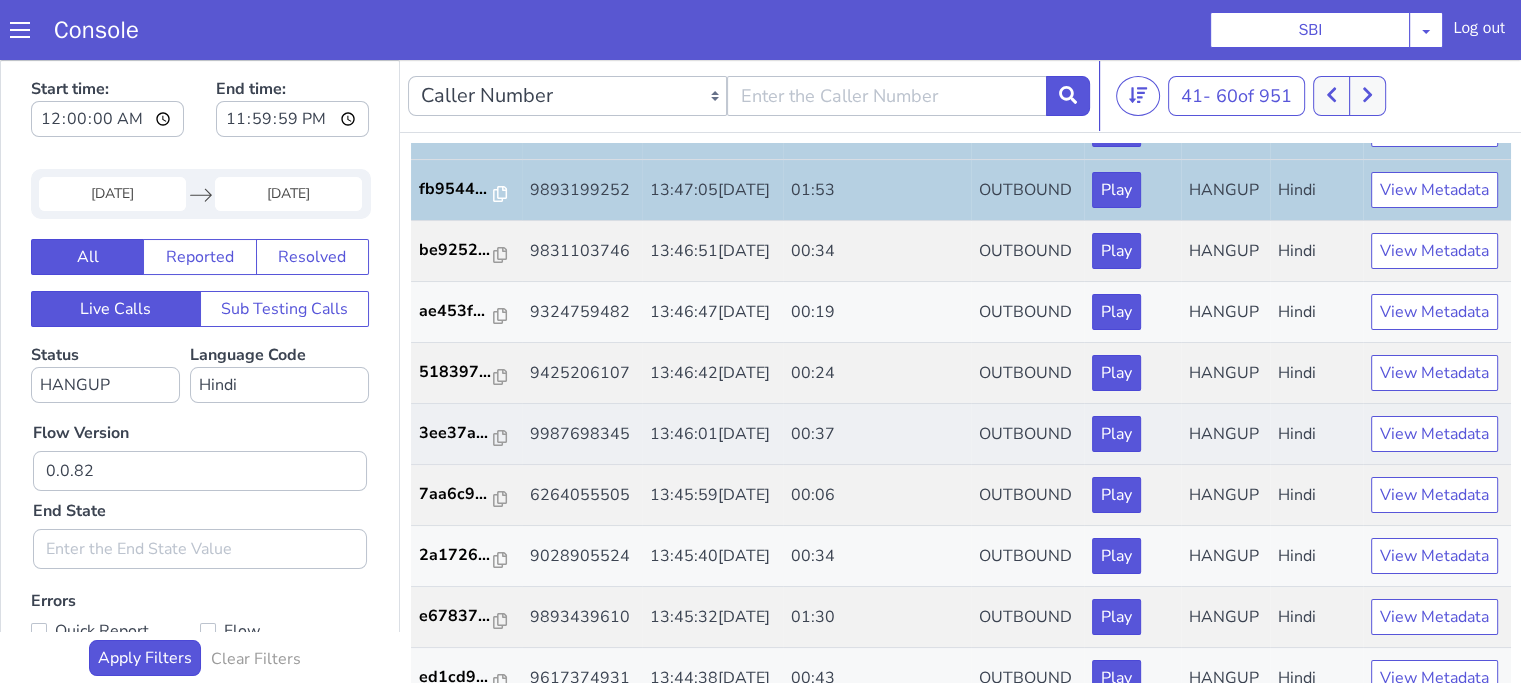 click on "3ee37a..." at bounding box center [1557, 1464] 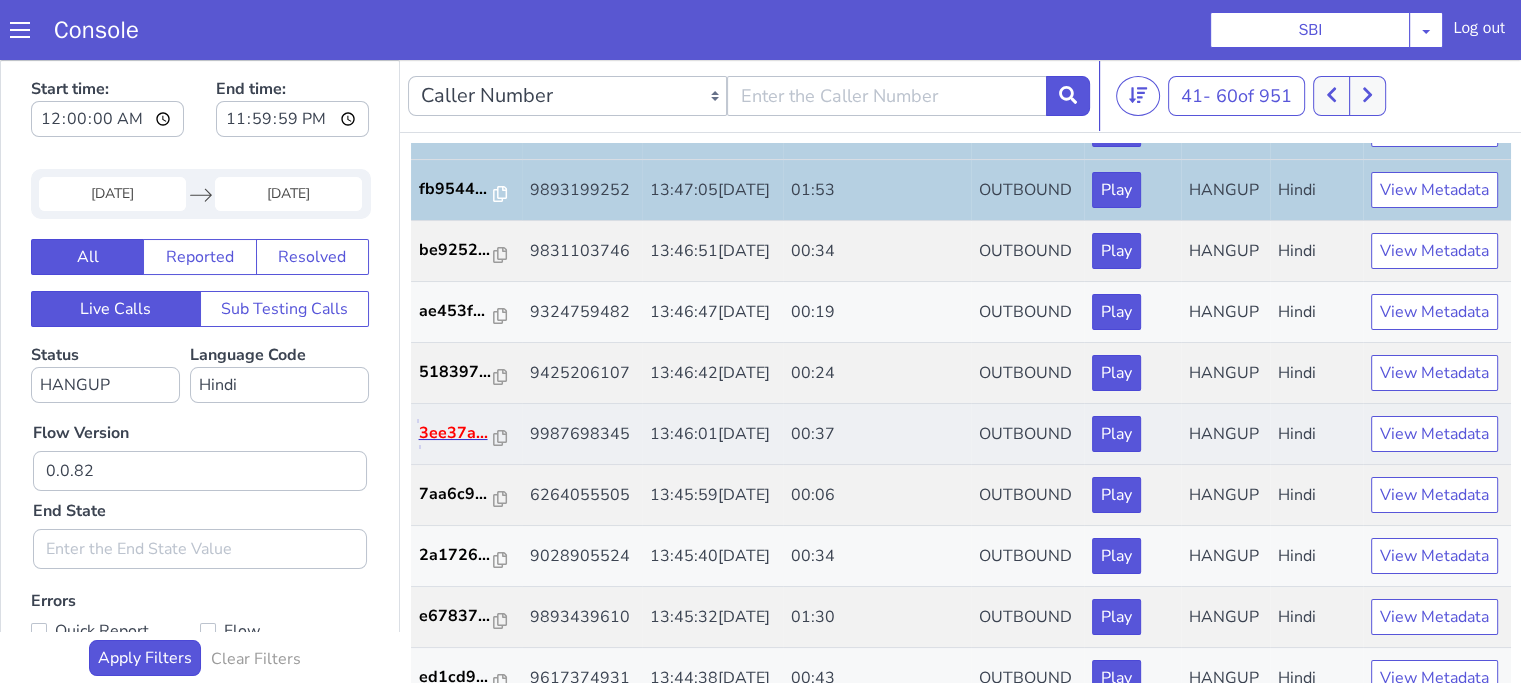 click on "3ee37a..." at bounding box center (1325, 1526) 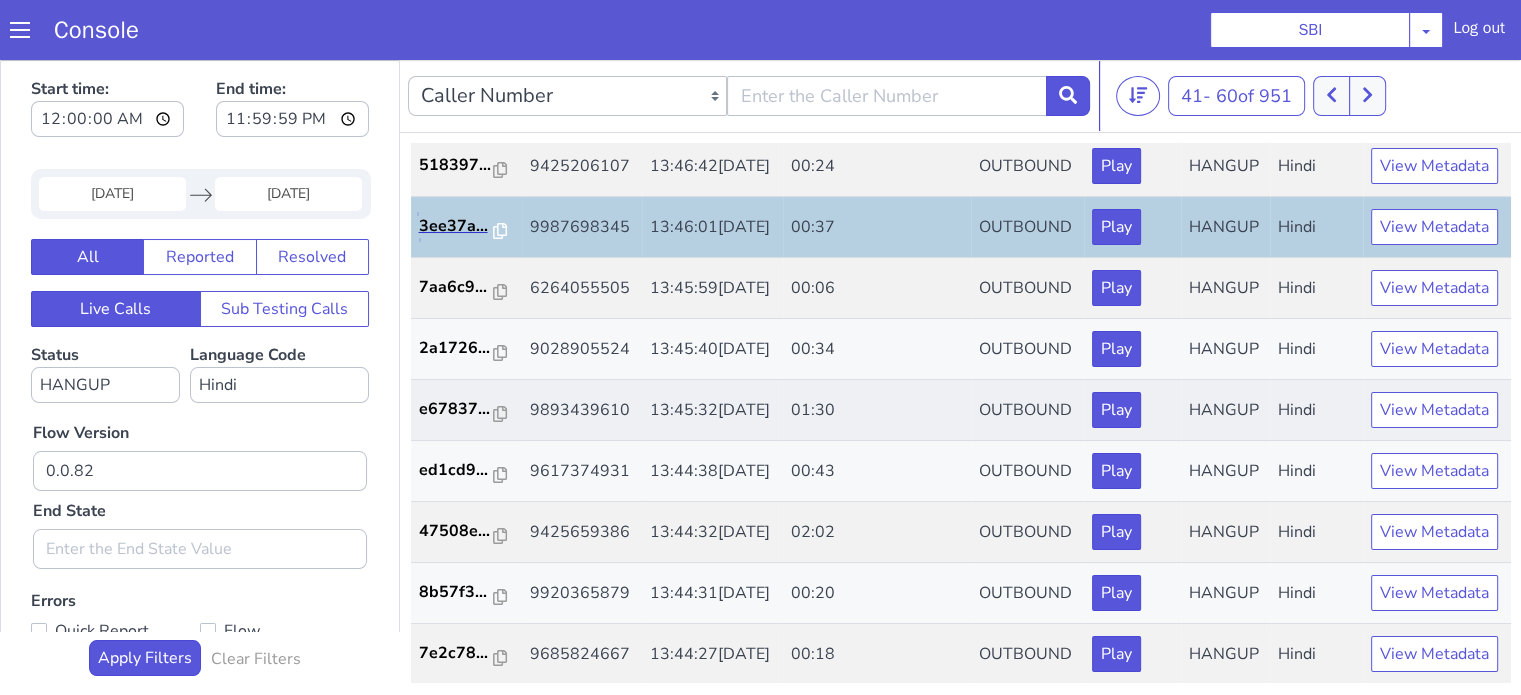 scroll, scrollTop: 700, scrollLeft: 0, axis: vertical 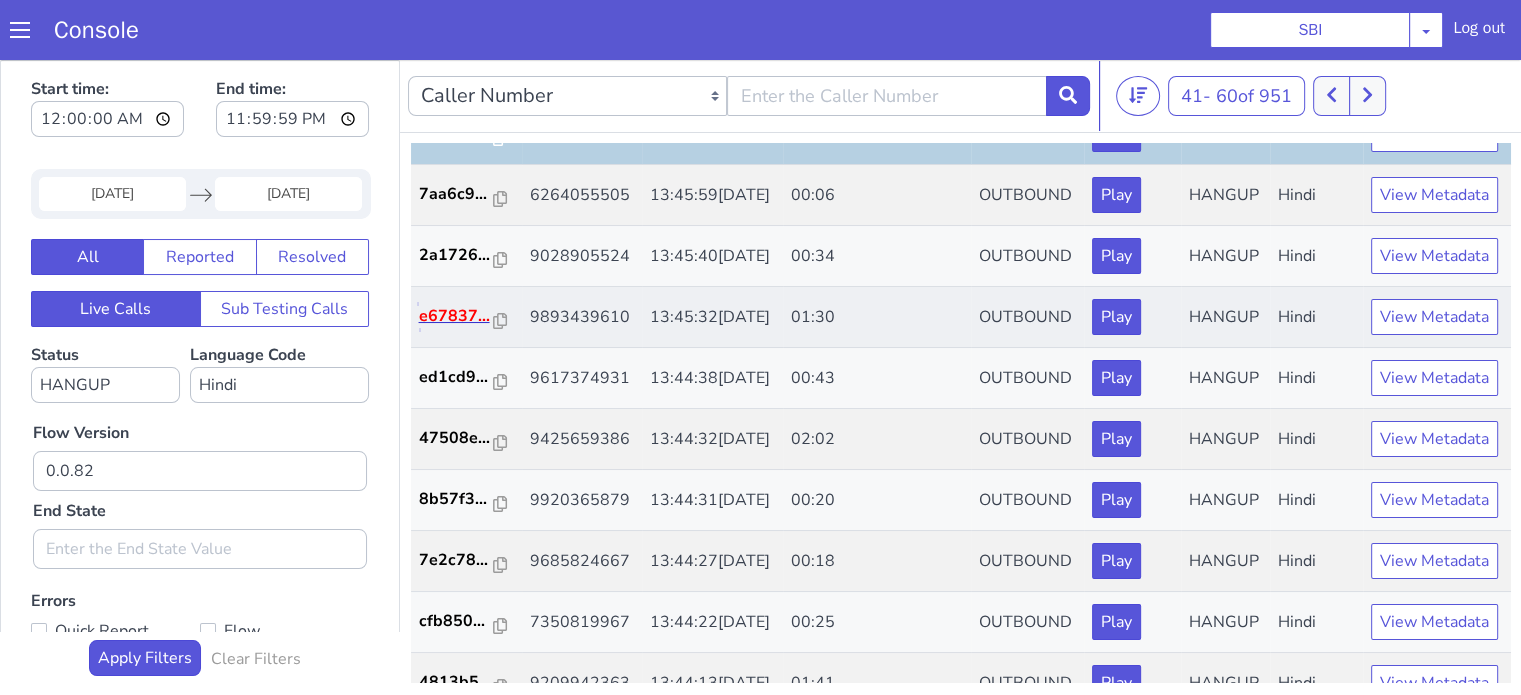 click on "e67837..." at bounding box center [1548, 1346] 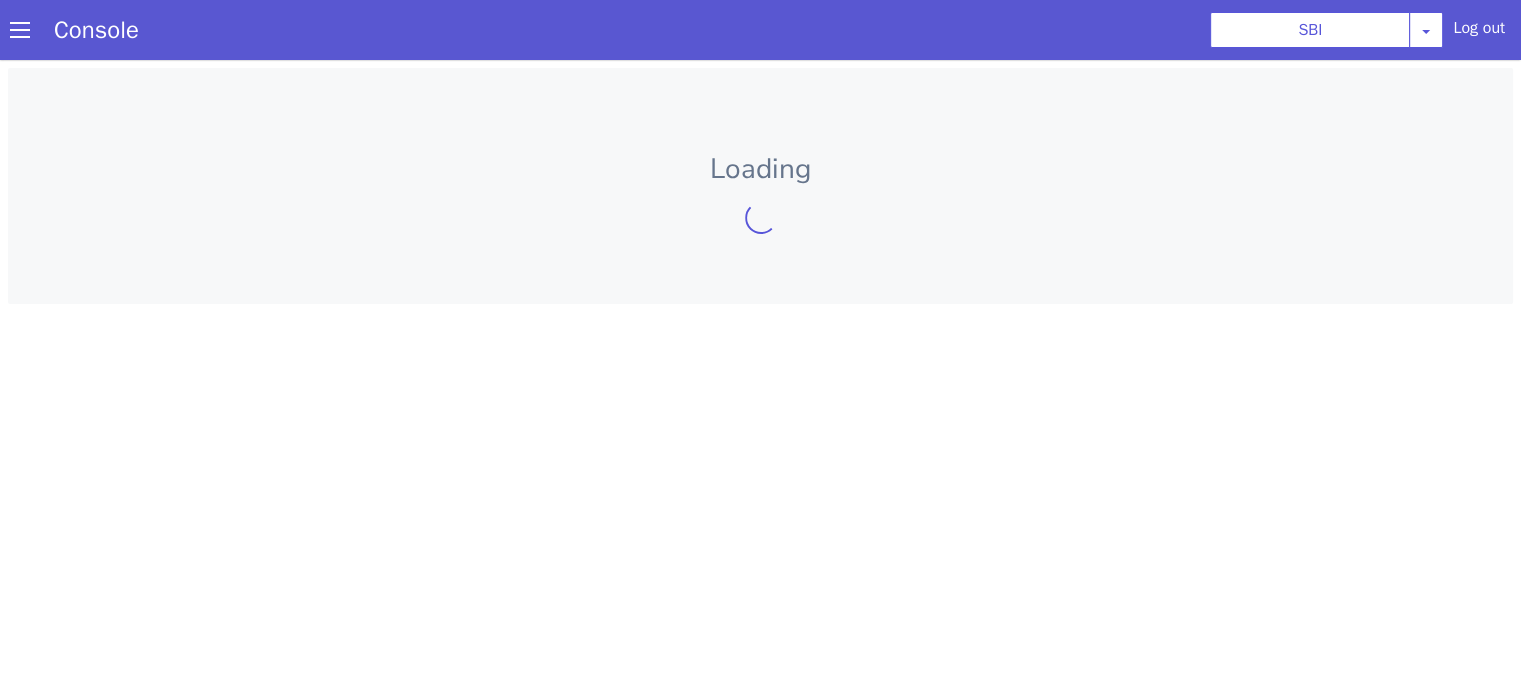scroll, scrollTop: 0, scrollLeft: 0, axis: both 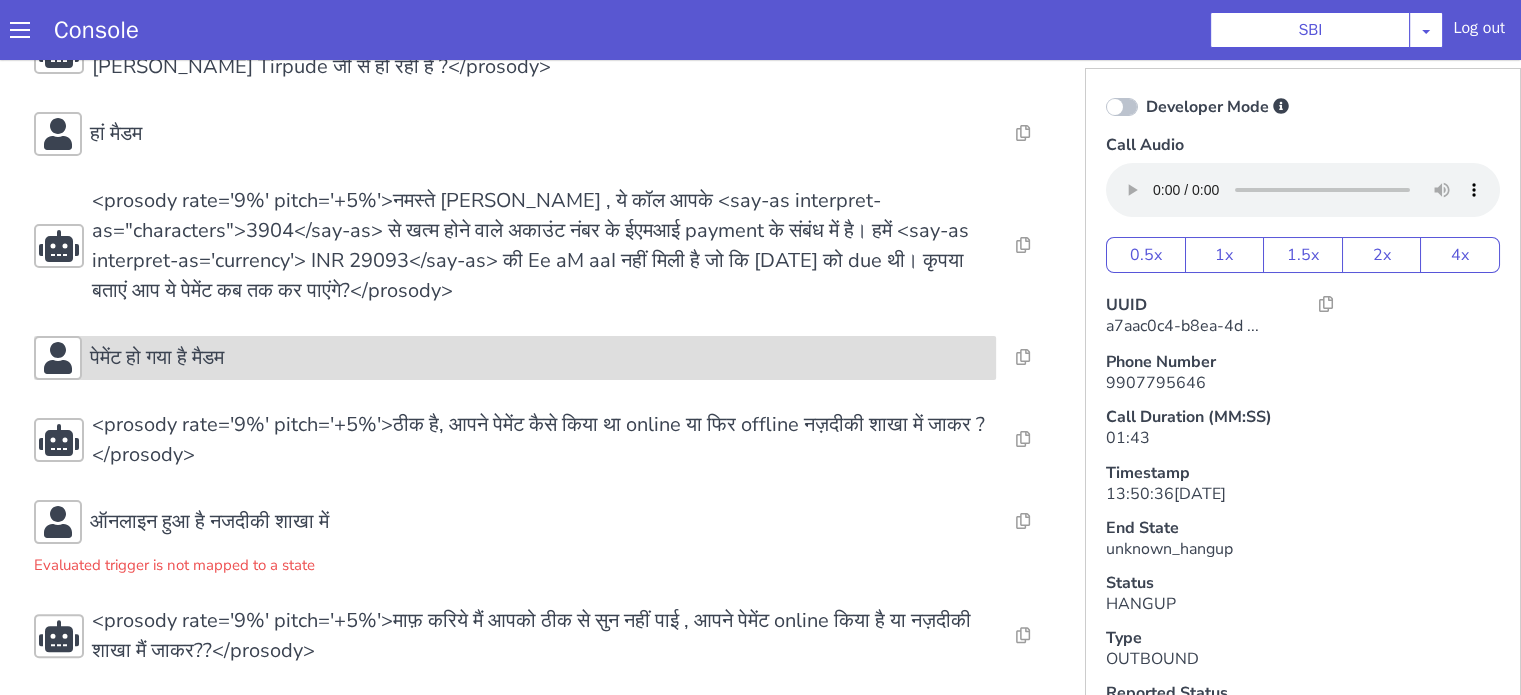 click on "पेमेंट हो गया है मैडम" at bounding box center (515, 358) 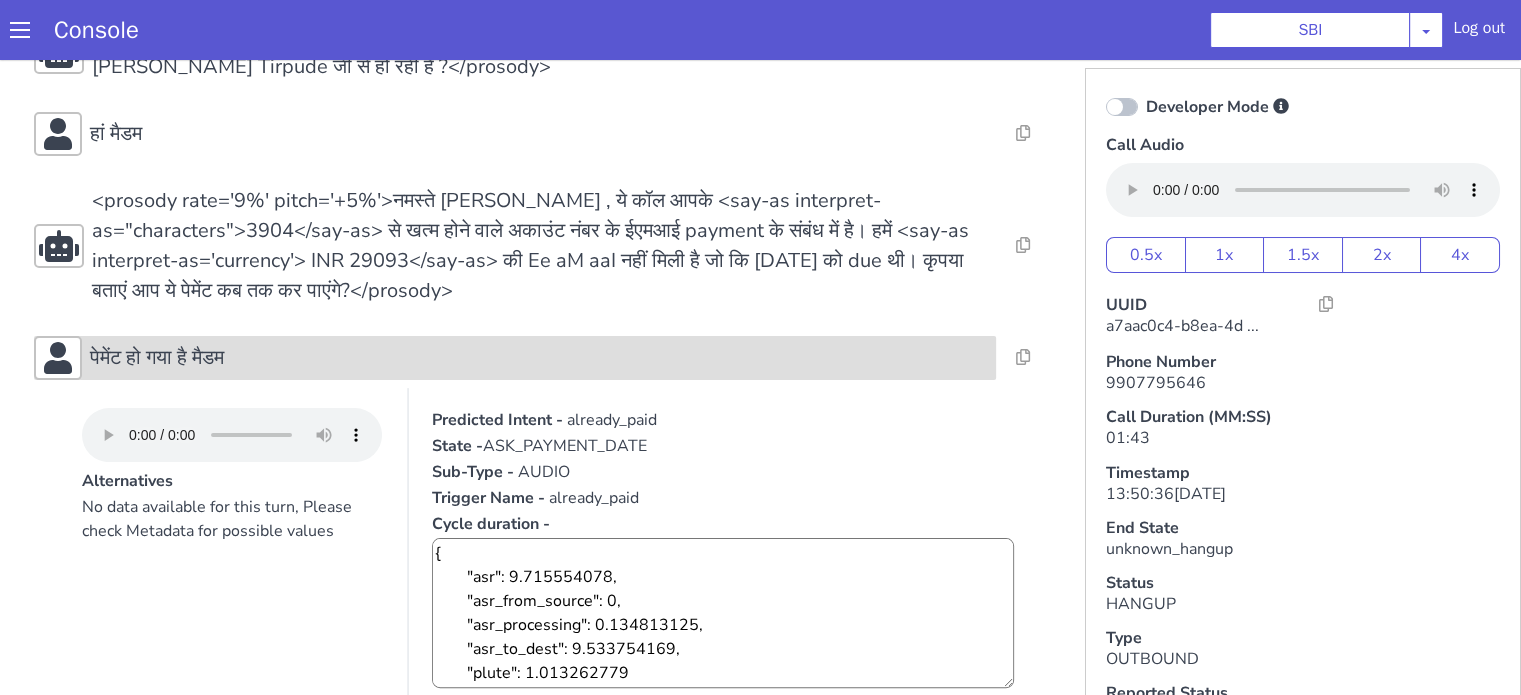 scroll, scrollTop: 753, scrollLeft: 0, axis: vertical 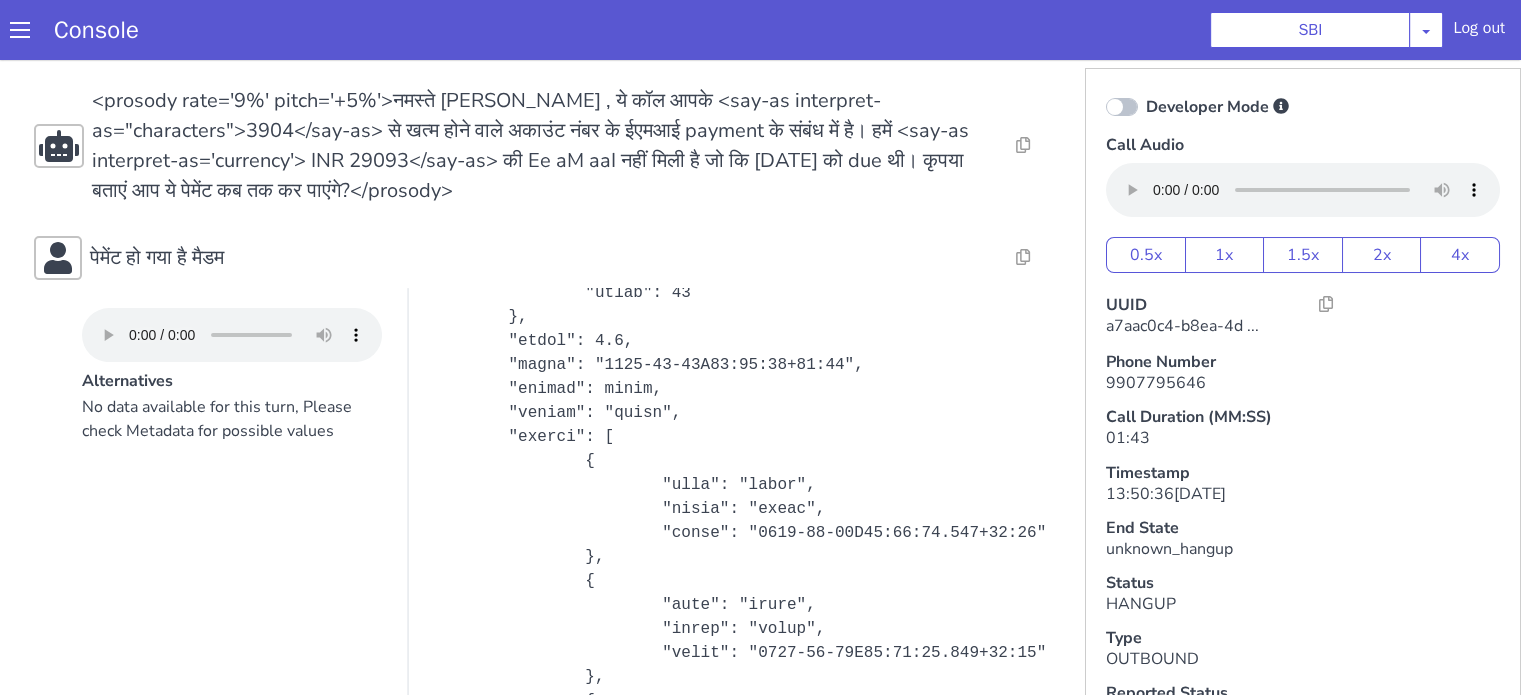 click on "पेमेंट हो गया है मैडम" at bounding box center (544, 258) 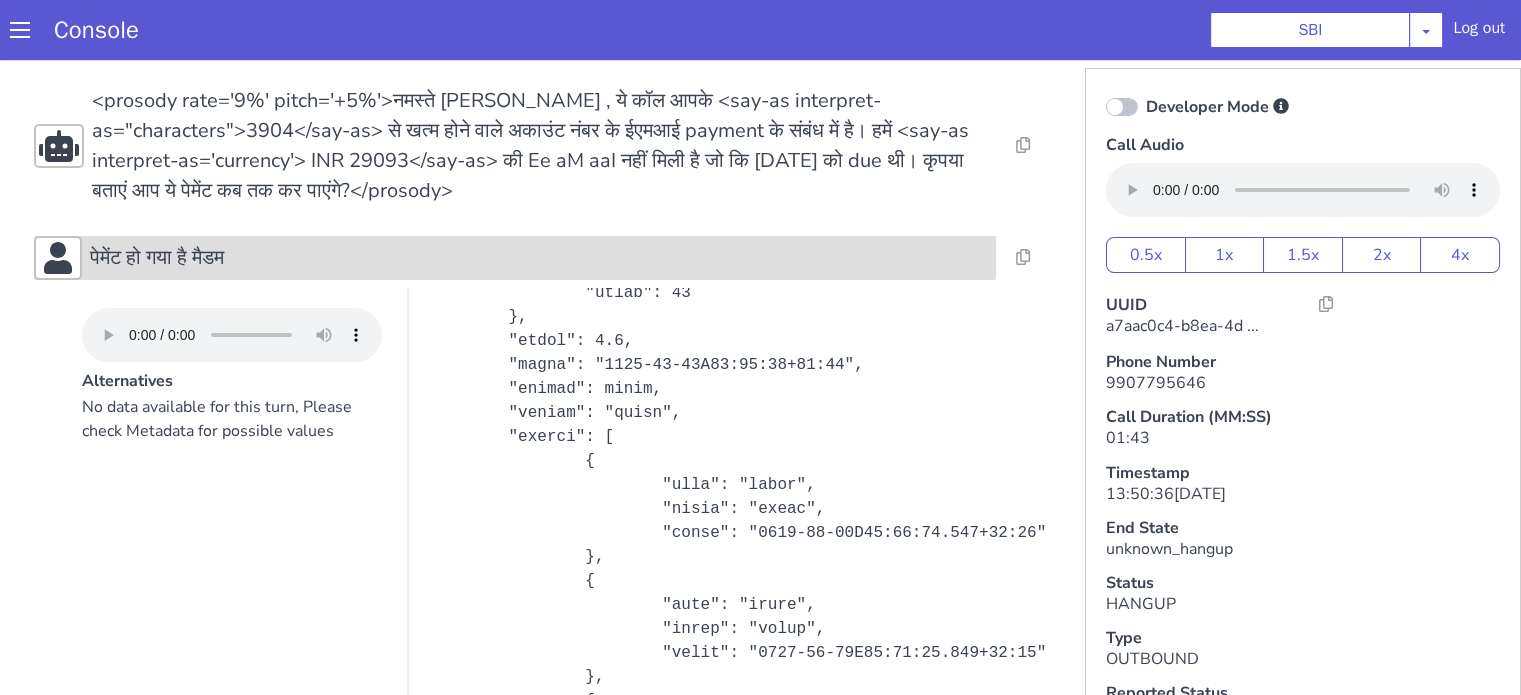 click on "पेमेंट हो गया है मैडम" at bounding box center [157, 258] 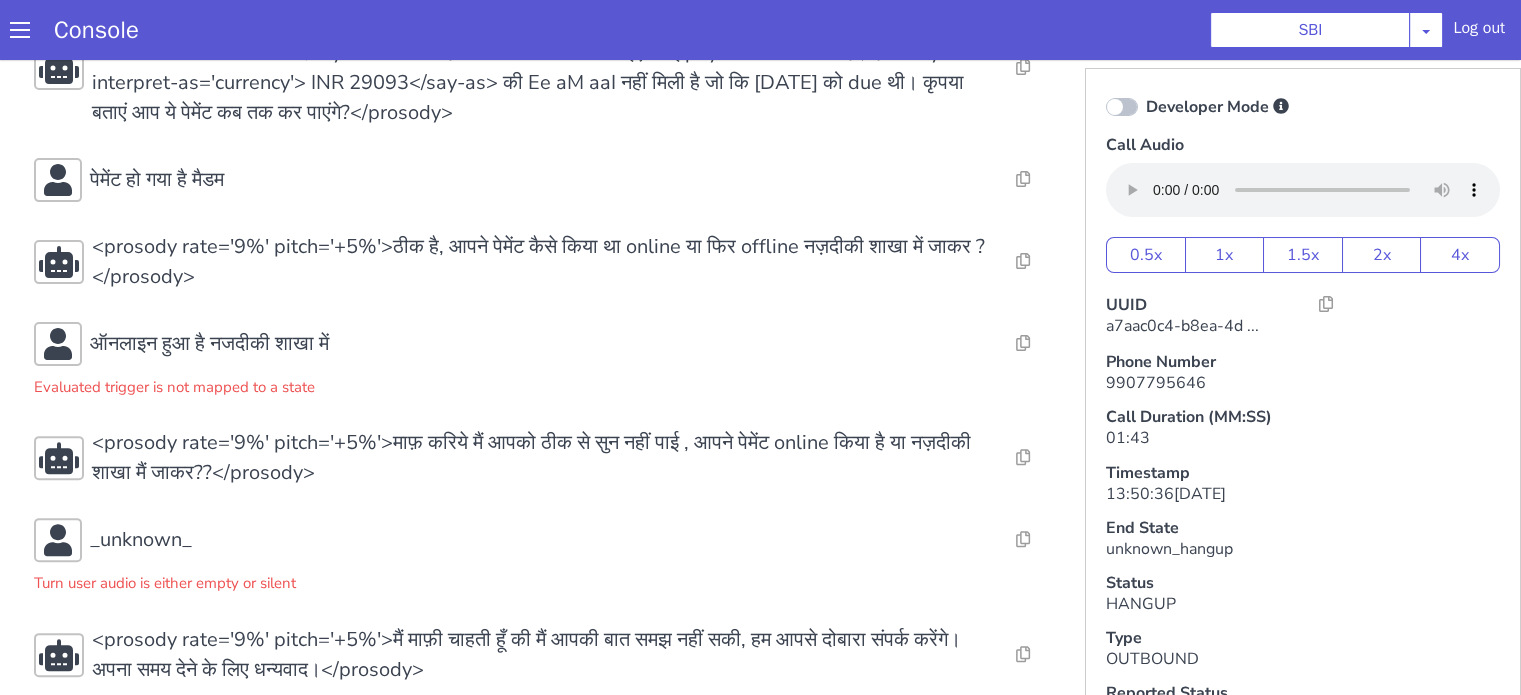 scroll, scrollTop: 653, scrollLeft: 0, axis: vertical 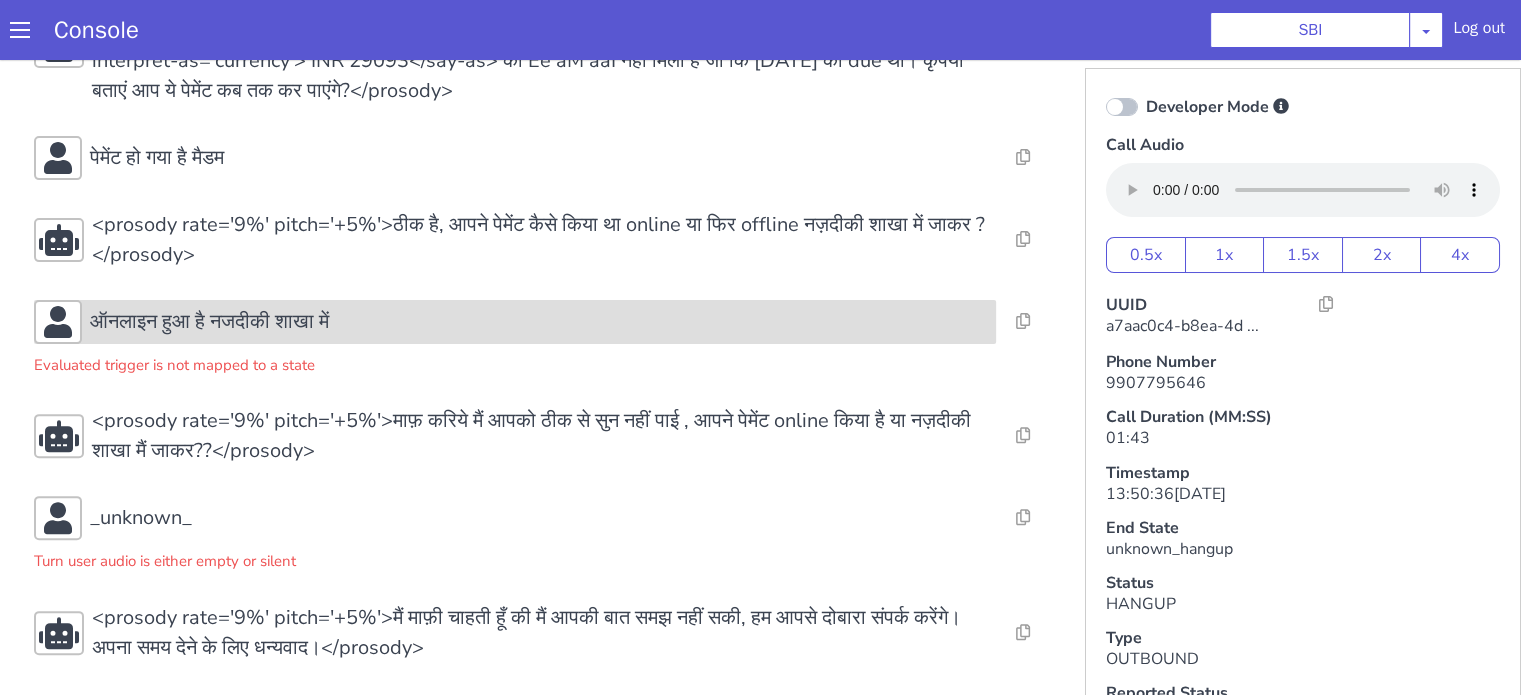 click on "ऑनलाइन हुआ है नजदीकी शाखा में" at bounding box center [515, 322] 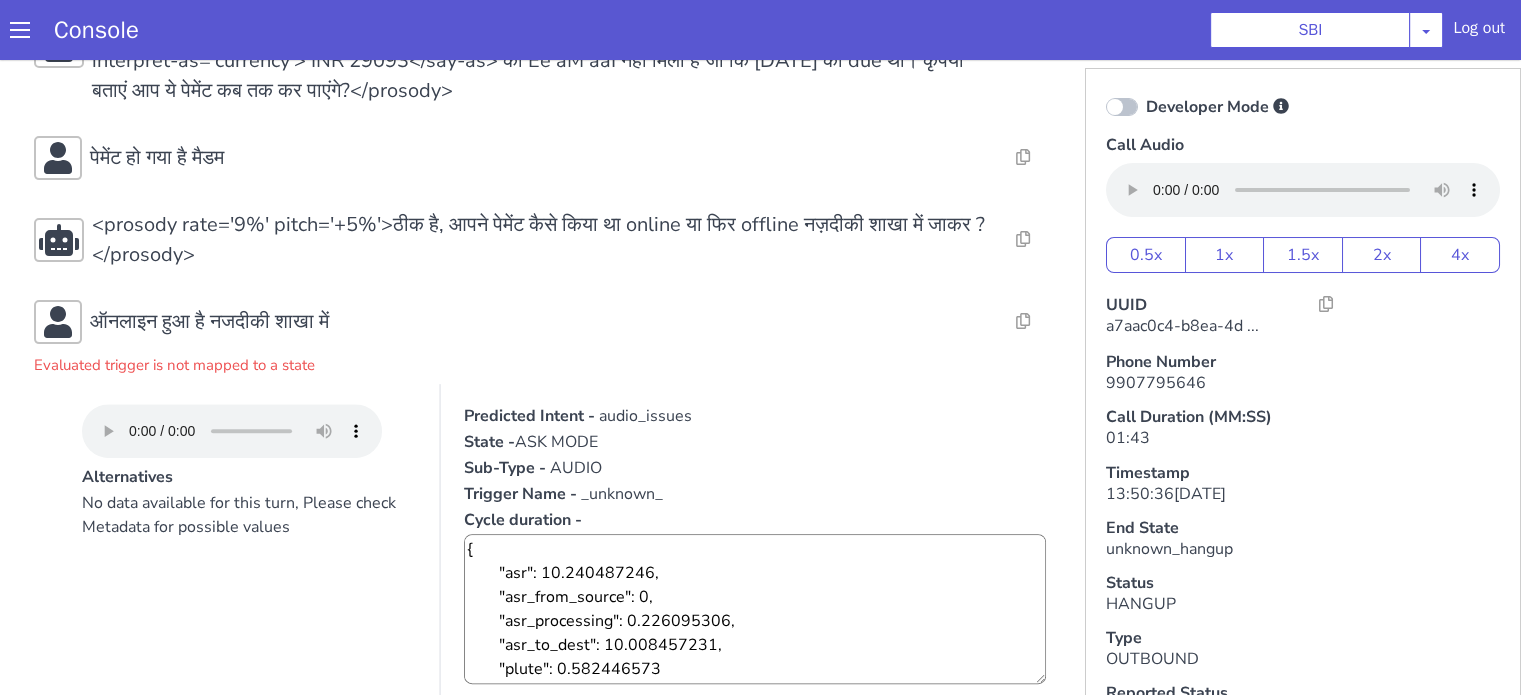 click on "audio_issues" at bounding box center [645, 416] 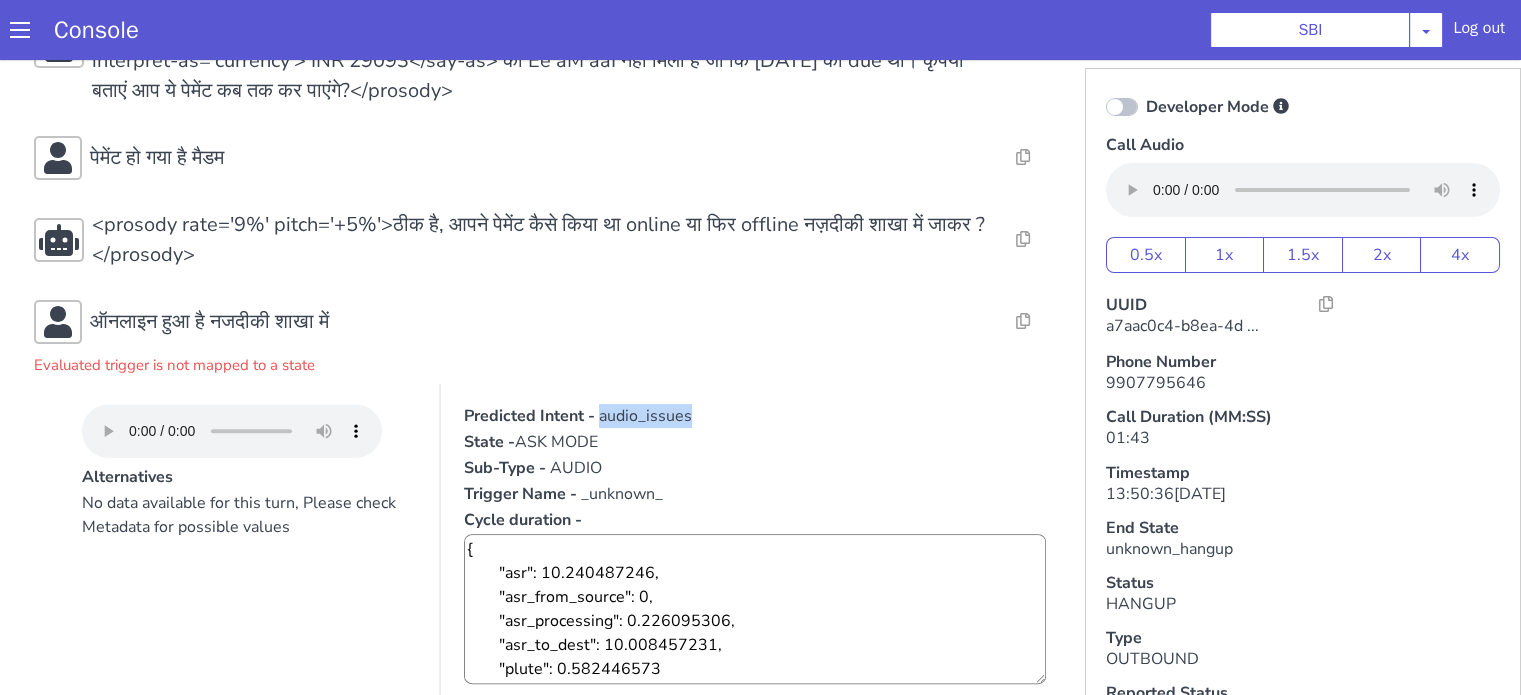 click on "audio_issues" at bounding box center (645, 416) 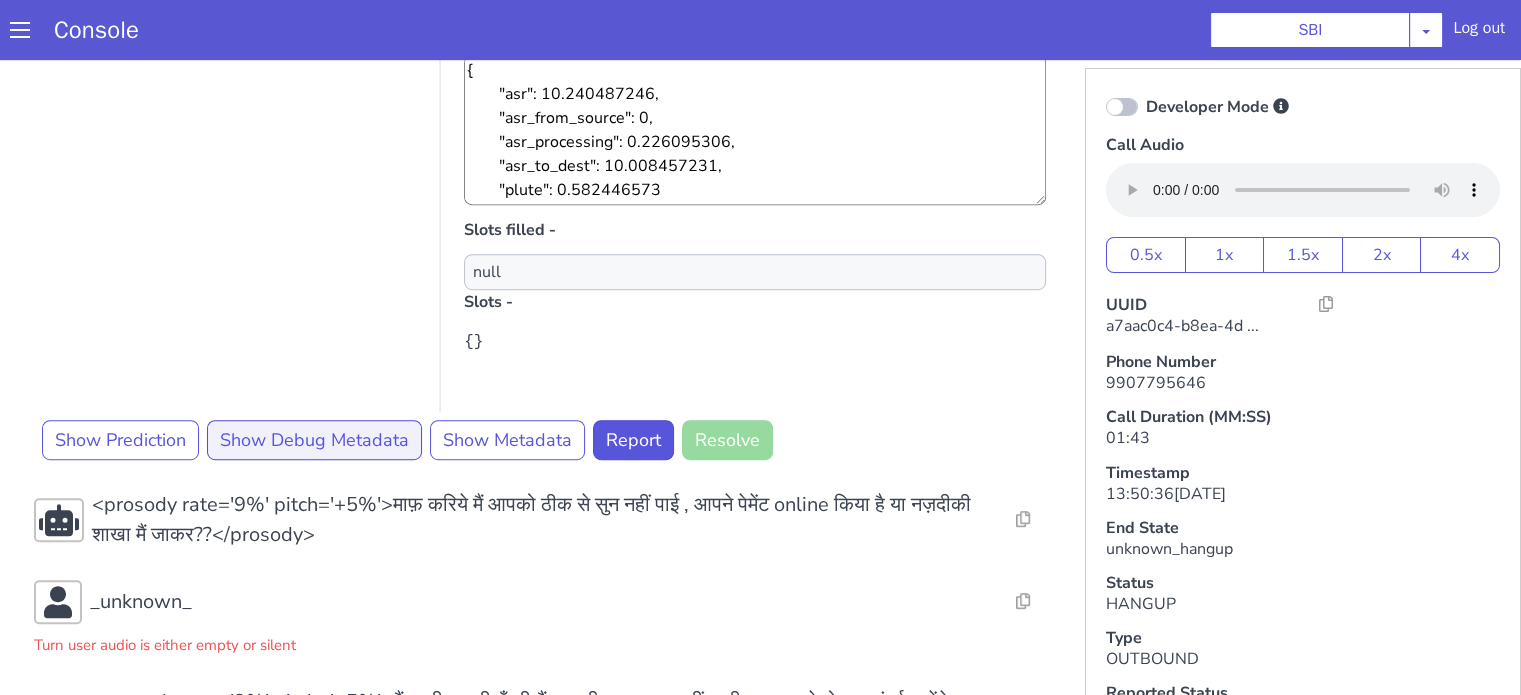 scroll, scrollTop: 1216, scrollLeft: 0, axis: vertical 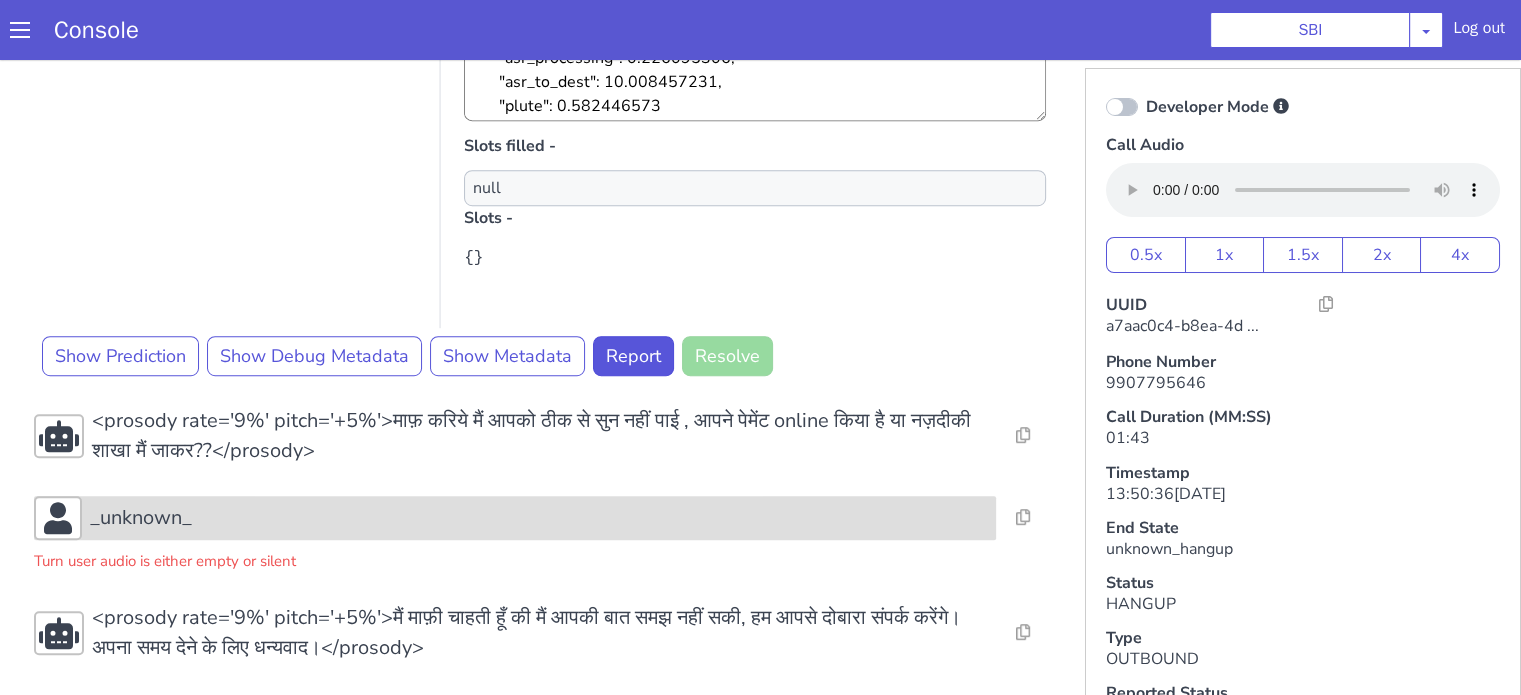 click on "Resolve  Intent Error  Entity Error  Transcription Error  Miscellaneous Submit <prosody rate='9%' pitch='+5%'>Hello, मैं sia बात कर रही हूँ S B I से , क्या मेरी बात [PERSON_NAME] Tirpude जी से हो रही है?</prosody> Resolve  Intent Error  Entity Error  Transcription Error  Miscellaneous Submit _unknown_ Turn user audio is either empty or silent Resolve  Intent Error  Entity Error  Transcription Error  Miscellaneous Submit <prosody rate='9%' pitch='+5%'>ये call स्टेट बैंक ऑफ़ इंडिया से किया गया है,कृप्या बताएं की क्या मेरी बात [PERSON_NAME] Tirpude   से हो रही है?</prosody> Resolve  Intent Error  Entity Error  Transcription Error  Miscellaneous Submit हेलो हेलो Resolve  Intent Error  Entity Error  Transcription Error  Miscellaneous Submit Resolve  Intent Error  Entity Error  Transcription Error  Miscellaneous" at bounding box center [544, -220] 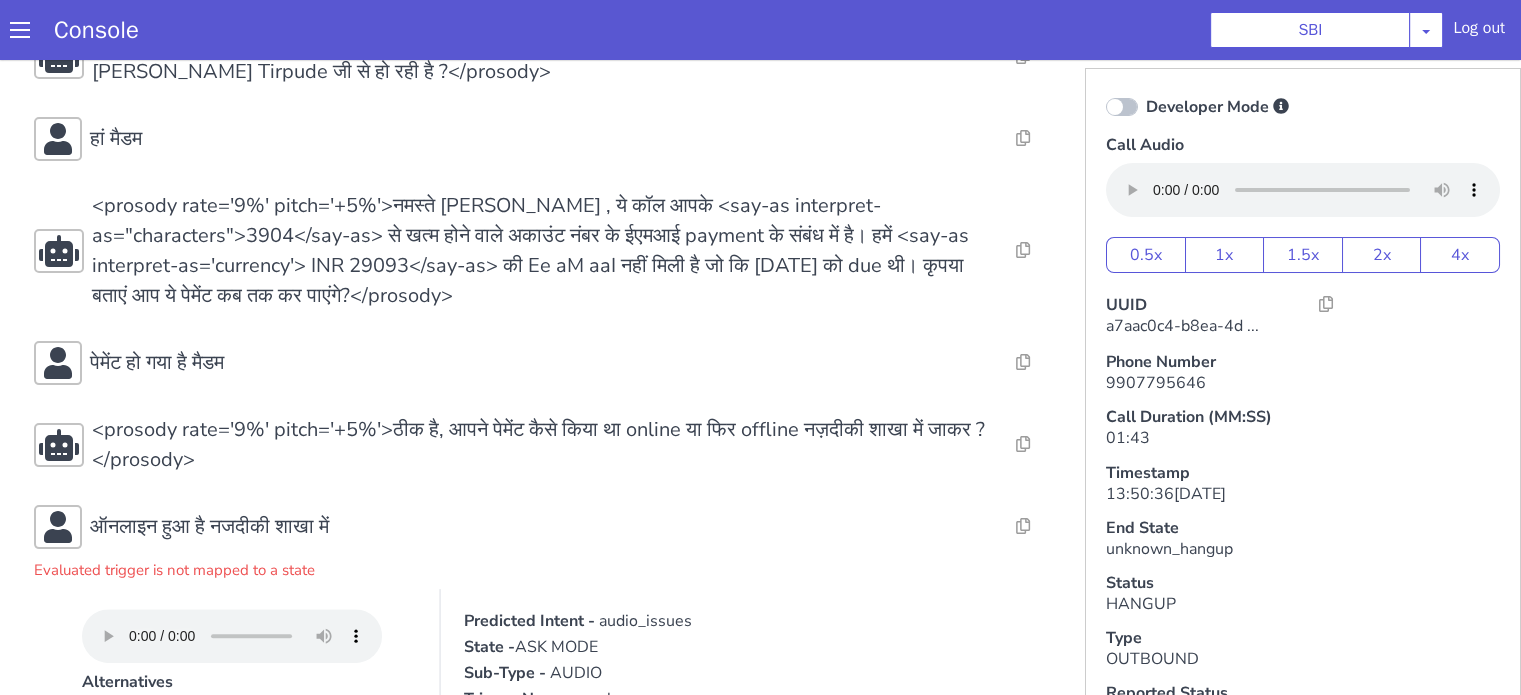 scroll, scrollTop: 316, scrollLeft: 0, axis: vertical 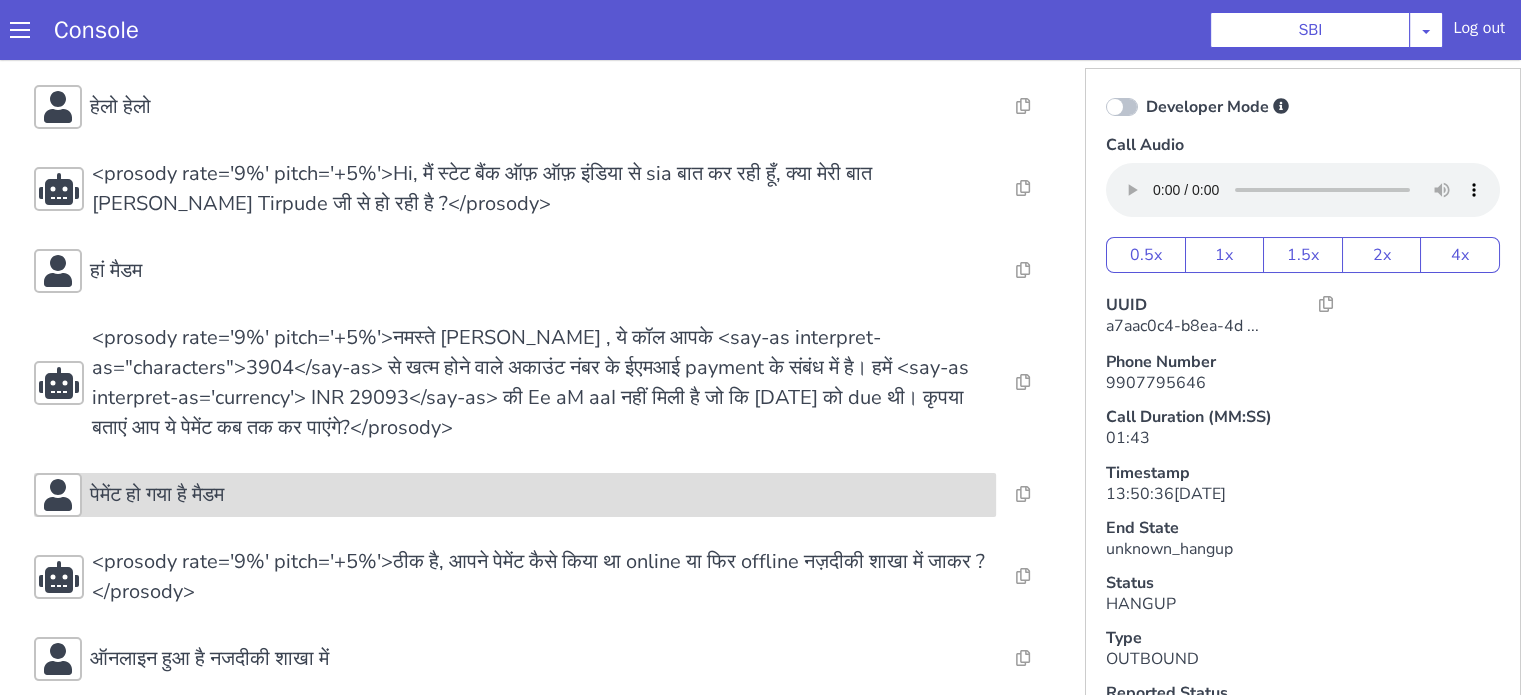 click on "पेमेंट हो गया है मैडम" at bounding box center (515, 495) 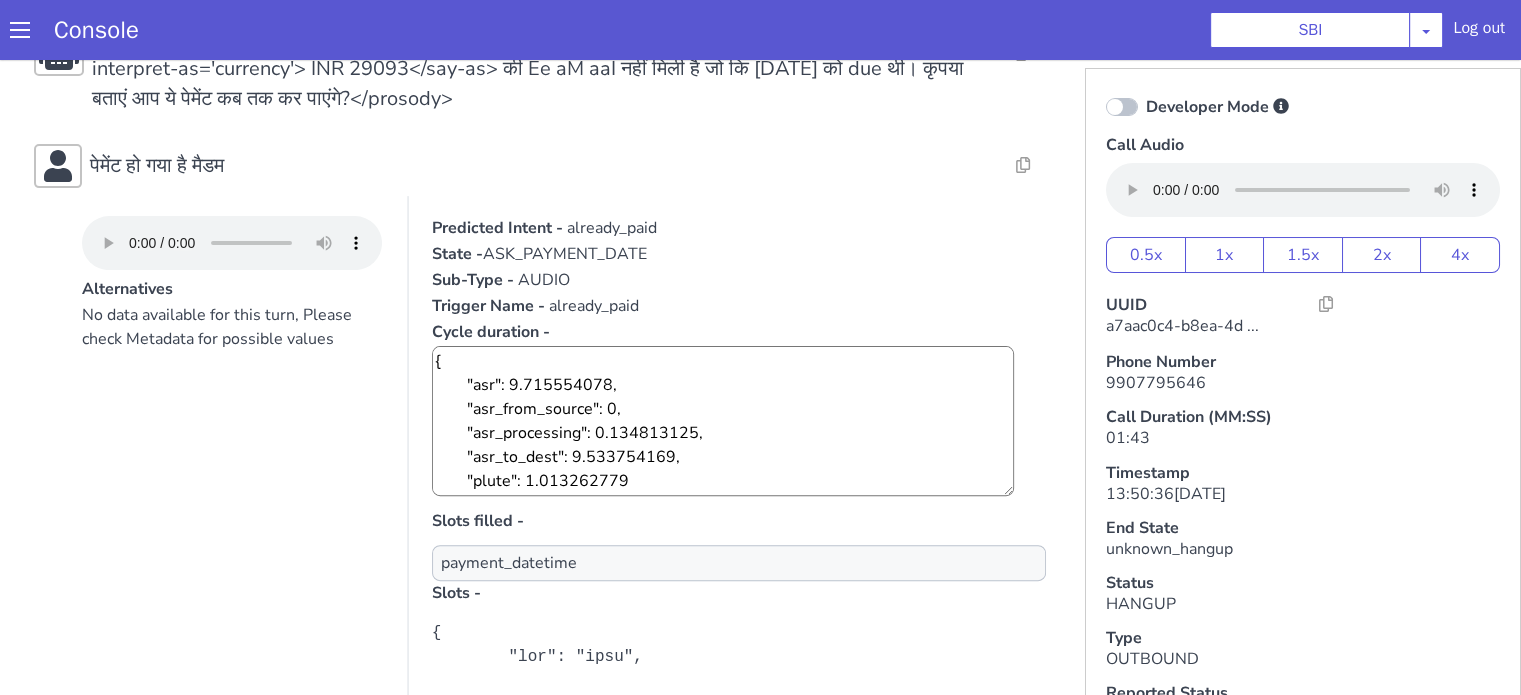 scroll, scrollTop: 816, scrollLeft: 0, axis: vertical 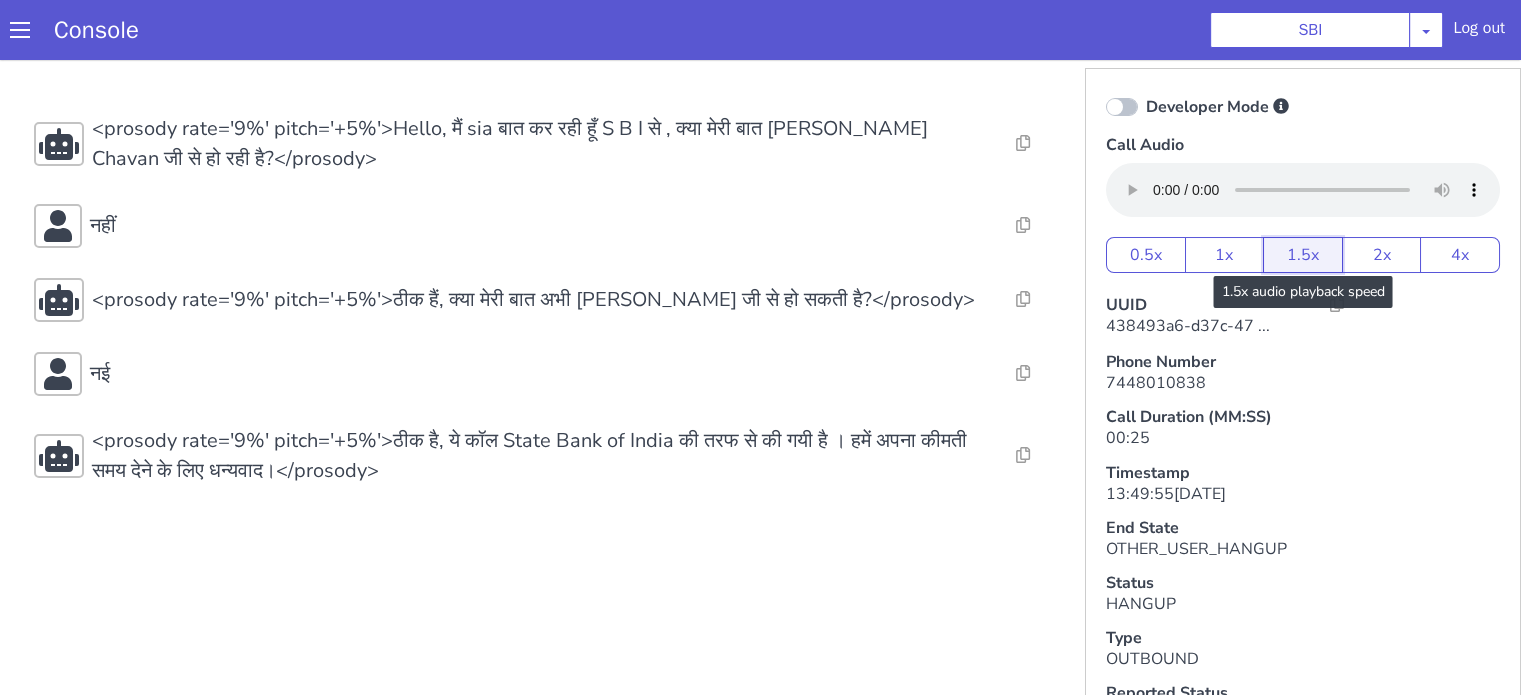 click on "1.5x" at bounding box center [1303, 255] 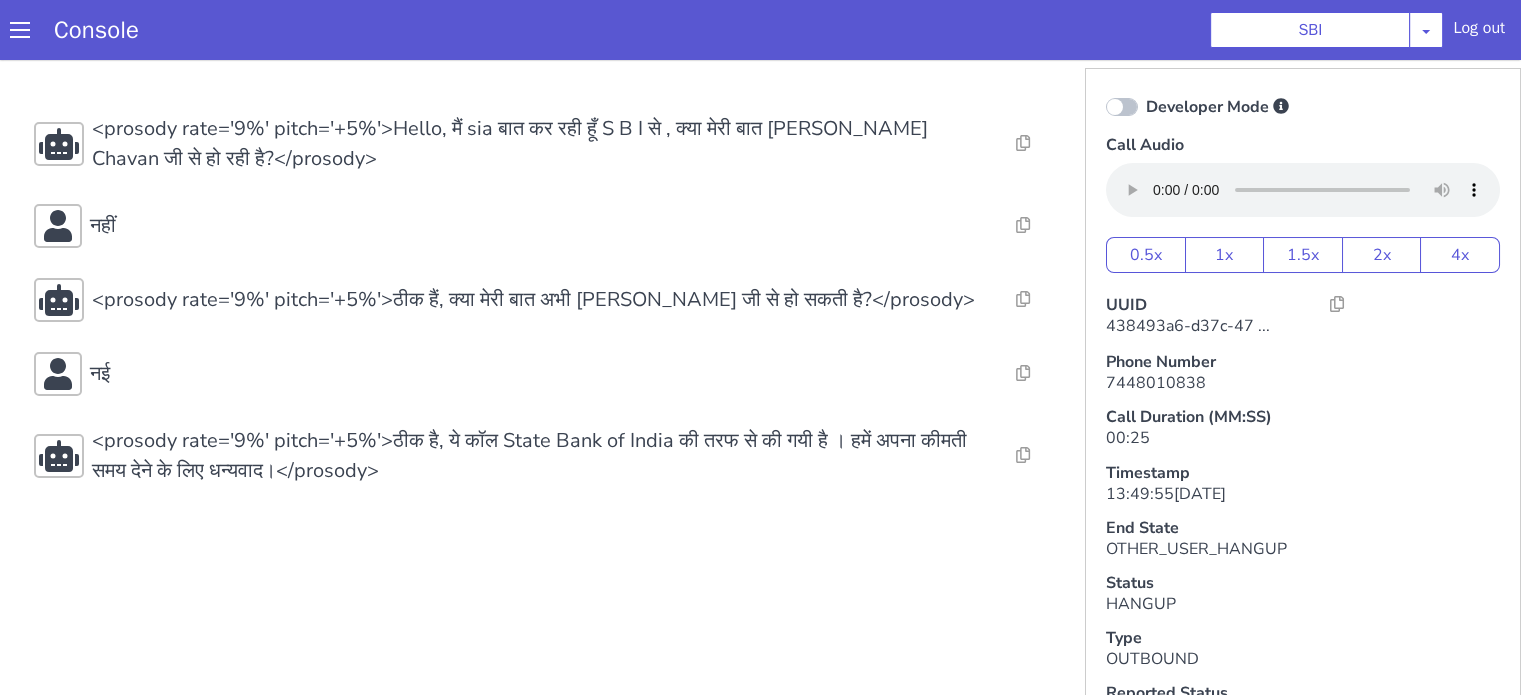 click on "Console SBI [PERSON_NAME] Airtel DTH Pilot Airtel POC [PERSON_NAME] Blue NT Aliceblue American Finance - US Apollo Apollo 24*7 Application - Collections Auto NPS feedback Avaya Devconnect Axis Axis AMC Axis Outbound BAGIC BALIC BALIC Old 2 Bajaj Autofinance Bajaj Fin Banking Demo Barbeque Nation Buy Now Pay Later Cars24 Cashe Central Bank of [GEOGRAPHIC_DATA] [PERSON_NAME] Cholamandalam Finance Consumer Durables Coverfox Covid19 Helpline Credgenics CreditMate DPDzero DUMMY Data collection Demo - Collections Dish TV ERCM Emeritus Eureka Forbes - LQ FFAM360 - US Familiarity Farming_Axis Finaccel Flipkart Flow Templates Fusion Microfinance Giorgos_TestBot Great Learning Grievance Bot HDB Finance HDFC HDFC Ergo HDFC Freedom CC HDFC Life Demo HDFC Securities Hathway Internet Hathway V2 Home Credit IBM IBM Banking Demo ICICI ICICI Bank Outbound ICICI [DEMOGRAPHIC_DATA] Persistency ICICI Prudential ICICI securities ICICI_lombard IDFC First Bank IFFCO Tokio Insurance Iffco [GEOGRAPHIC_DATA] [GEOGRAPHIC_DATA] Indigo IndusInd - Settlement IndusInd CC Insurance [PERSON_NAME]" at bounding box center [760, 30] 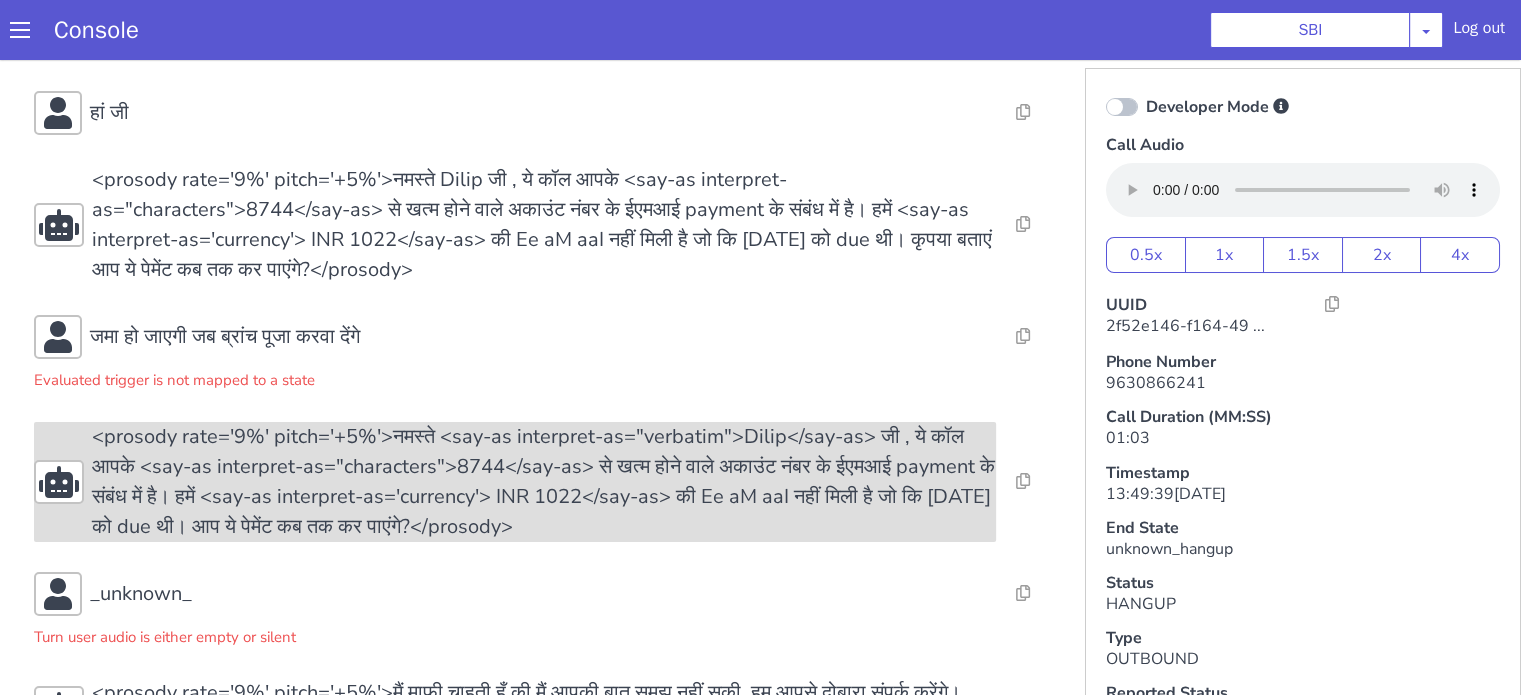 scroll, scrollTop: 191, scrollLeft: 0, axis: vertical 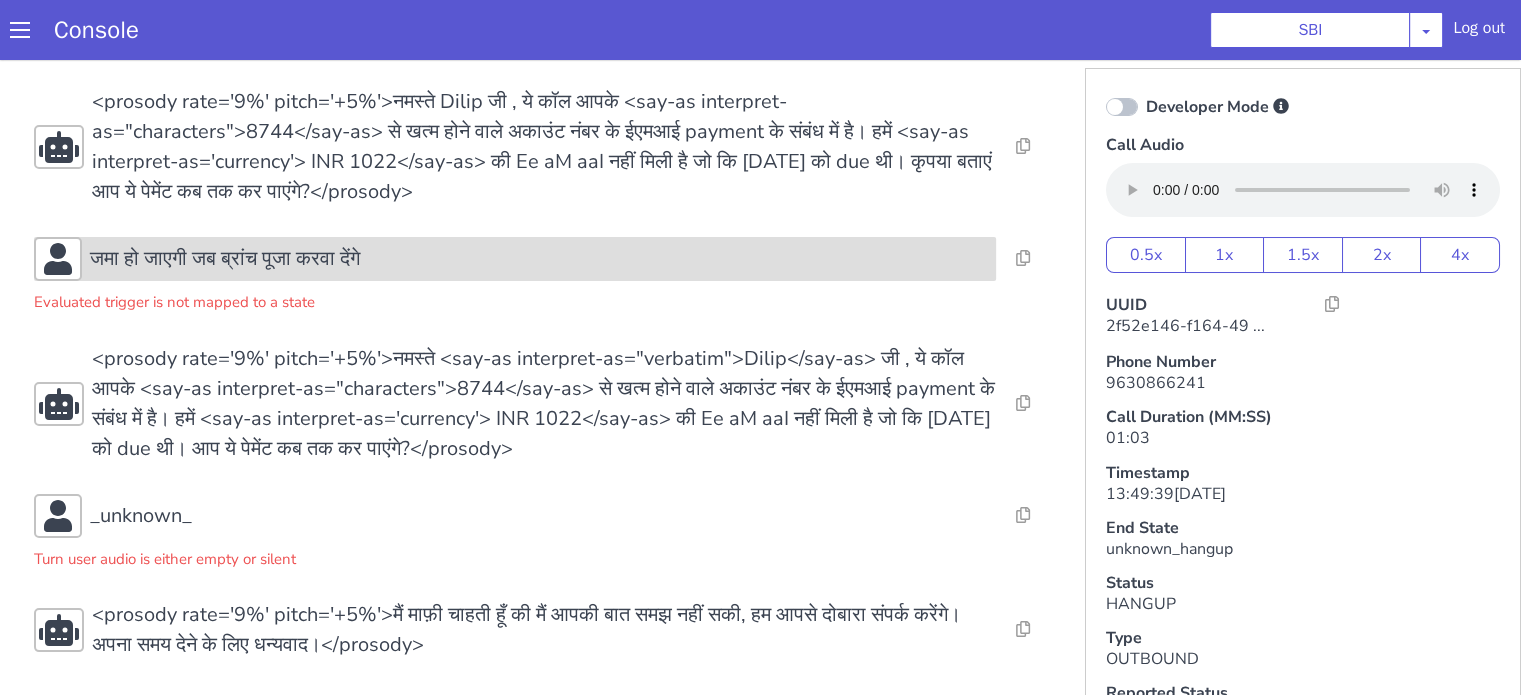 click on "जमा हो जाएगी जब ब्रांच पूजा करवा देंगे" at bounding box center (225, 259) 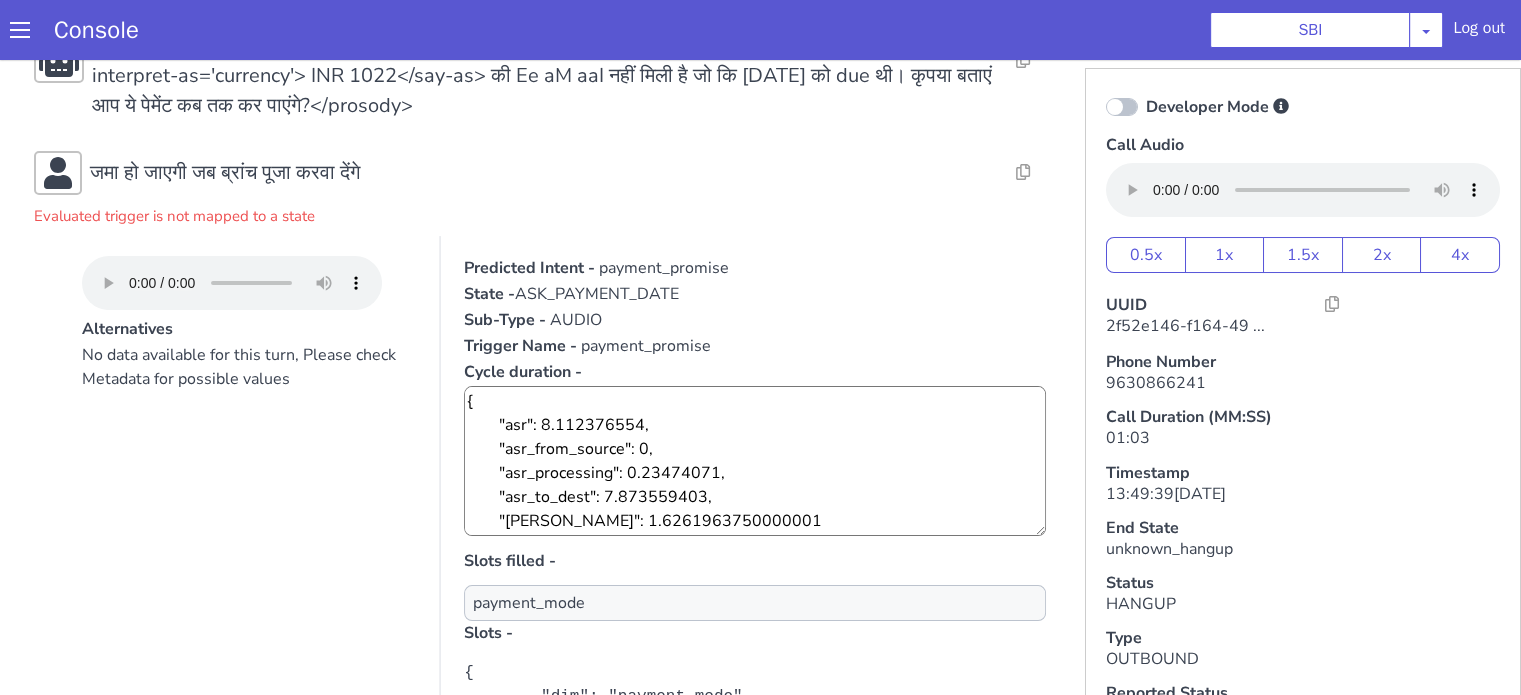 scroll, scrollTop: 391, scrollLeft: 0, axis: vertical 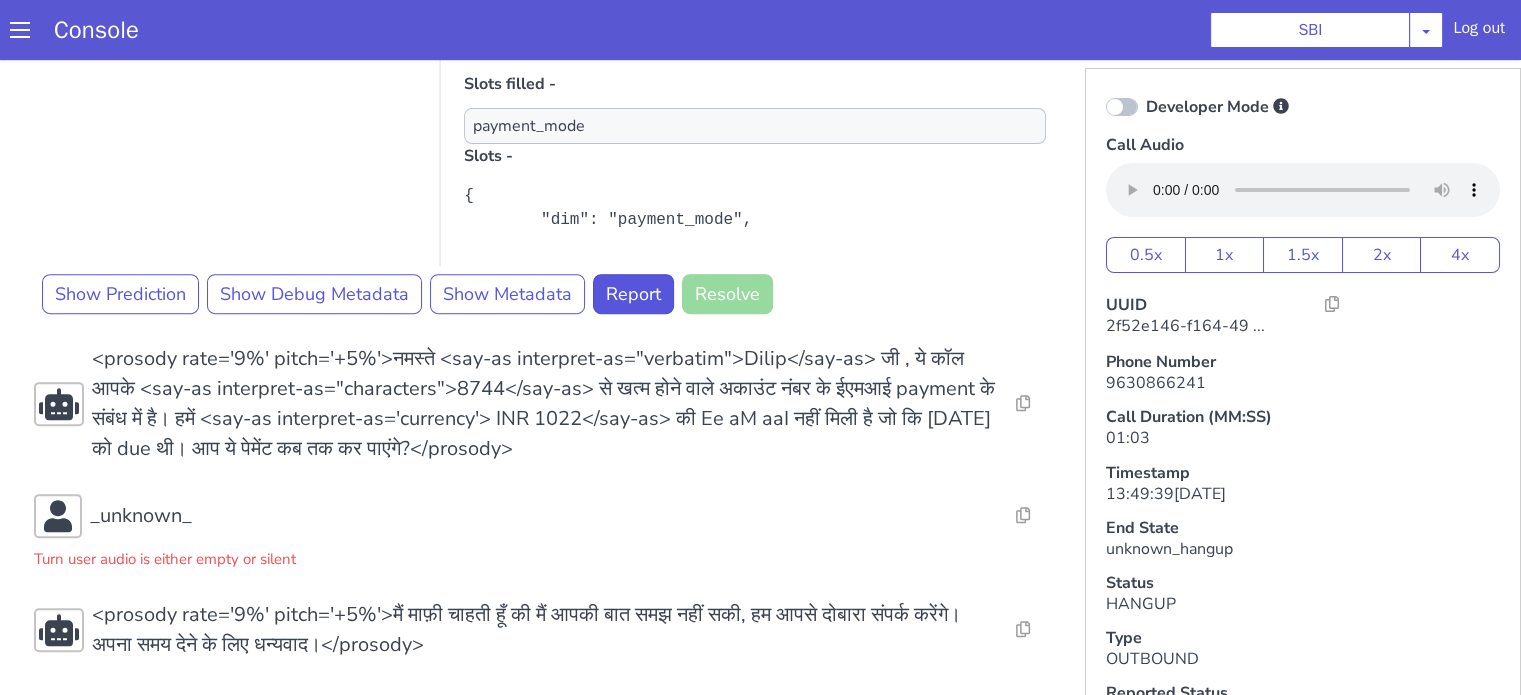 click on "No data available for this turn, Please check Metadata for possible values" at bounding box center (249, 66) 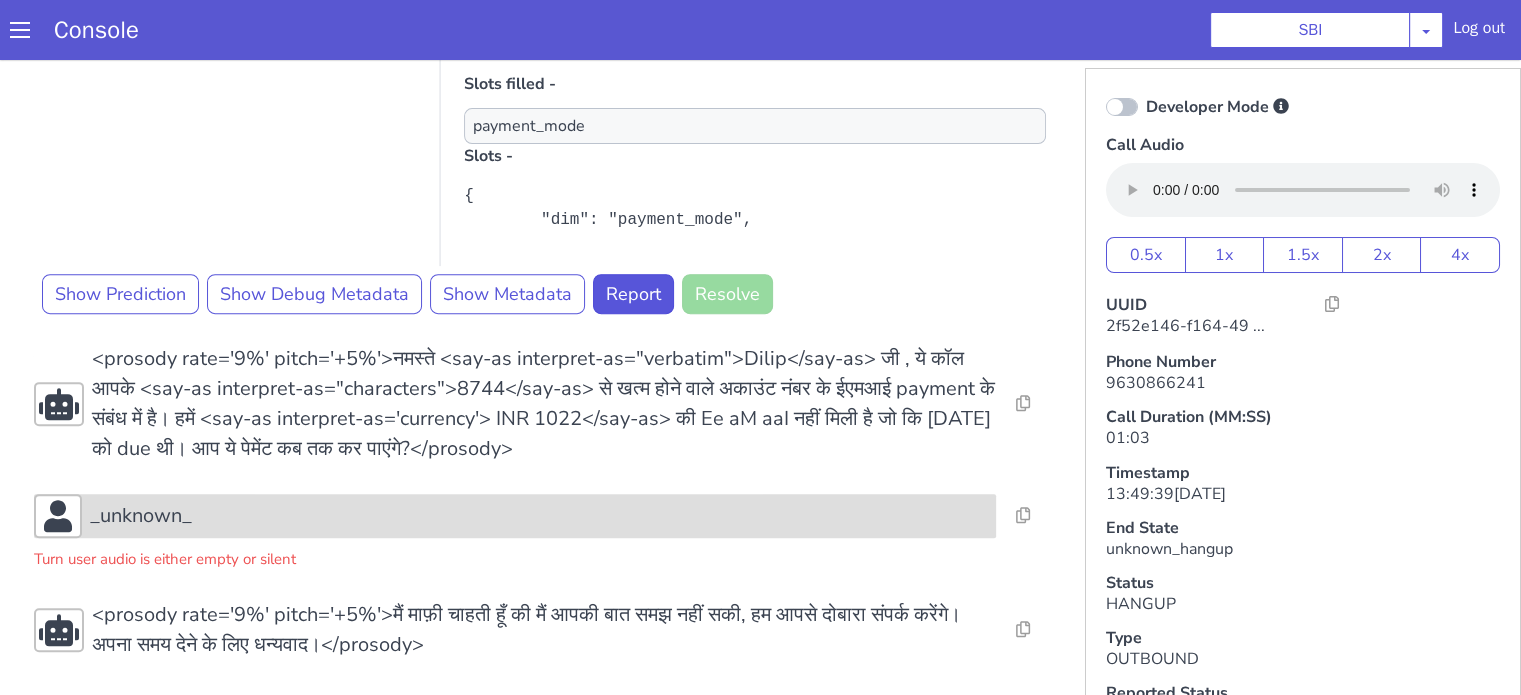 click on "_unknown_" at bounding box center (539, 516) 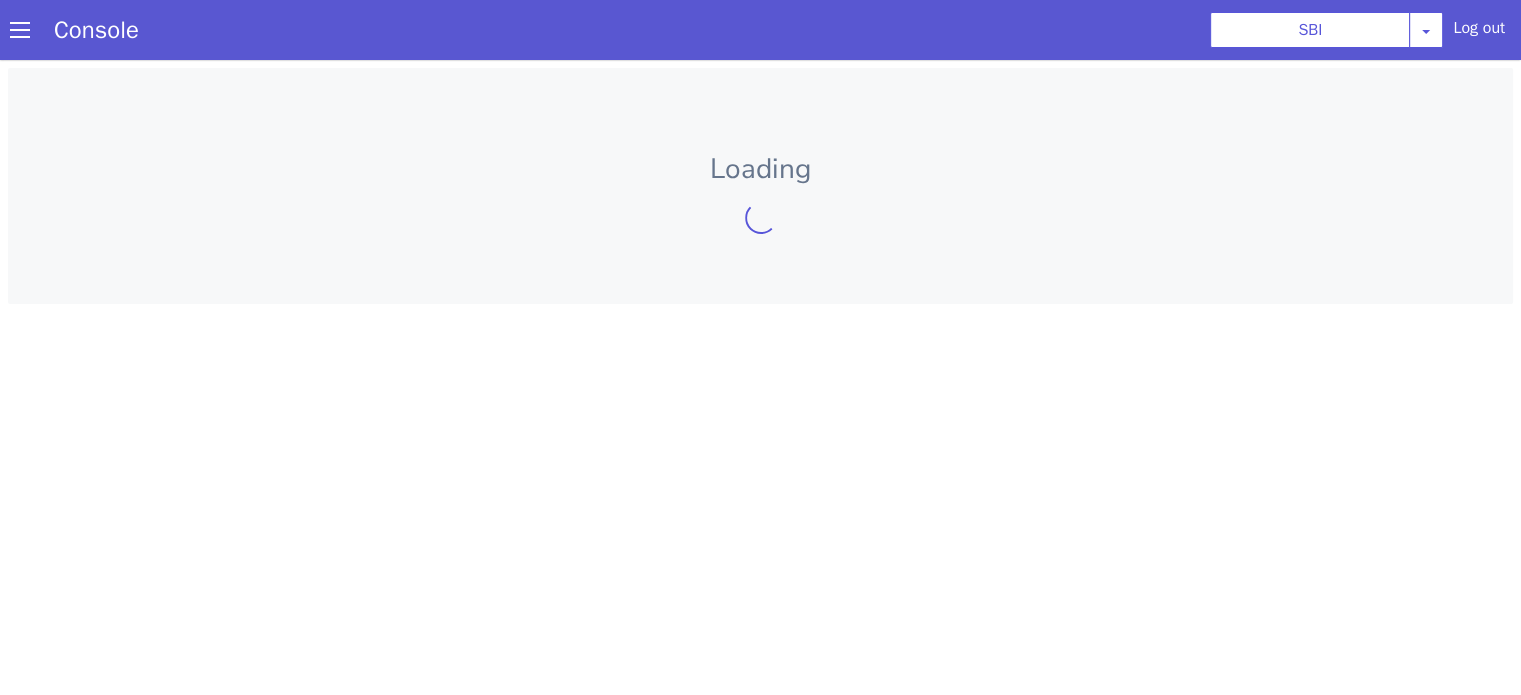 scroll, scrollTop: 0, scrollLeft: 0, axis: both 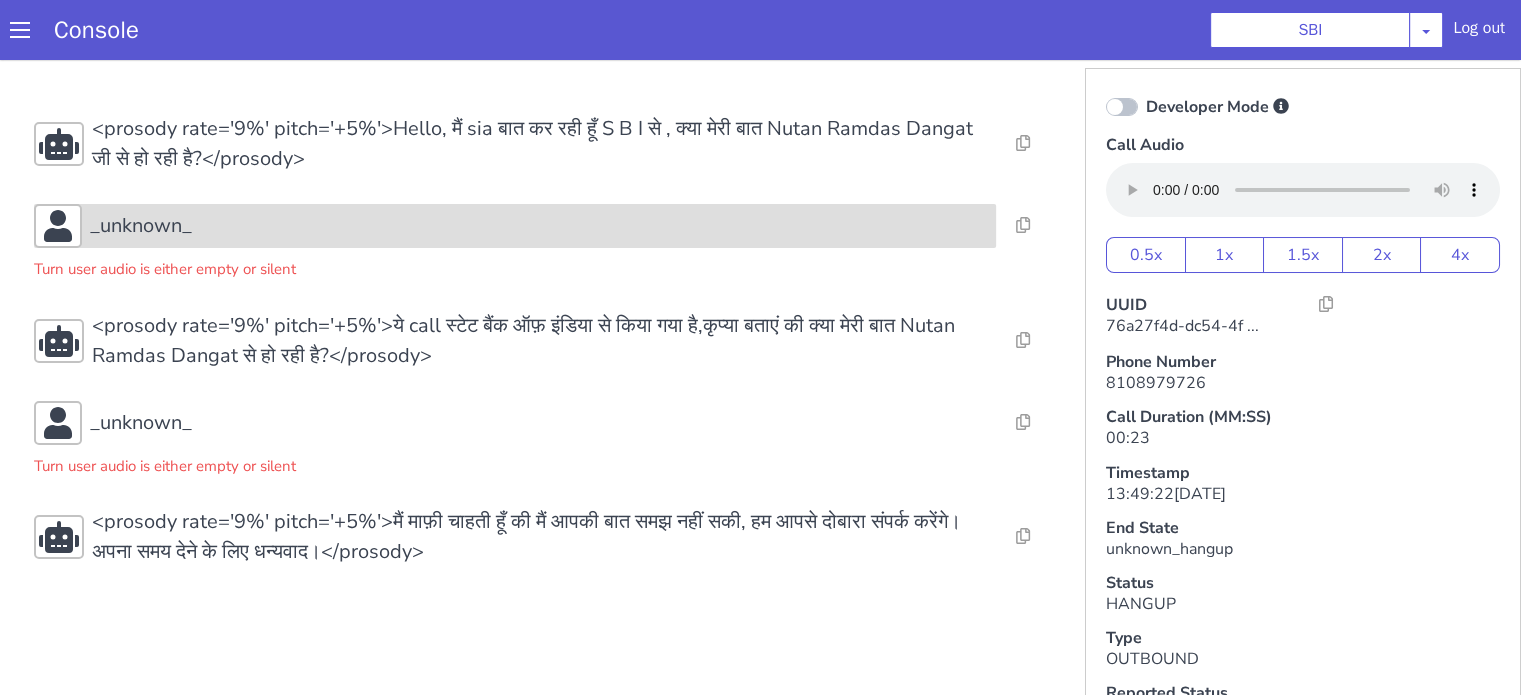 click on "_unknown_" at bounding box center [1445, 1118] 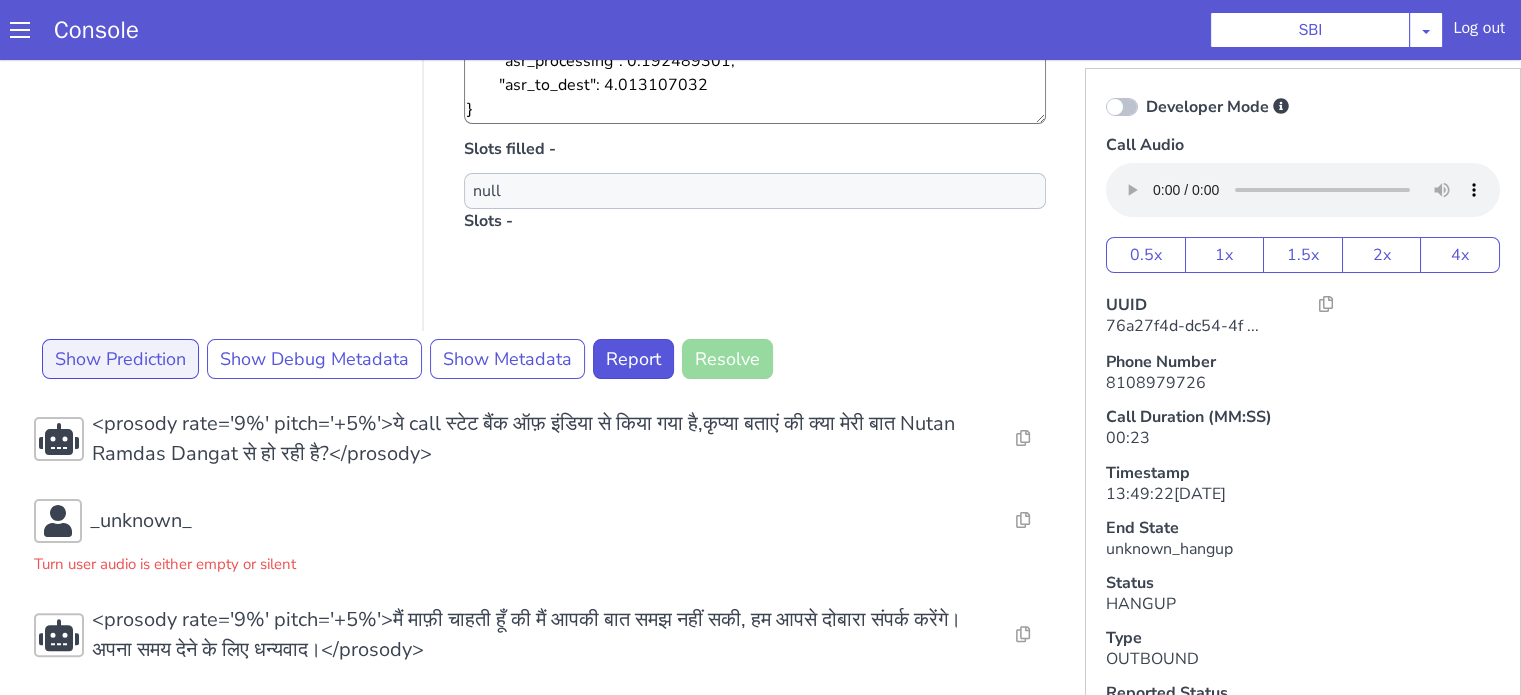 scroll, scrollTop: 471, scrollLeft: 0, axis: vertical 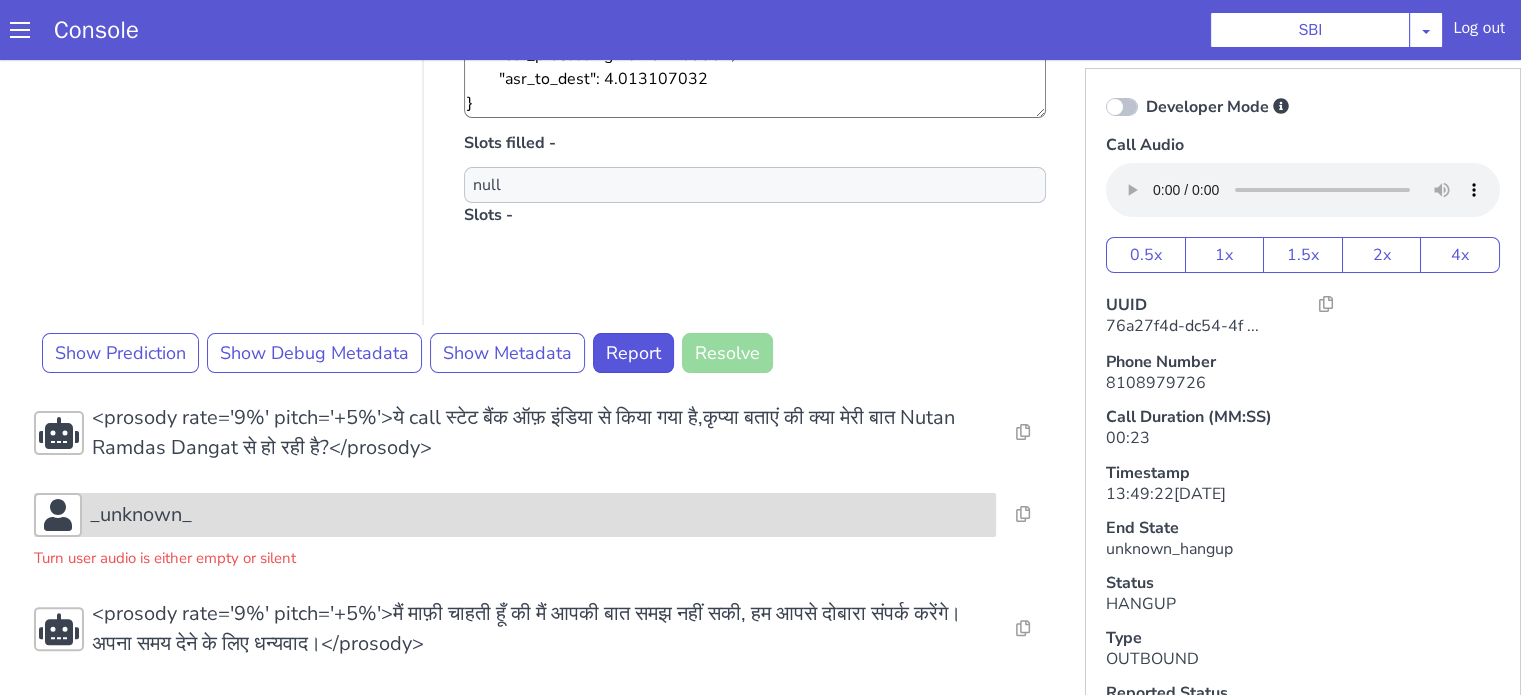 click on "_unknown_" at bounding box center [346, 1396] 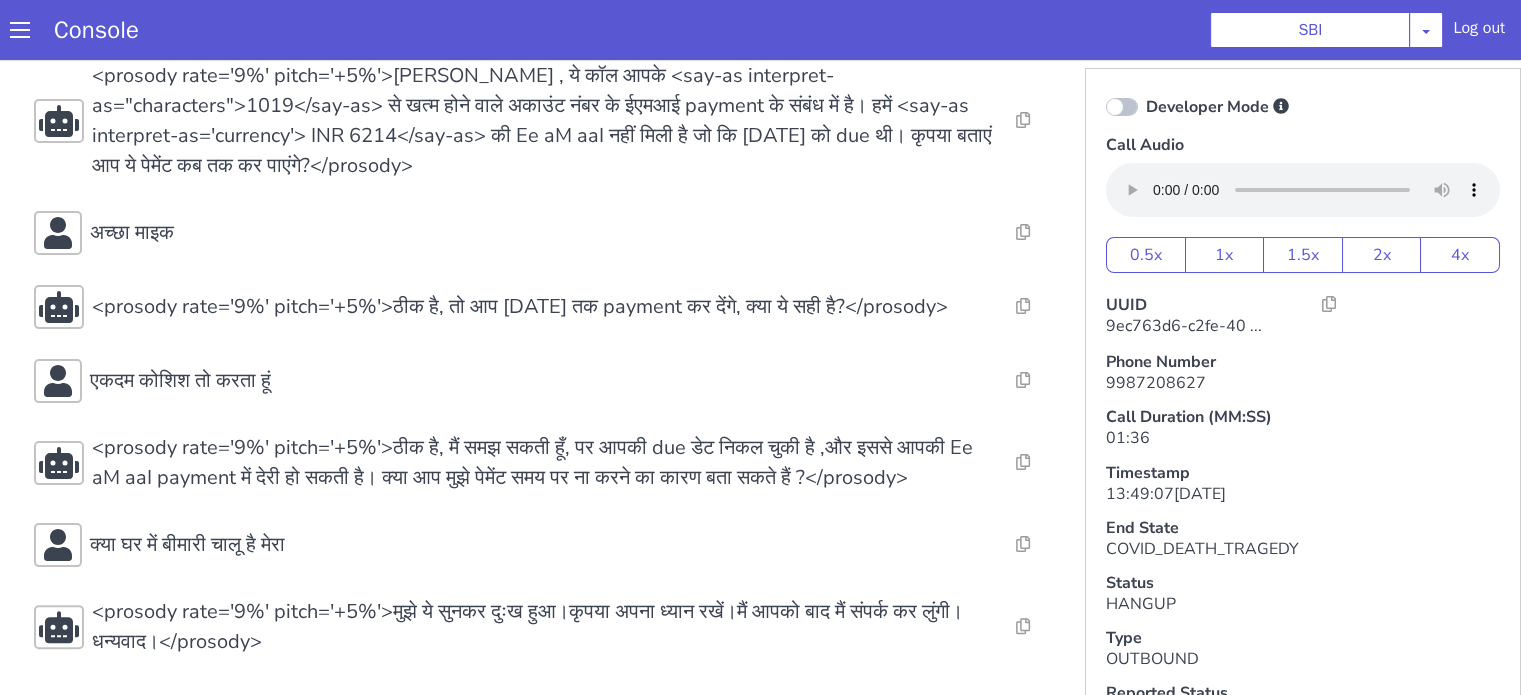 scroll, scrollTop: 455, scrollLeft: 0, axis: vertical 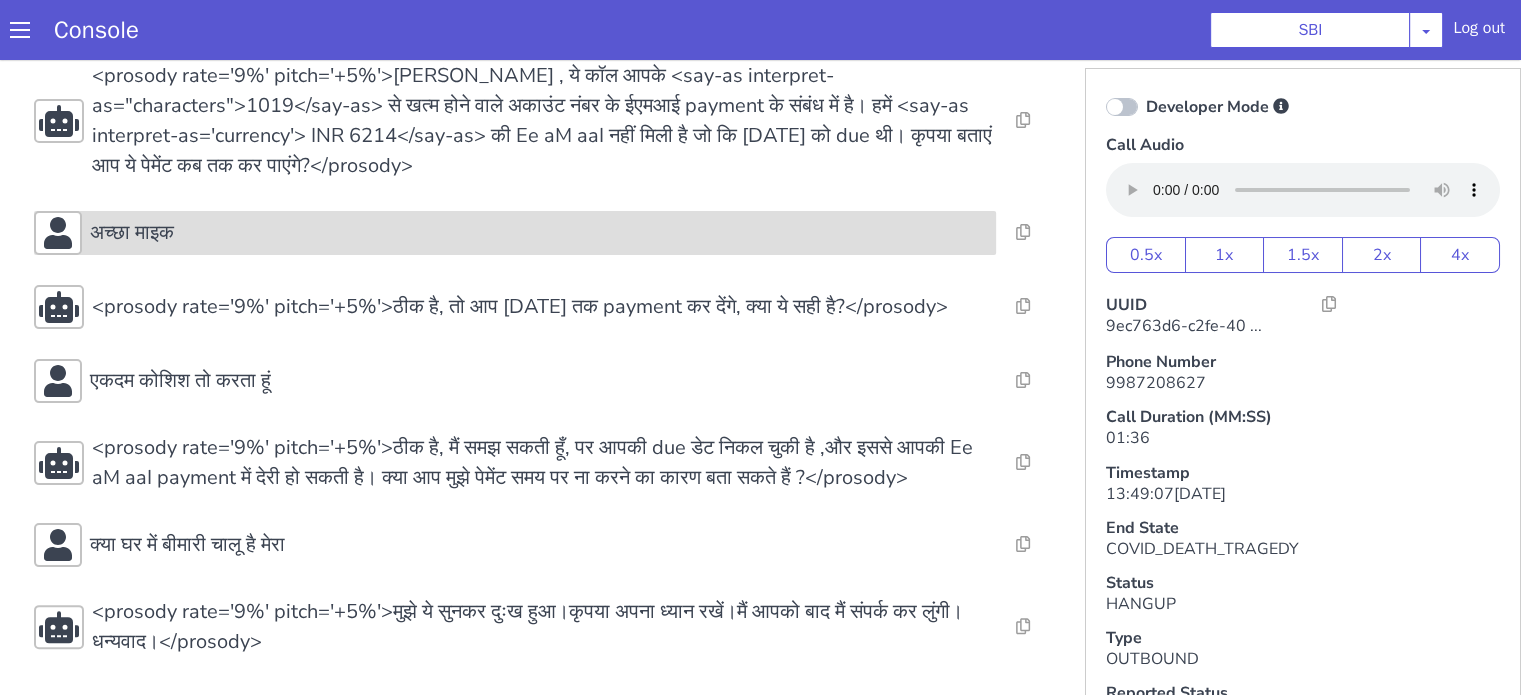 click on "अच्छा माइक" at bounding box center [539, 233] 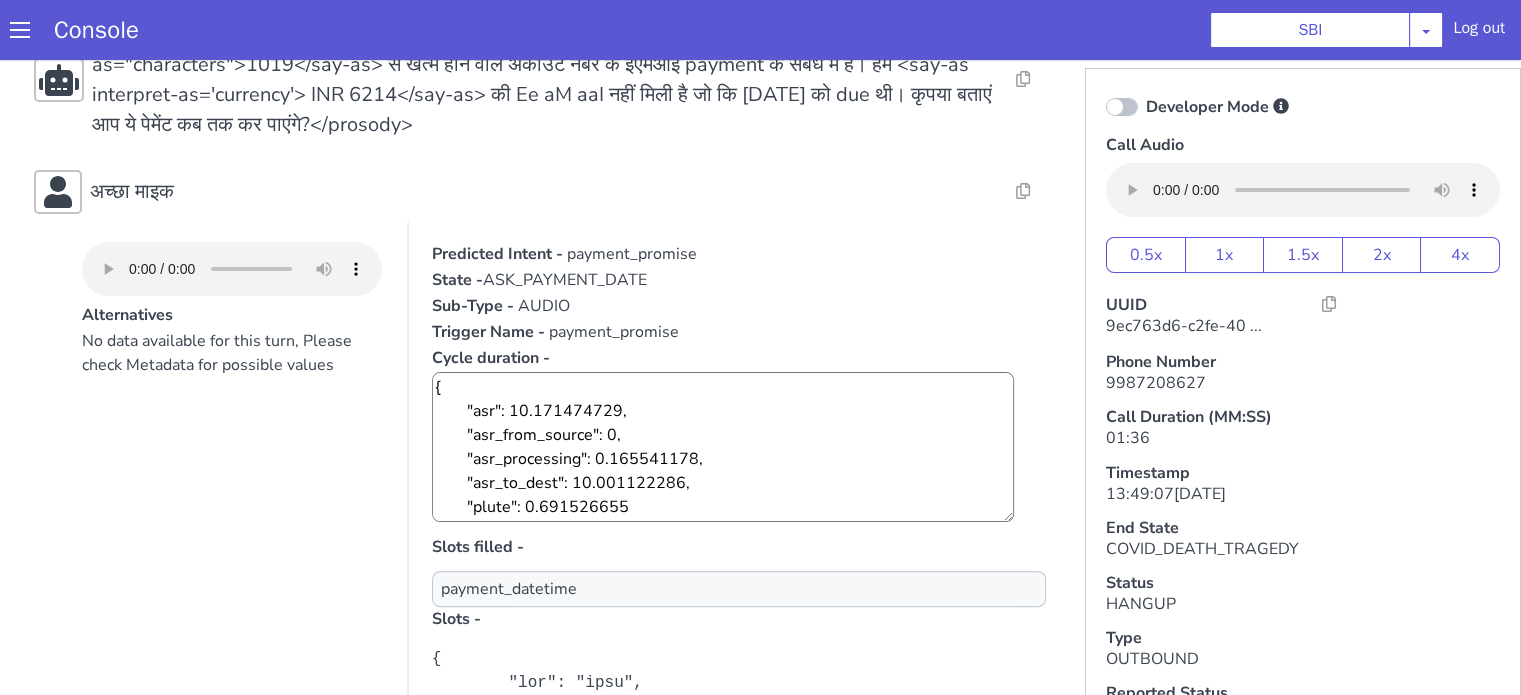 scroll, scrollTop: 555, scrollLeft: 0, axis: vertical 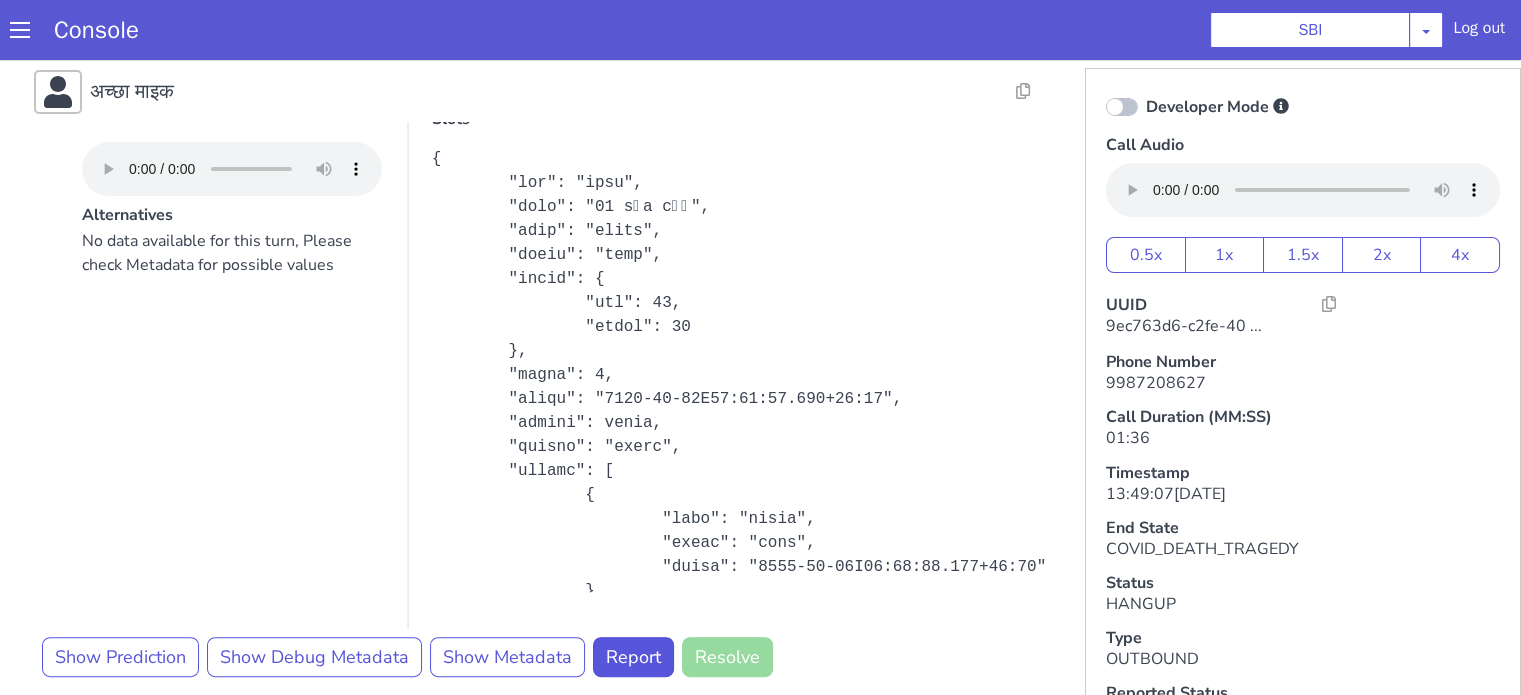 click on "अच्छा माइक" at bounding box center [539, 92] 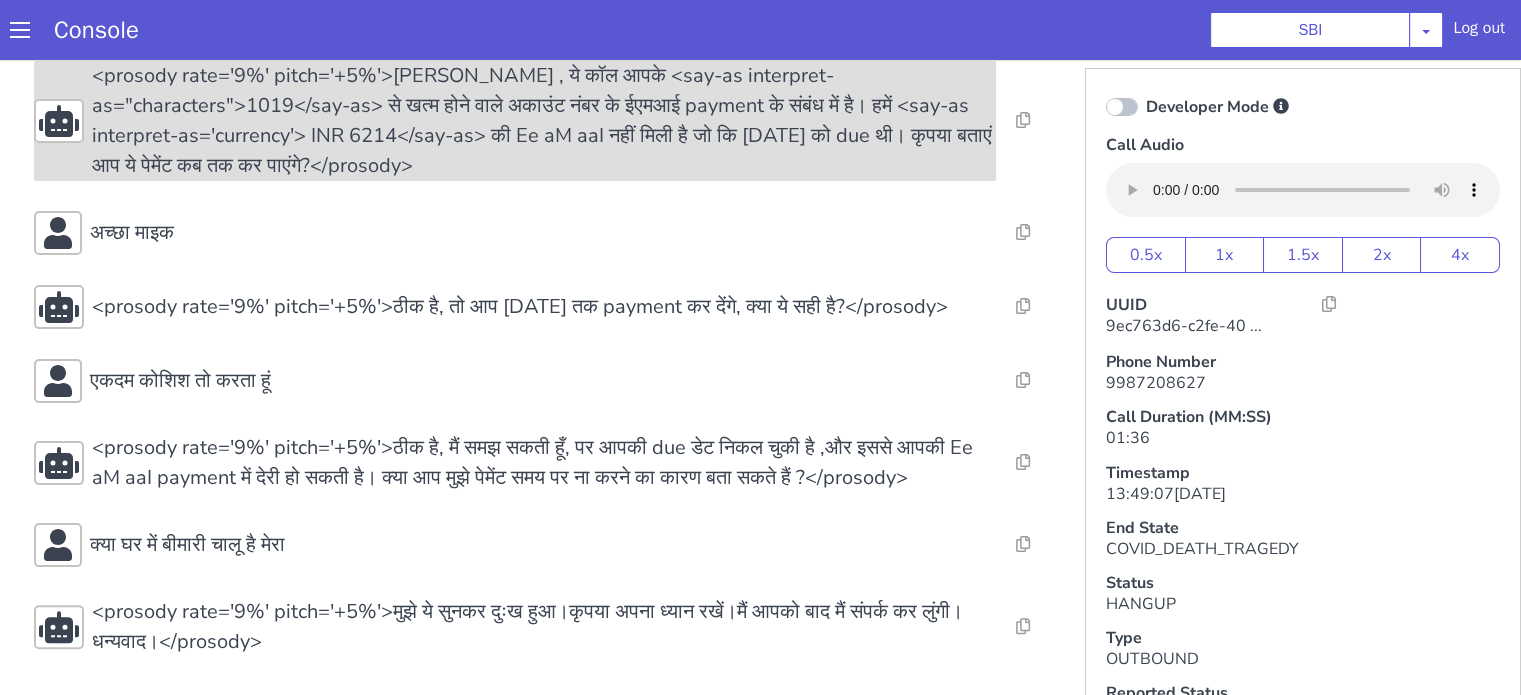 scroll, scrollTop: 455, scrollLeft: 0, axis: vertical 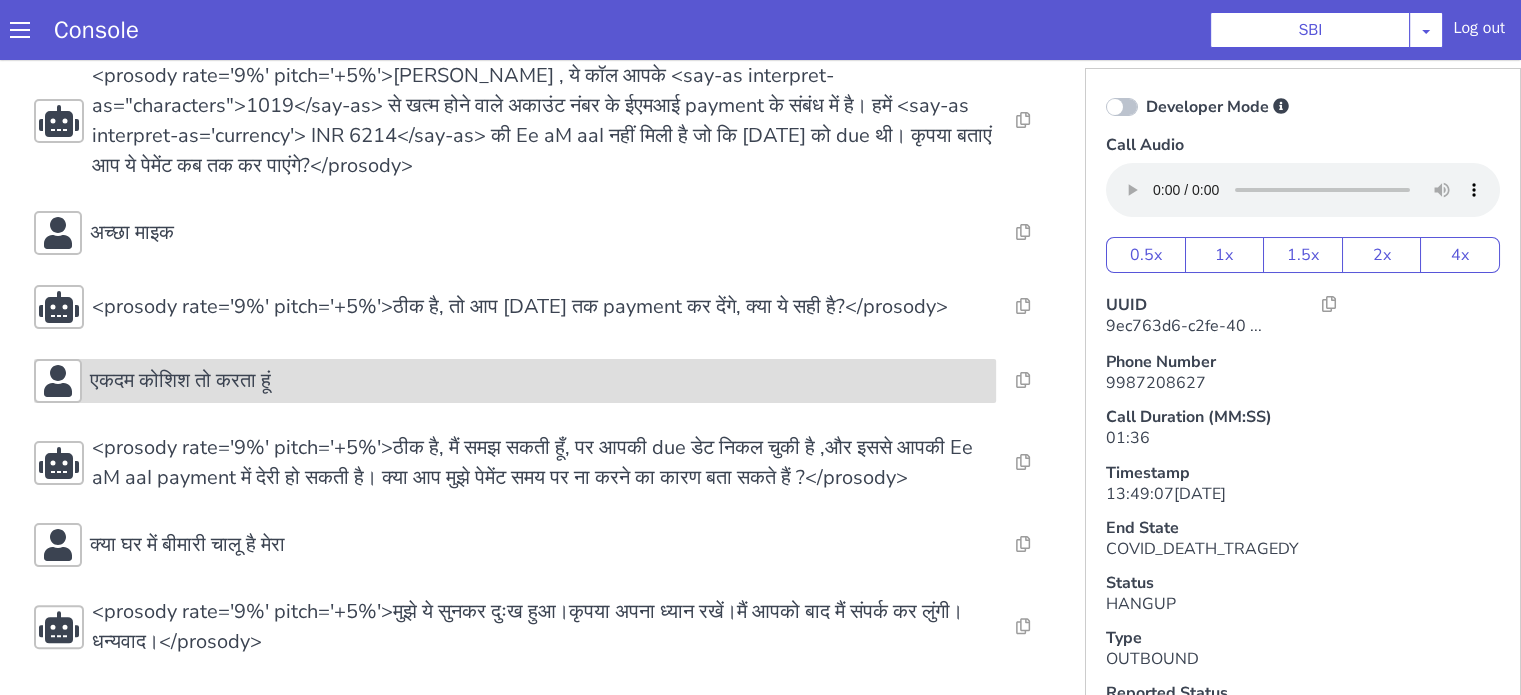 click on "एकदम कोशिश तो करता हूं" at bounding box center (180, 381) 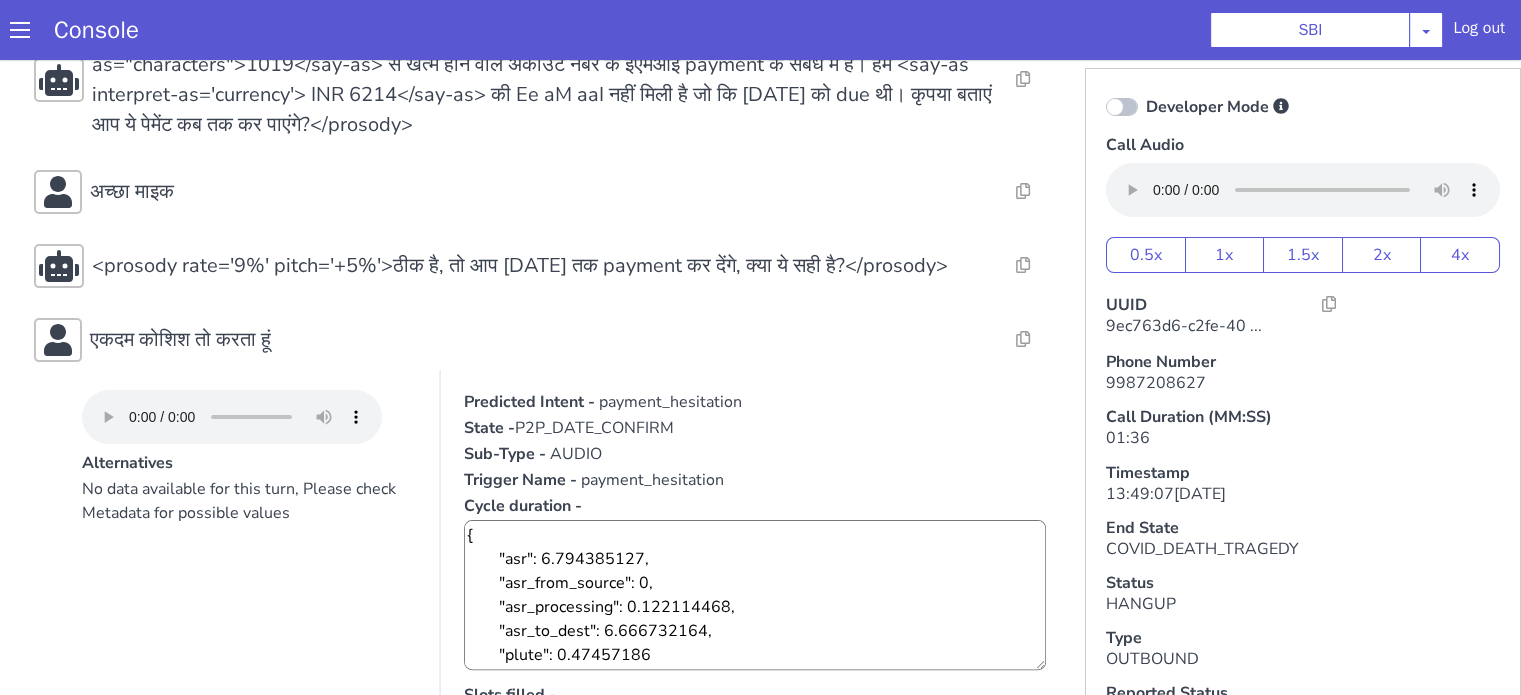 scroll, scrollTop: 555, scrollLeft: 0, axis: vertical 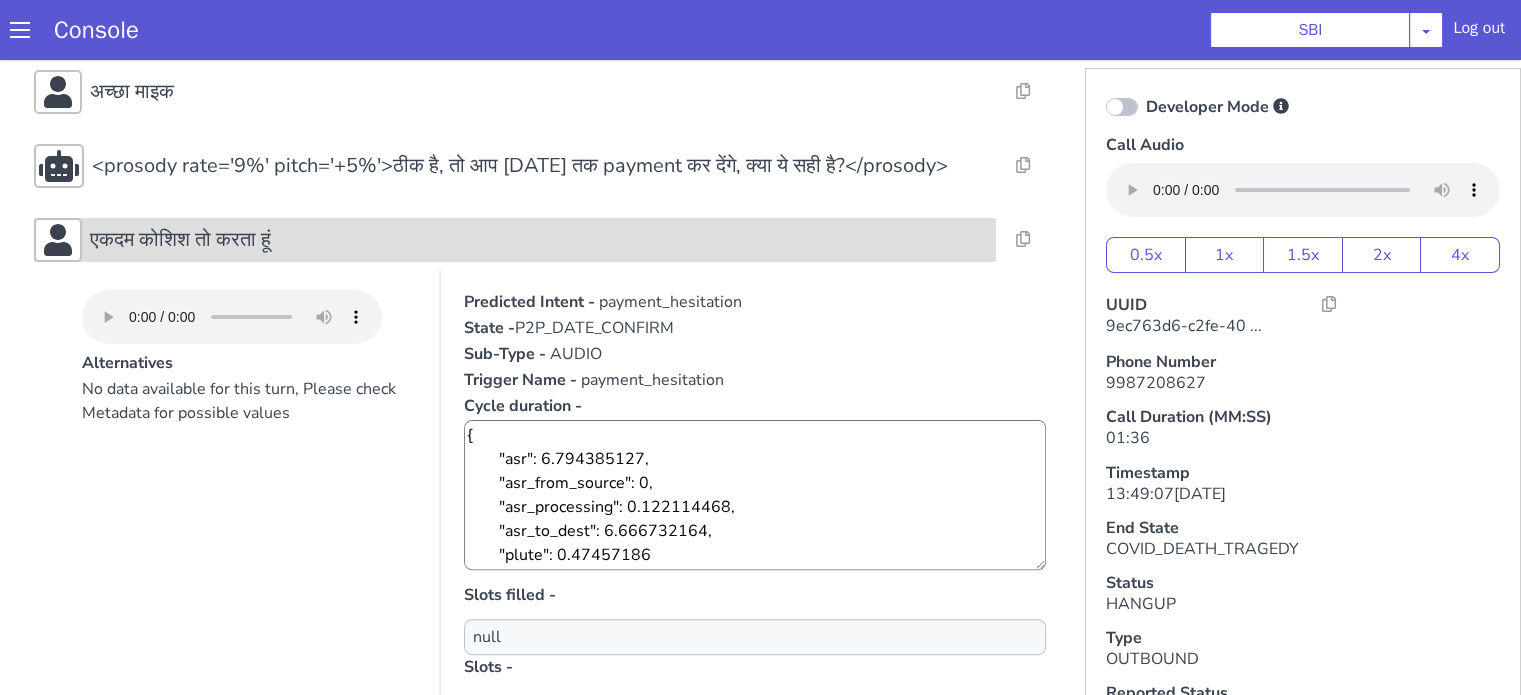 click on "एकदम कोशिश तो करता हूं" at bounding box center (180, 240) 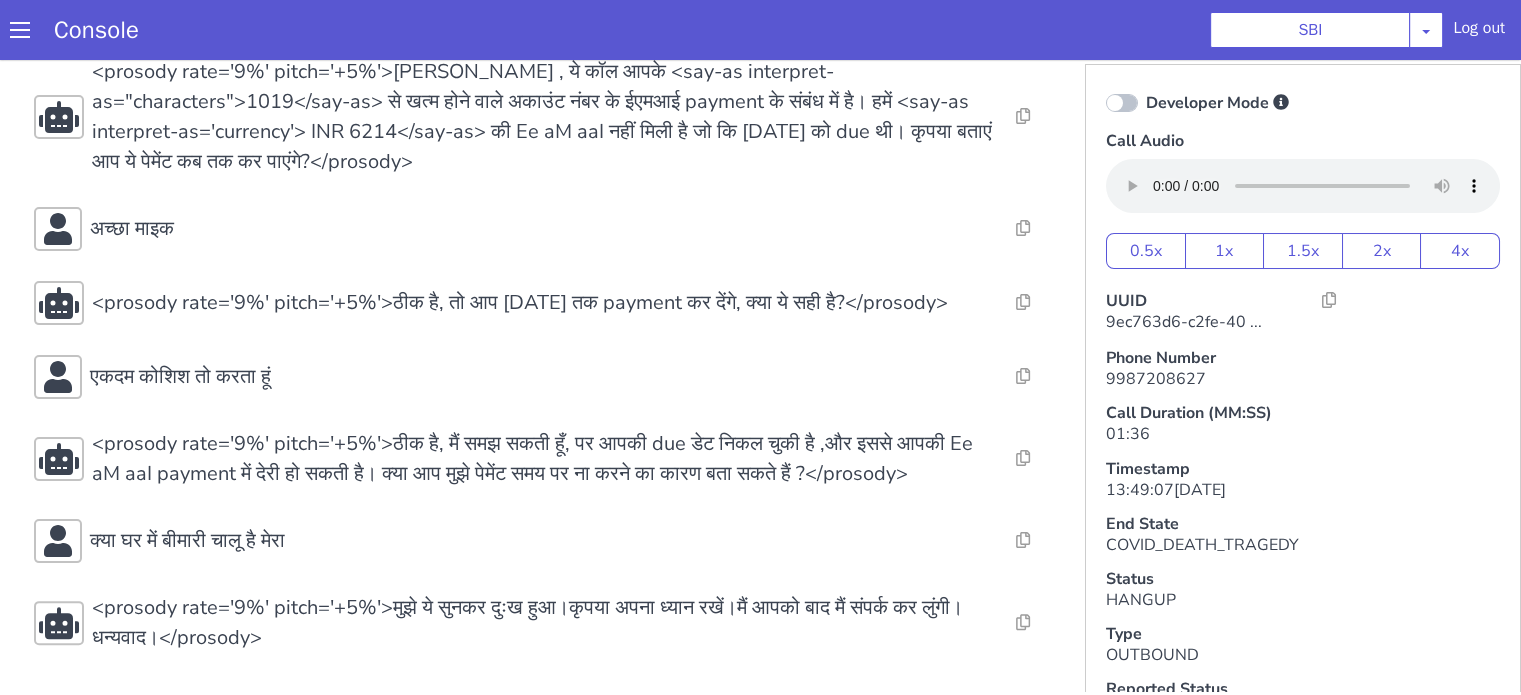 scroll, scrollTop: 5, scrollLeft: 0, axis: vertical 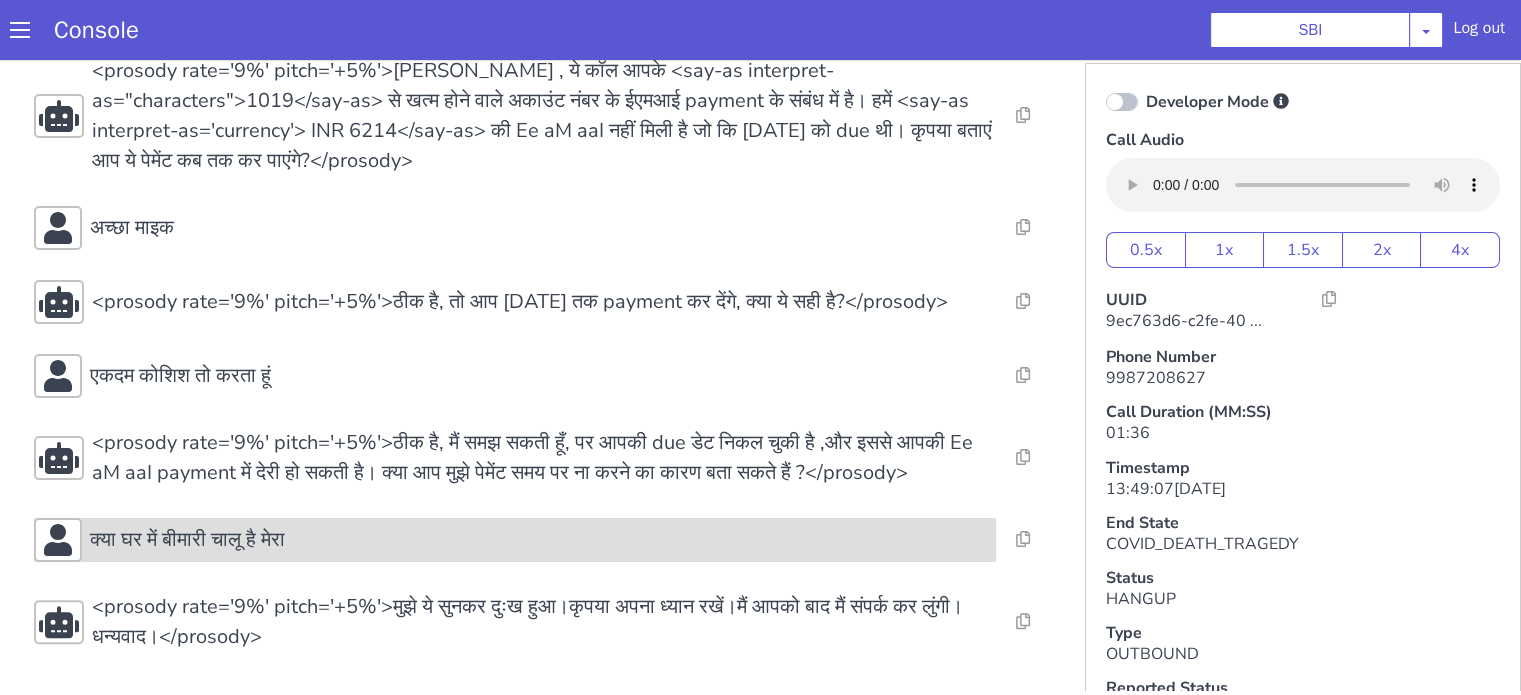 click on "क्या घर में बीमारी चालू है मेरा" at bounding box center (539, 540) 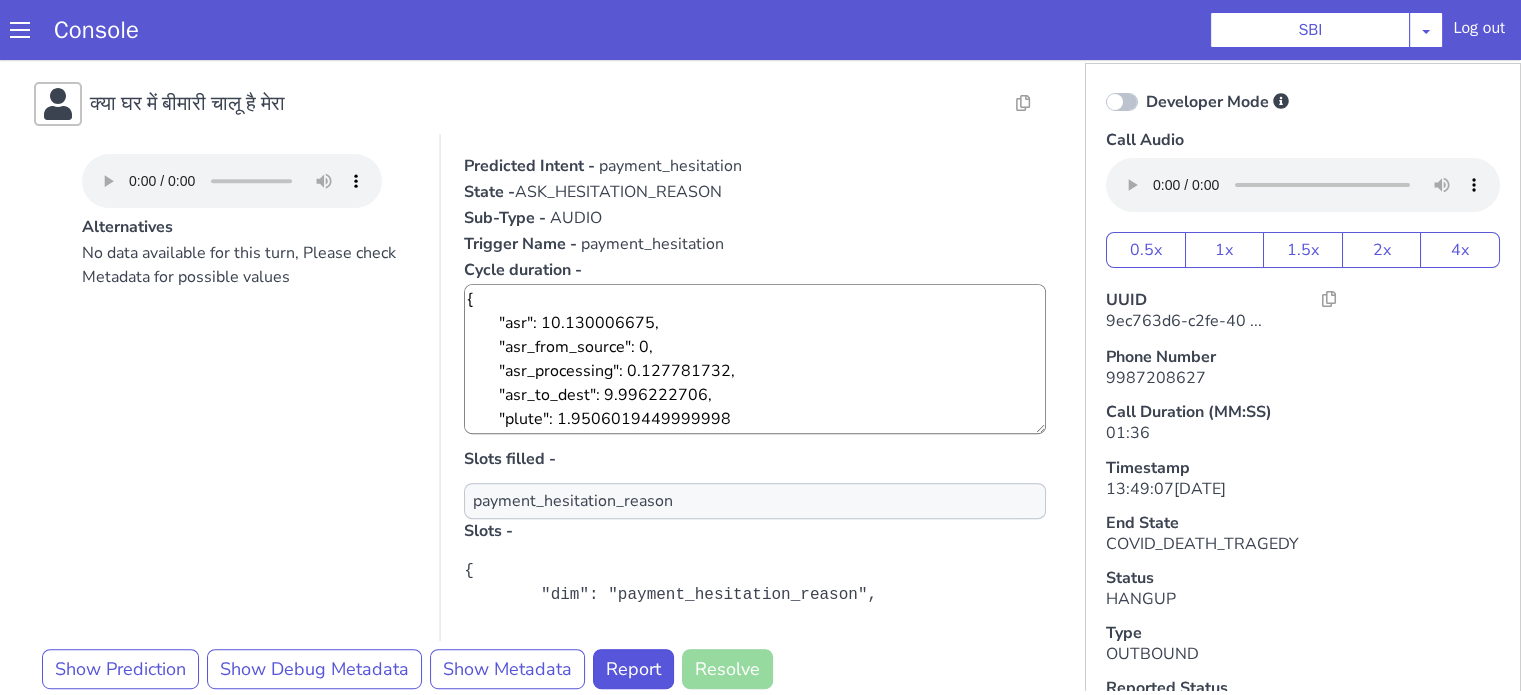 scroll, scrollTop: 955, scrollLeft: 0, axis: vertical 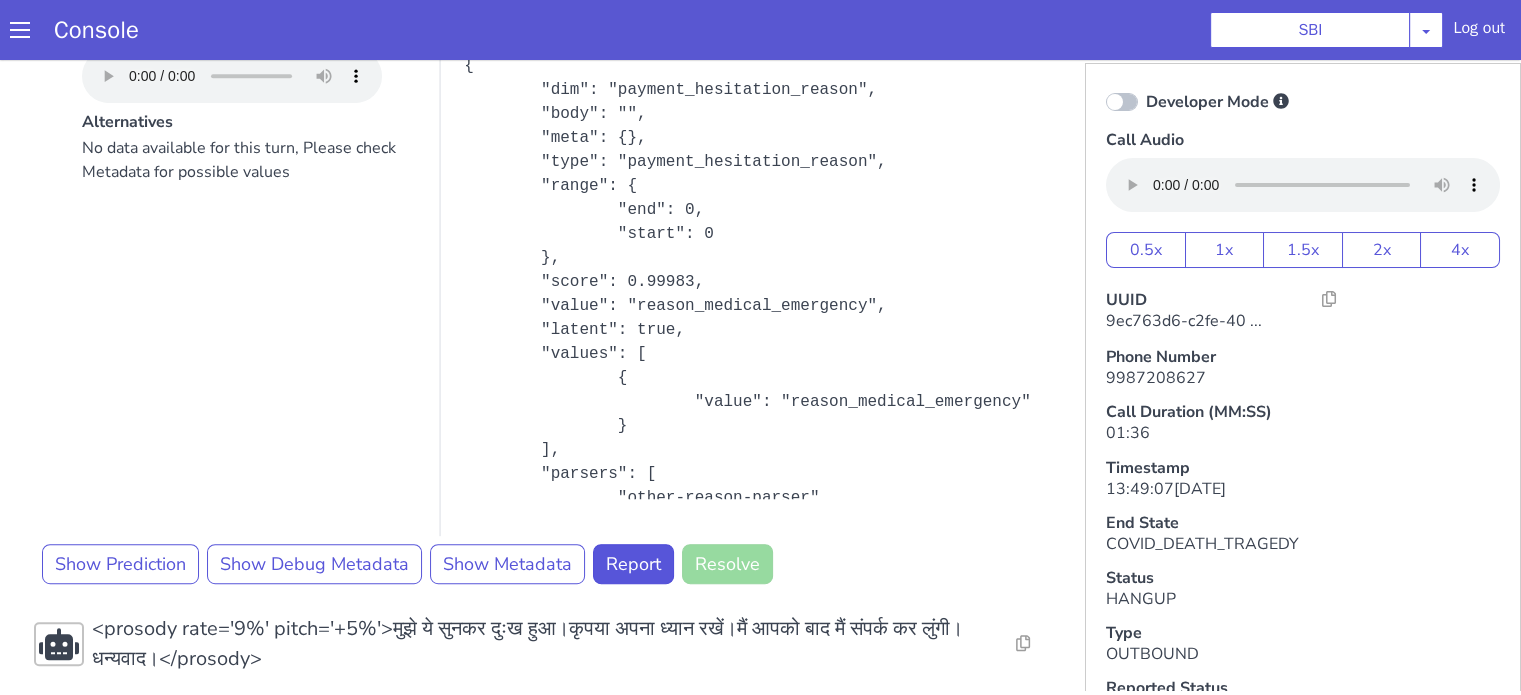 type 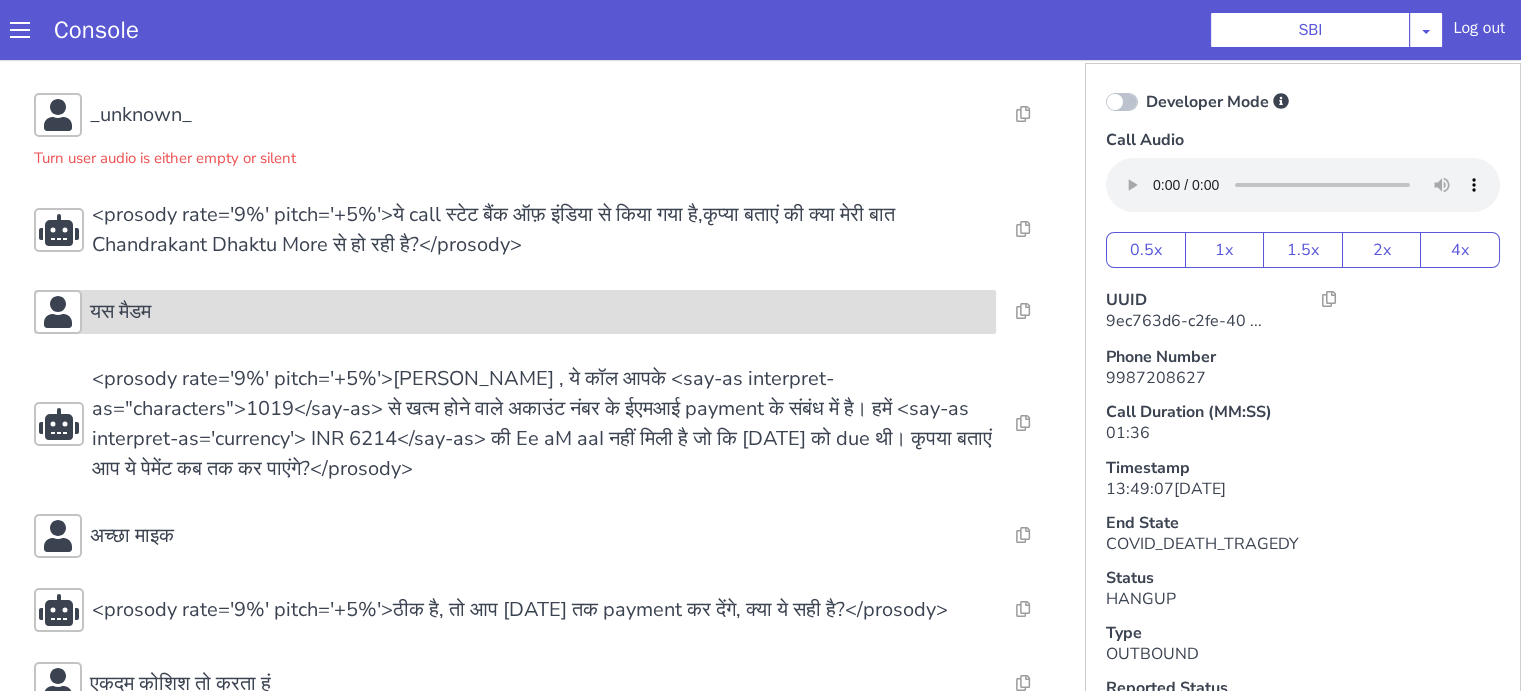 scroll, scrollTop: 0, scrollLeft: 0, axis: both 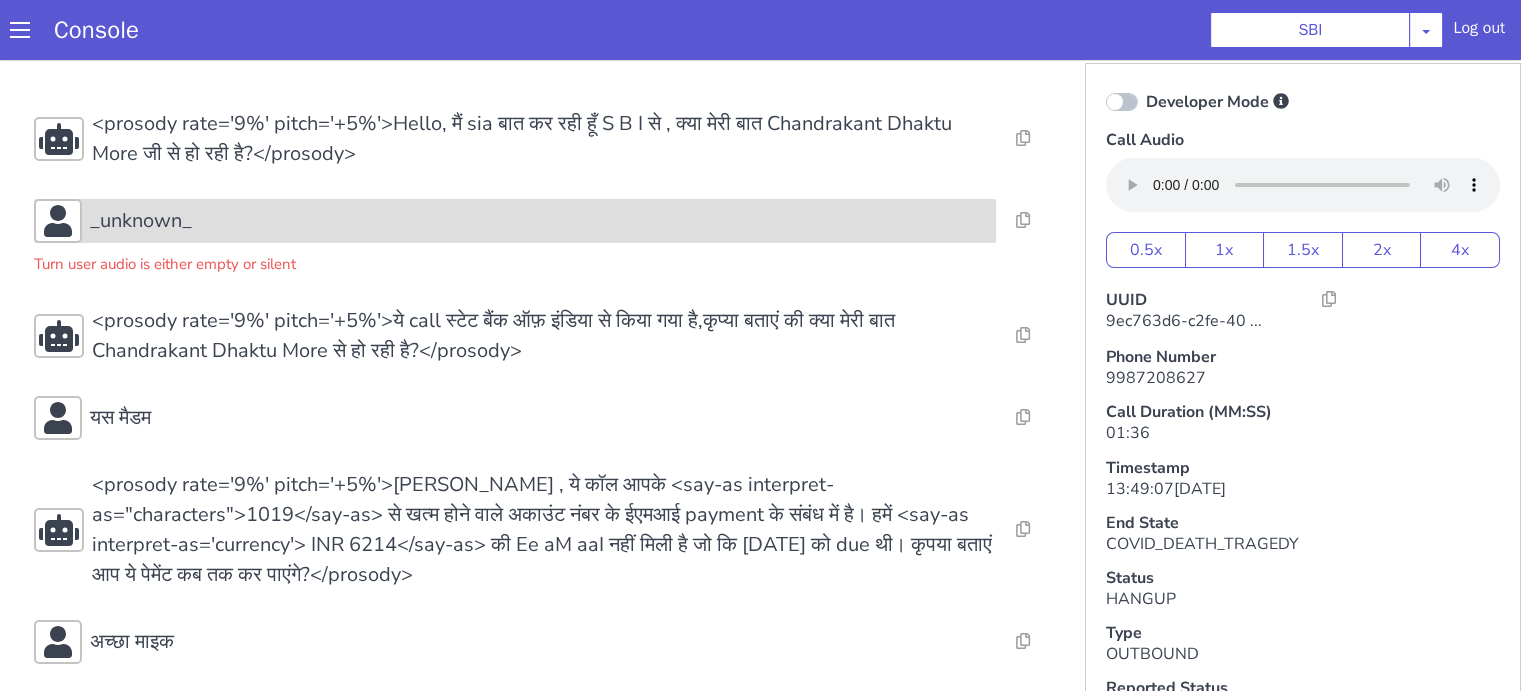 click on "_unknown_" at bounding box center [515, 221] 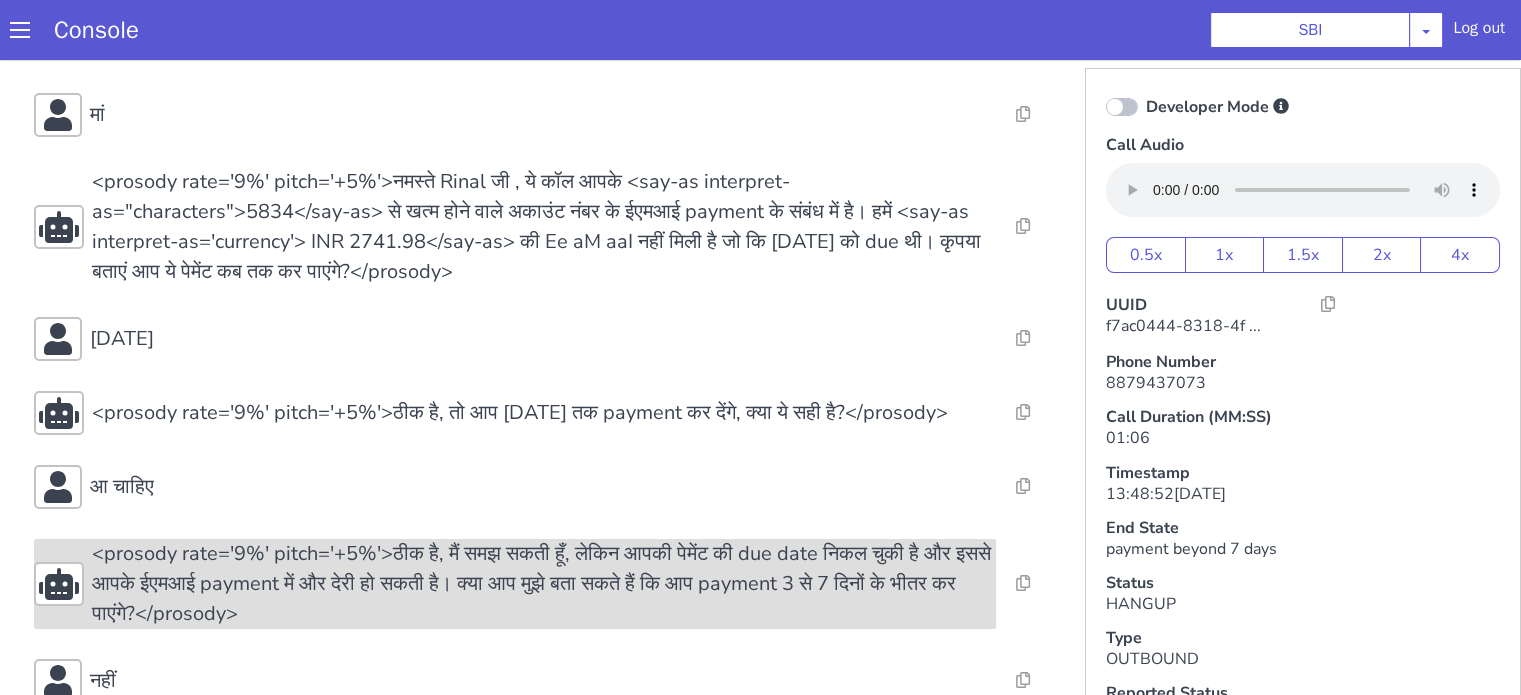 scroll, scrollTop: 0, scrollLeft: 0, axis: both 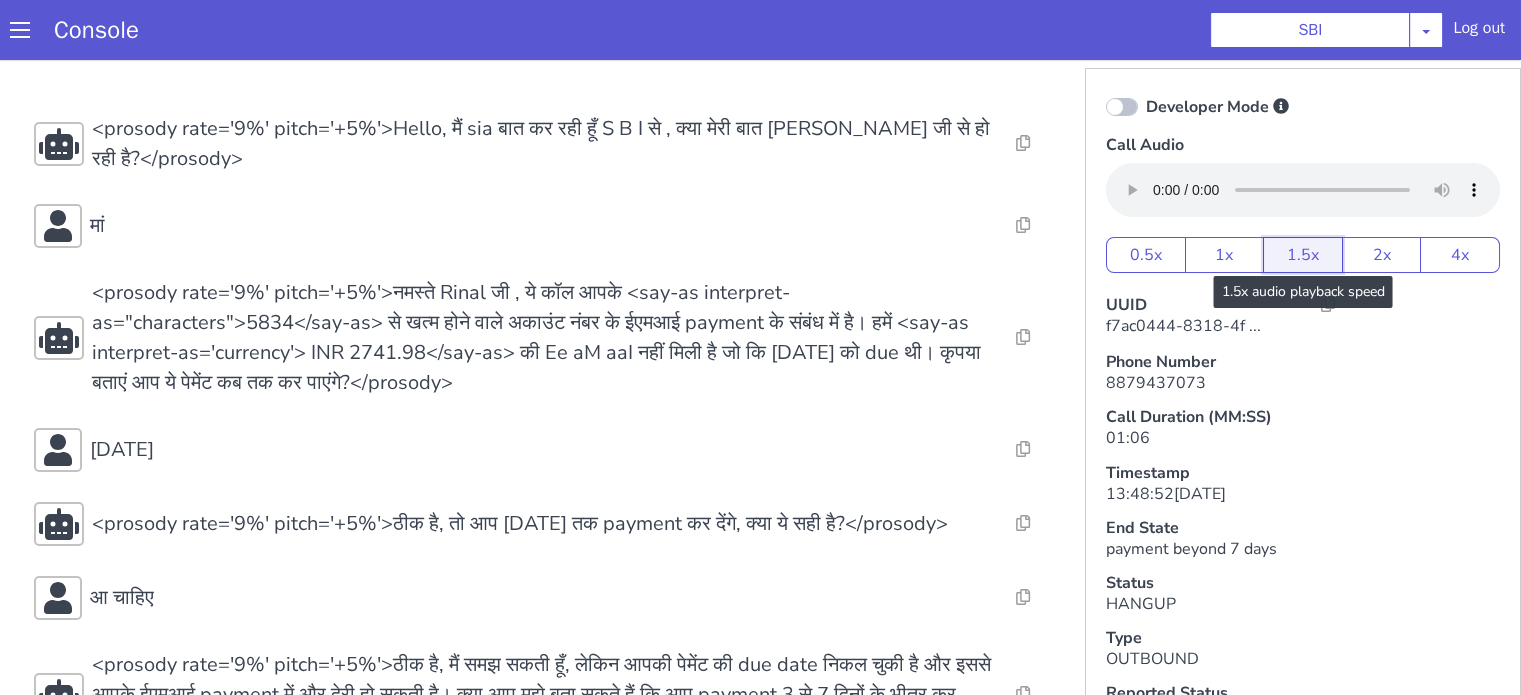 click on "1.5x" at bounding box center [1303, 255] 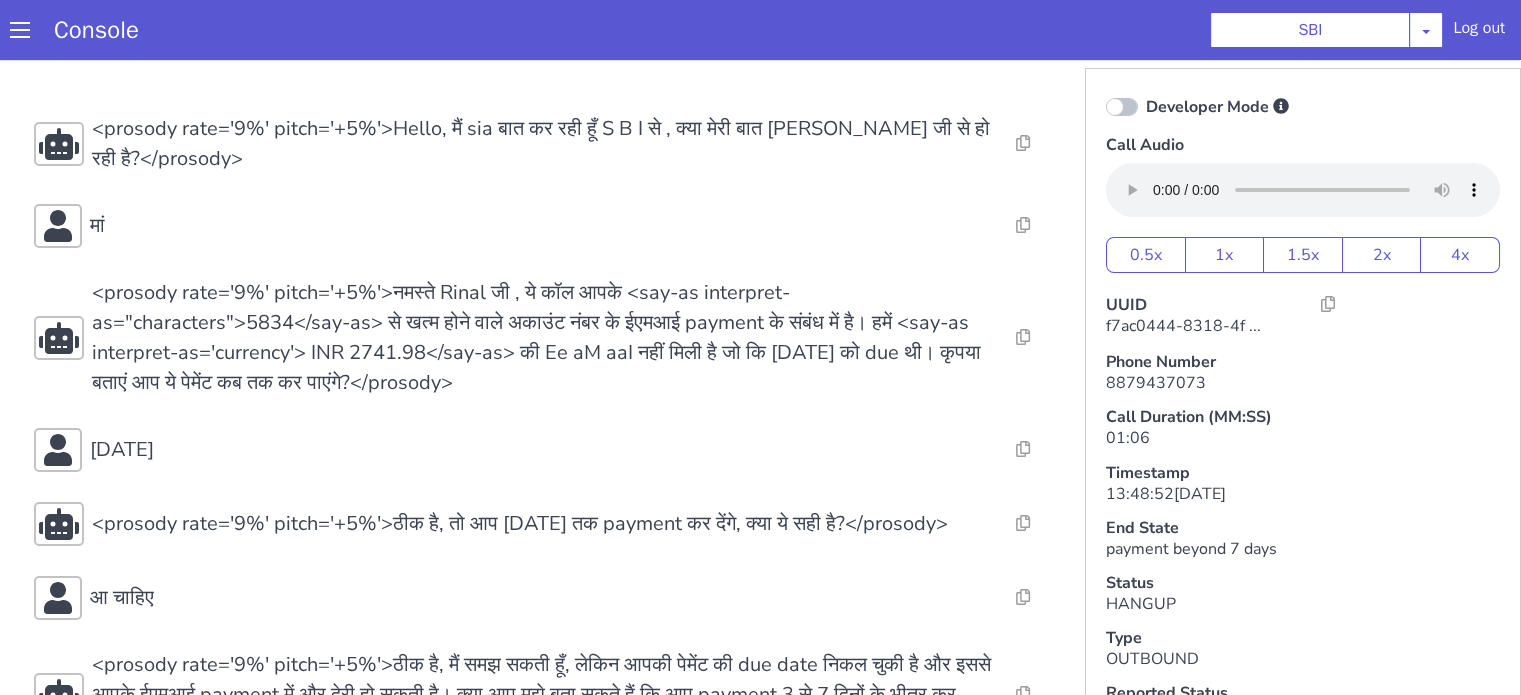 click on "Console SBI AO Smith Airtel DTH Pilot Airtel POC Alice Blue NT Aliceblue American Finance - US Apollo Apollo 24*7 Application - Collections Auto NPS feedback Avaya Devconnect Axis Axis AMC Axis Outbound BAGIC BALIC BALIC Old 2 [PERSON_NAME] Autofinance [PERSON_NAME] Demo Barbeque Nation Buy Now Pay Later Cars24 Cashe Central Bank of [GEOGRAPHIC_DATA] [PERSON_NAME] Cholamandalam Finance Consumer Durables Coverfox Covid19 Helpline Credgenics CreditMate DPDzero DUMMY Data collection Demo - Collections Dish TV ERCM Emeritus Eureka Forbes - LQ FFAM360 - US Familiarity Farming_Axis Finaccel Flipkart Flow Templates Fusion Microfinance Giorgos_TestBot Great Learning Grievance Bot HDB Finance HDFC HDFC Ergo HDFC Freedom CC HDFC Life Demo HDFC Securities Hathway Internet Hathway V2 Home Credit IBM IBM Banking Demo ICICI ICICI Bank Outbound ICICI [DEMOGRAPHIC_DATA] Persistency ICICI Prudential ICICI securities ICICI_lombard IDFC First Bank IFFCO Tokio Insurance Iffco [GEOGRAPHIC_DATA] [GEOGRAPHIC_DATA] Indigo IndusInd - Settlement IndusInd CC Insurance Jarvis" at bounding box center (760, 30) 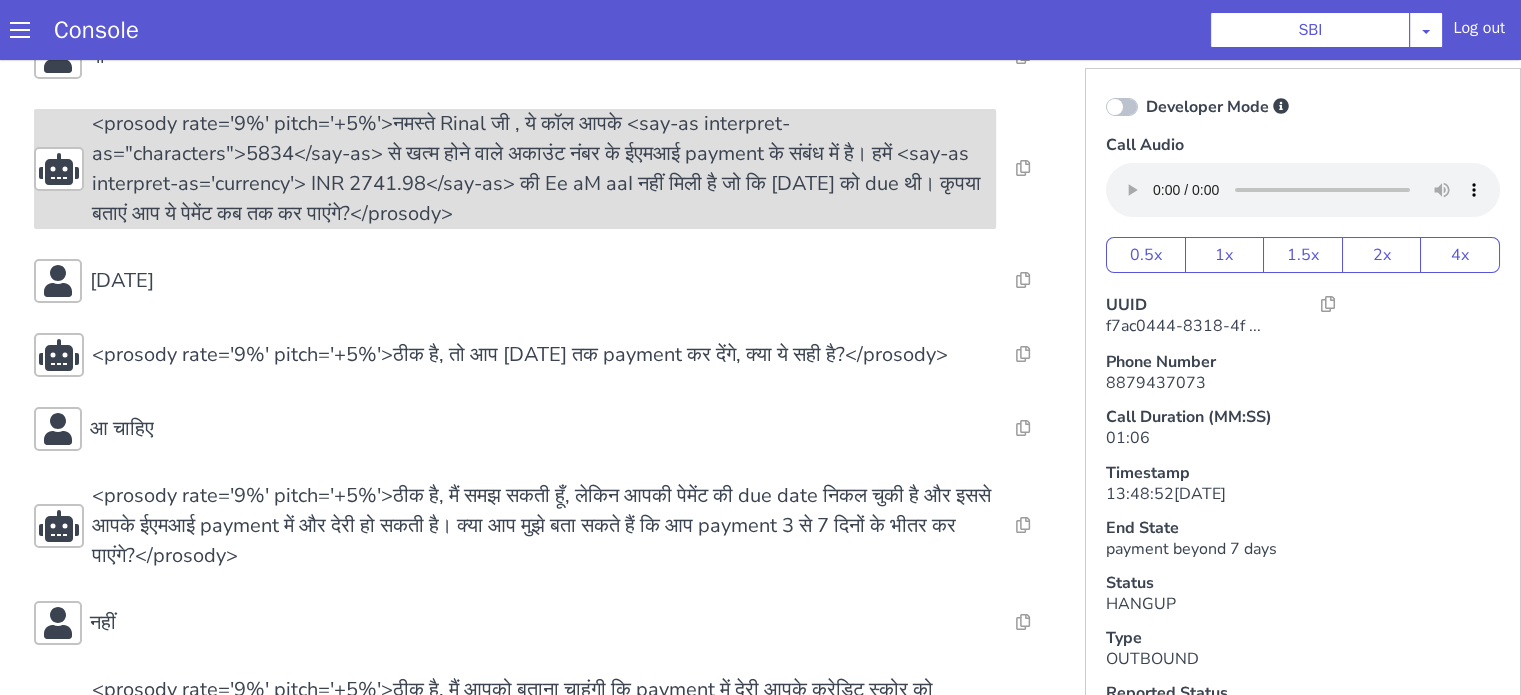 scroll, scrollTop: 289, scrollLeft: 0, axis: vertical 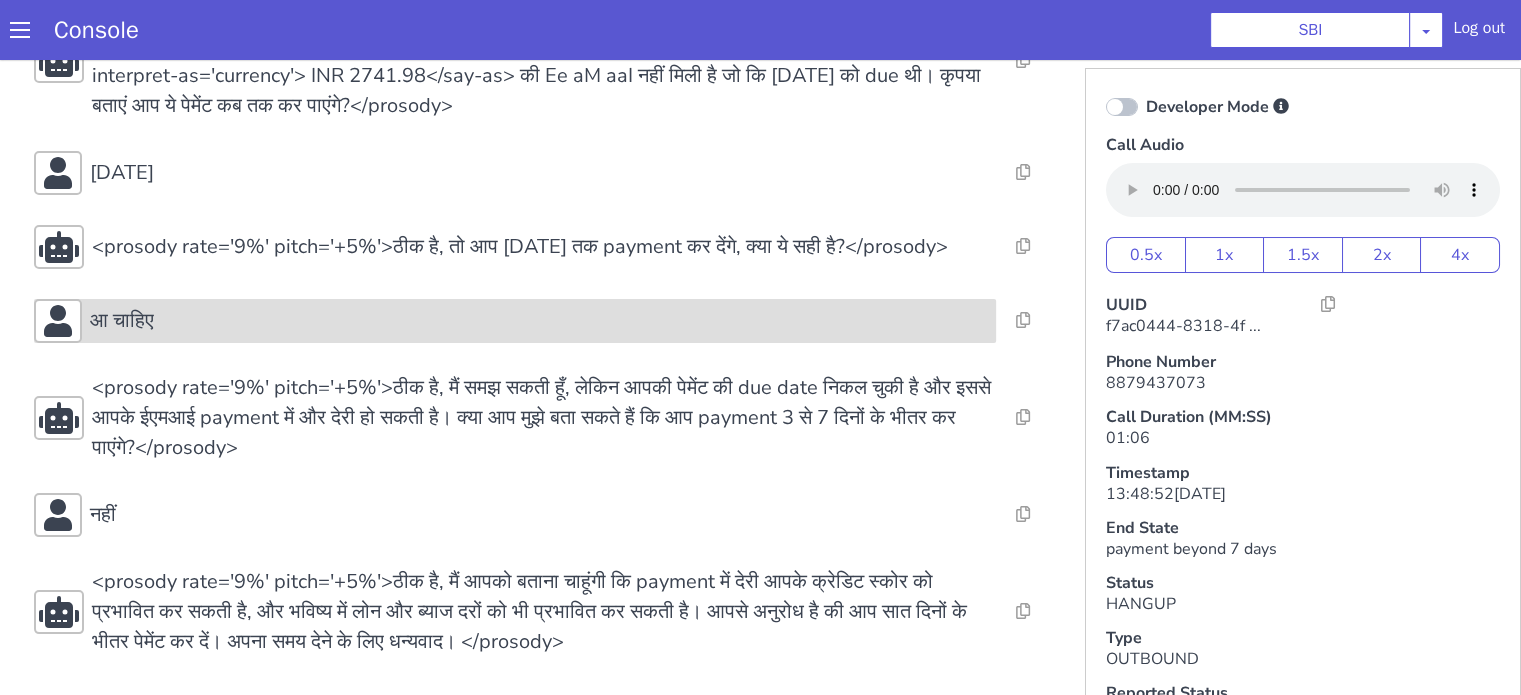 click on "आ चाहिए" at bounding box center (515, 321) 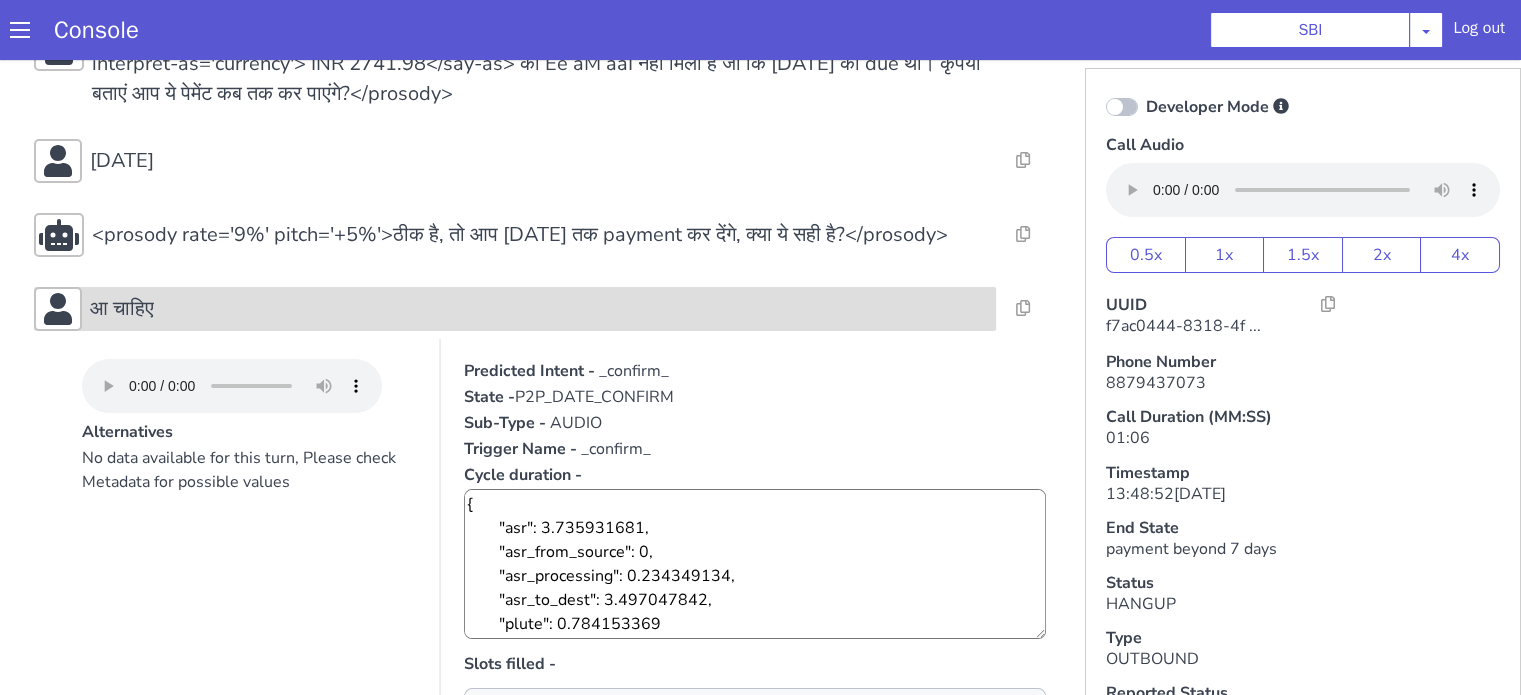 click on "आ चाहिए" at bounding box center [515, 309] 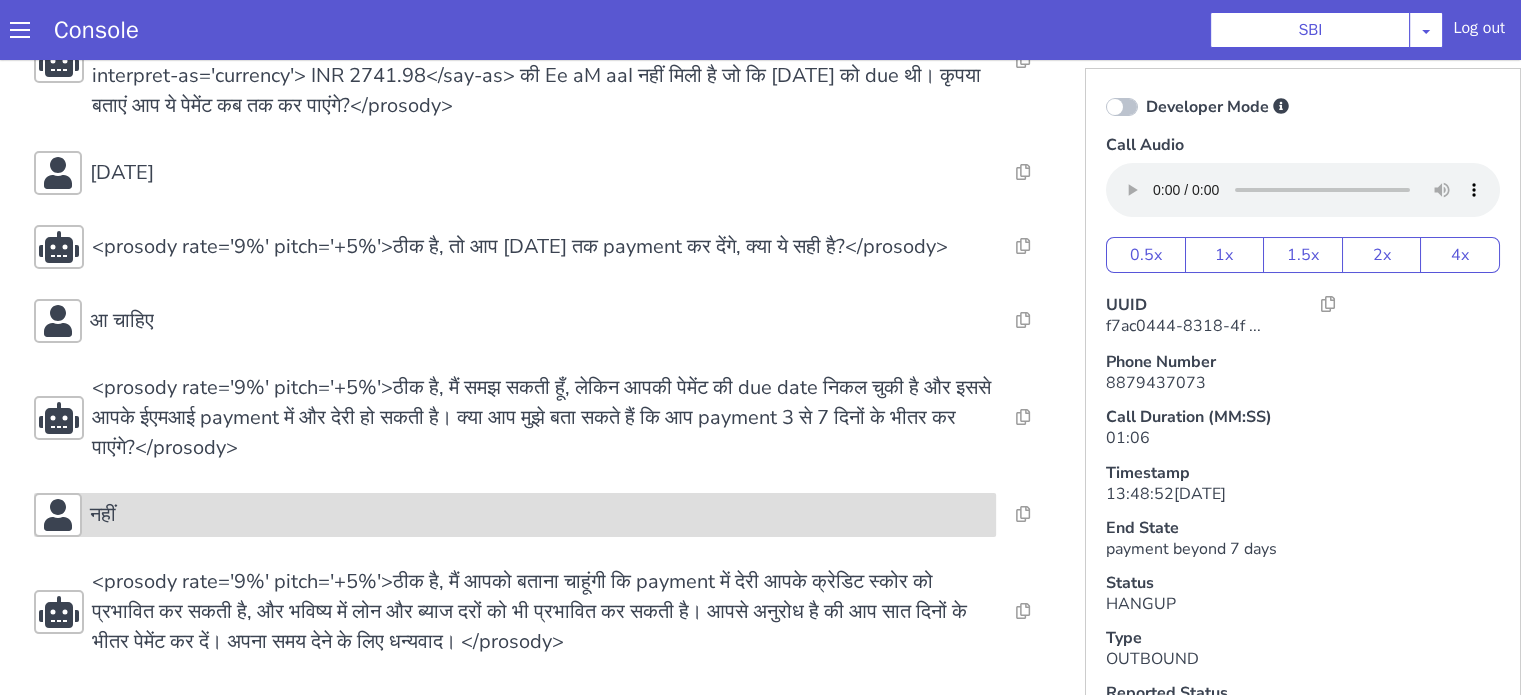 click on "नहीं" at bounding box center (539, 515) 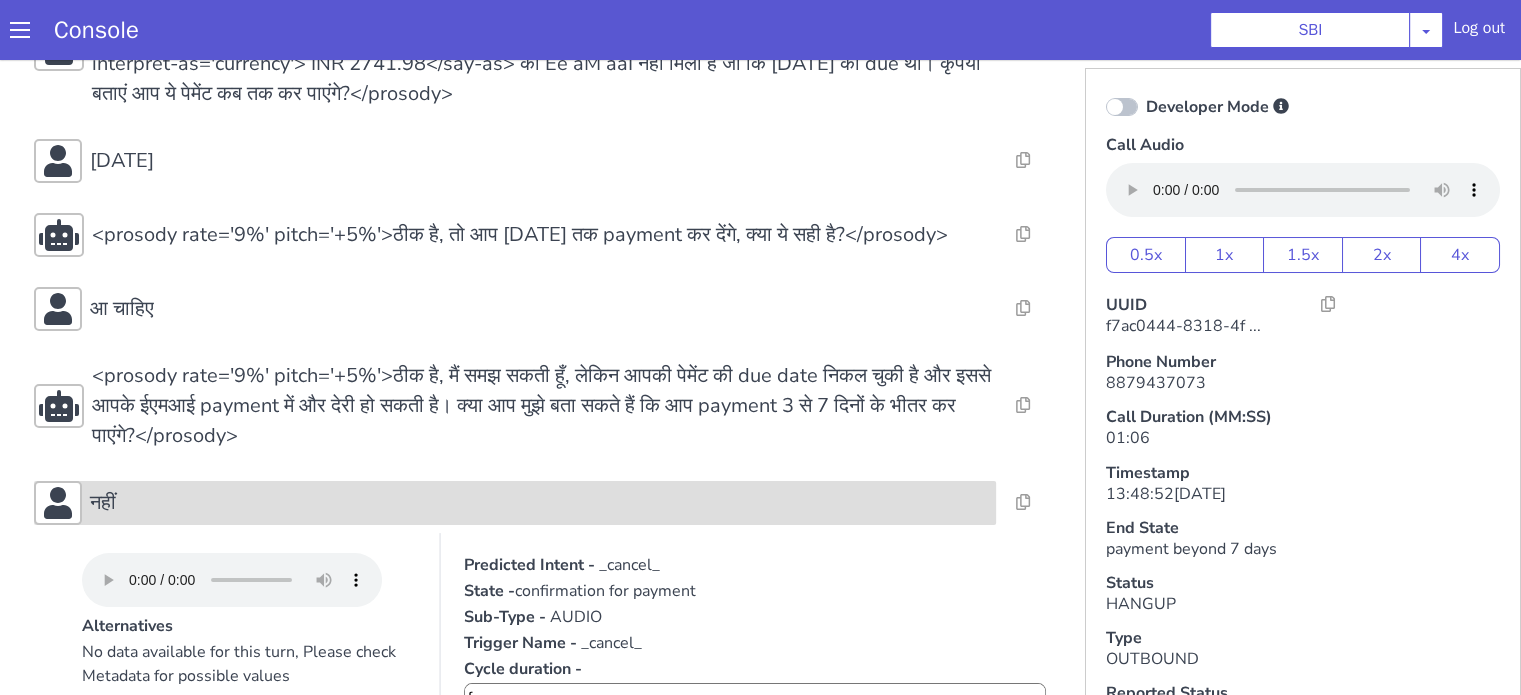 click on "नहीं" at bounding box center (539, 503) 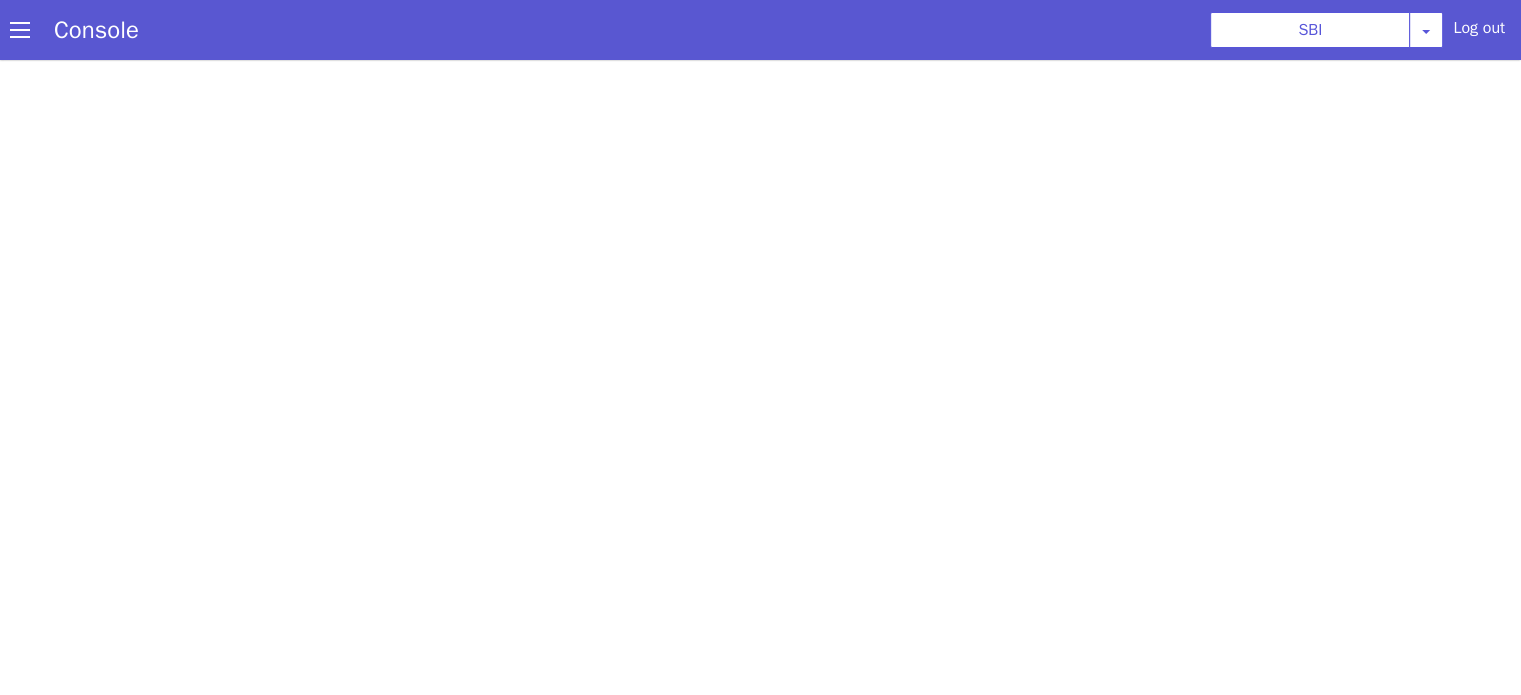 scroll, scrollTop: 0, scrollLeft: 0, axis: both 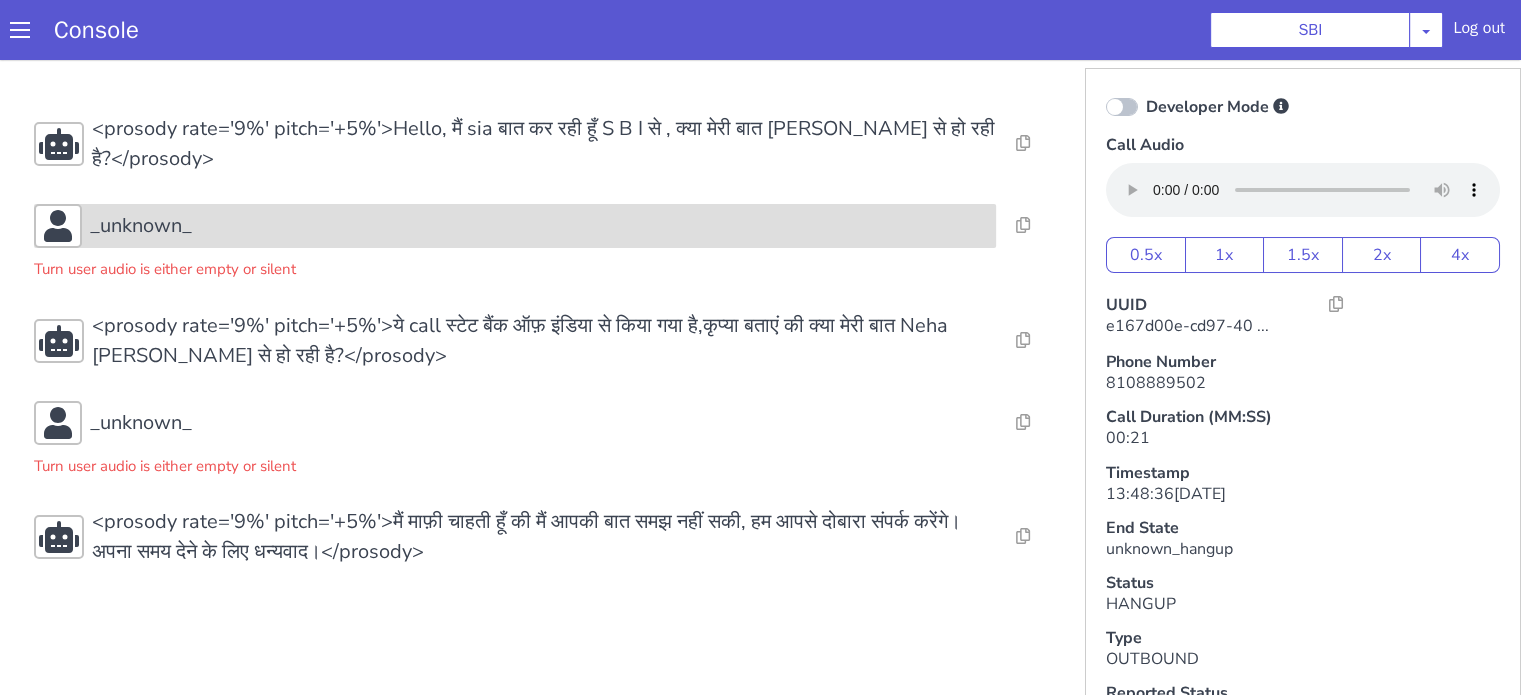 click on "_unknown_" at bounding box center (539, 226) 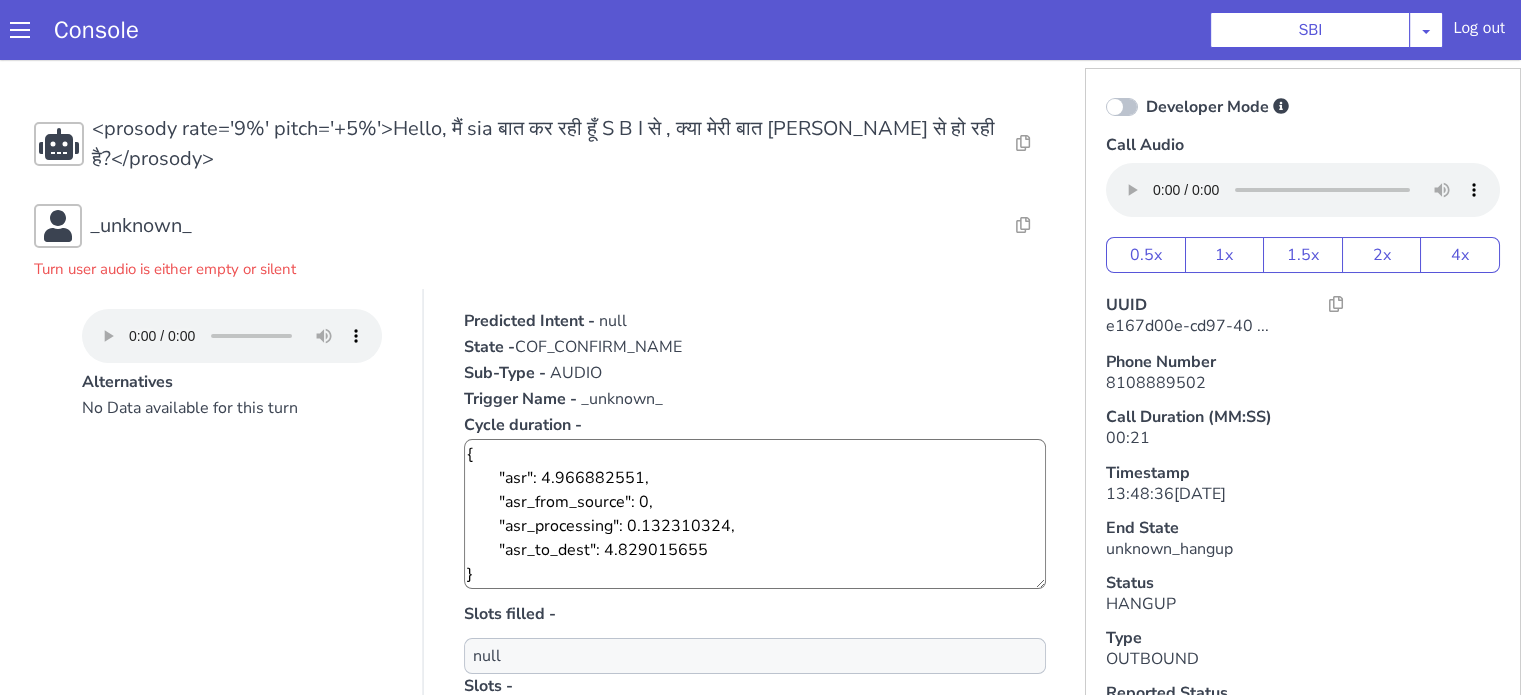 click on "Alternatives No Data available for this turn" at bounding box center [212, 542] 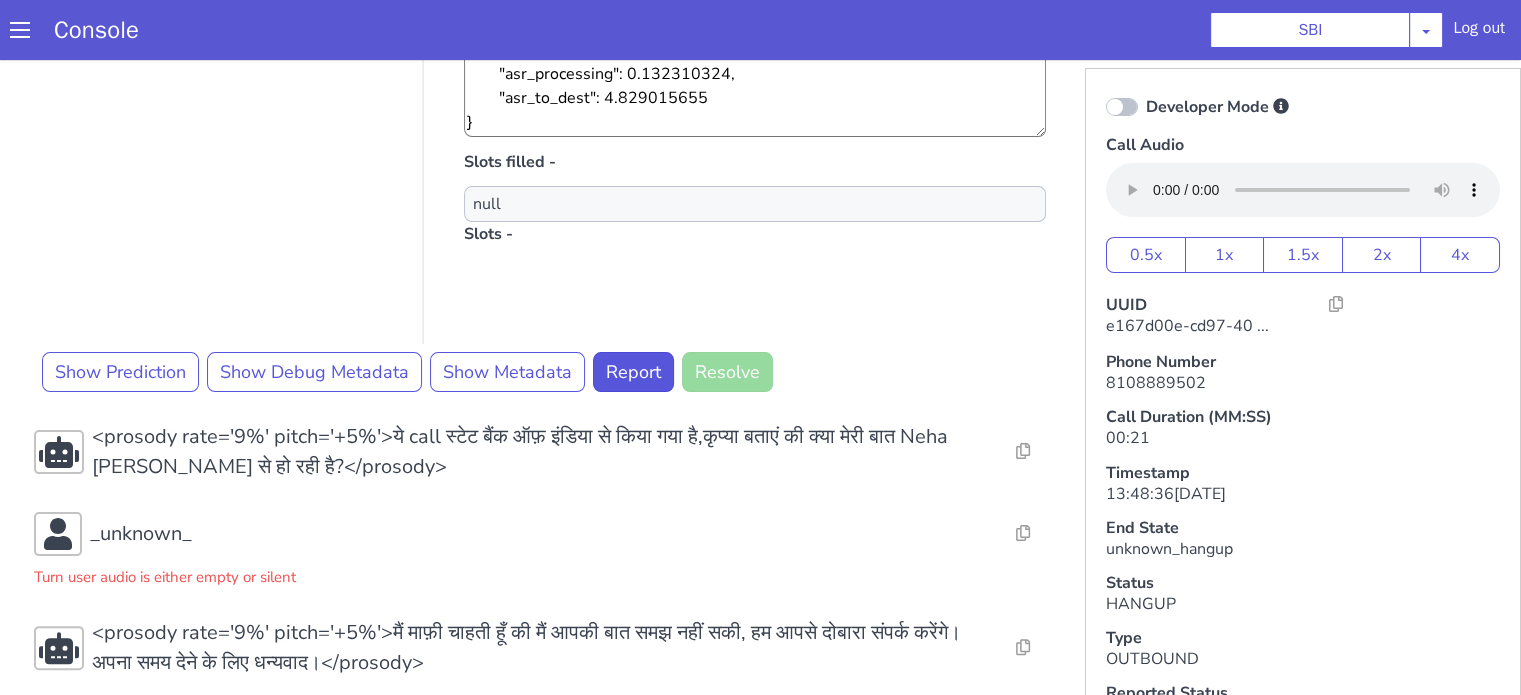 scroll, scrollTop: 71, scrollLeft: 0, axis: vertical 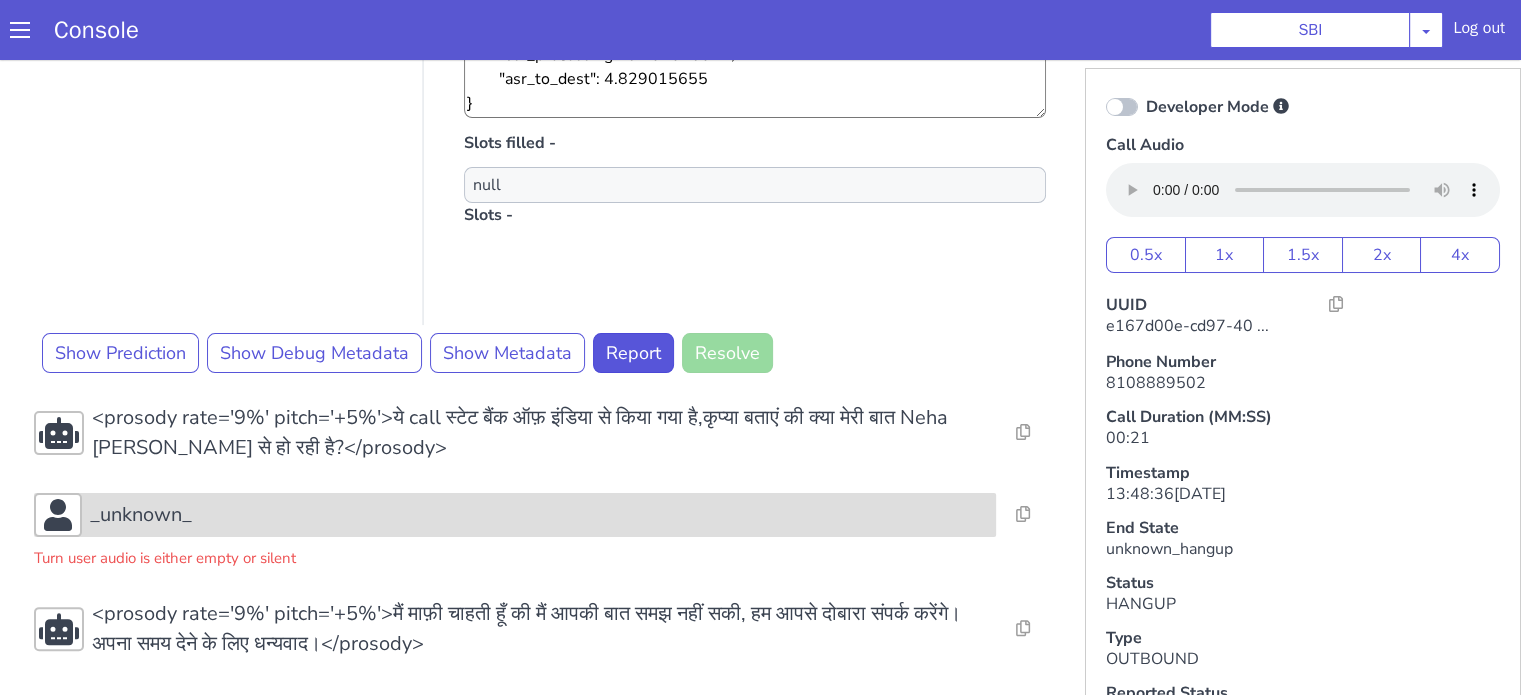 click on "_unknown_" at bounding box center [515, 515] 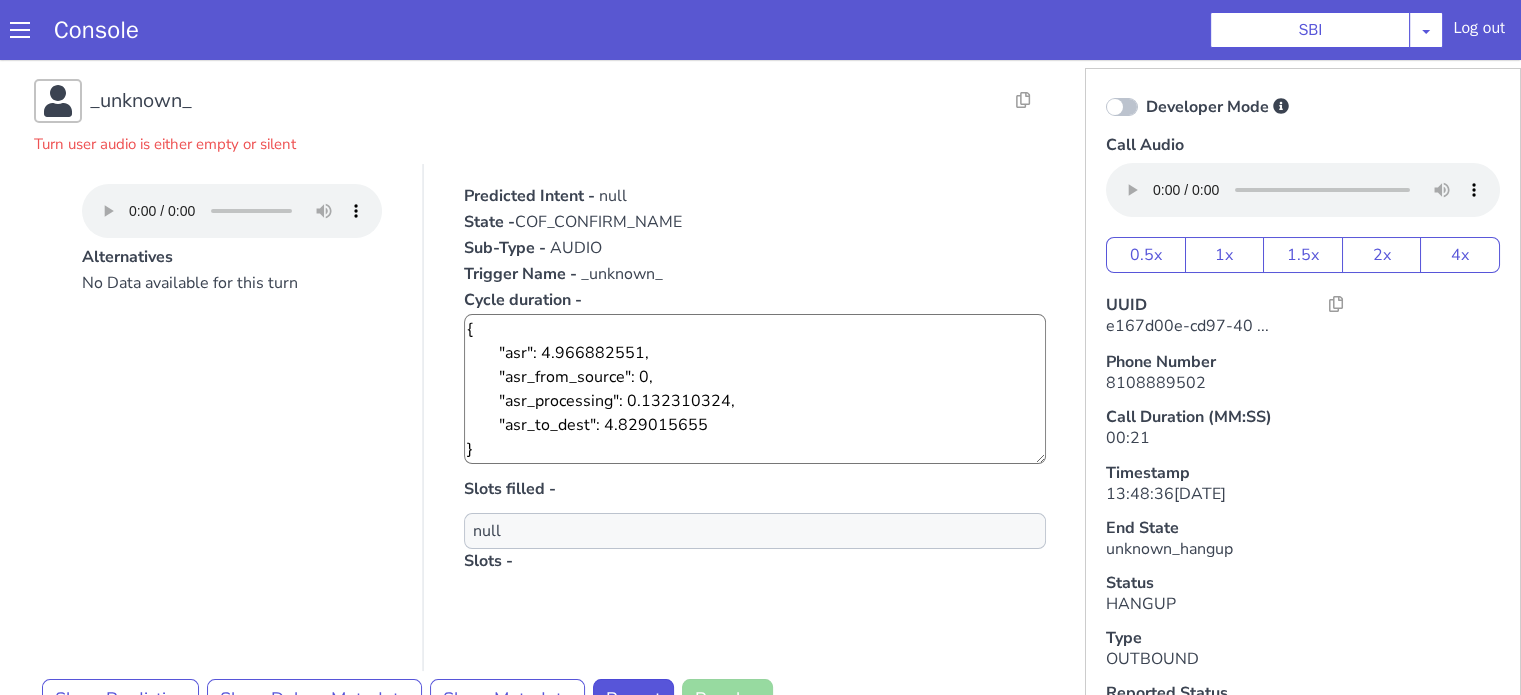 scroll, scrollTop: 0, scrollLeft: 0, axis: both 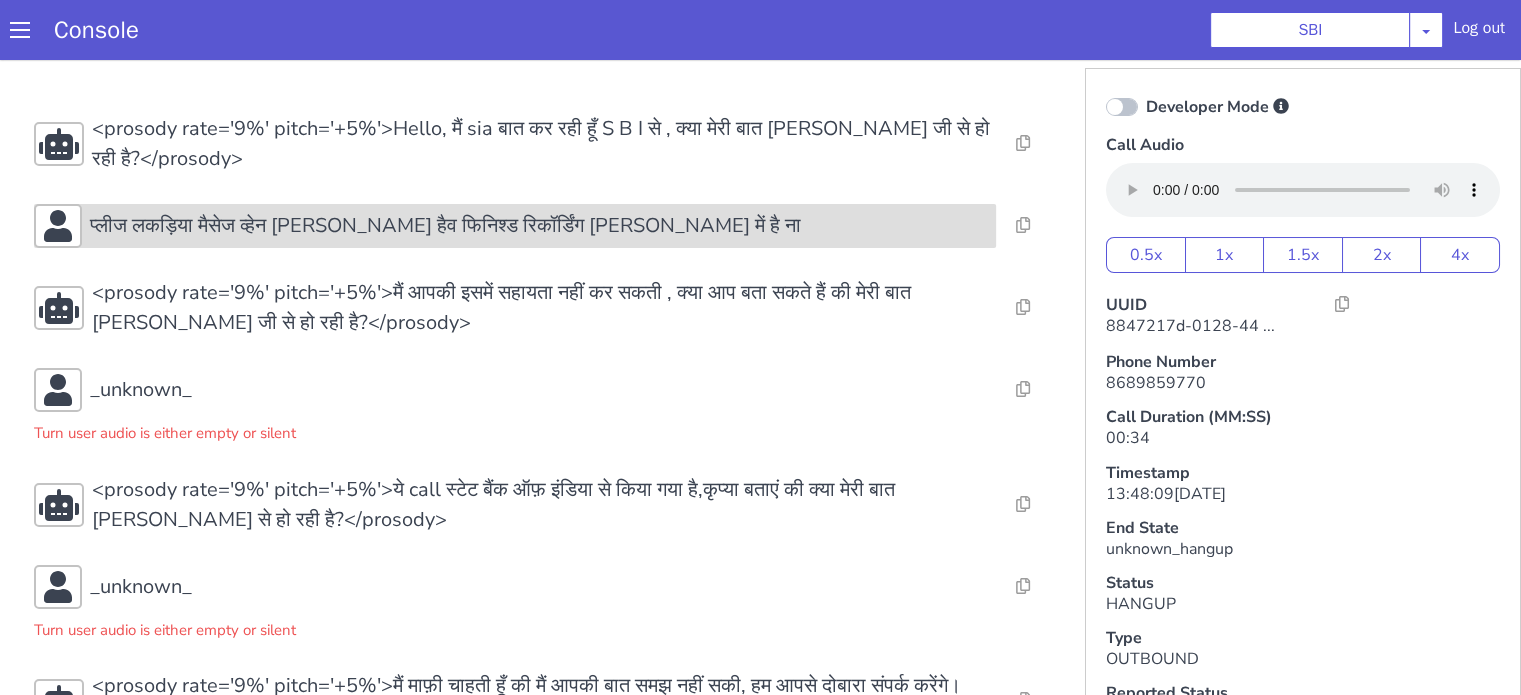 click on "प्लीज लकड़िया मैसेज व्हेन [PERSON_NAME] हैव फिनिश्ड रिकॉर्डिंग [PERSON_NAME] में है ना" at bounding box center [445, 226] 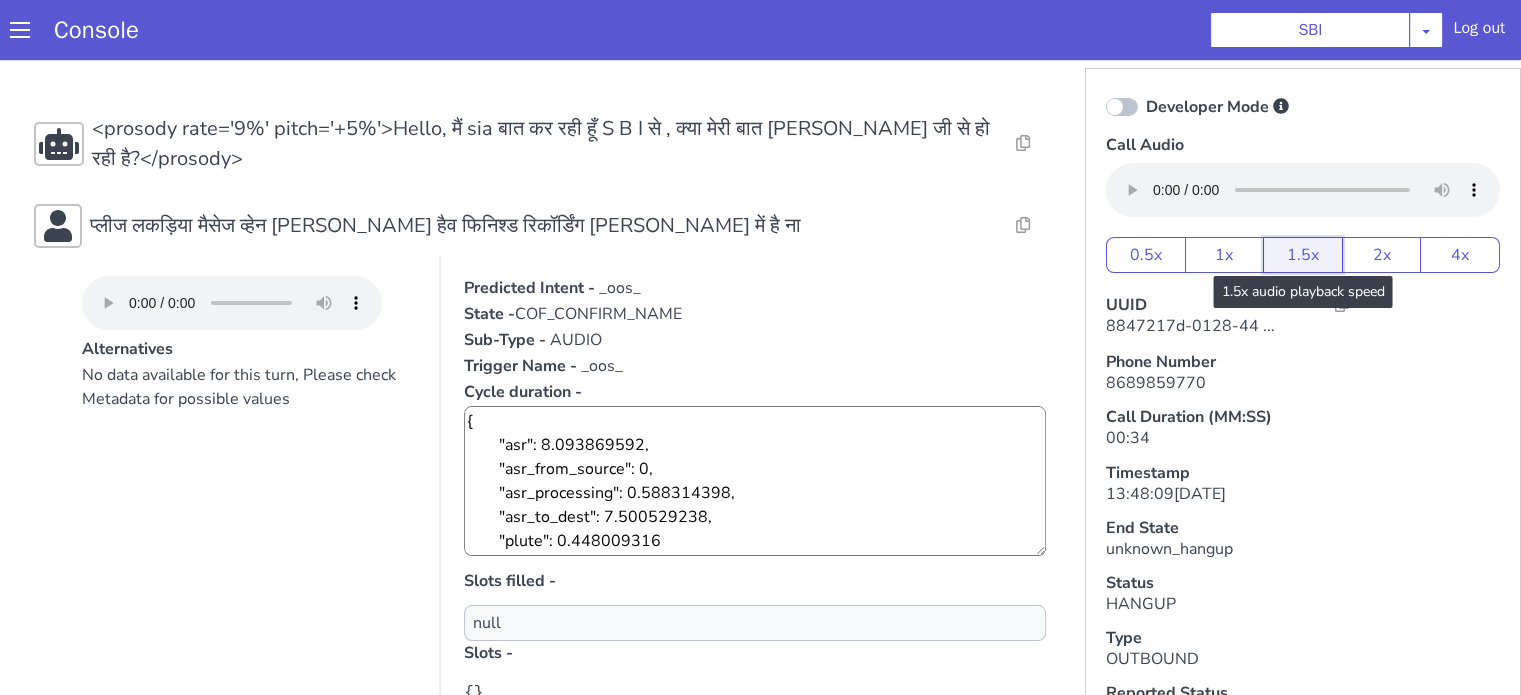 click on "1.5x" at bounding box center [1303, 255] 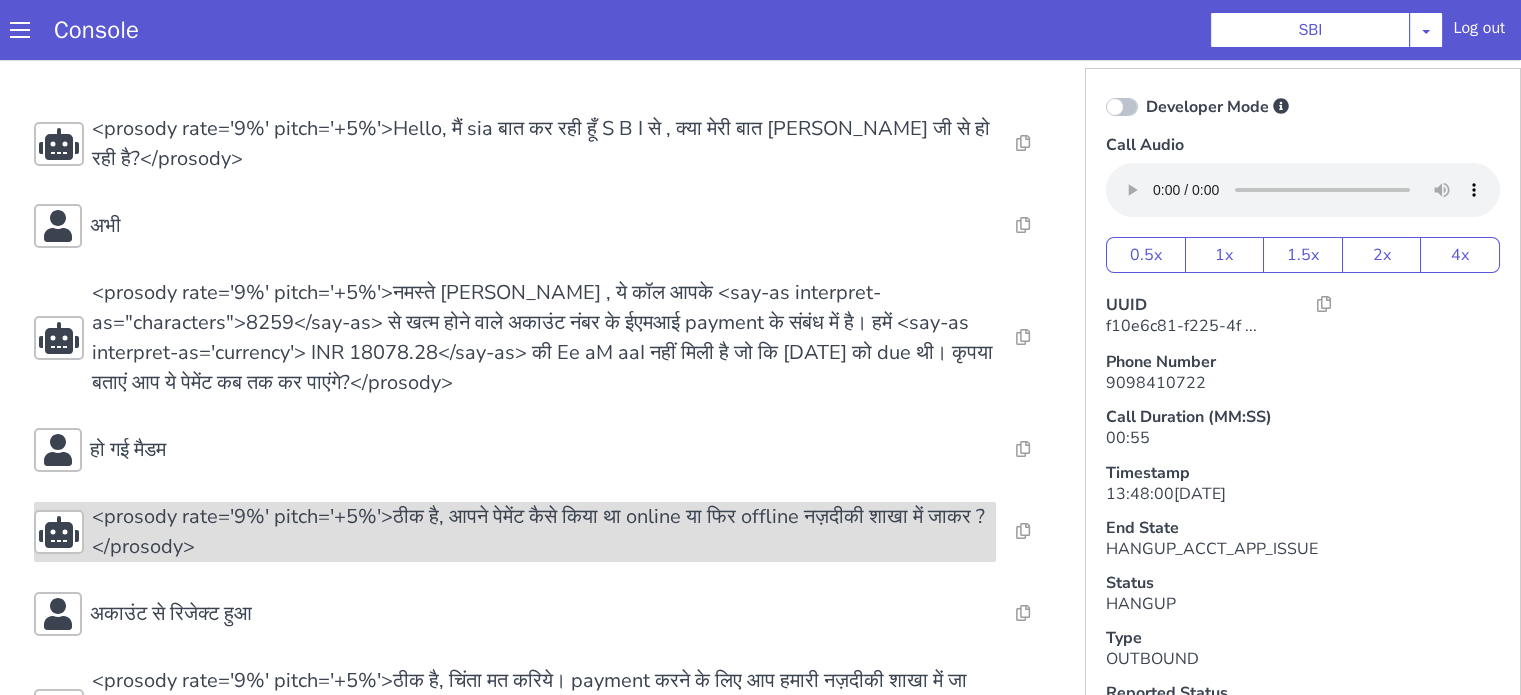 scroll, scrollTop: 126, scrollLeft: 0, axis: vertical 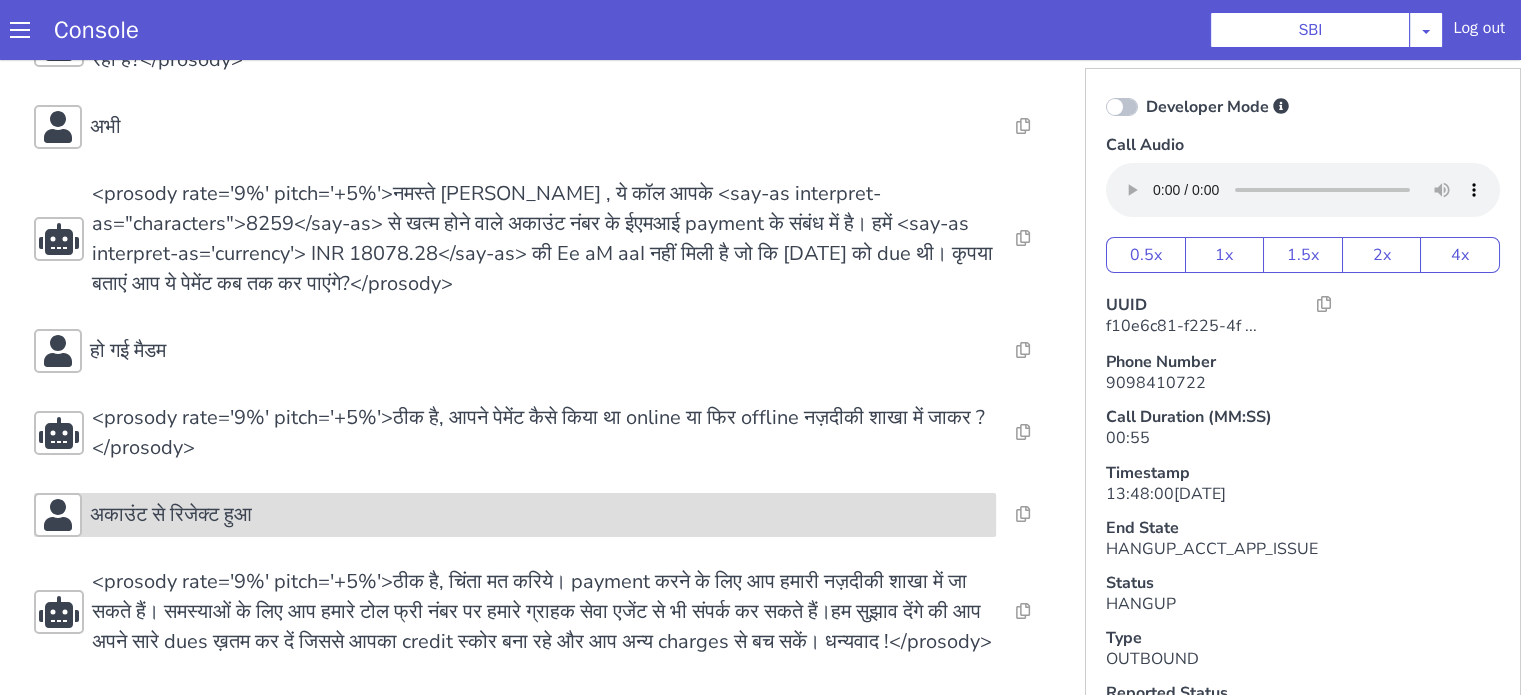 click on "अकाउंट से रिजेक्ट हुआ" at bounding box center (171, 515) 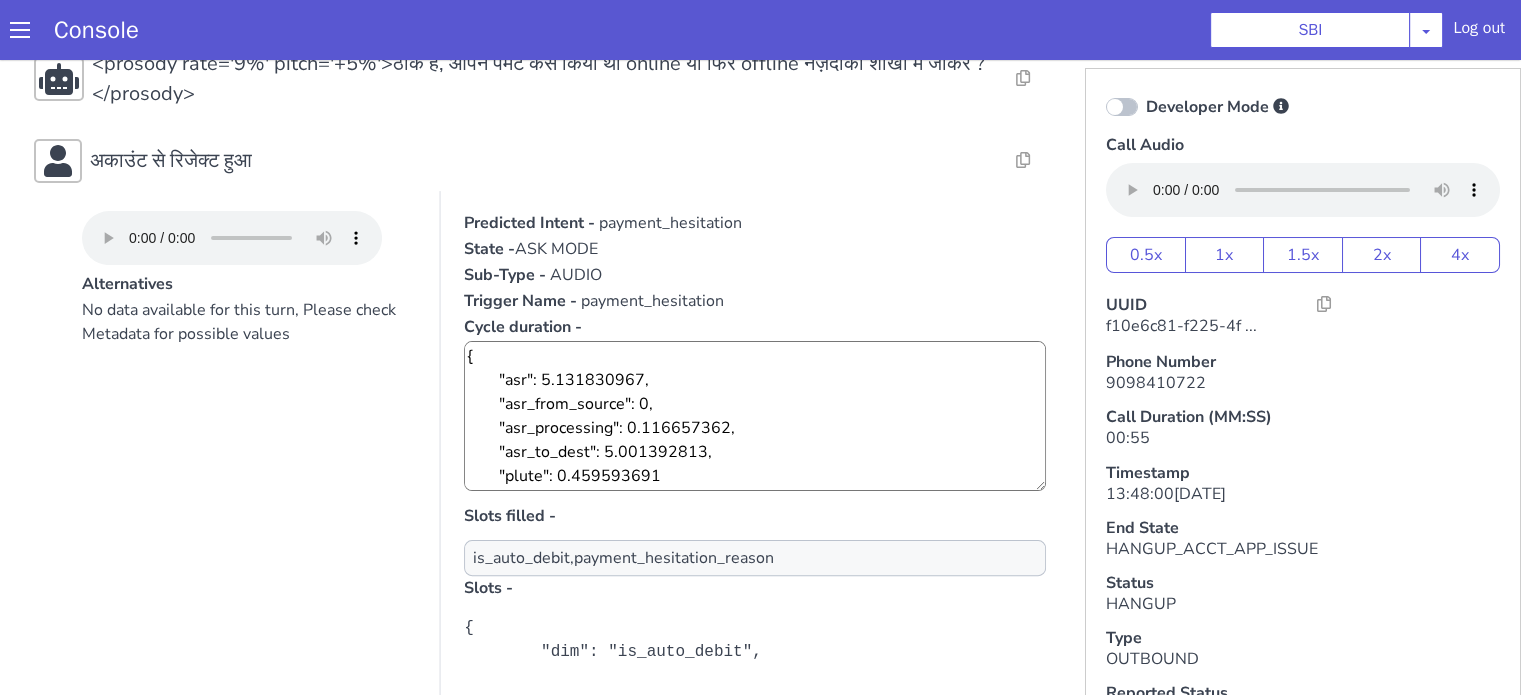 scroll, scrollTop: 289, scrollLeft: 0, axis: vertical 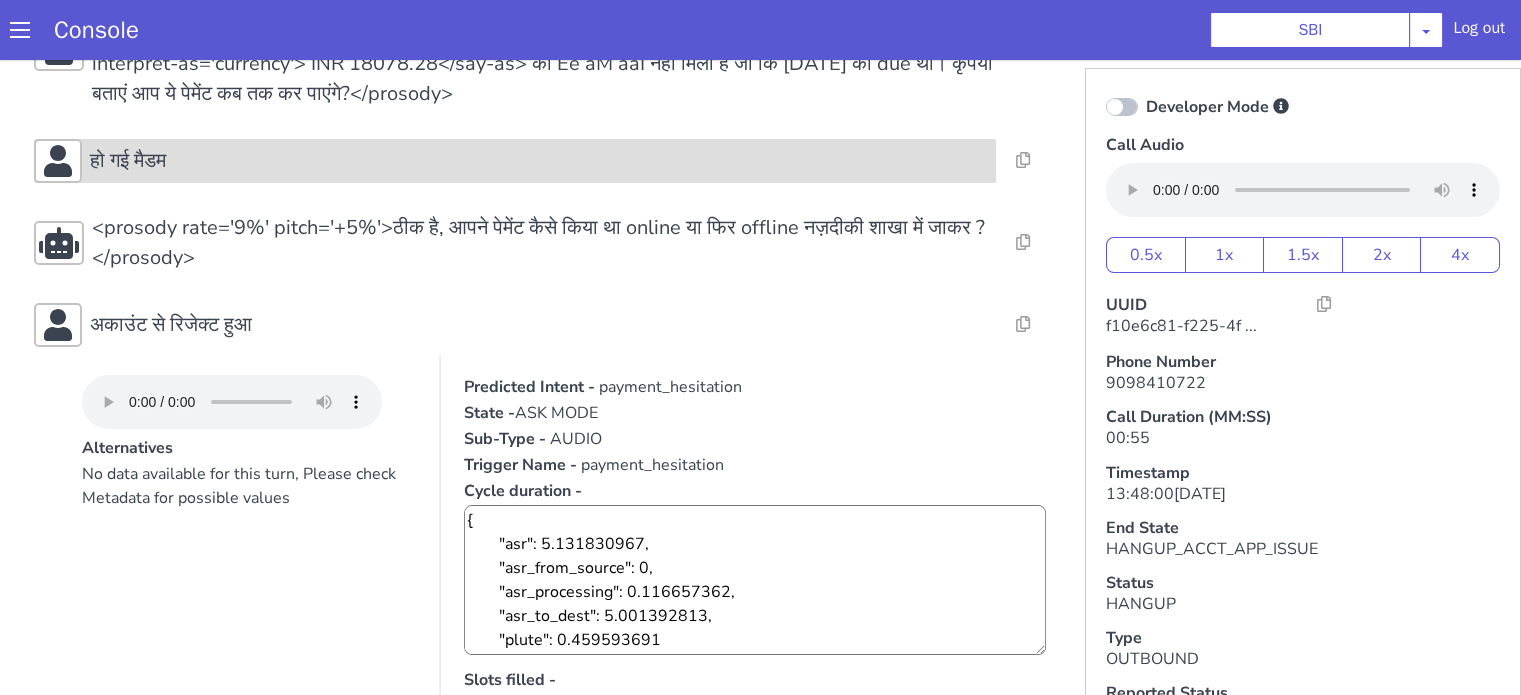 drag, startPoint x: 361, startPoint y: 149, endPoint x: 297, endPoint y: 178, distance: 70.26379 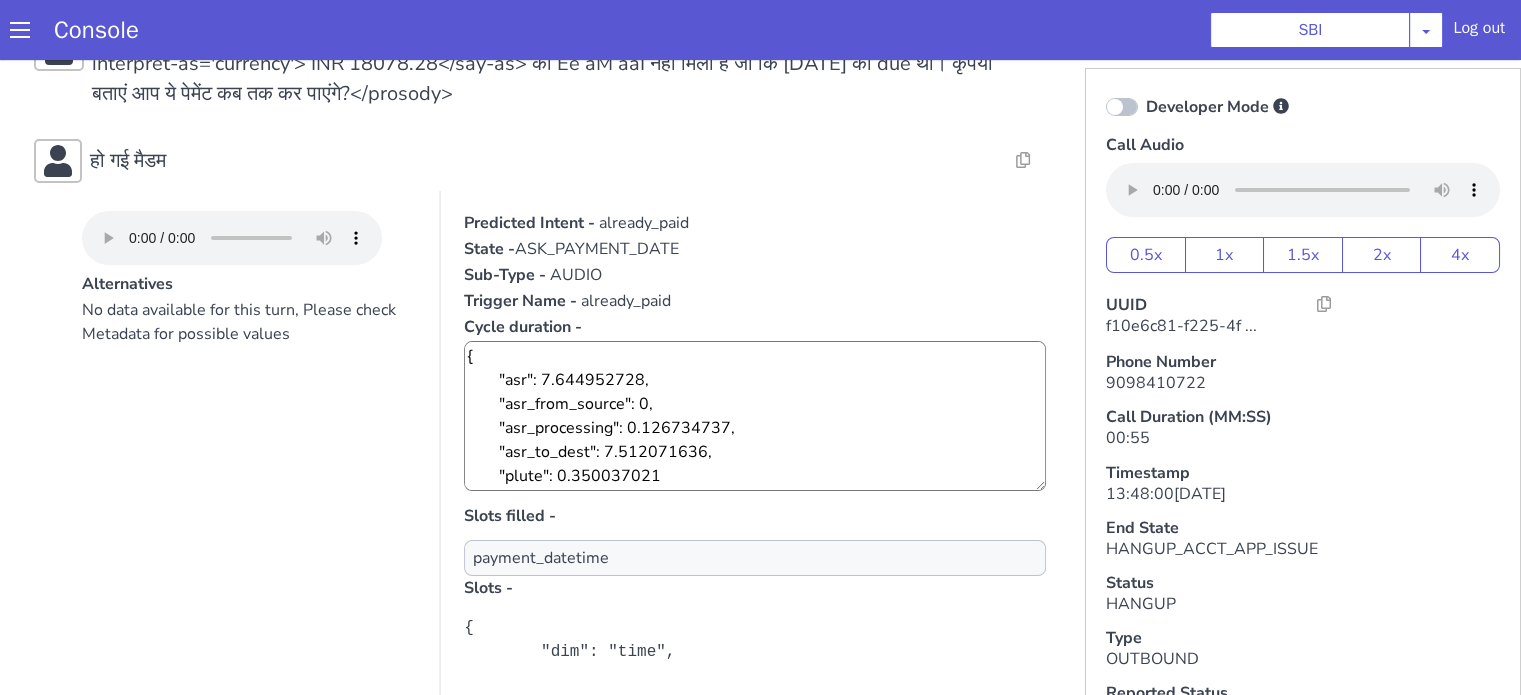 scroll, scrollTop: 24, scrollLeft: 0, axis: vertical 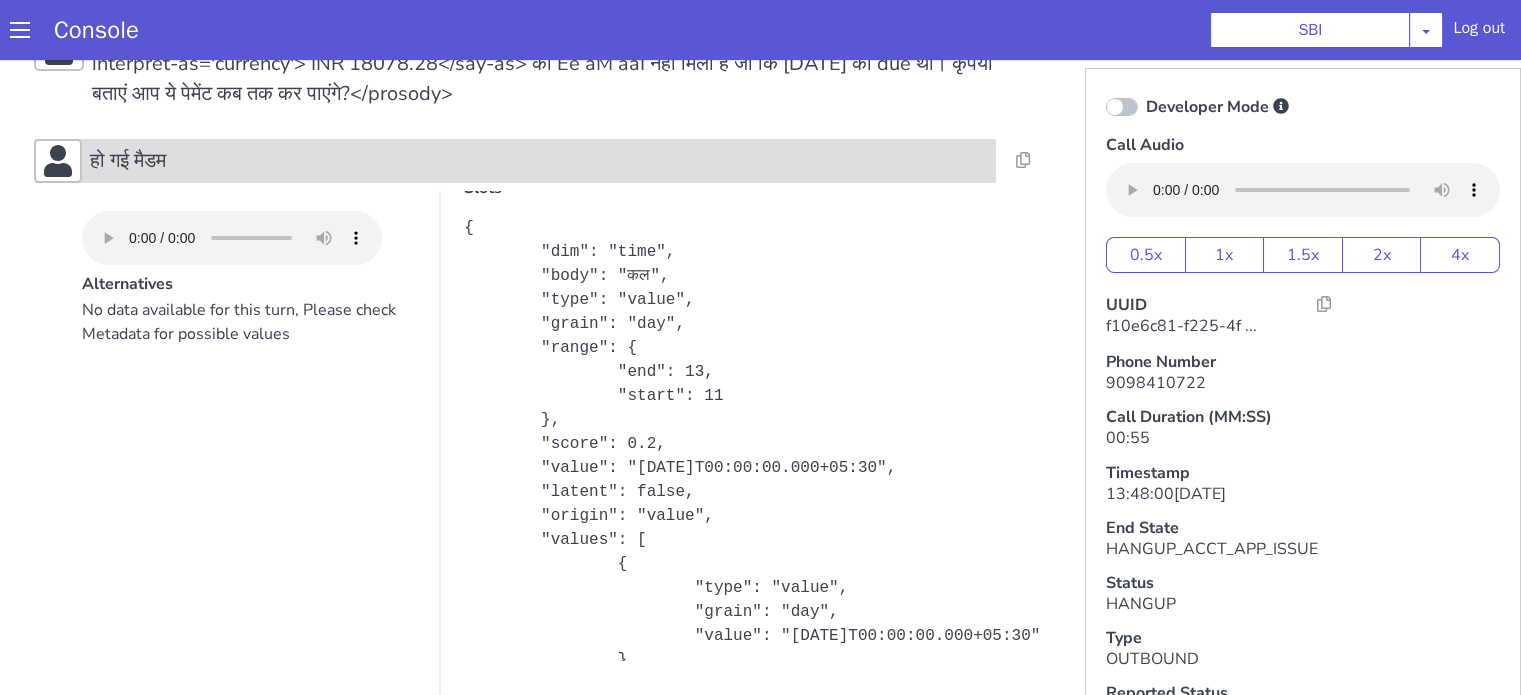 click on "हो गई मैडम" at bounding box center [539, 161] 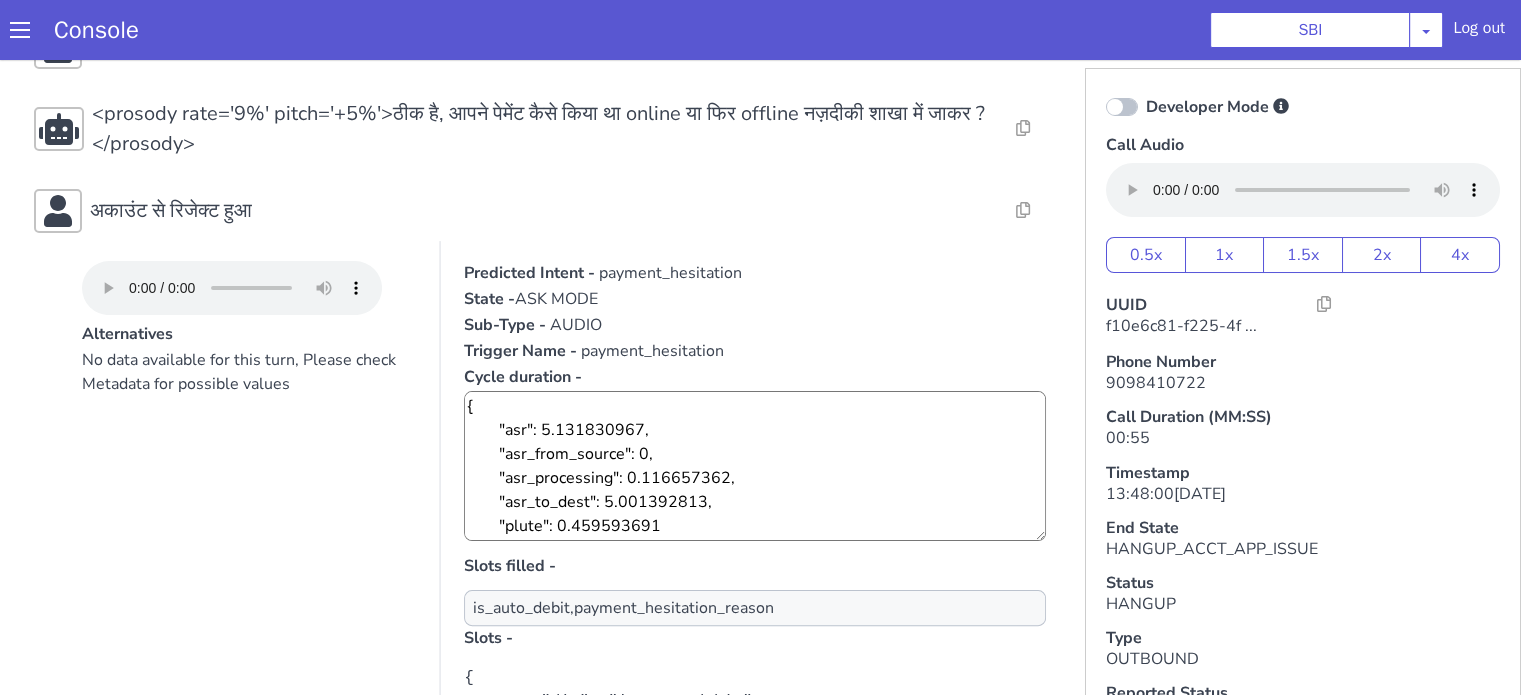 scroll, scrollTop: 489, scrollLeft: 0, axis: vertical 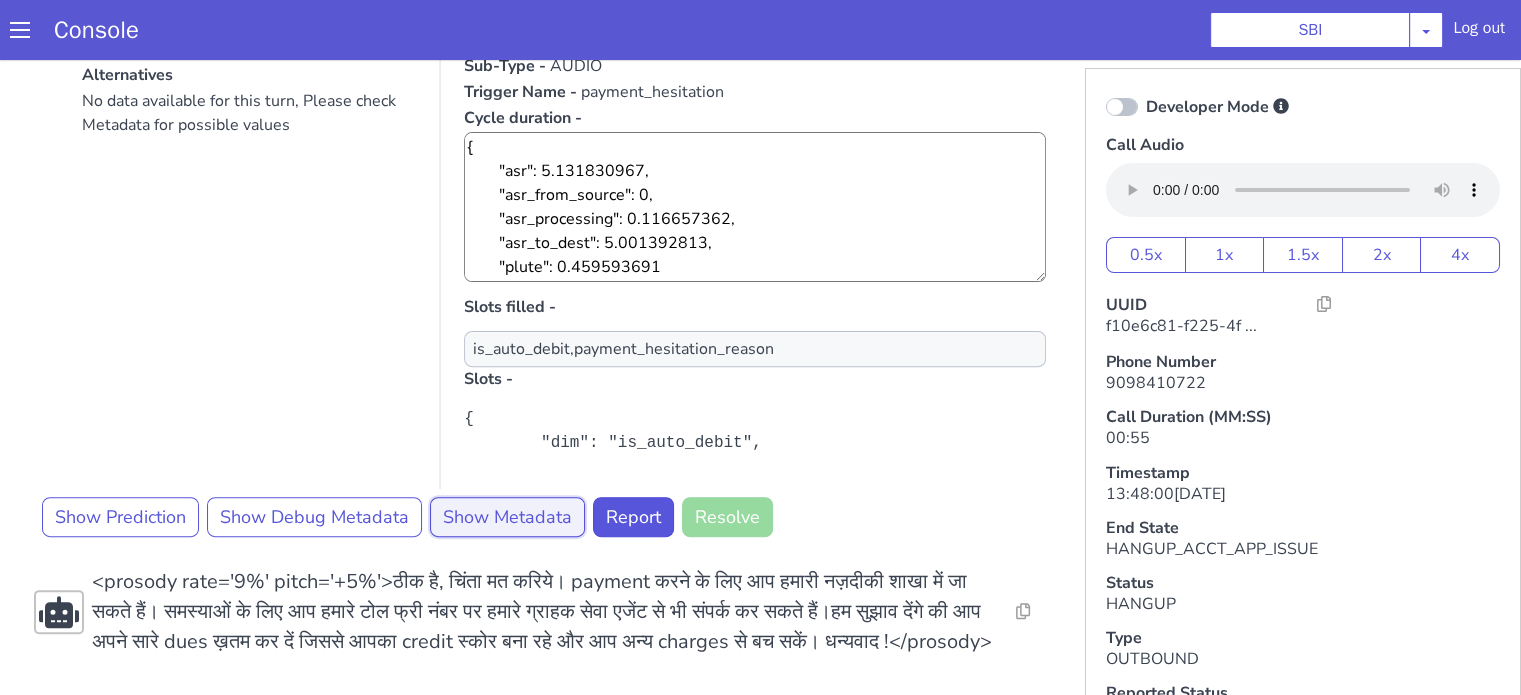 click on "Show Metadata" at bounding box center [507, 517] 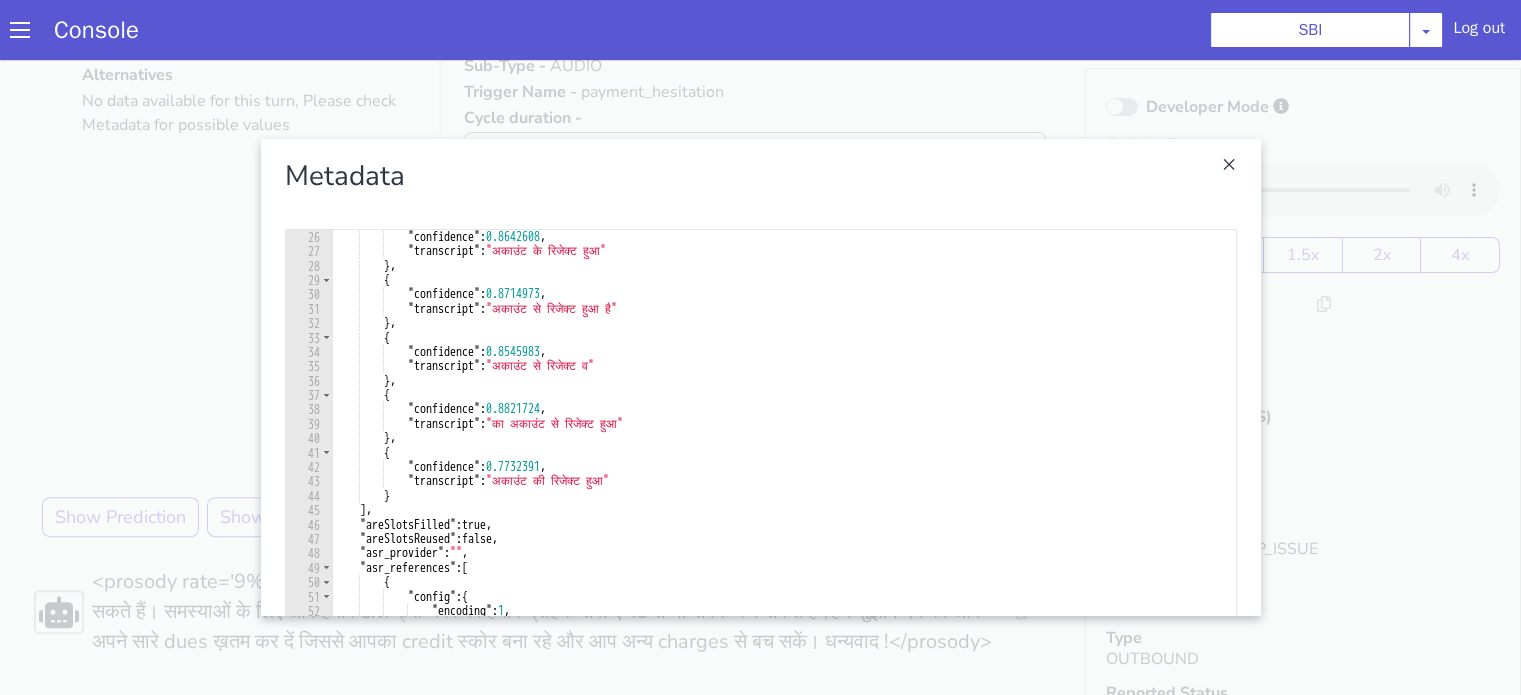 scroll, scrollTop: 360, scrollLeft: 0, axis: vertical 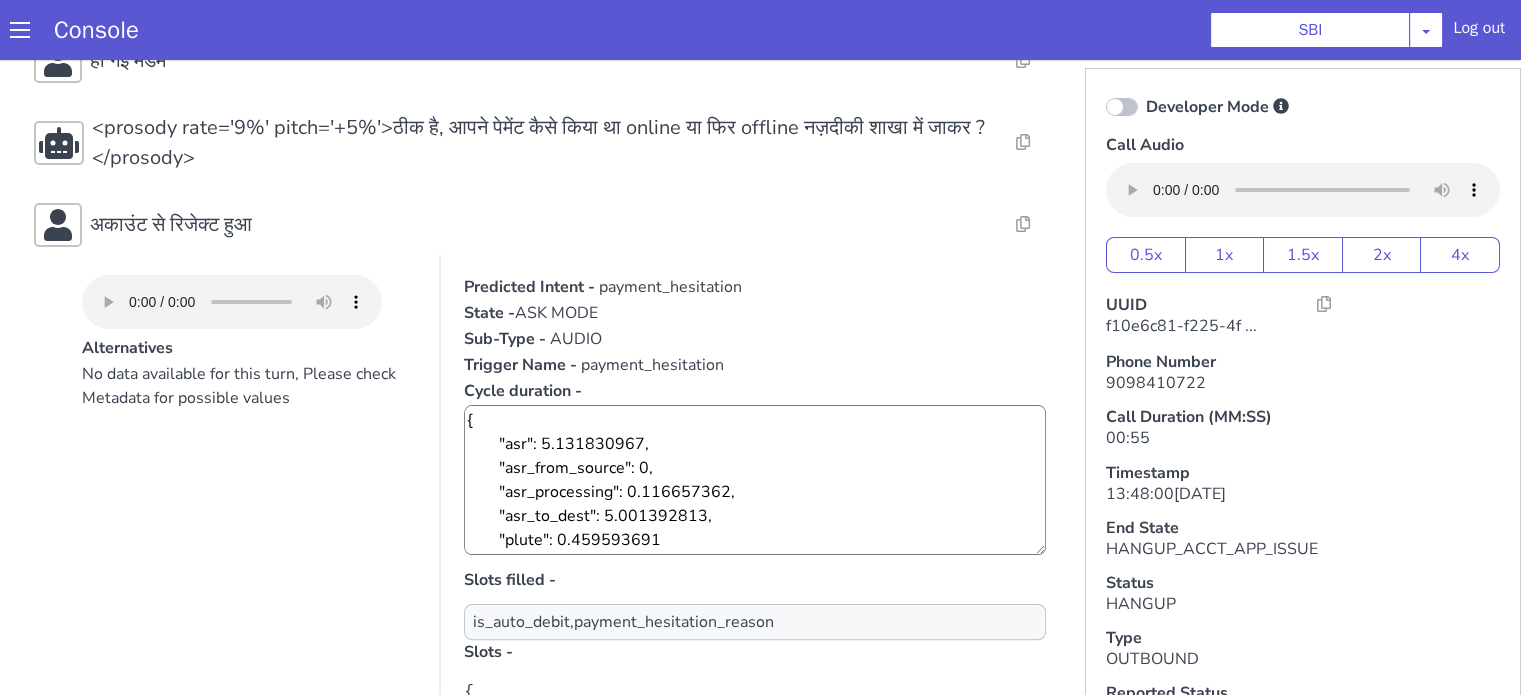 click on "No data available for this turn, Please check Metadata for possible values" at bounding box center [249, 386] 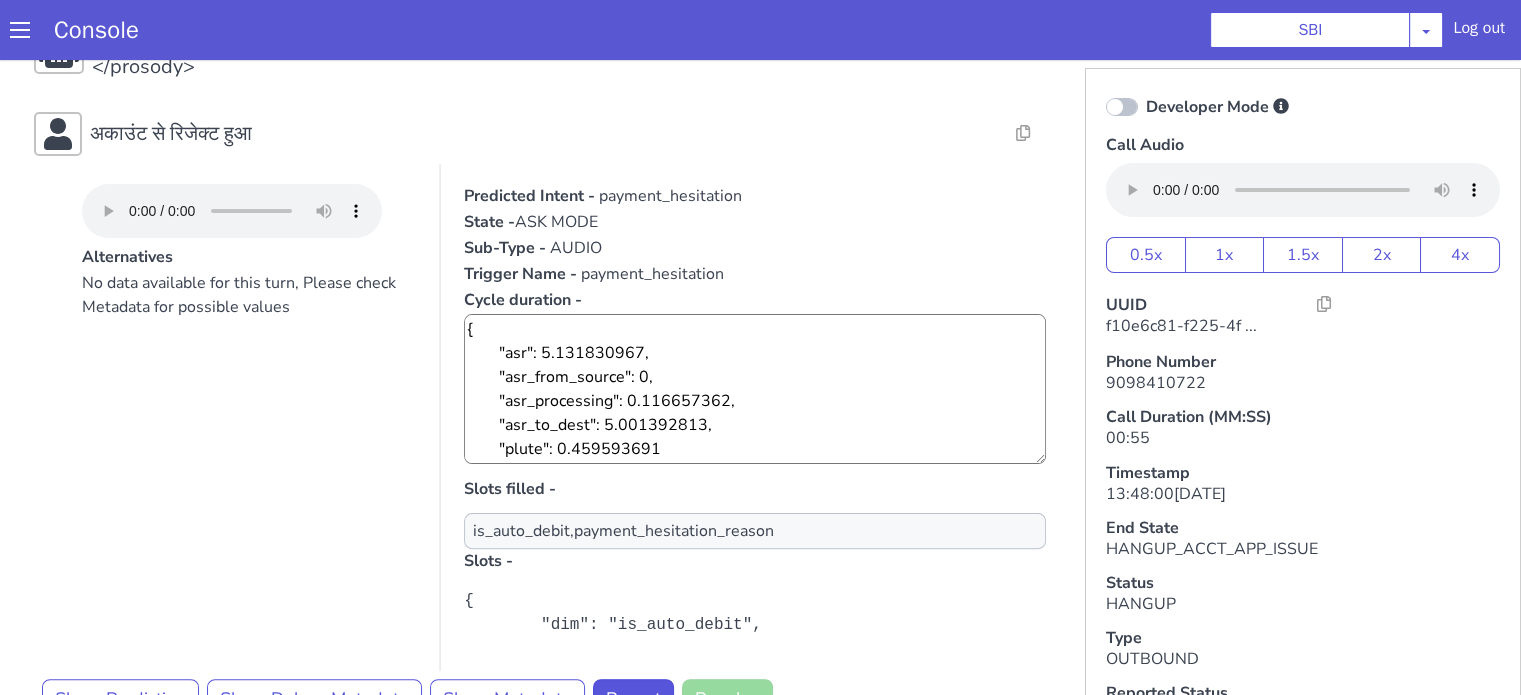 scroll, scrollTop: 589, scrollLeft: 0, axis: vertical 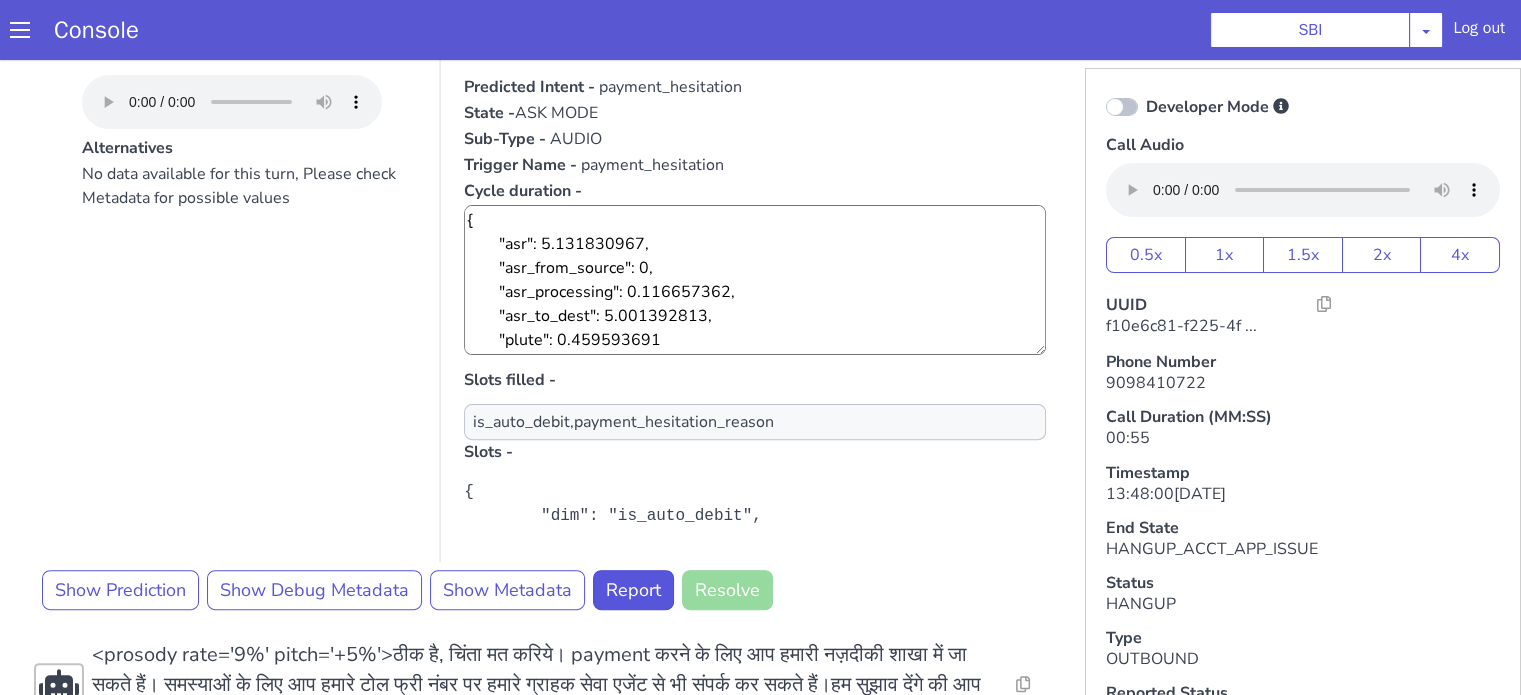 click on "Alternatives No data available for this turn, Please check Metadata for possible values Predicted Intent -   payment_hesitation State -  ASK MODE Sub-Type -   AUDIO Trigger Name -   payment_hesitation Cycle duration -  {
"asr": 5.131830967,
"asr_from_source": 0,
"asr_processing": 0.116657362,
"asr_to_dest": 5.001392813,
"plute": 0.459593691
} Slots filled - is_auto_debit,payment_hesitation_reason Slots -   {
"dim": "is_auto_debit",
"body": "अकाउंट",
"meta": {},
"type": "is_auto_debit",
"range": {
"end": 6,
"start": 0
},
"score": 0.9,
"value": "auto_debit",
"latent": false,
"values": [
{
"value": "auto_debit"
}
],
"parsers": [
"ListEntityPlugin"
],
"entity_type": "is_auto_debit",
"alternative_index": 0,
"alternative_indices": [
0,
1,
2,
4,
5,
6,
7,
8,
9
]
}" at bounding box center [544, 308] 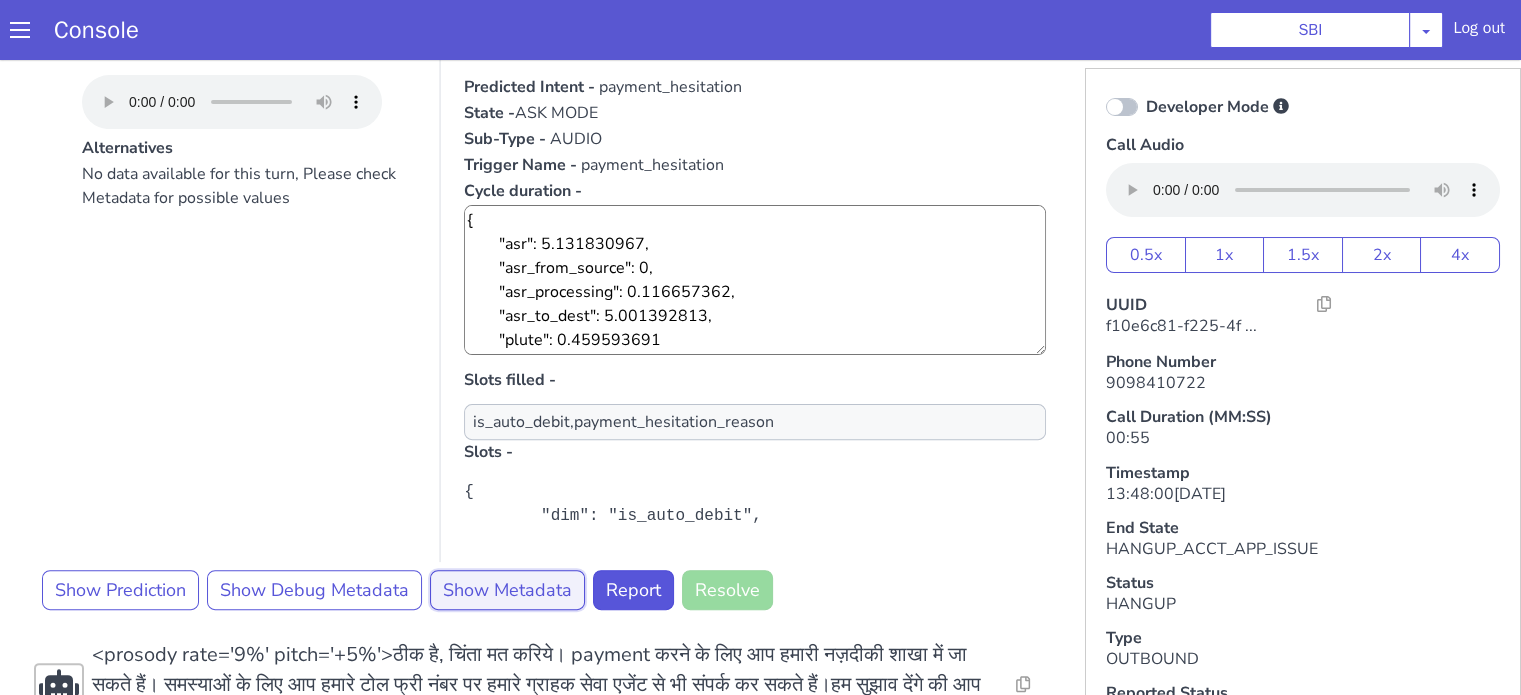 click on "Show Metadata" at bounding box center [507, 590] 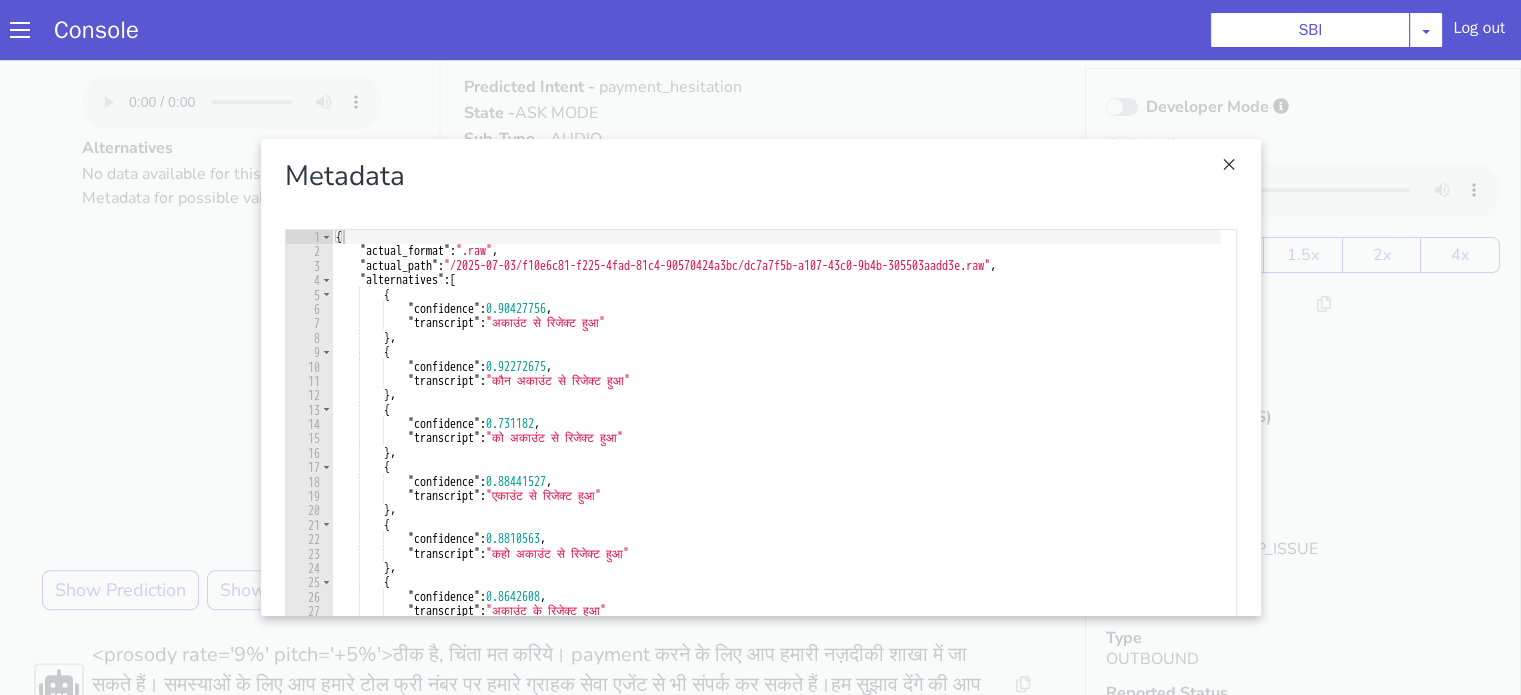 scroll, scrollTop: 0, scrollLeft: 0, axis: both 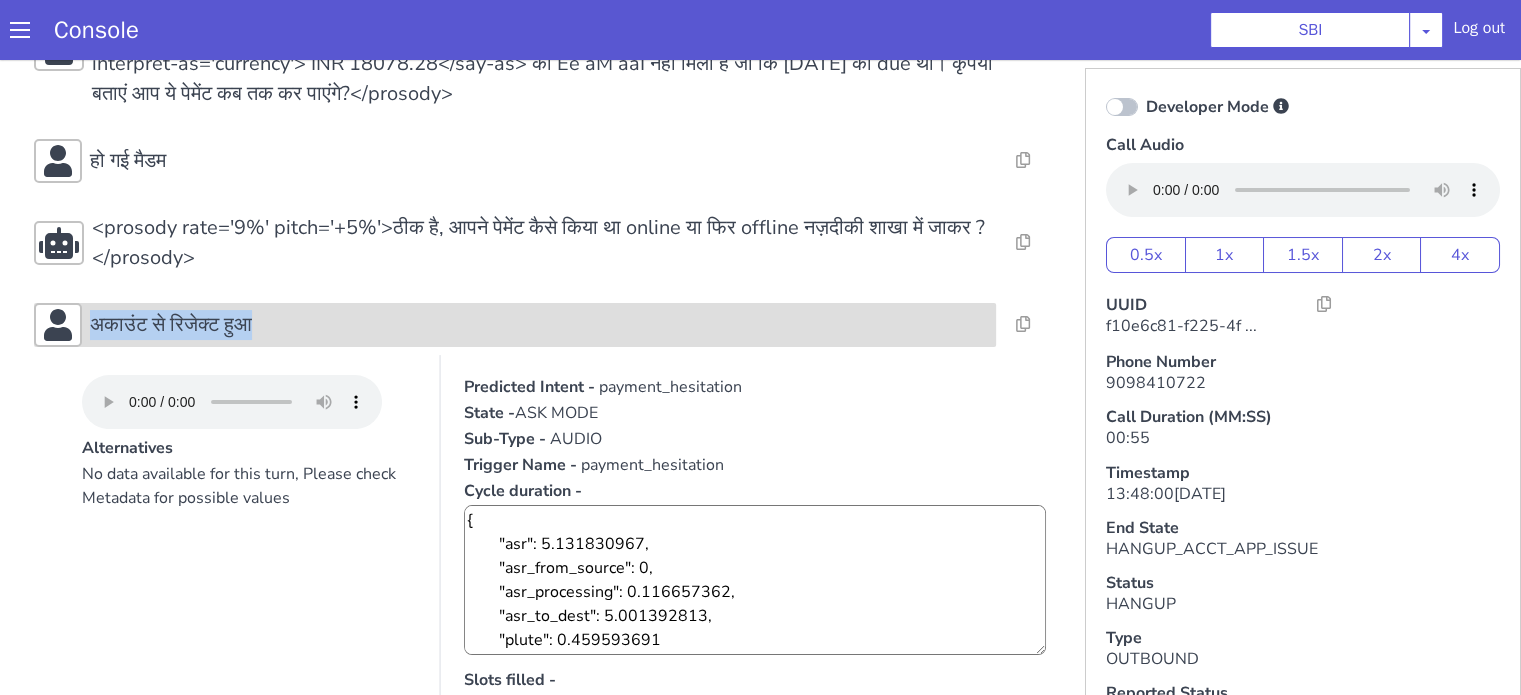 drag, startPoint x: 147, startPoint y: 355, endPoint x: 80, endPoint y: 330, distance: 71.51224 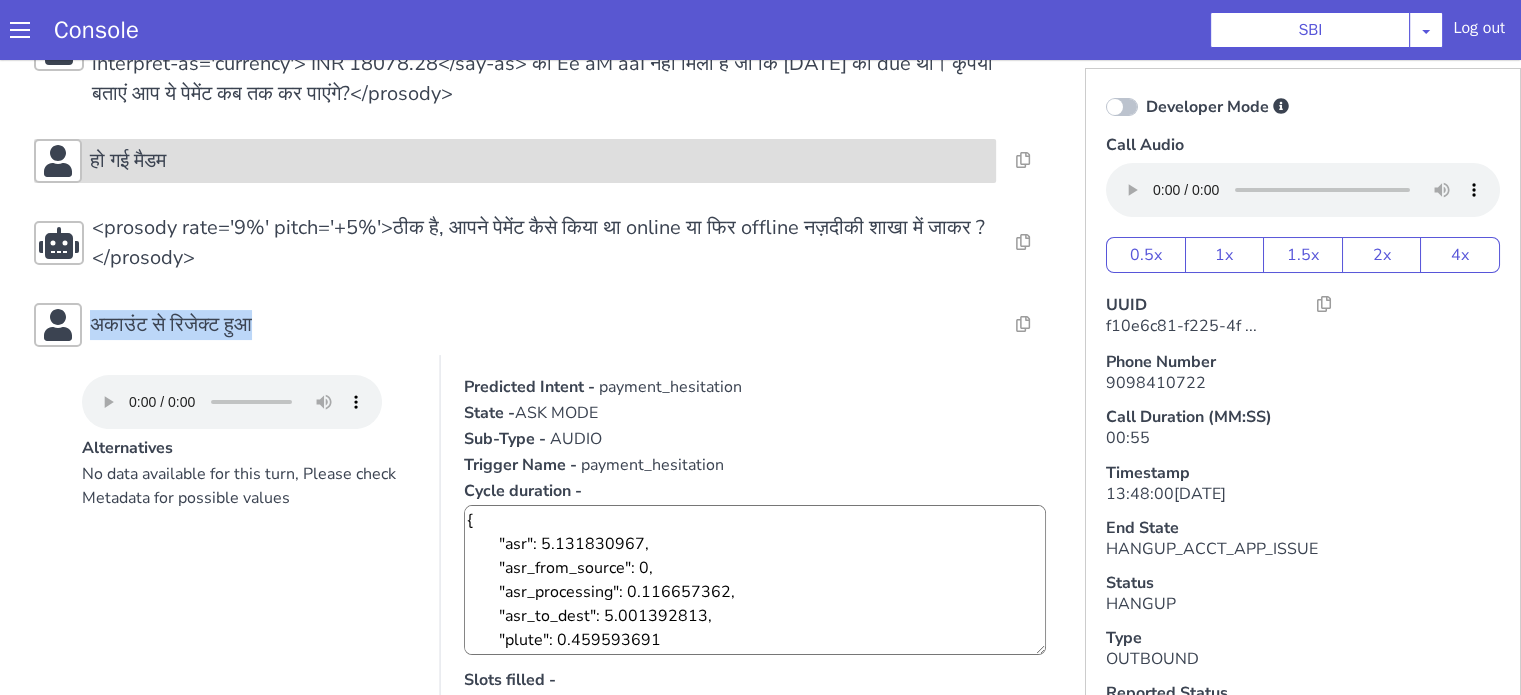 scroll, scrollTop: 126, scrollLeft: 0, axis: vertical 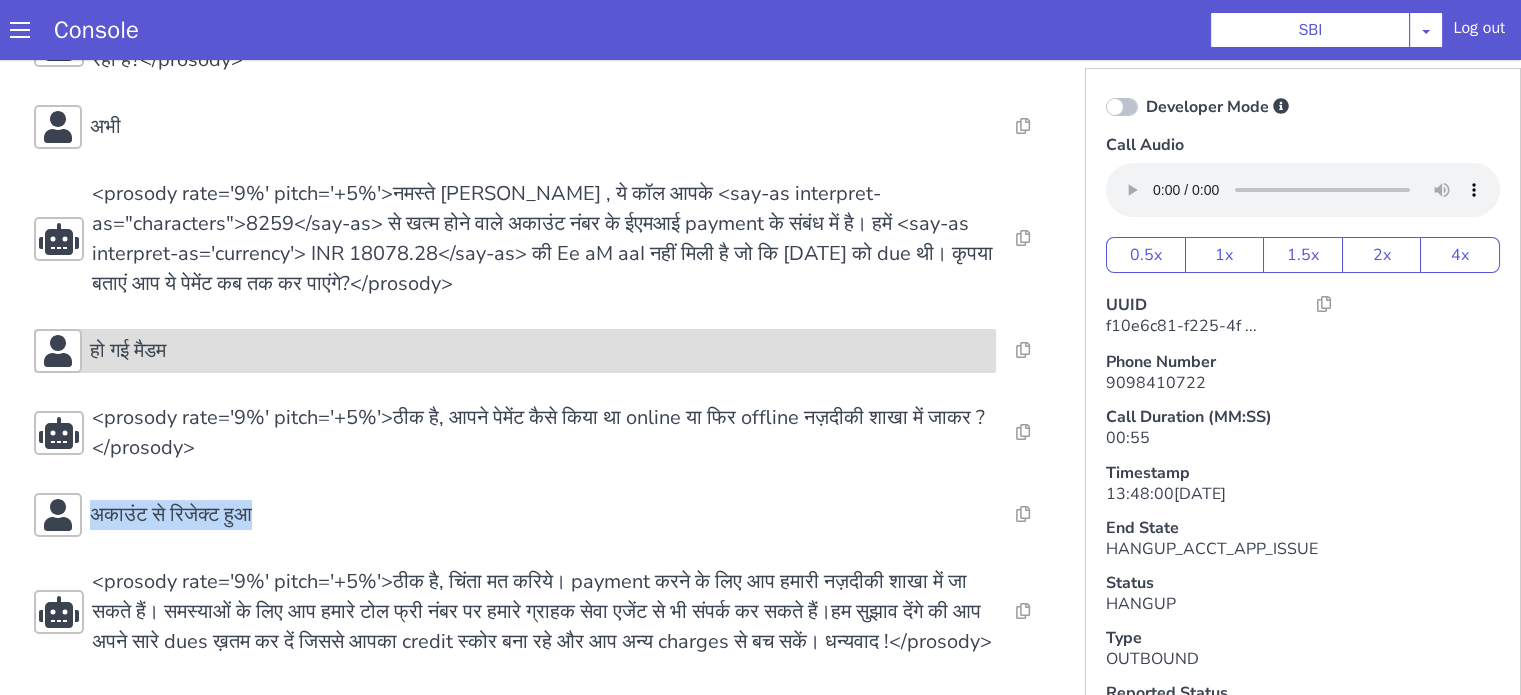 copy on "अकाउंट से रिजेक्ट हुआ" 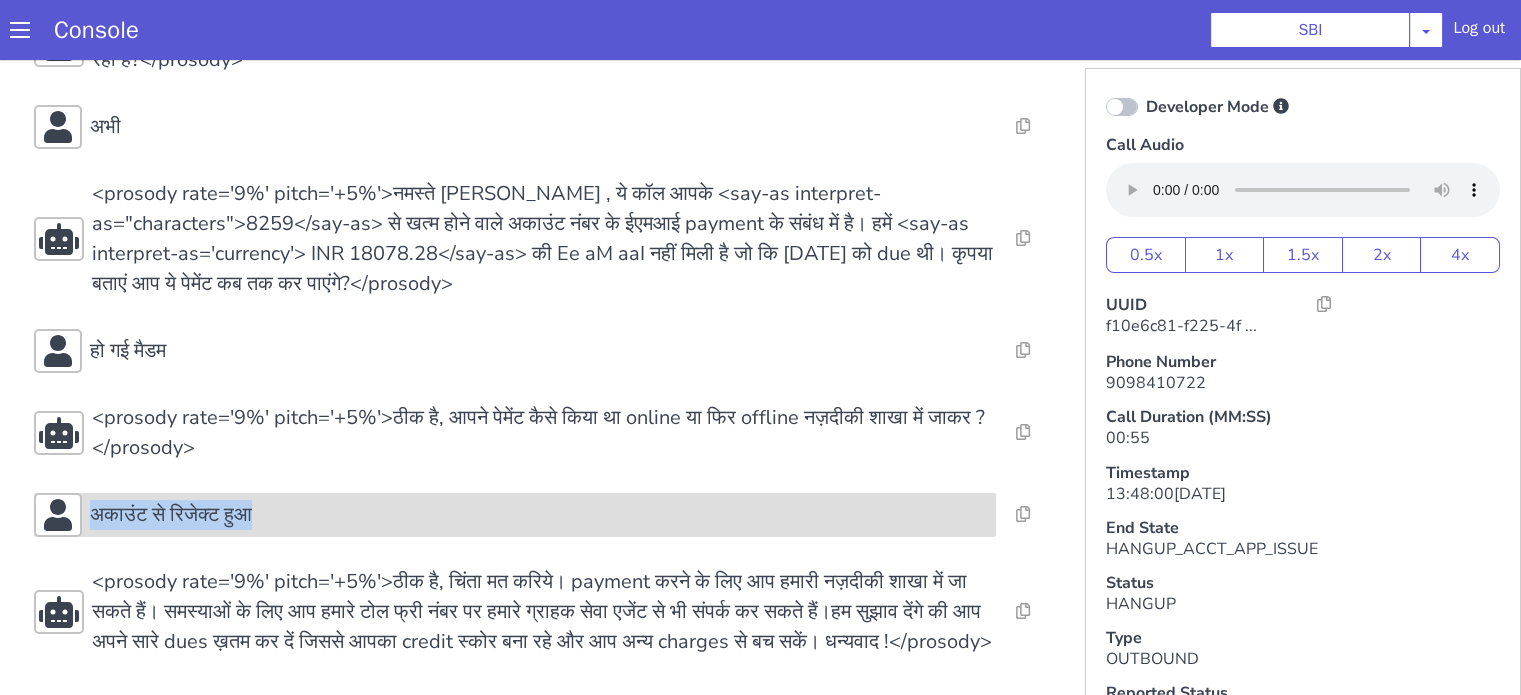 click on "अकाउंट से रिजेक्ट हुआ" at bounding box center (171, 515) 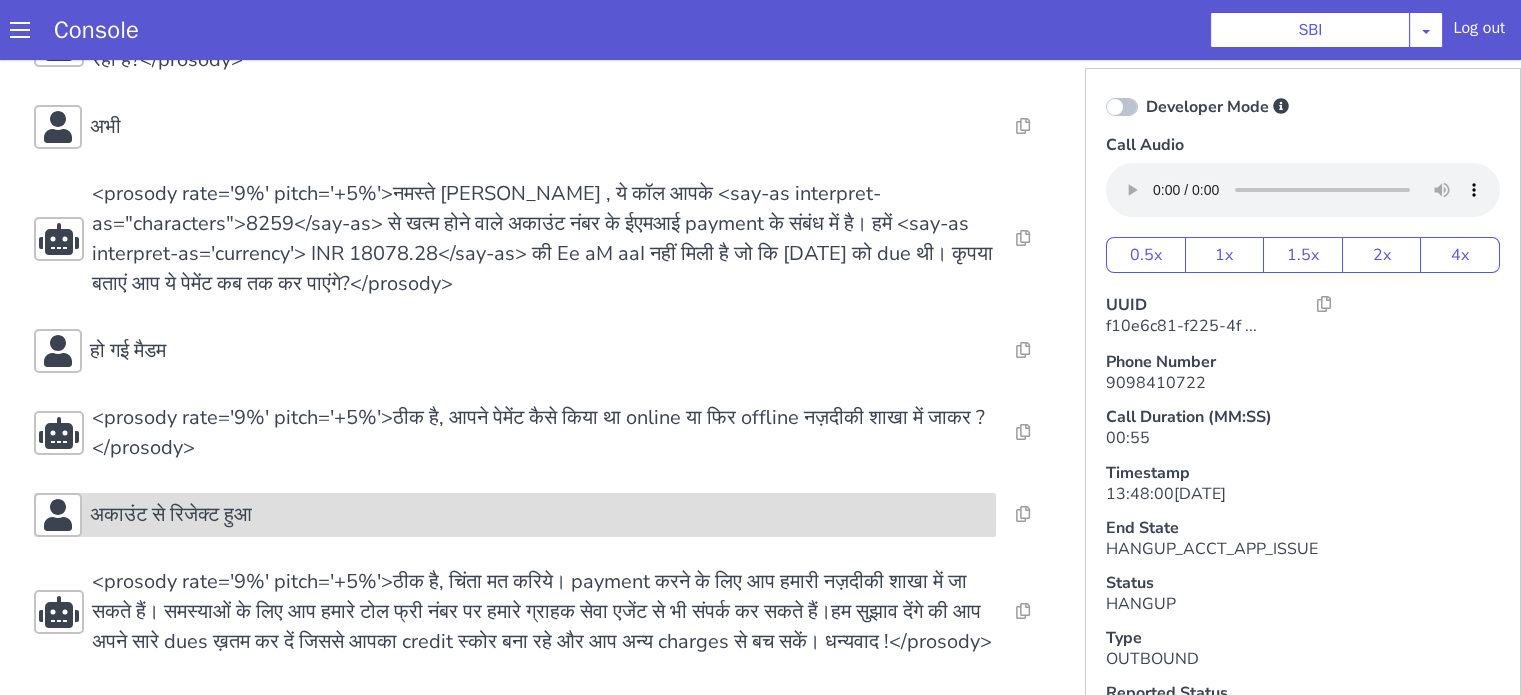 scroll, scrollTop: 289, scrollLeft: 0, axis: vertical 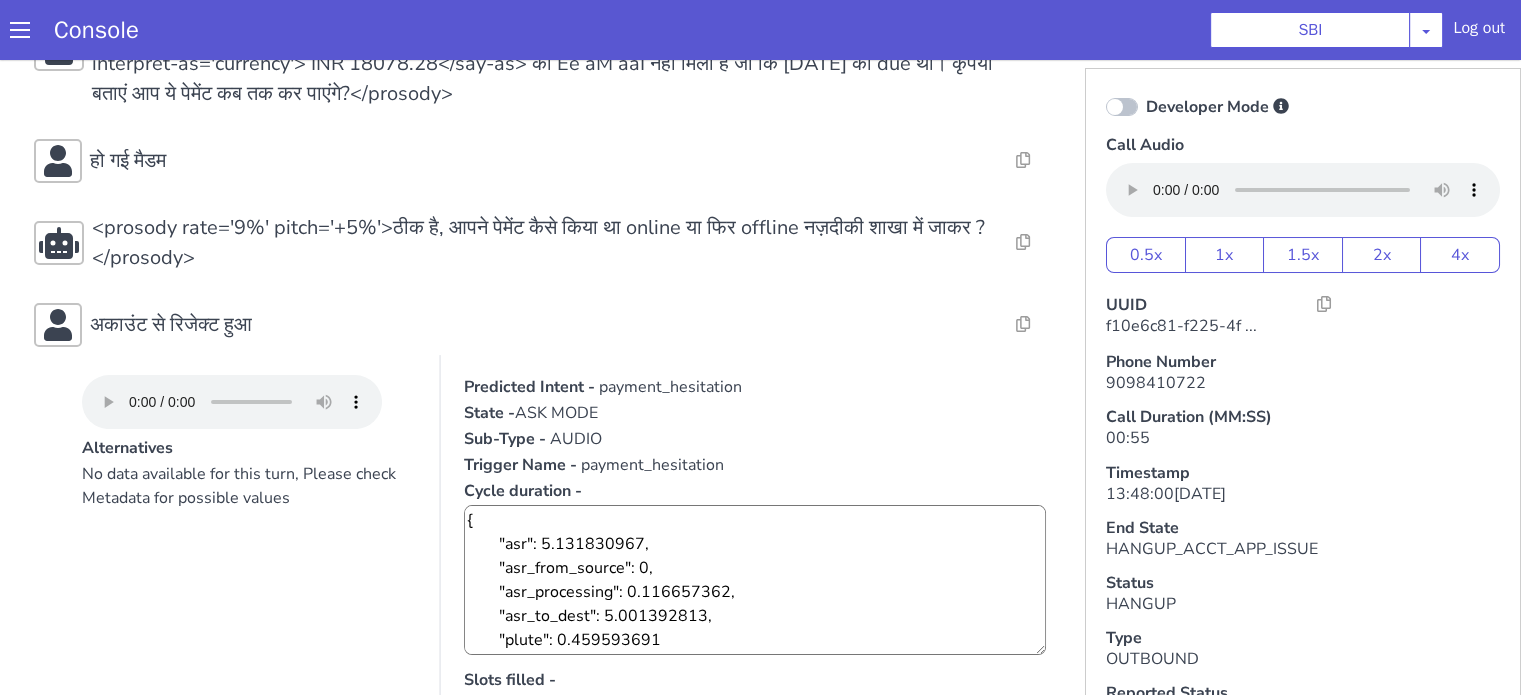 click on "payment_hesitation" at bounding box center (670, 387) 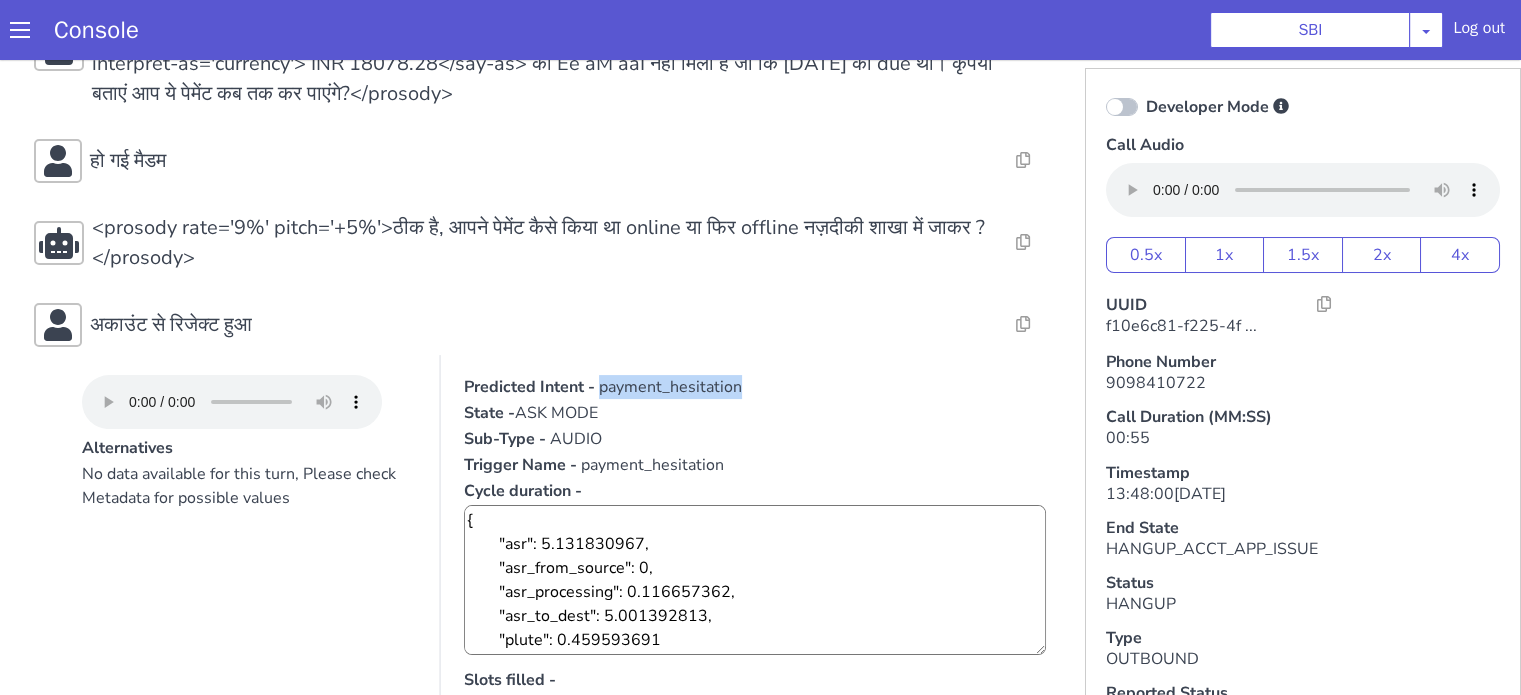 click on "payment_hesitation" at bounding box center [670, 387] 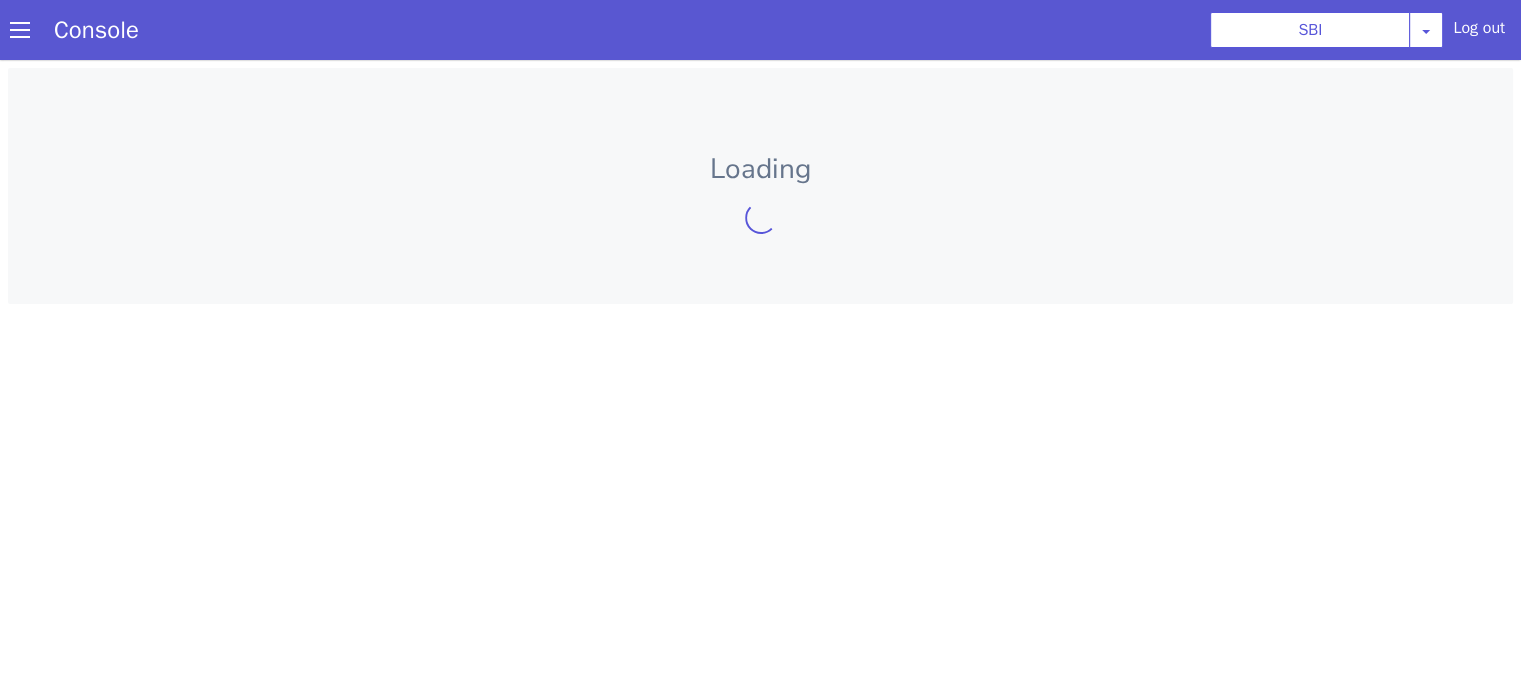 scroll, scrollTop: 0, scrollLeft: 0, axis: both 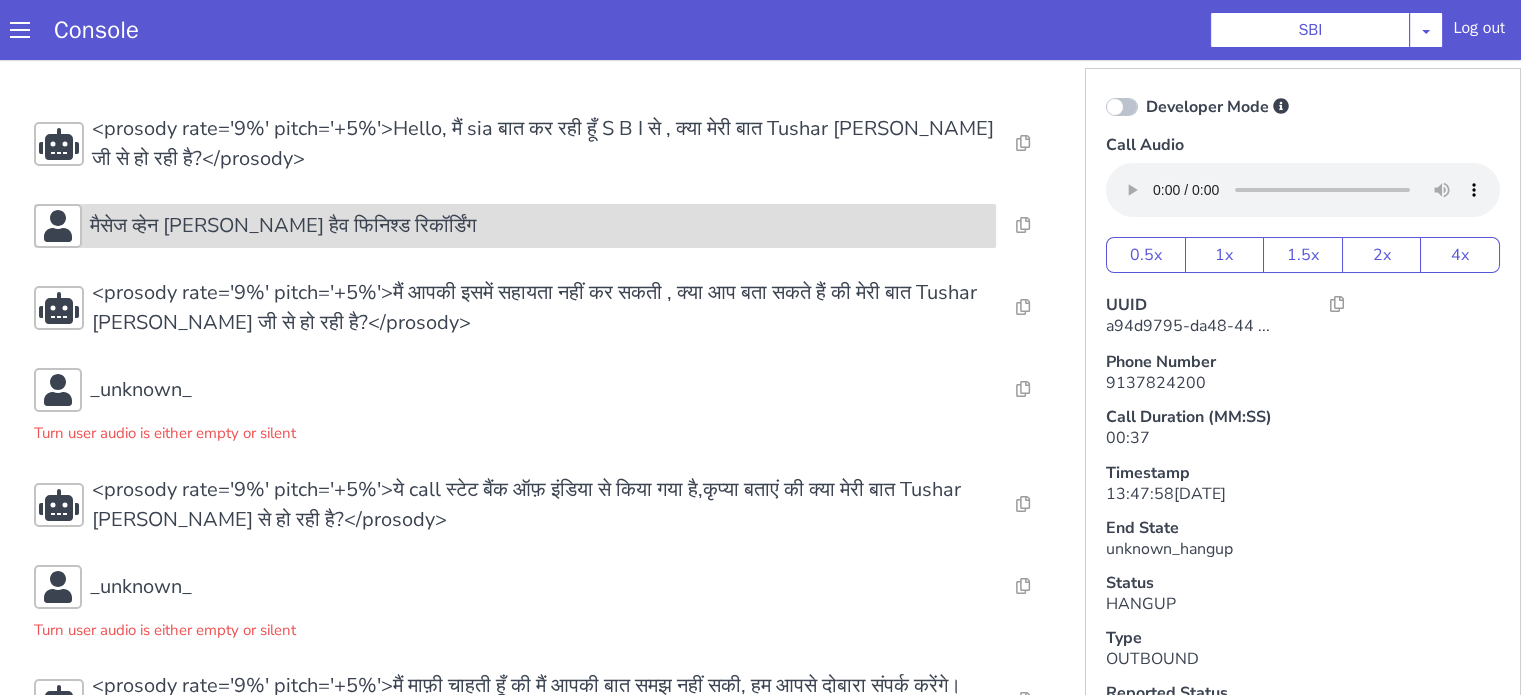 click on "मैसेज व्हेन [PERSON_NAME] हैव फिनिश्ड रिकॉर्डिंग" at bounding box center (539, 226) 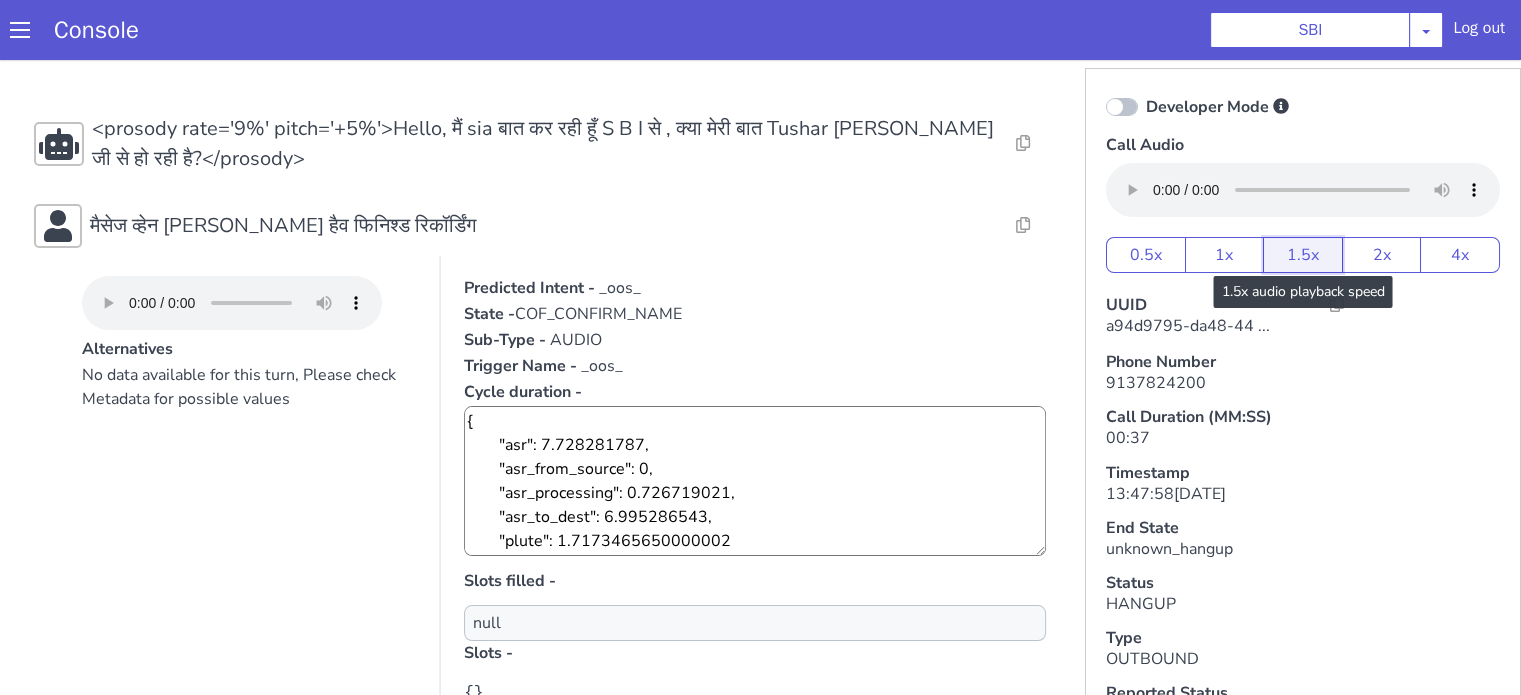 click on "1.5x" at bounding box center (1303, 255) 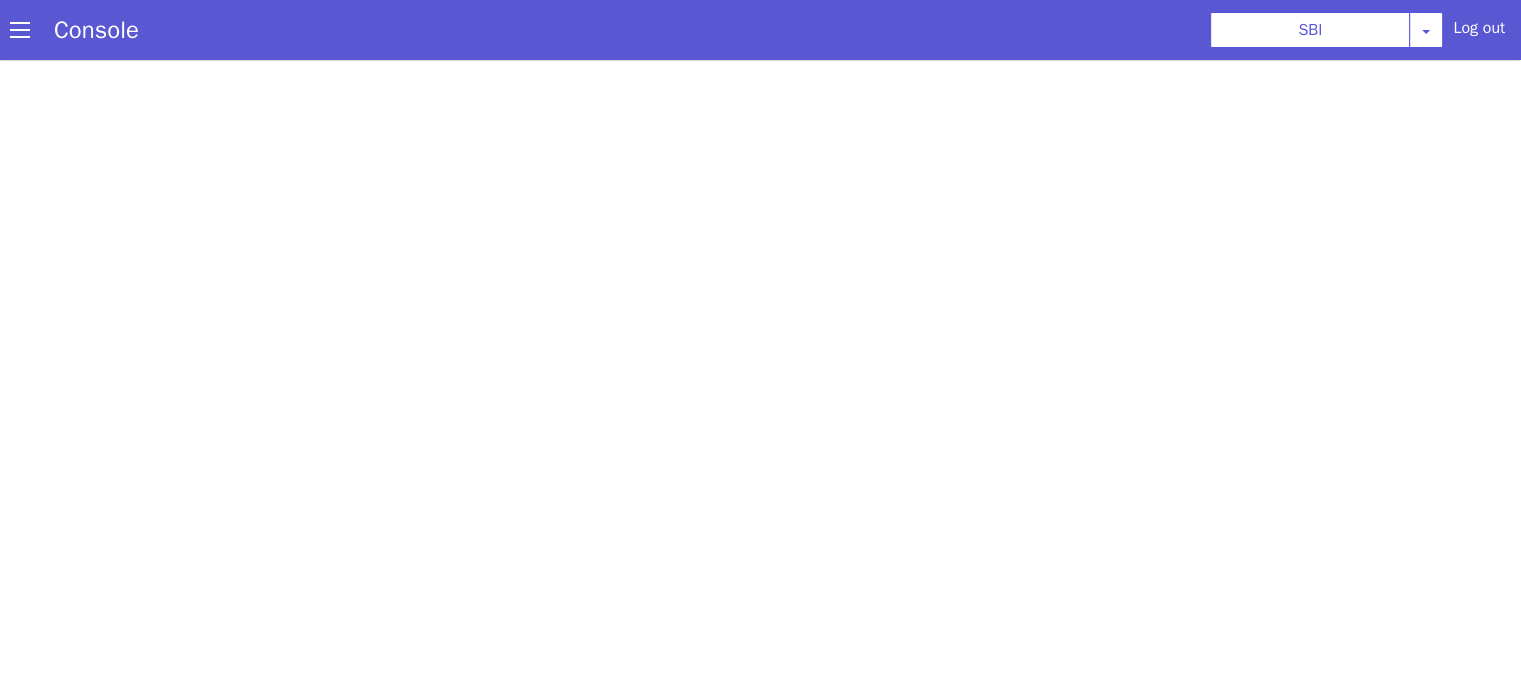 scroll, scrollTop: 0, scrollLeft: 0, axis: both 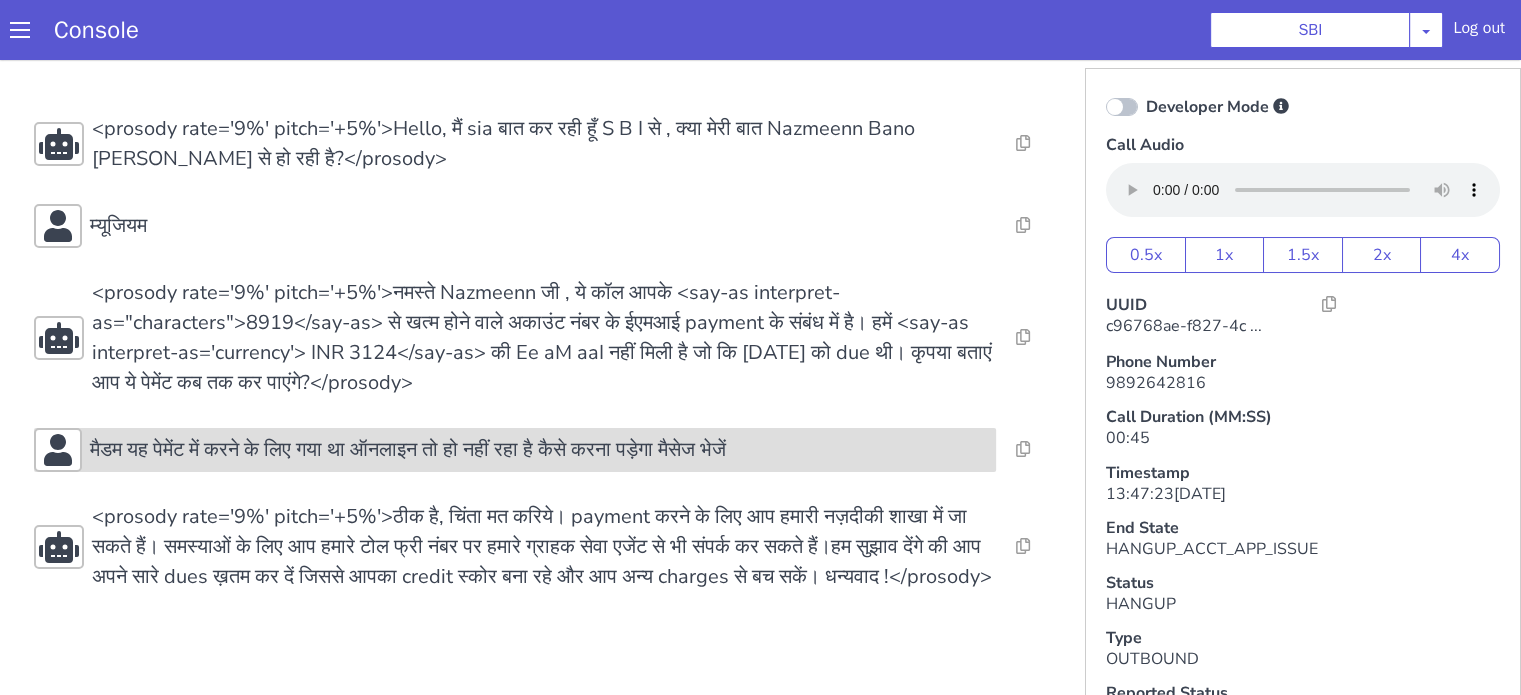 click on "मैडम यह पेमेंट में करने के लिए गया था ऑनलाइन तो हो नहीं रहा है कैसे करना पड़ेगा मैसेज भेजें" at bounding box center [408, 450] 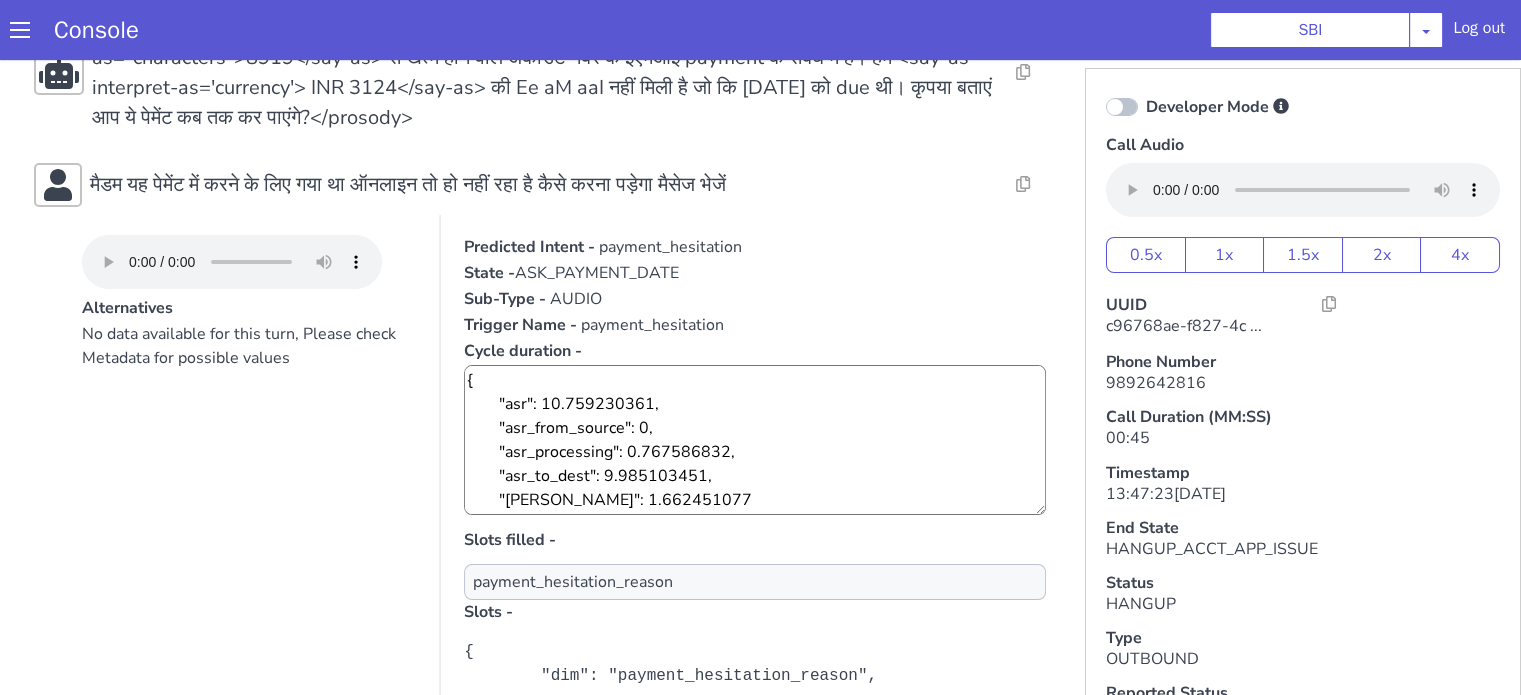 scroll, scrollTop: 300, scrollLeft: 0, axis: vertical 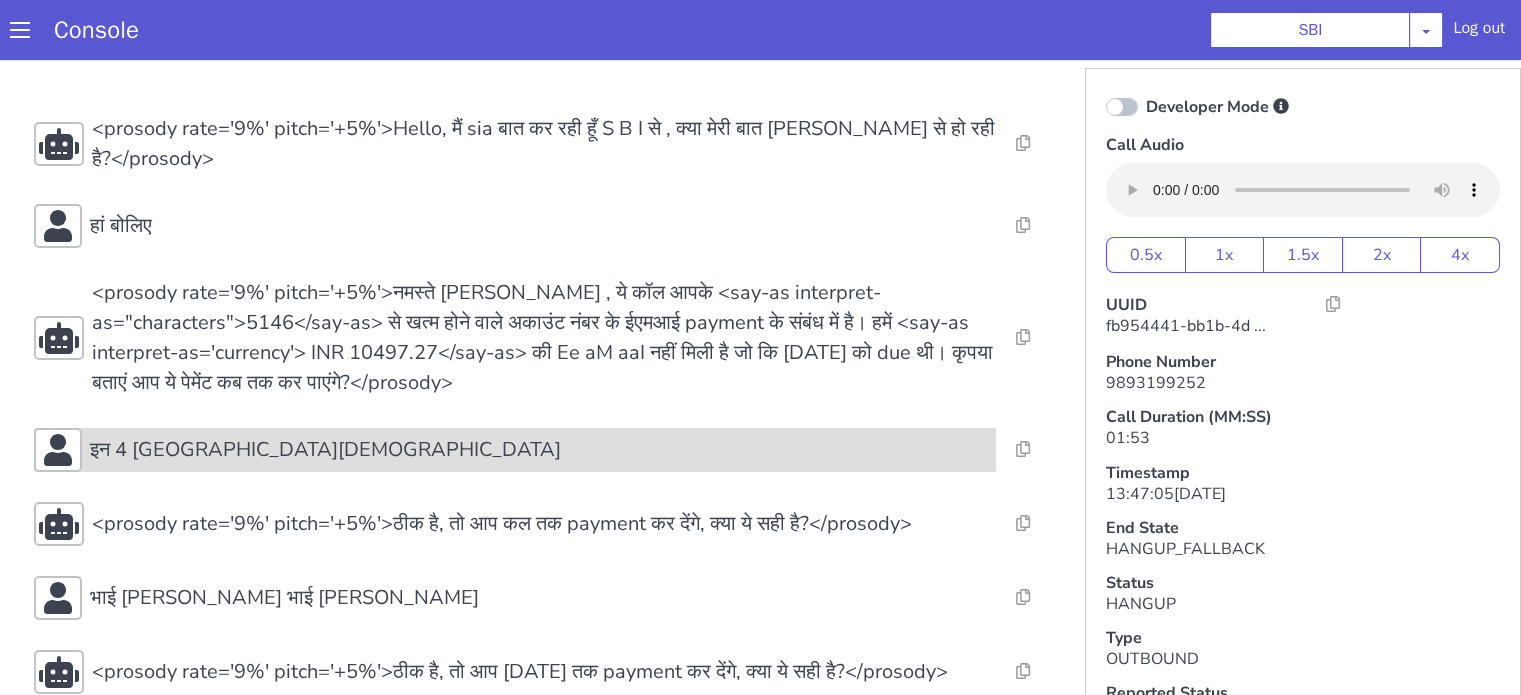 click on "इन 4 [GEOGRAPHIC_DATA][DEMOGRAPHIC_DATA]" at bounding box center (515, 450) 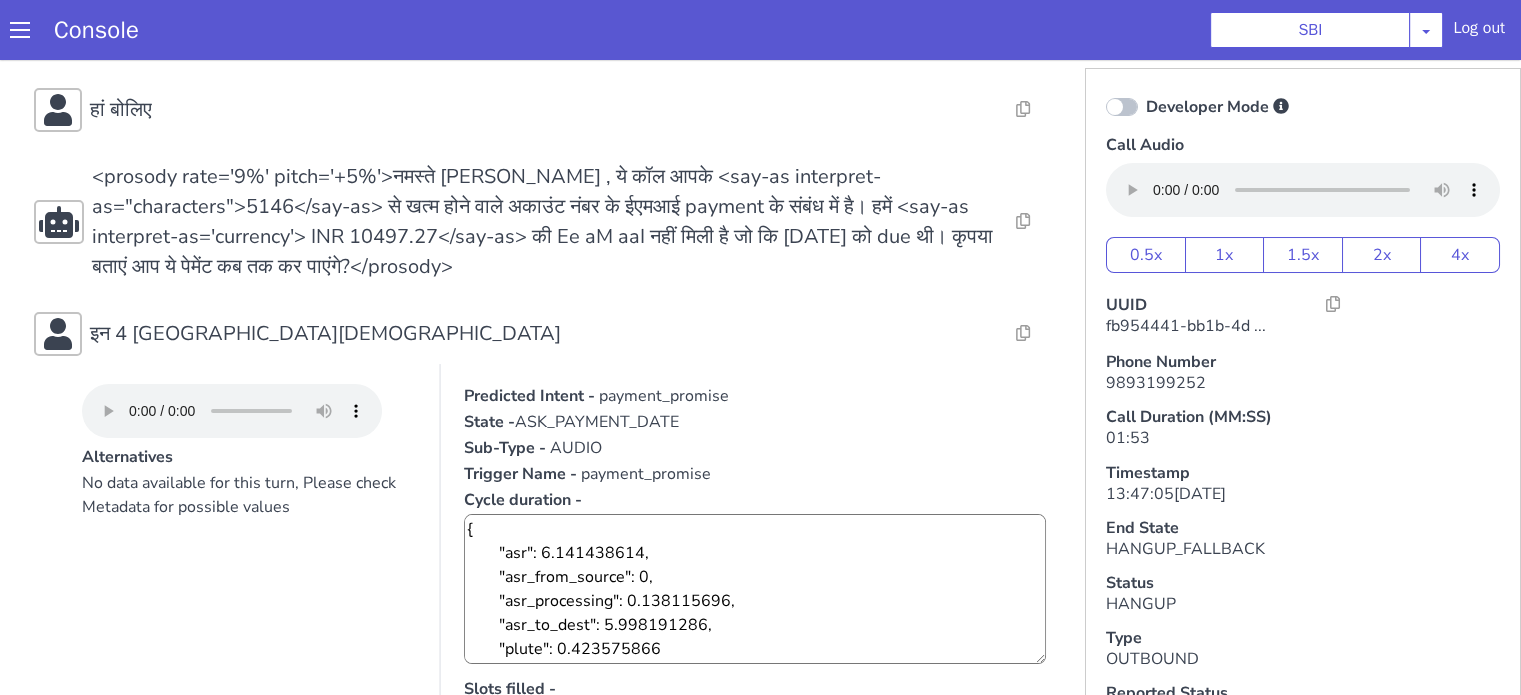 scroll, scrollTop: 200, scrollLeft: 0, axis: vertical 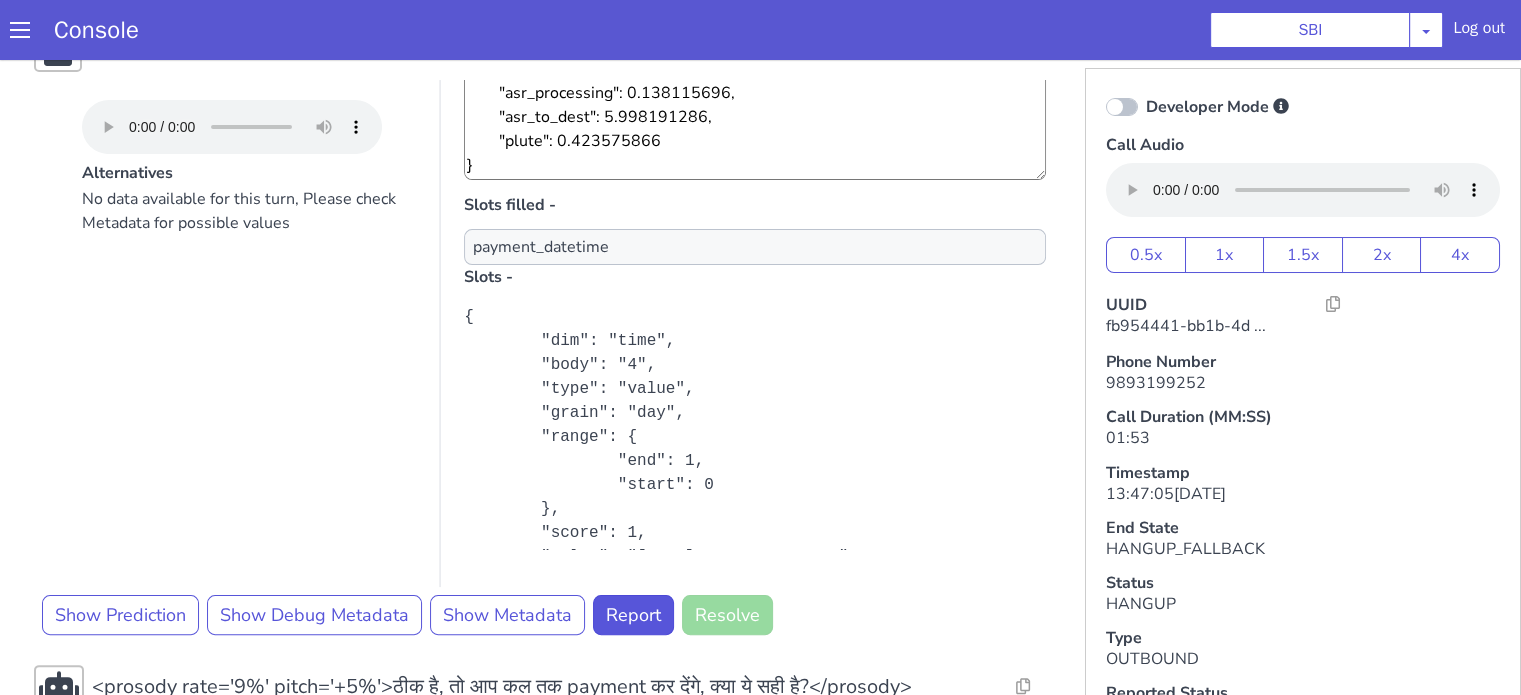 click on "No data available for this turn, Please check Metadata for possible values" at bounding box center (249, 387) 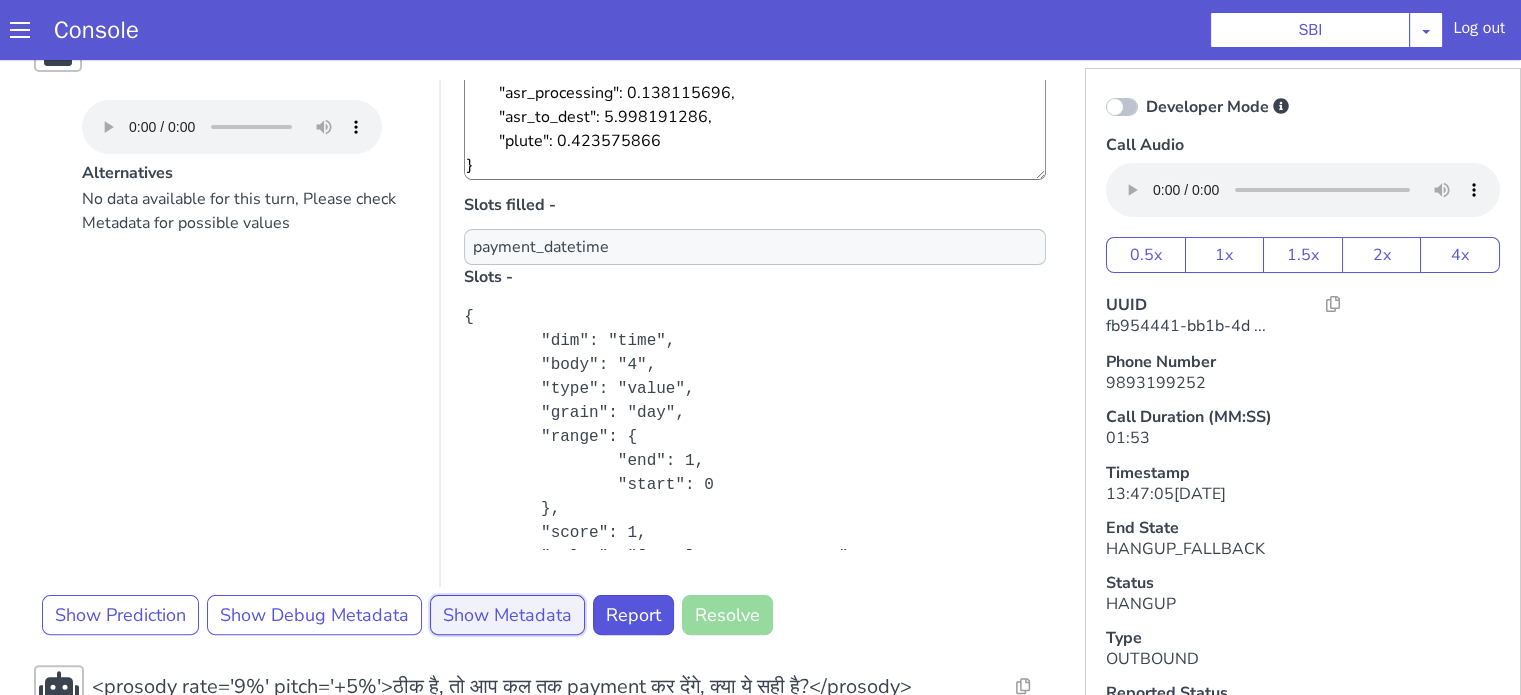 click on "Show Metadata" at bounding box center [507, 615] 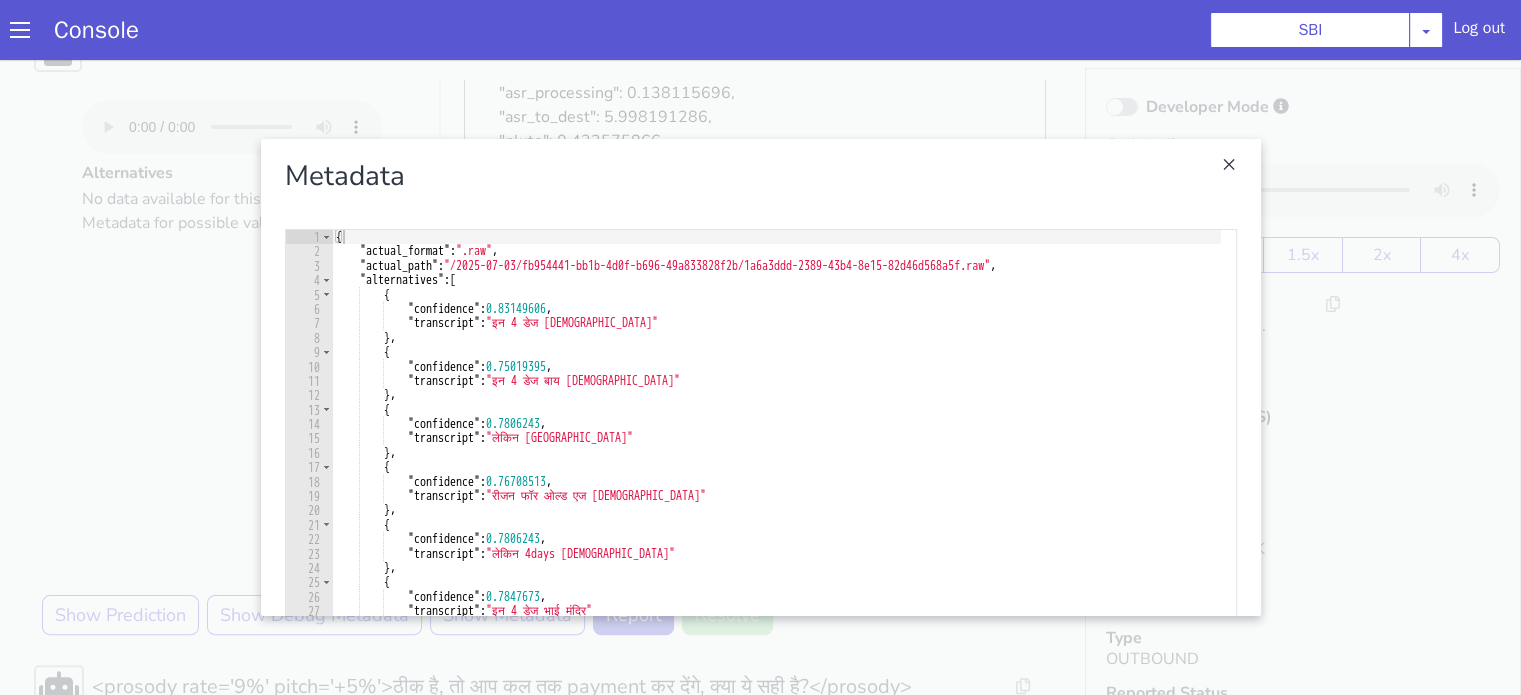 click at bounding box center (760, 377) 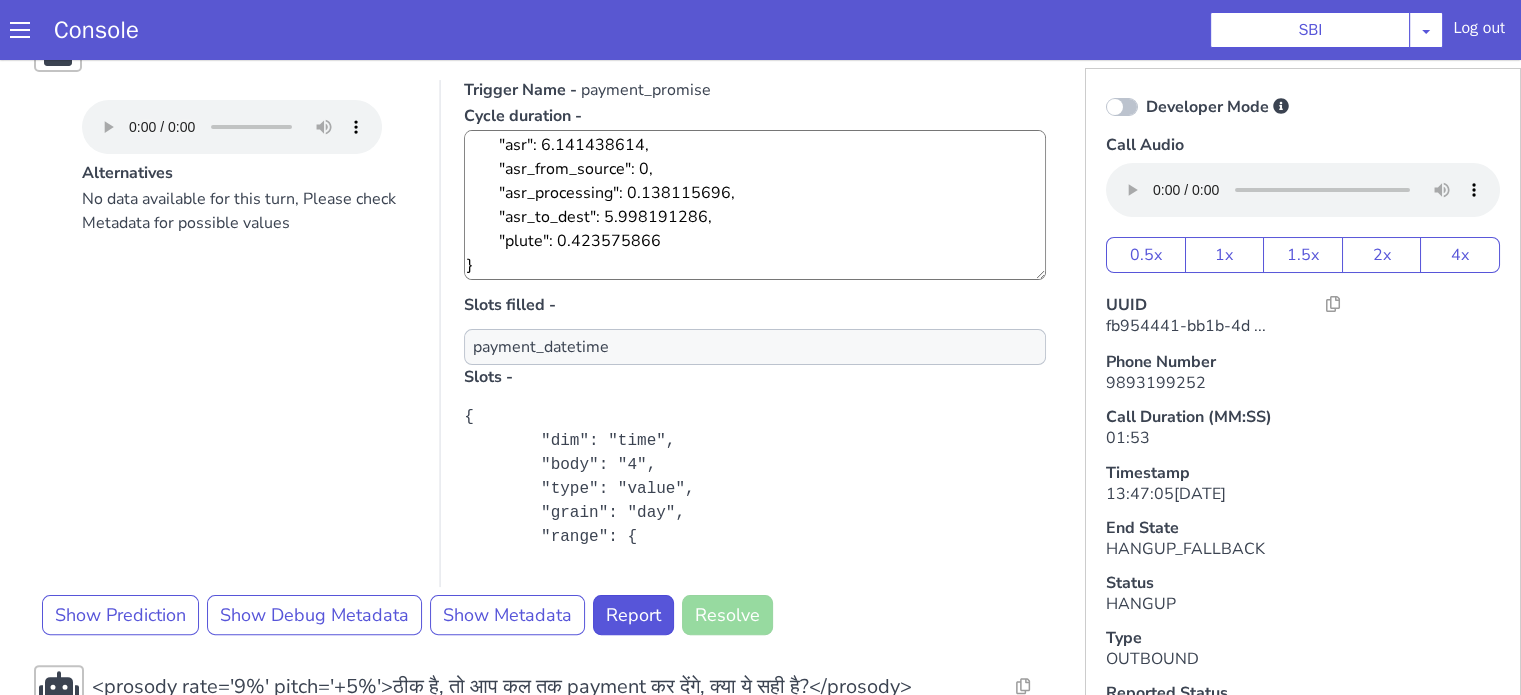 scroll, scrollTop: 300, scrollLeft: 0, axis: vertical 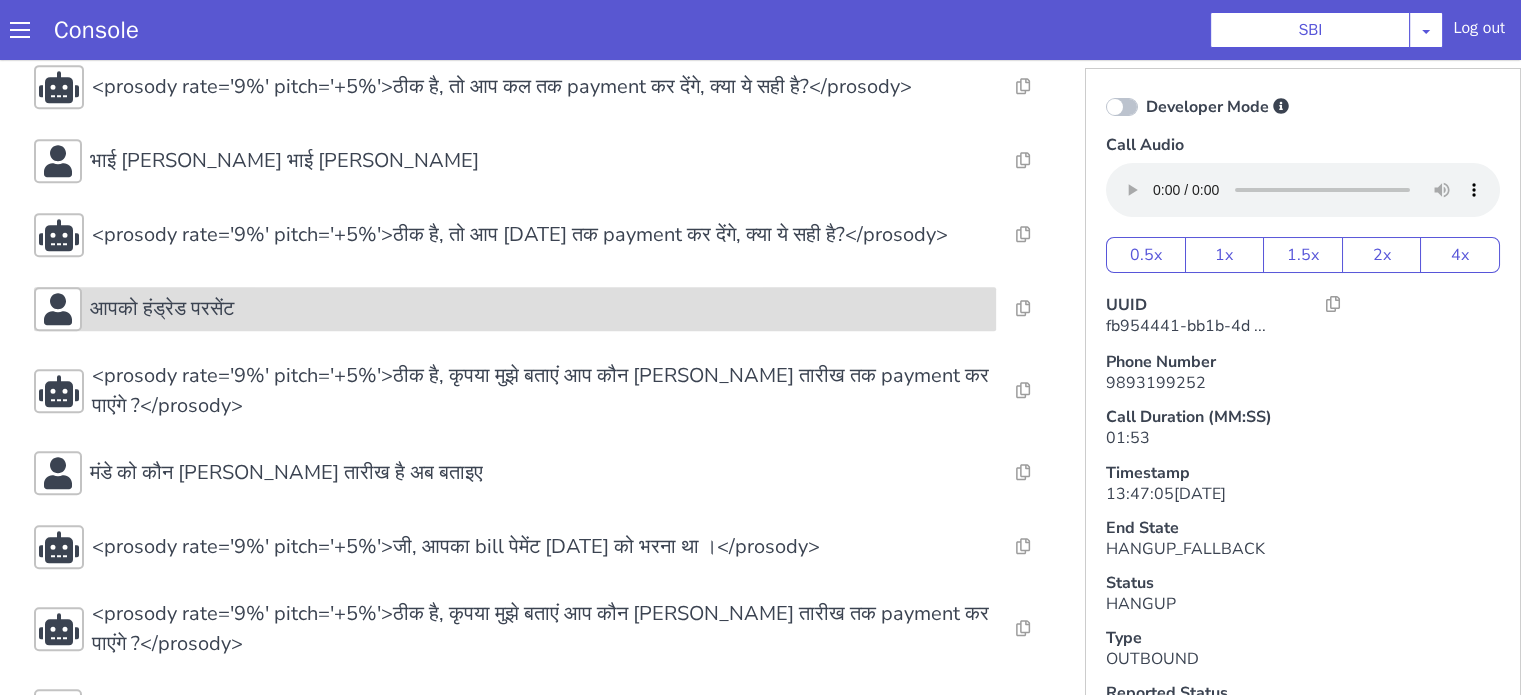 click on "आपको हंड्रेड परसेंट" at bounding box center [539, 309] 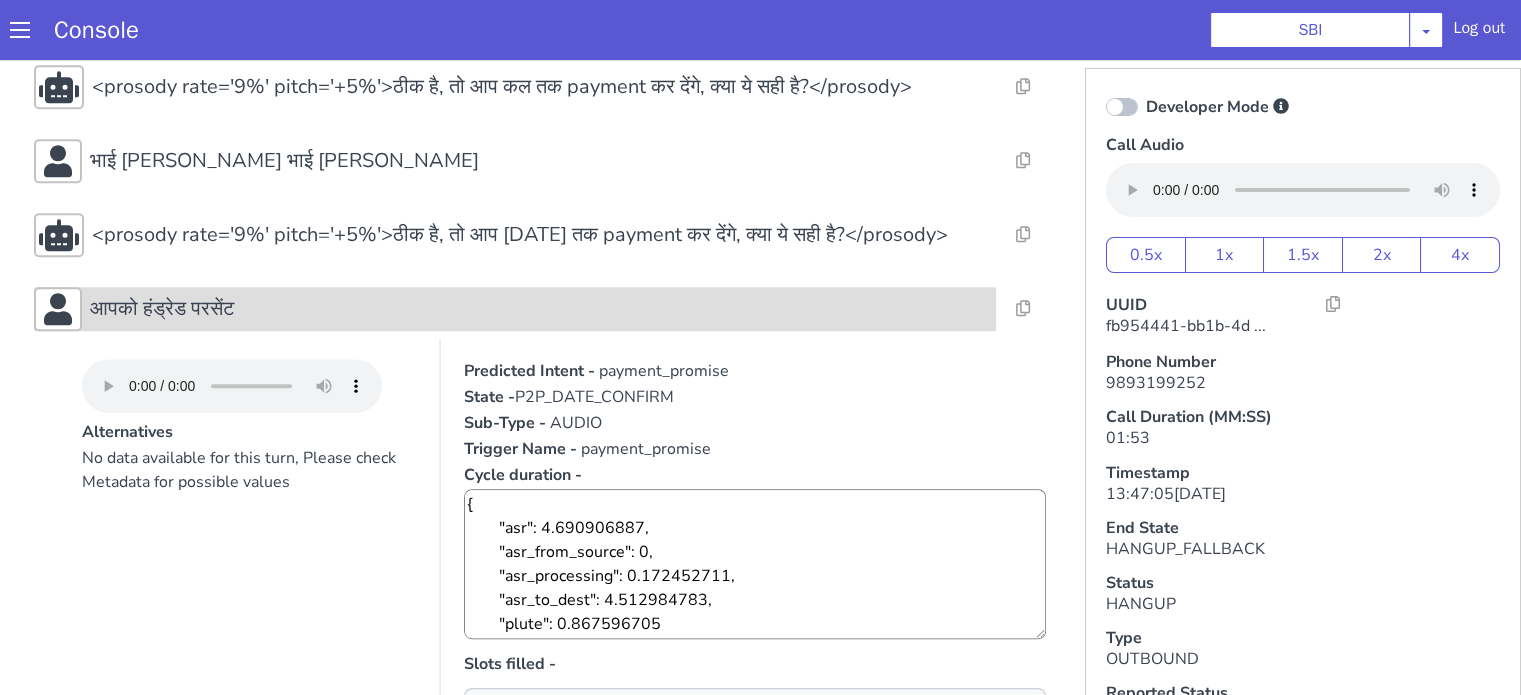 click on "आपको हंड्रेड परसेंट" at bounding box center (539, 309) 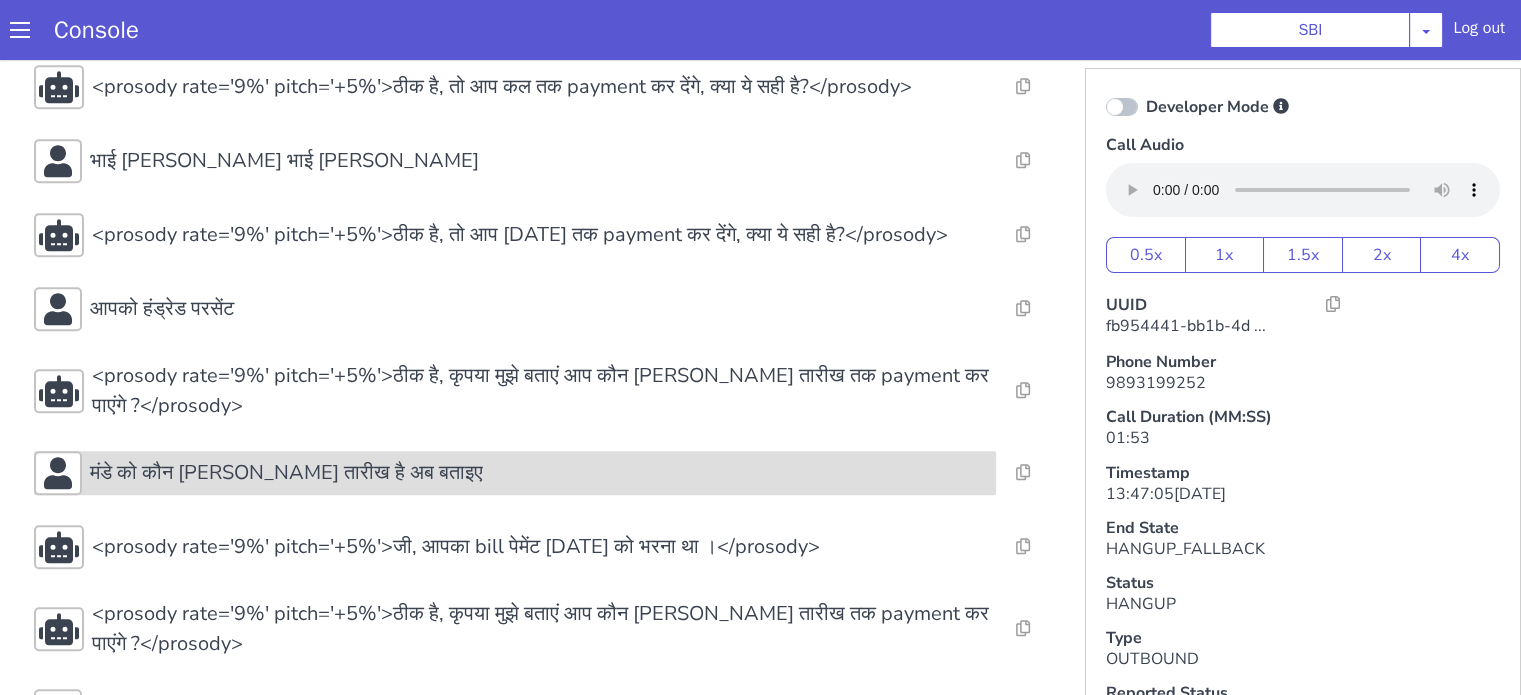 scroll, scrollTop: 1200, scrollLeft: 0, axis: vertical 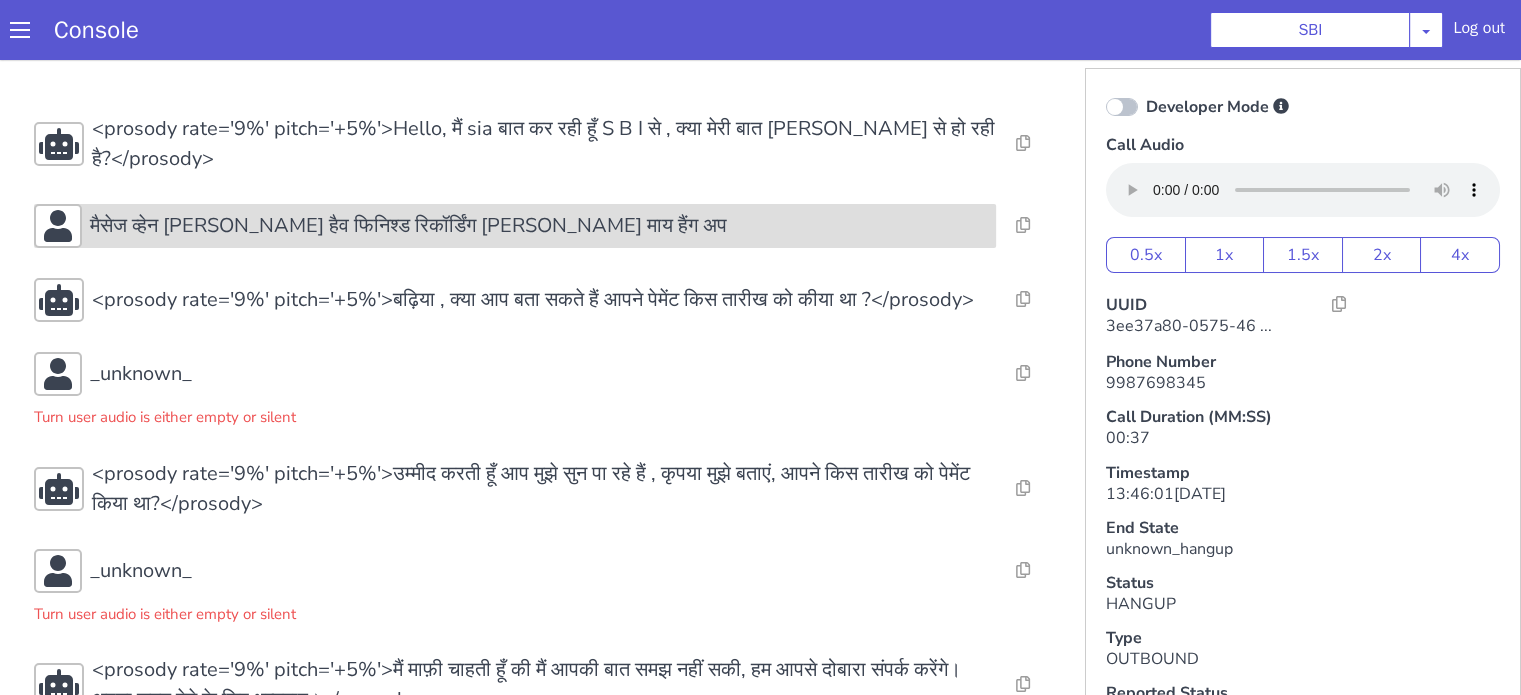 click on "मैसेज व्हेन [PERSON_NAME] हैव फिनिश्ड रिकॉर्डिंग [PERSON_NAME] माय हैंग अप" at bounding box center (1019, -258) 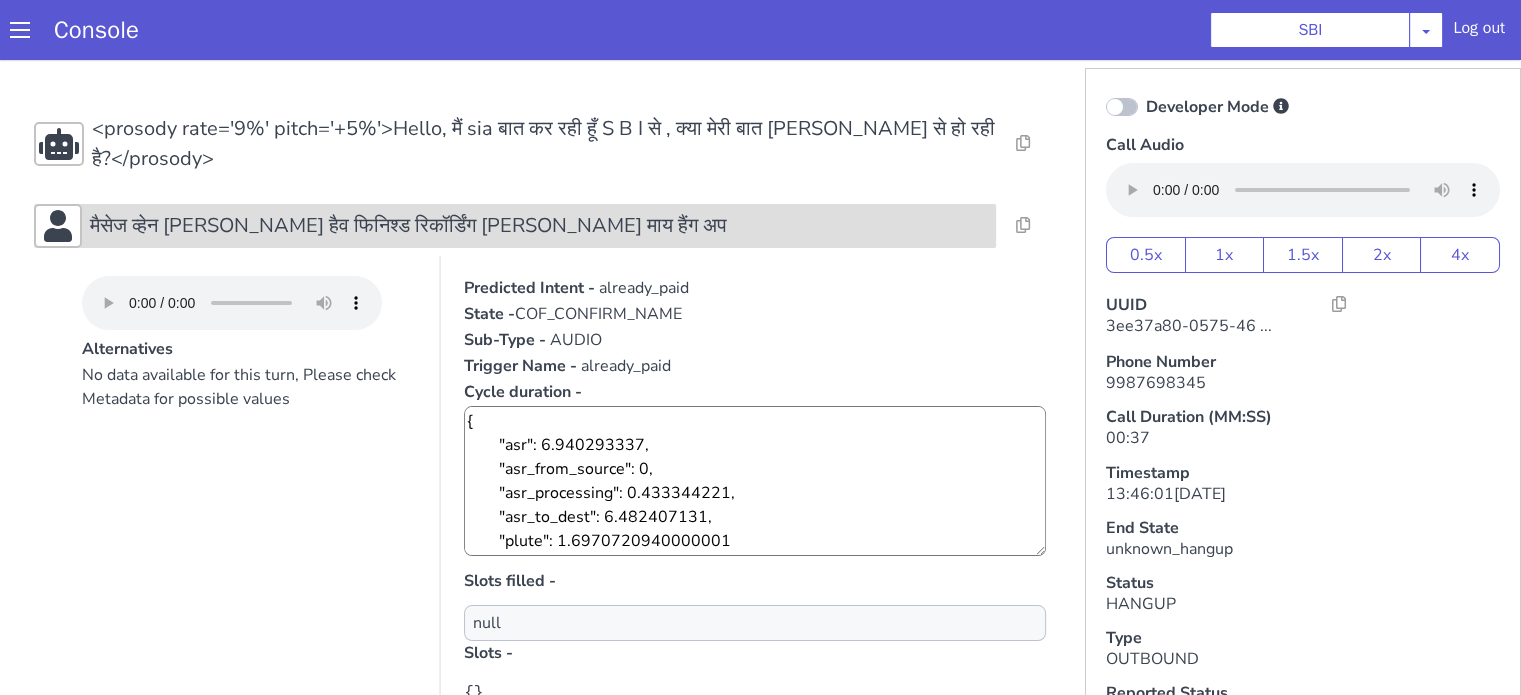 click on "मैसेज व्हेन [PERSON_NAME] हैव फिनिश्ड रिकॉर्डिंग [PERSON_NAME] माय हैंग अप" at bounding box center (1134, -282) 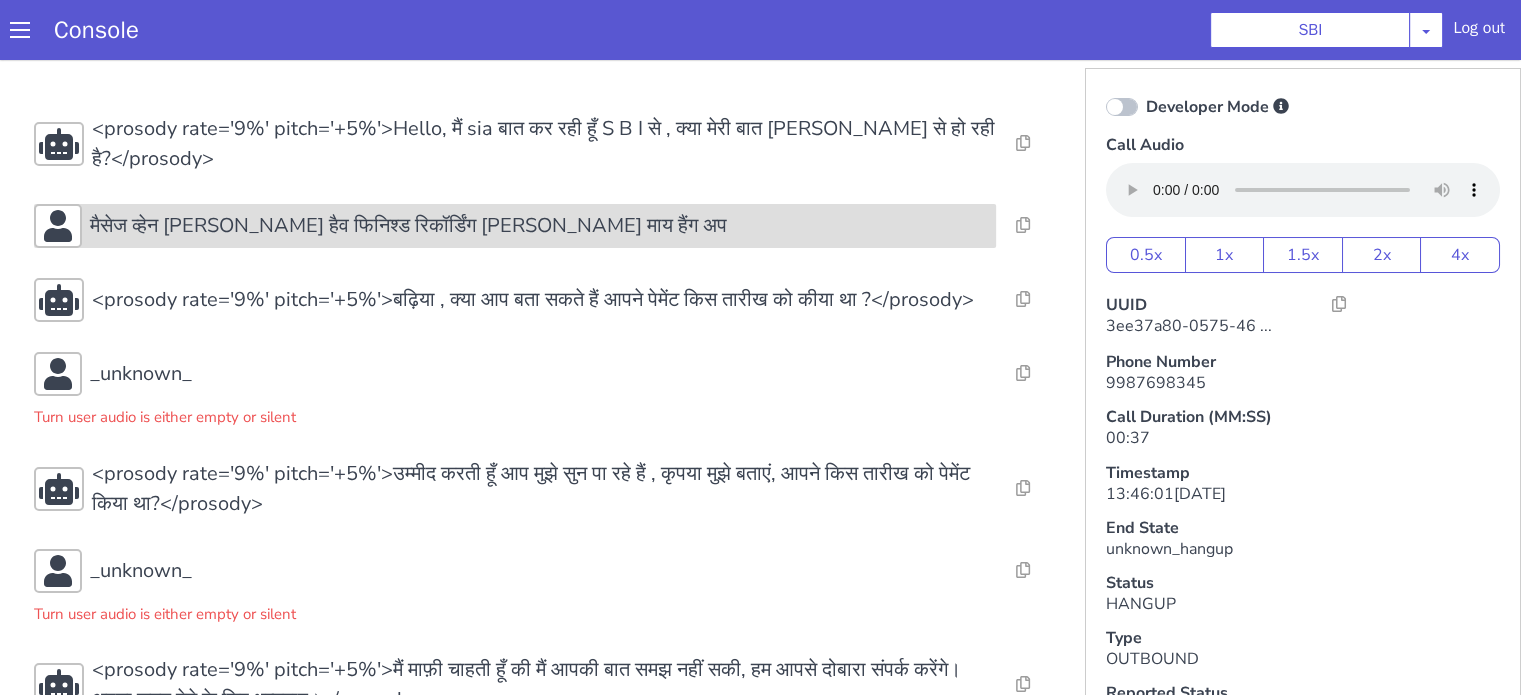 click on "मैसेज व्हेन [PERSON_NAME] हैव फिनिश्ड रिकॉर्डिंग [PERSON_NAME] माय हैंग अप" at bounding box center [1042, -258] 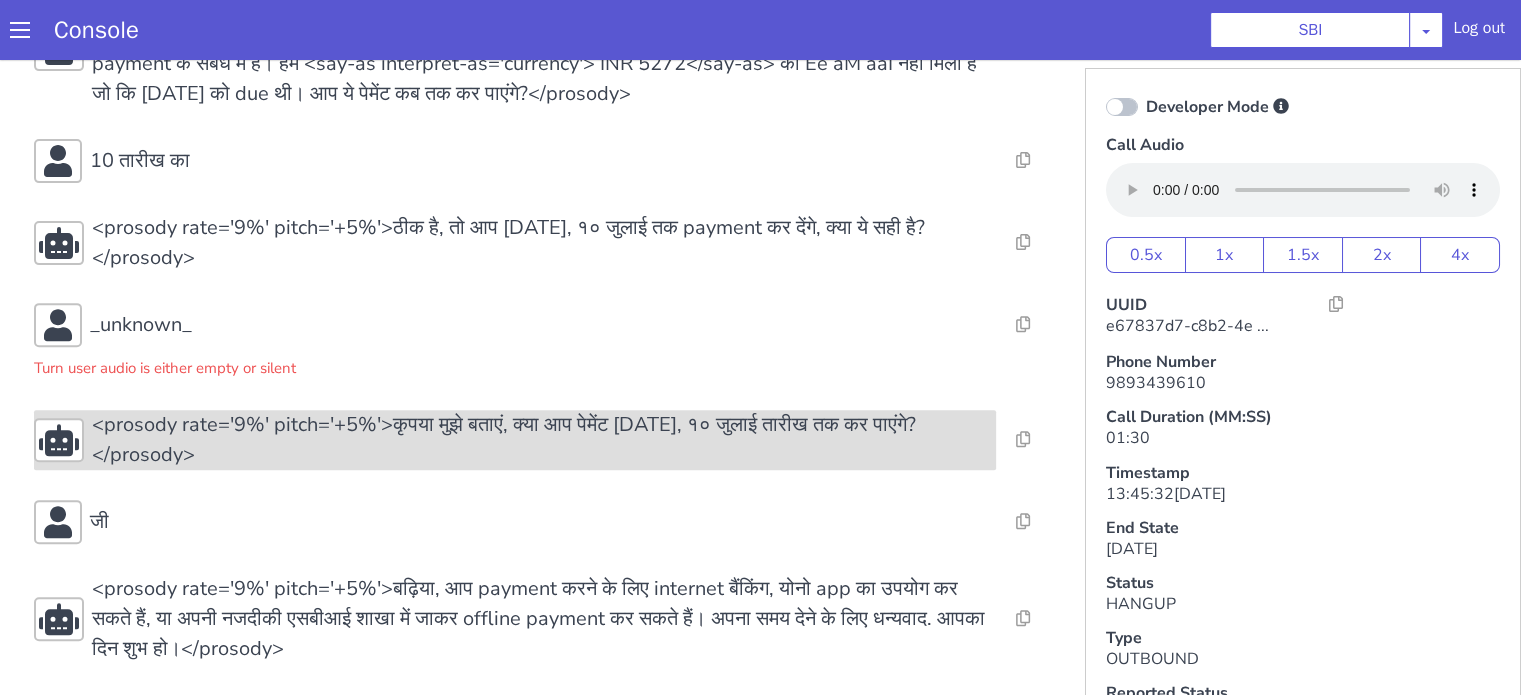 scroll, scrollTop: 743, scrollLeft: 0, axis: vertical 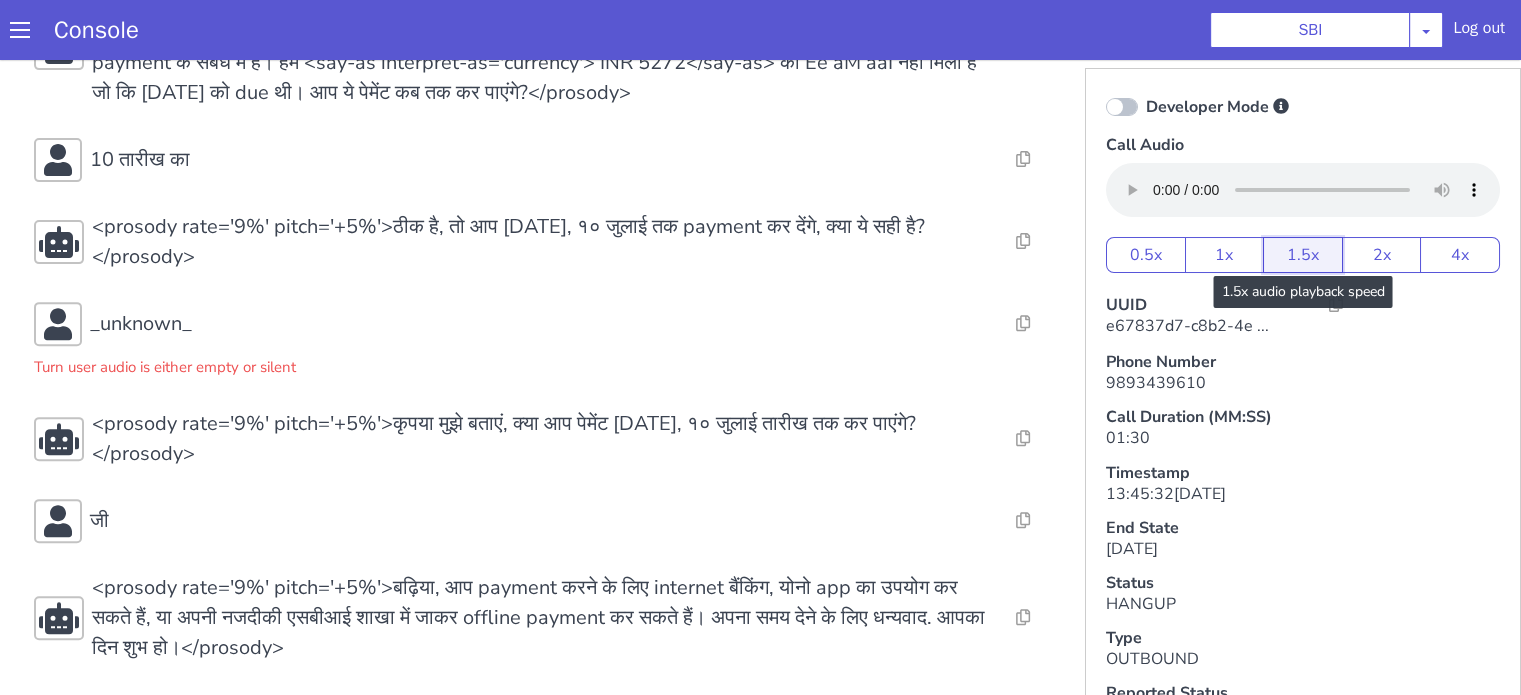 click on "1.5x" at bounding box center (1303, 255) 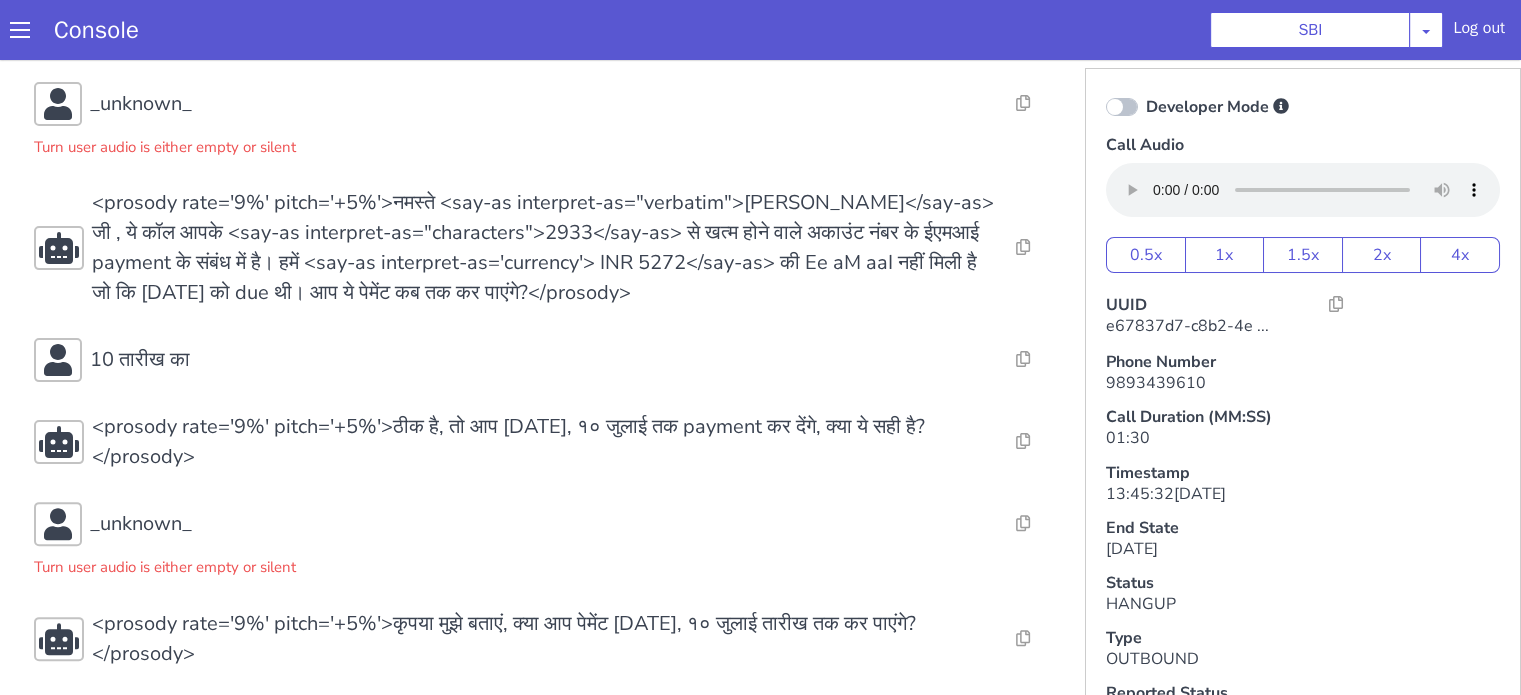 click on "Console SBI [PERSON_NAME] Airtel DTH Pilot Airtel POC [PERSON_NAME] Blue NT Aliceblue American Finance - US Apollo Apollo 24*7 Application - Collections Auto NPS feedback Avaya Devconnect Axis Axis AMC Axis Outbound BAGIC BALIC BALIC Old 2 Bajaj Autofinance Bajaj Fin Banking Demo Barbeque Nation Buy Now Pay Later Cars24 Cashe Central Bank of [GEOGRAPHIC_DATA] [PERSON_NAME] Cholamandalam Finance Consumer Durables Coverfox Covid19 Helpline Credgenics CreditMate DPDzero DUMMY Data collection Demo - Collections Dish TV ERCM Emeritus Eureka Forbes - LQ FFAM360 - US Familiarity Farming_Axis Finaccel Flipkart Flow Templates Fusion Microfinance Giorgos_TestBot Great Learning Grievance Bot HDB Finance HDFC HDFC Ergo HDFC Freedom CC HDFC Life Demo HDFC Securities Hathway Internet Hathway V2 Home Credit IBM IBM Banking Demo ICICI ICICI Bank Outbound ICICI [DEMOGRAPHIC_DATA] Persistency ICICI Prudential ICICI securities ICICI_lombard IDFC First Bank IFFCO Tokio Insurance Iffco [GEOGRAPHIC_DATA] [GEOGRAPHIC_DATA] Indigo IndusInd - Settlement IndusInd CC Insurance [PERSON_NAME]" at bounding box center (760, 30) 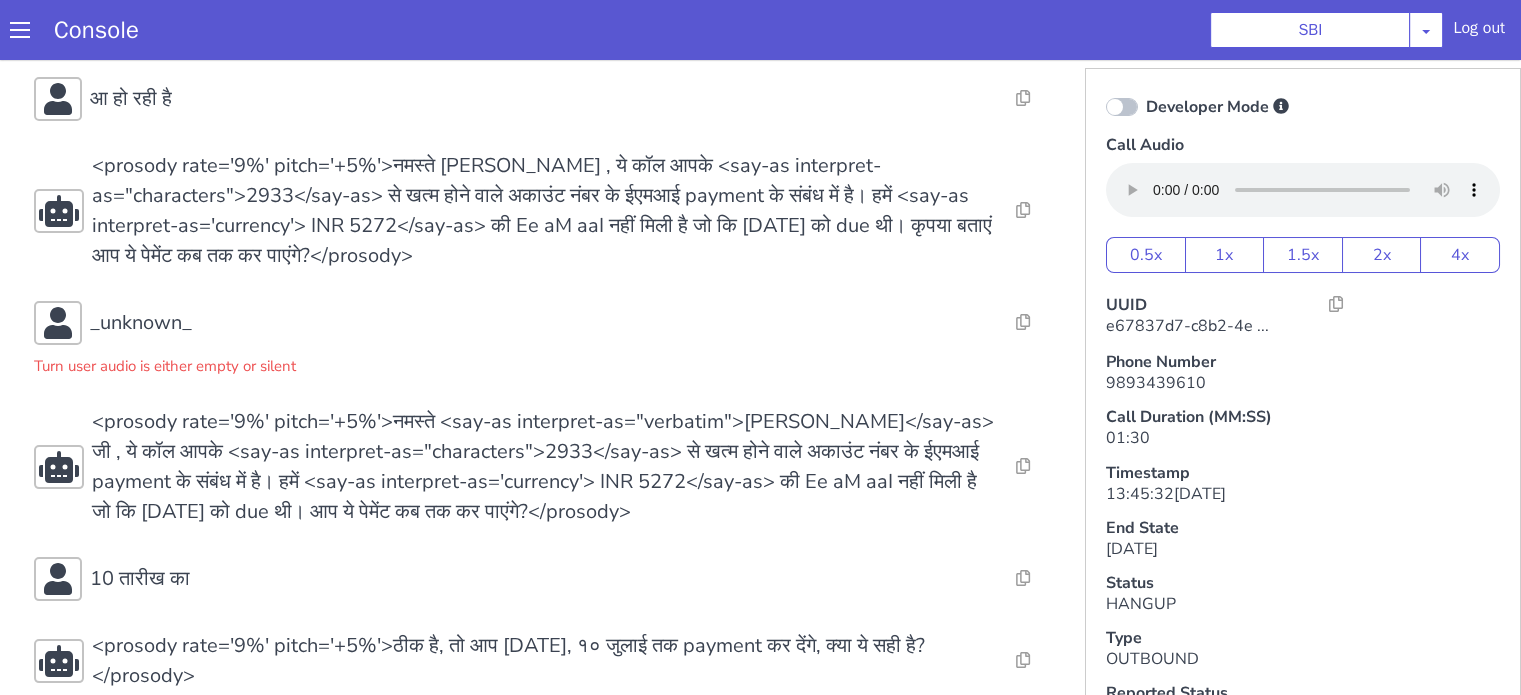 scroll, scrollTop: 400, scrollLeft: 0, axis: vertical 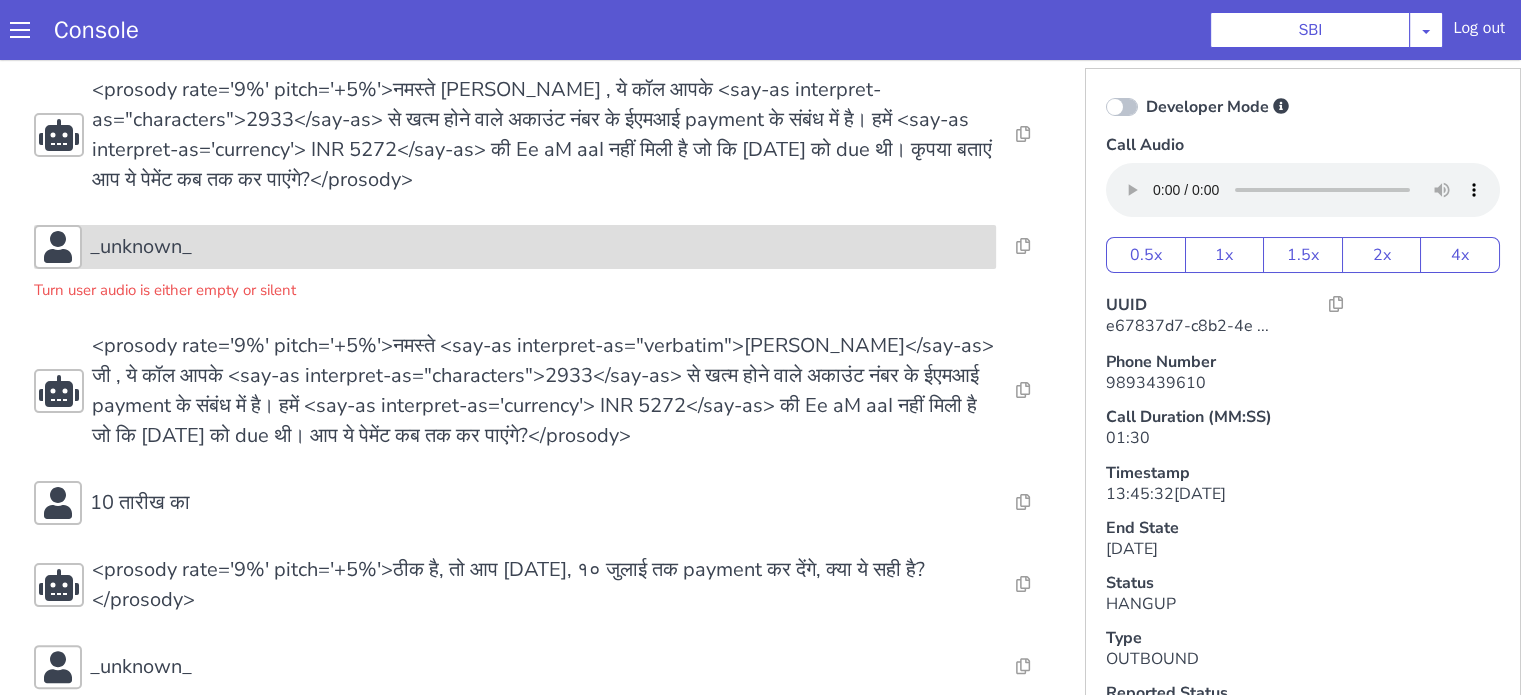 click on "_unknown_" at bounding box center [141, 247] 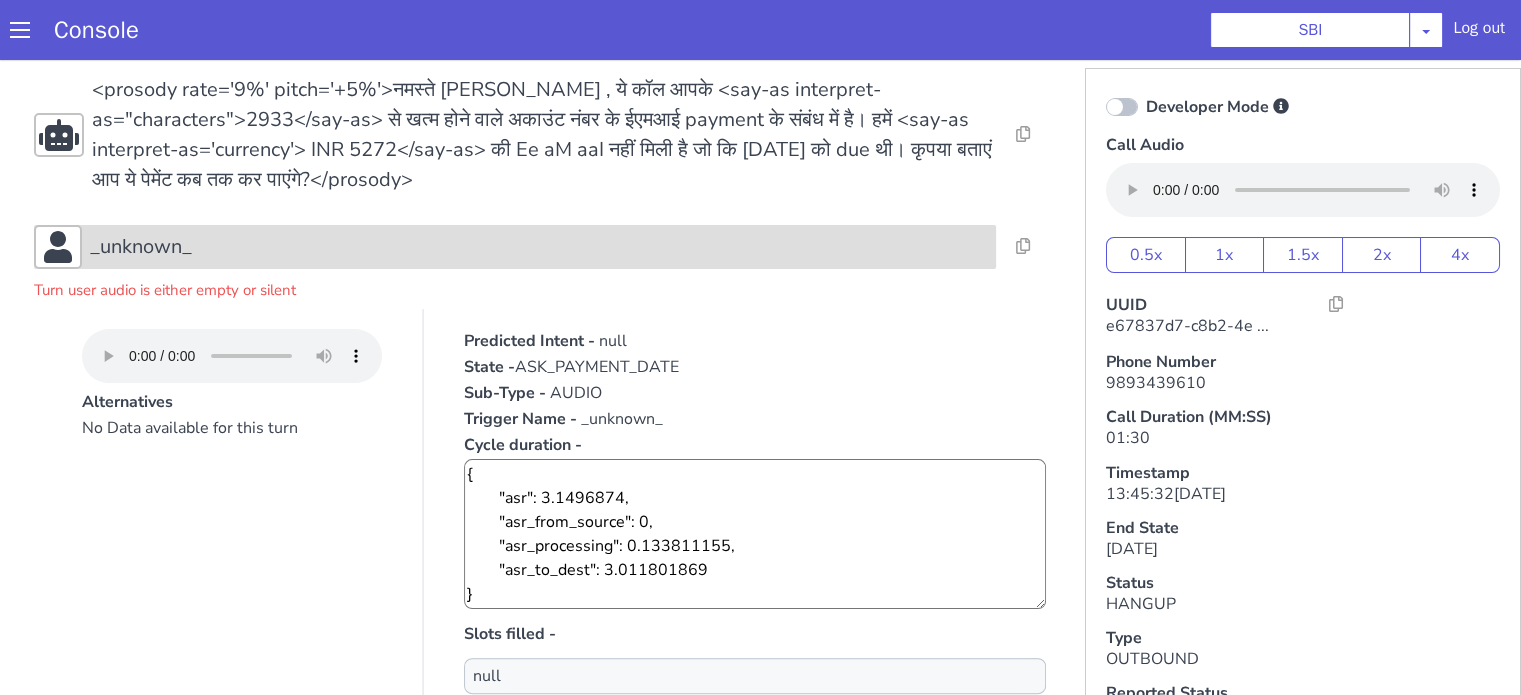 click on "_unknown_" at bounding box center (539, 247) 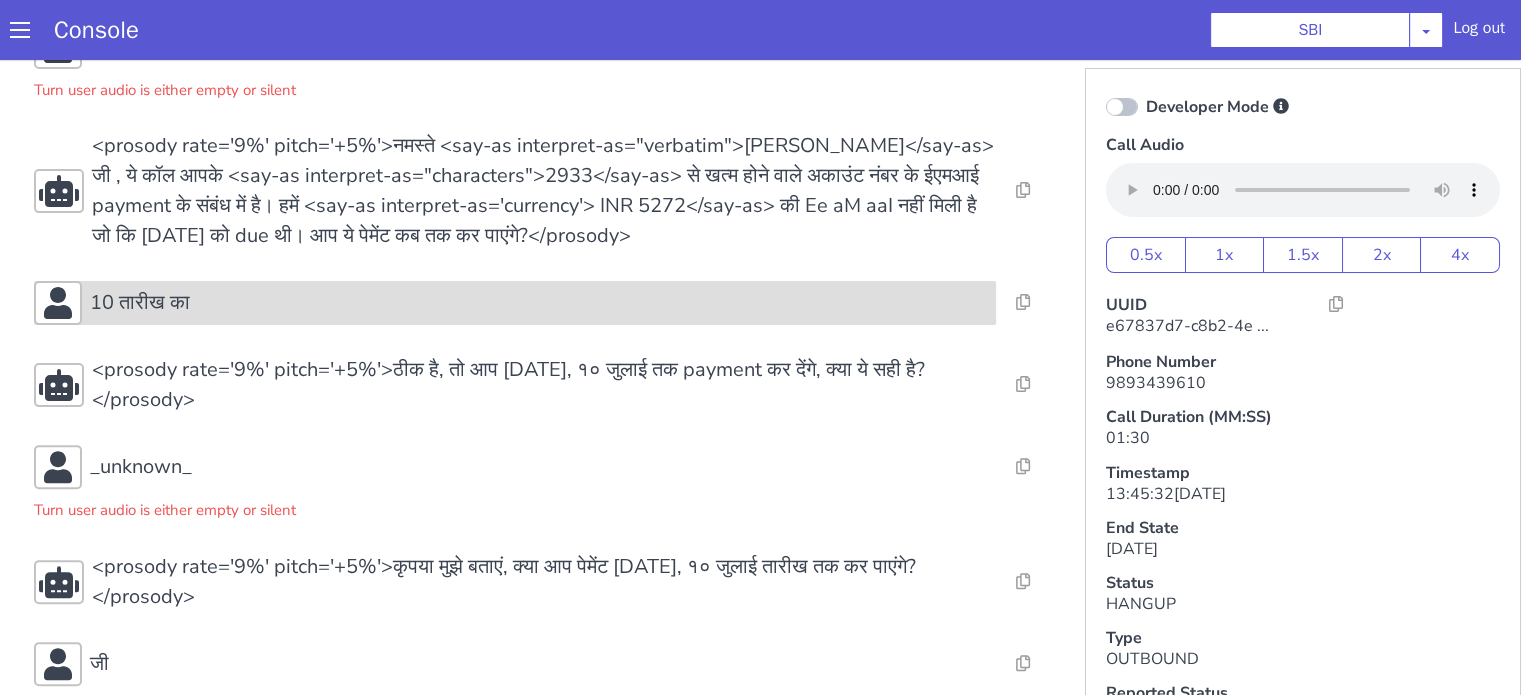 click on "10 तारीख का" at bounding box center (539, 303) 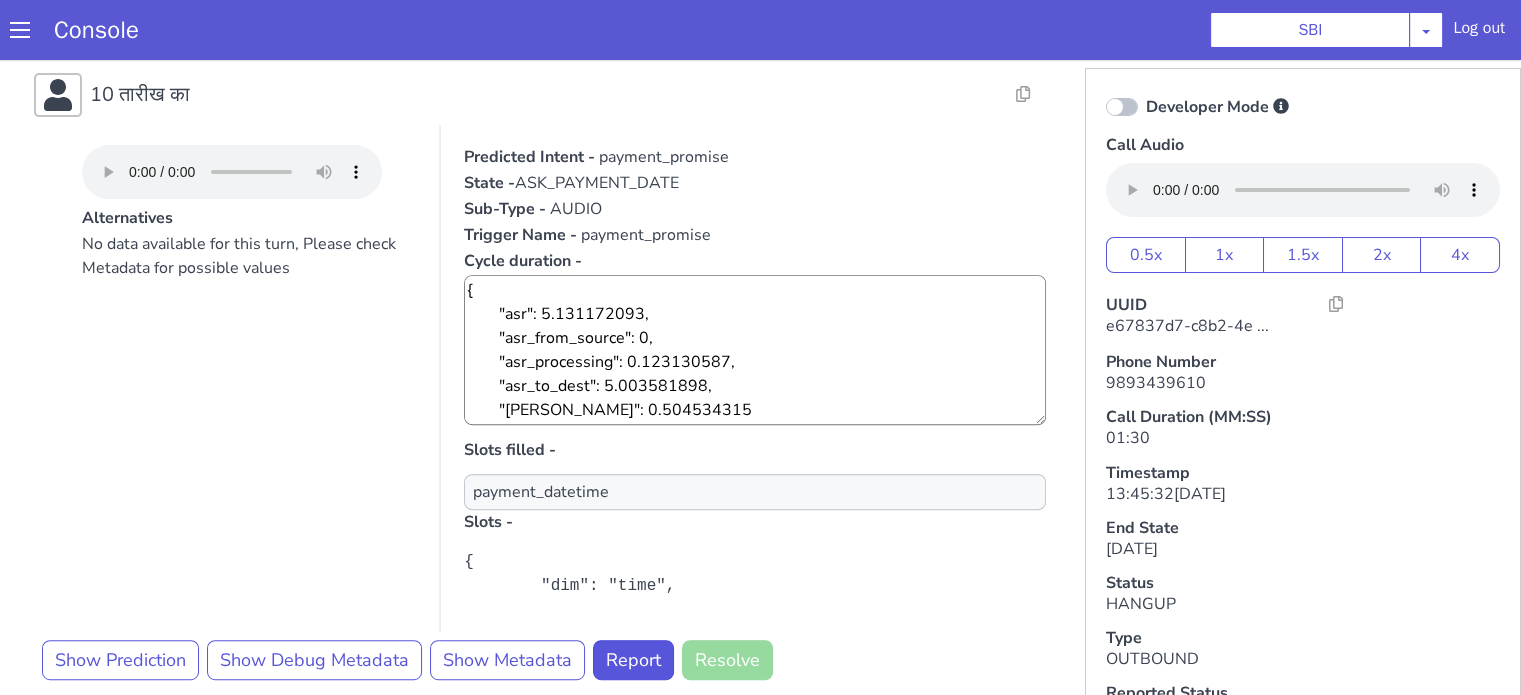 scroll, scrollTop: 900, scrollLeft: 0, axis: vertical 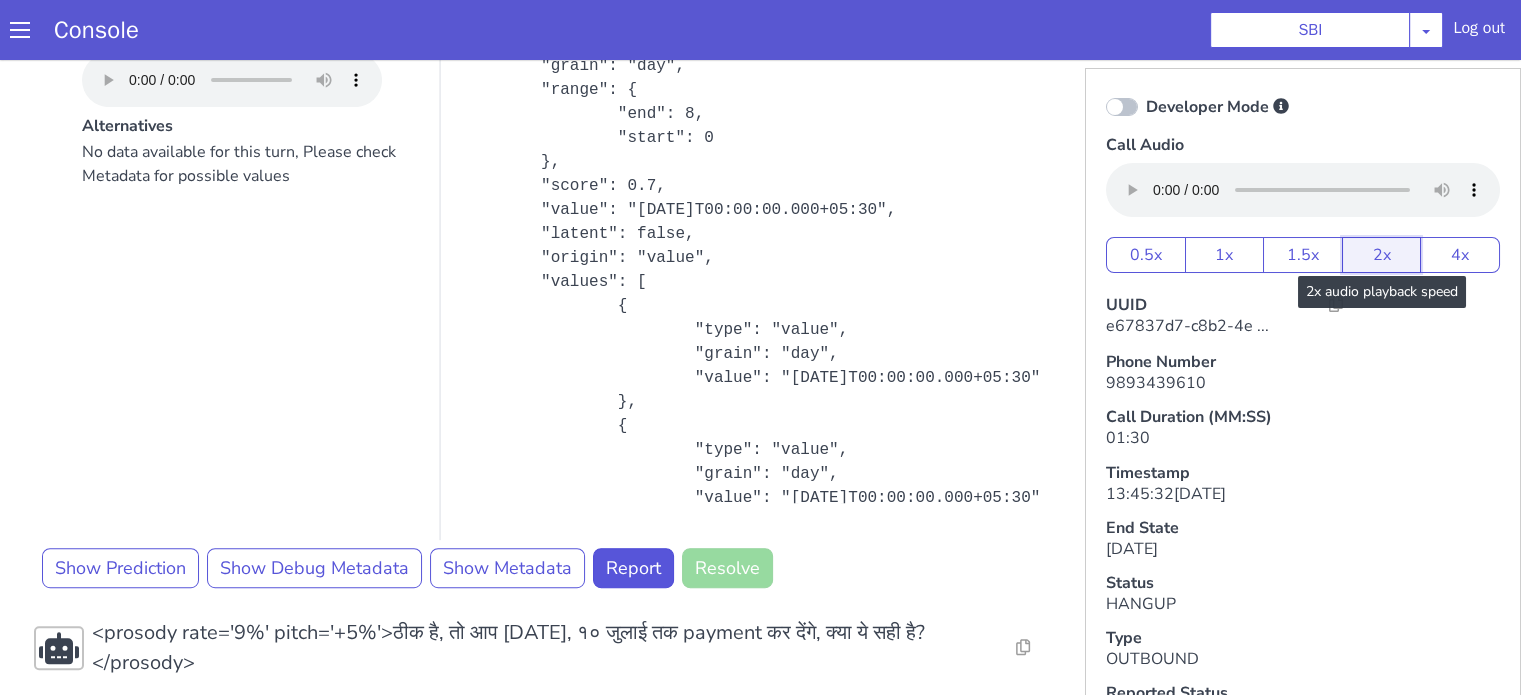 drag, startPoint x: 1332, startPoint y: 256, endPoint x: 1318, endPoint y: 264, distance: 16.124516 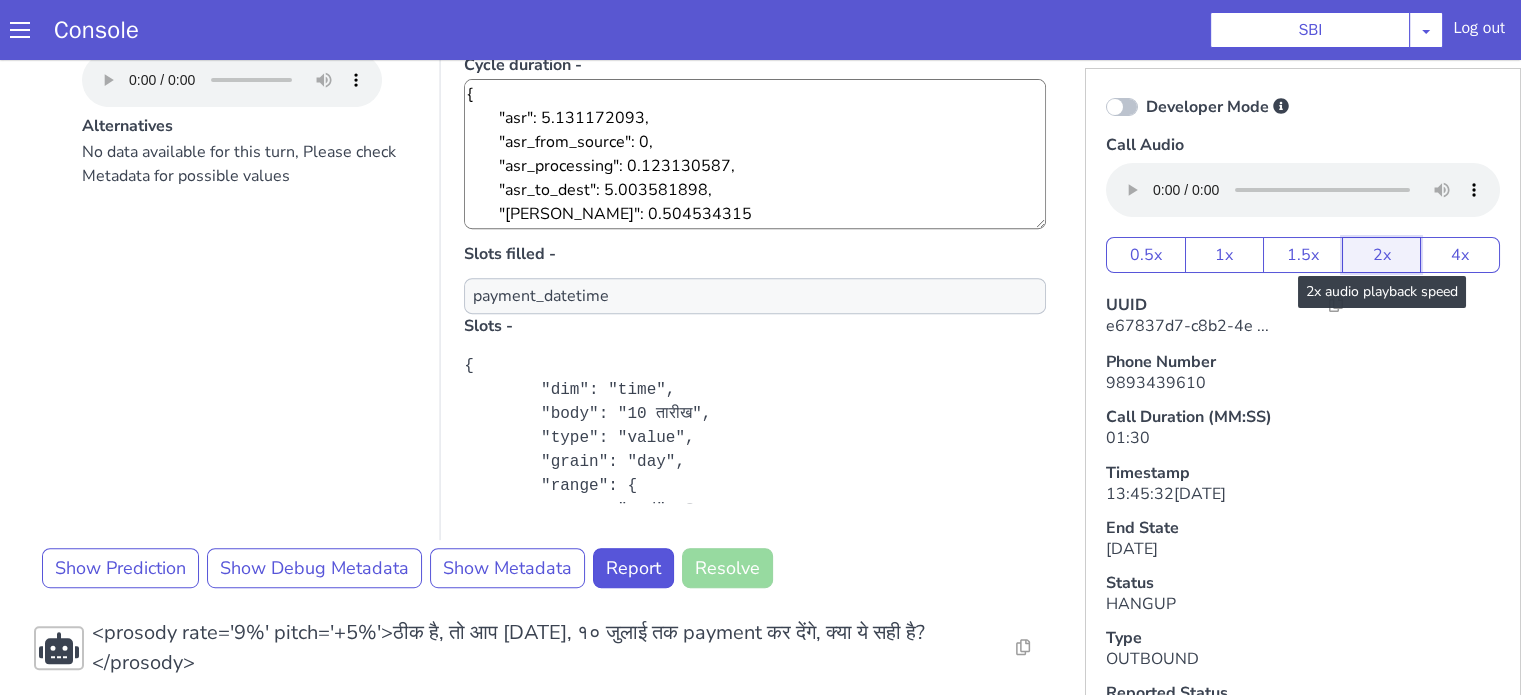 scroll, scrollTop: 0, scrollLeft: 0, axis: both 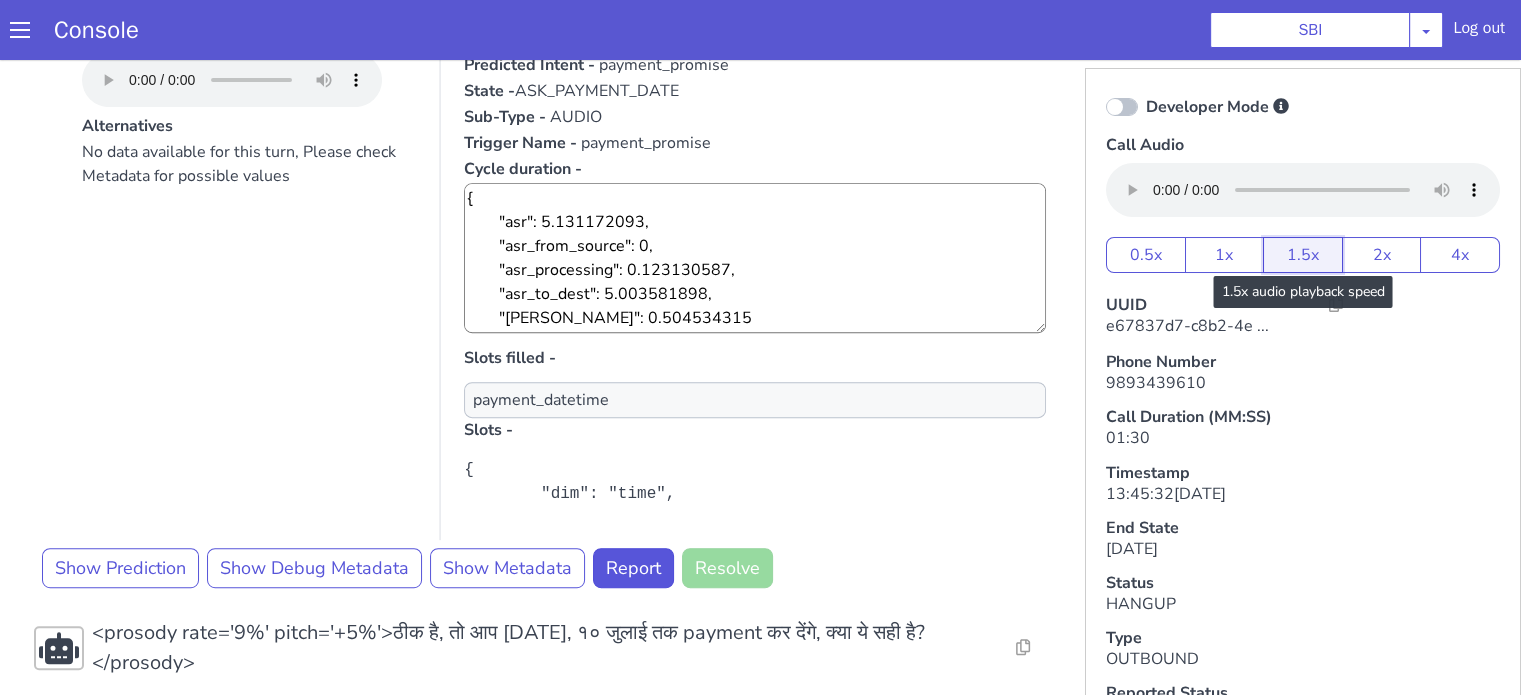 click on "1.5x" at bounding box center [1303, 255] 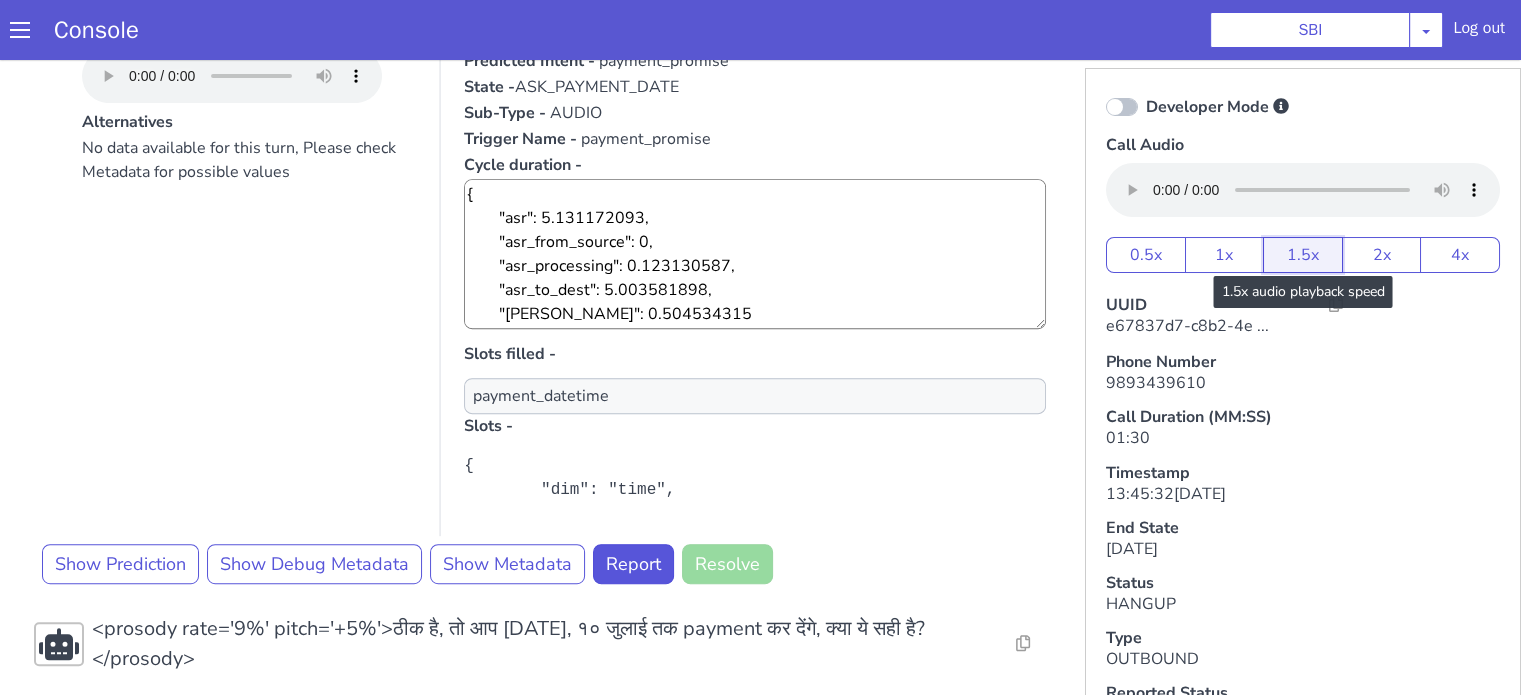 scroll, scrollTop: 1000, scrollLeft: 0, axis: vertical 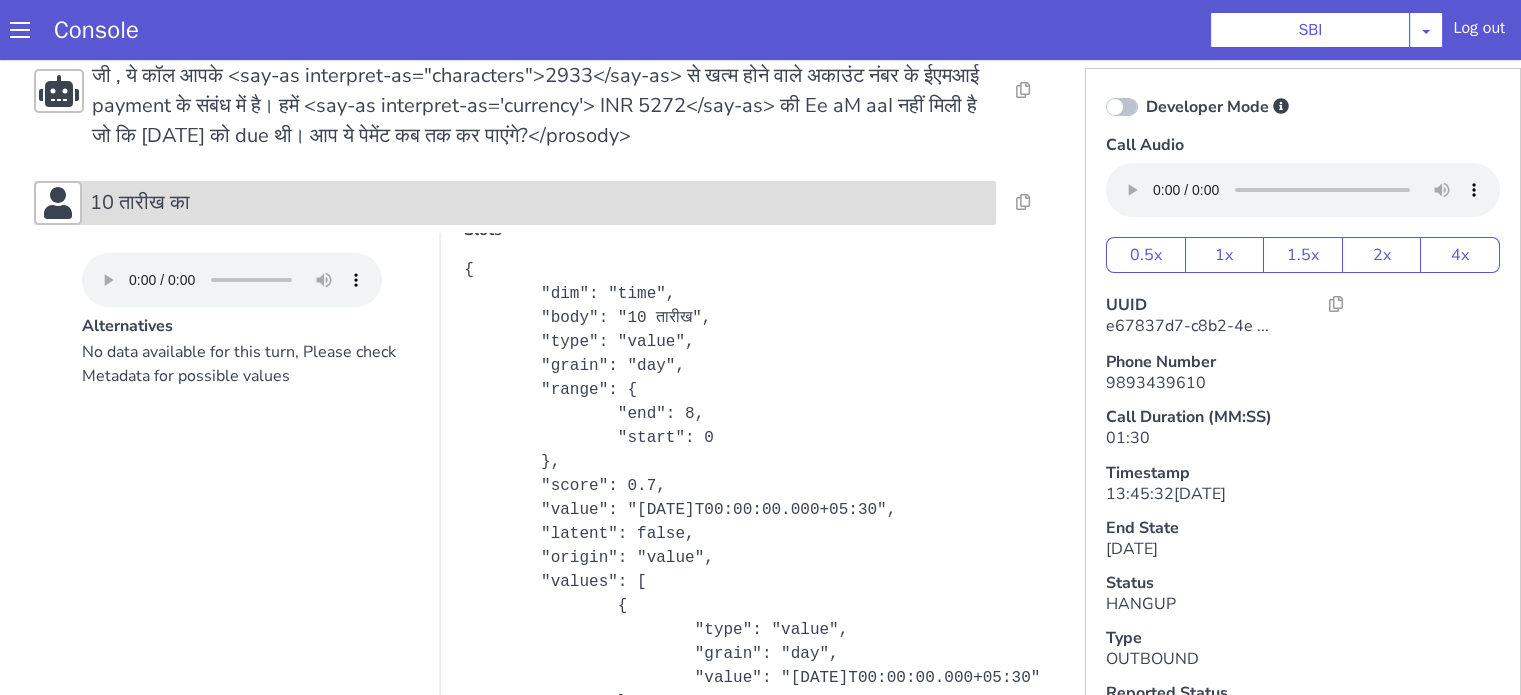 click on "Alternatives No data available for this turn, Please check Metadata for possible values Predicted Intent -   payment_promise State -  ASK_PAYMENT_DATE Sub-Type -   AUDIO Trigger Name -   payment_promise Cycle duration -  {
"asr": 5.131172093,
"asr_from_source": 0,
"asr_processing": 0.123130587,
"asr_to_dest": 5.003581898,
"[PERSON_NAME]": 0.504534315
} Slots filled - payment_datetime Slots -" at bounding box center [544, 486] 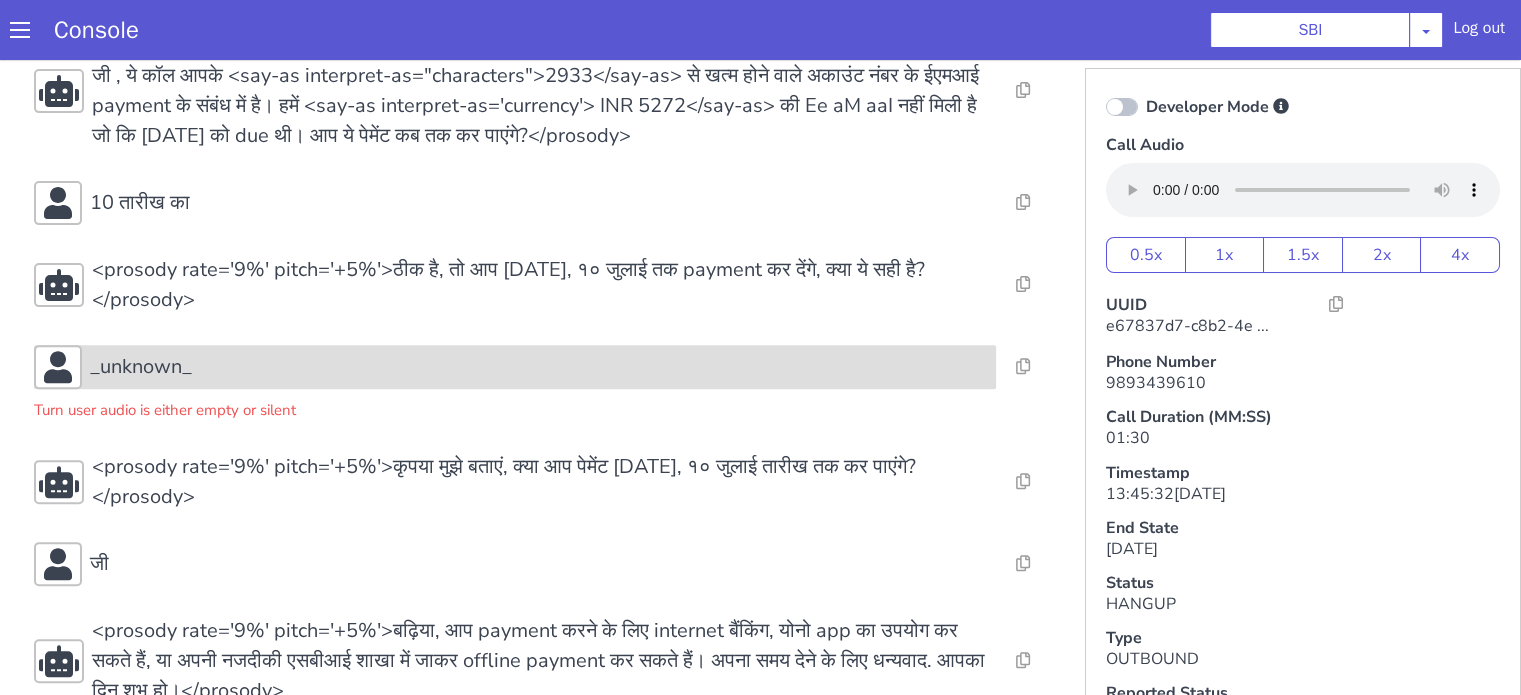 click on "_unknown_" at bounding box center [539, 367] 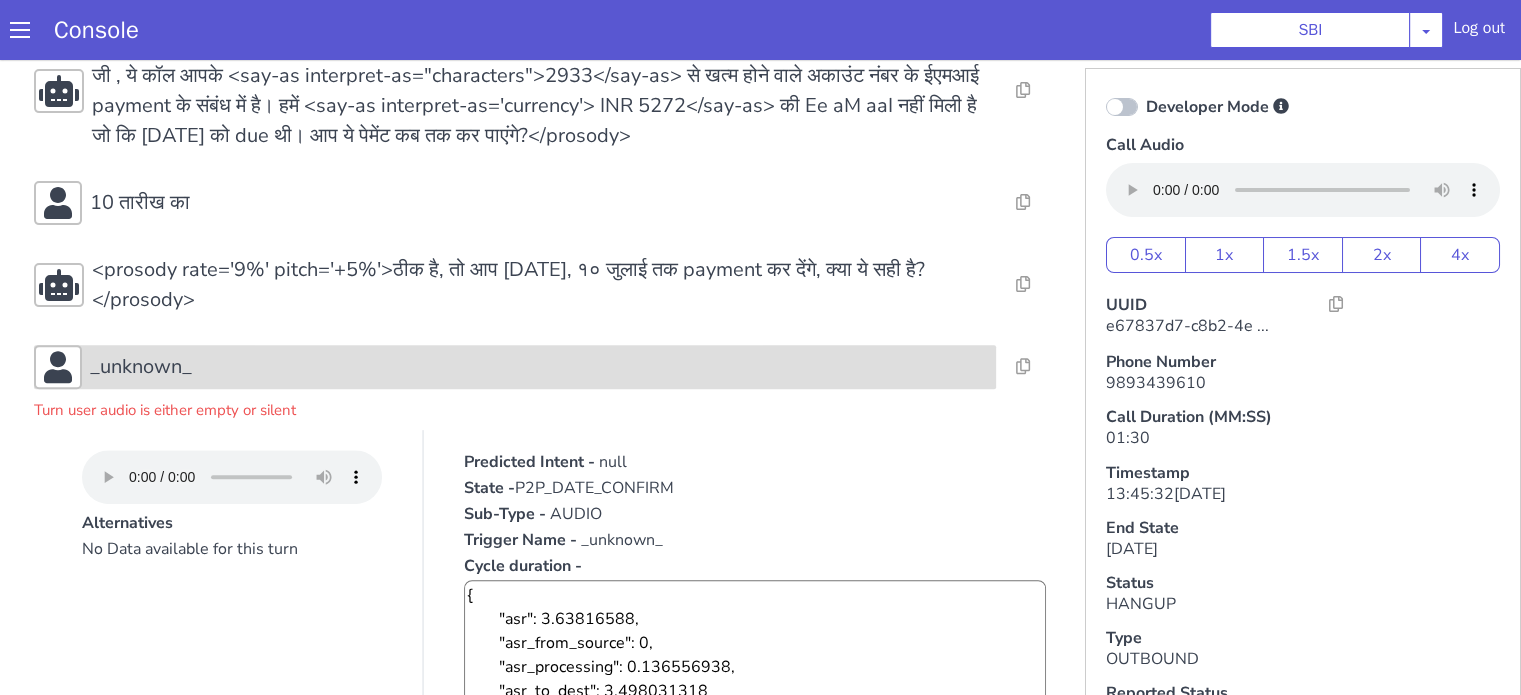 click on "_unknown_" at bounding box center [539, 367] 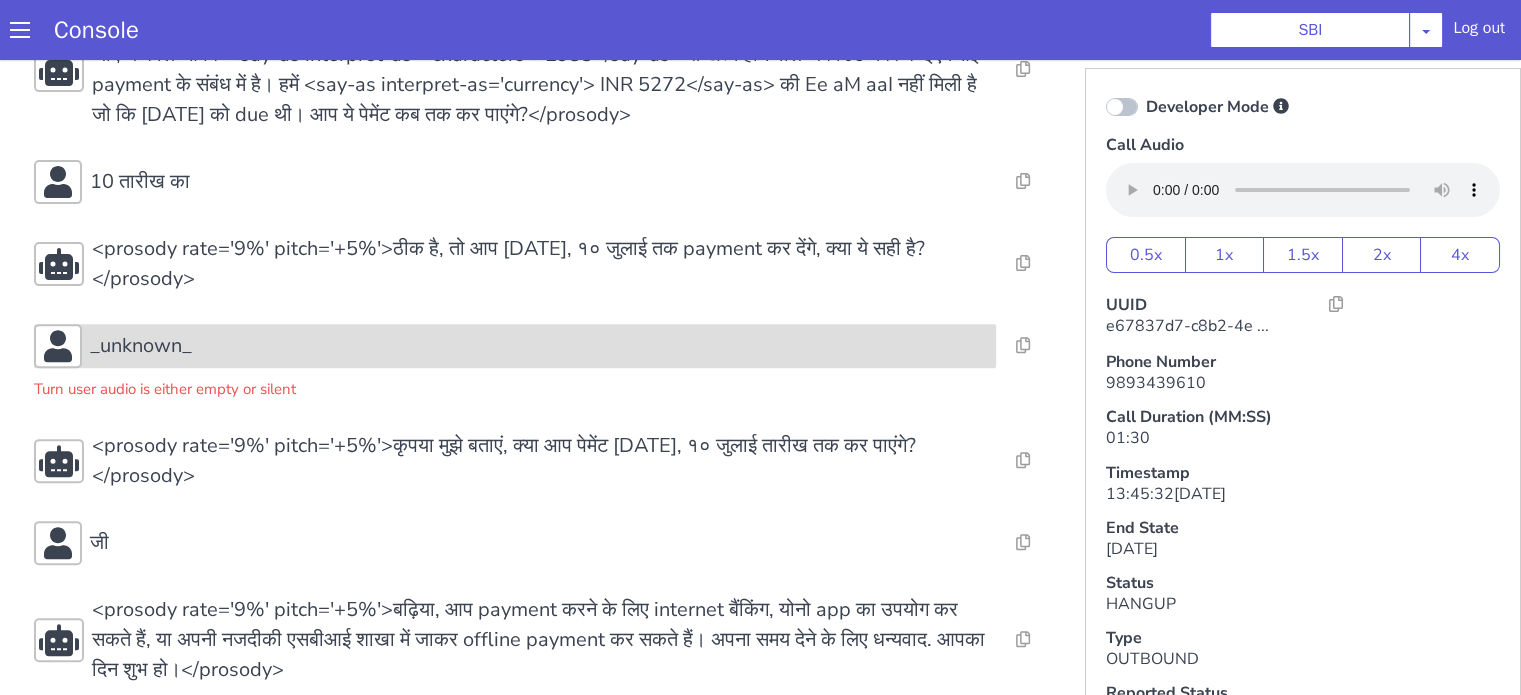 scroll, scrollTop: 743, scrollLeft: 0, axis: vertical 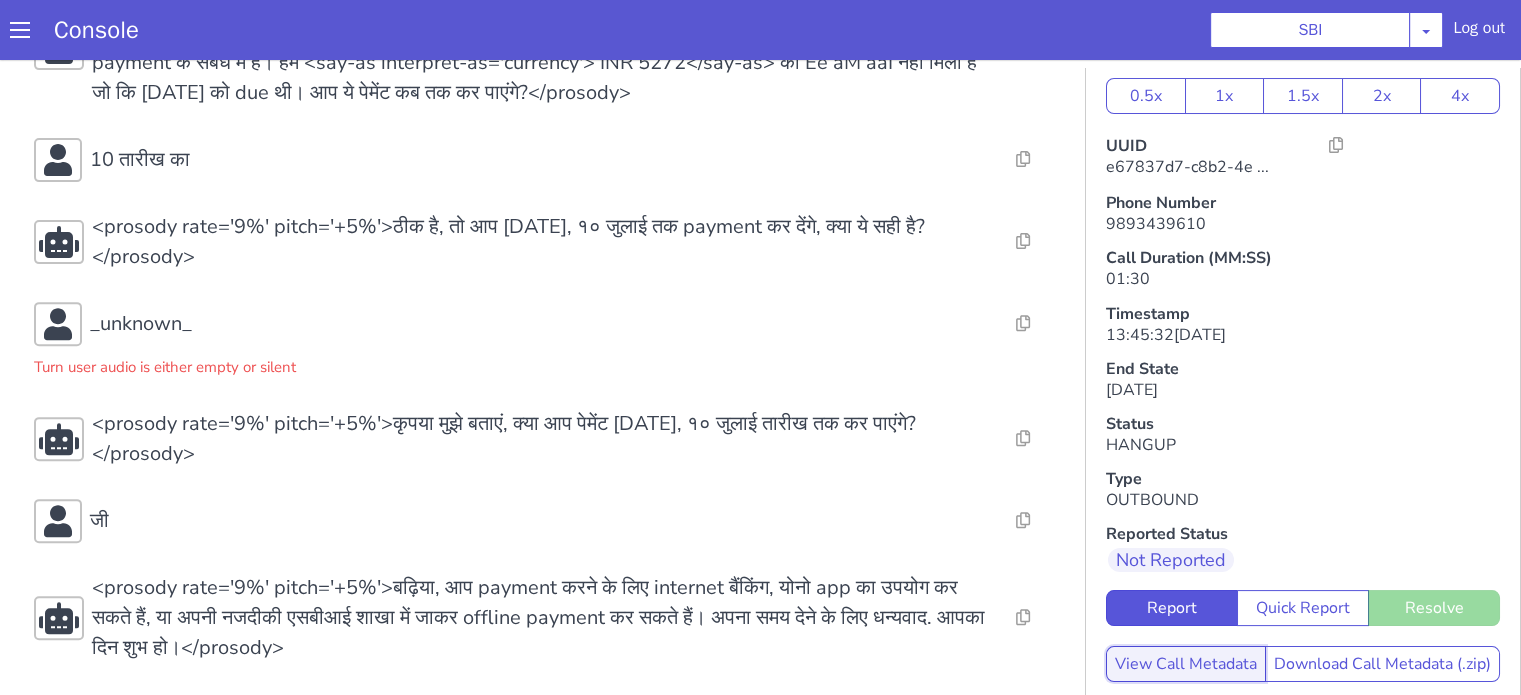 click on "View Call Metadata" at bounding box center (1186, 664) 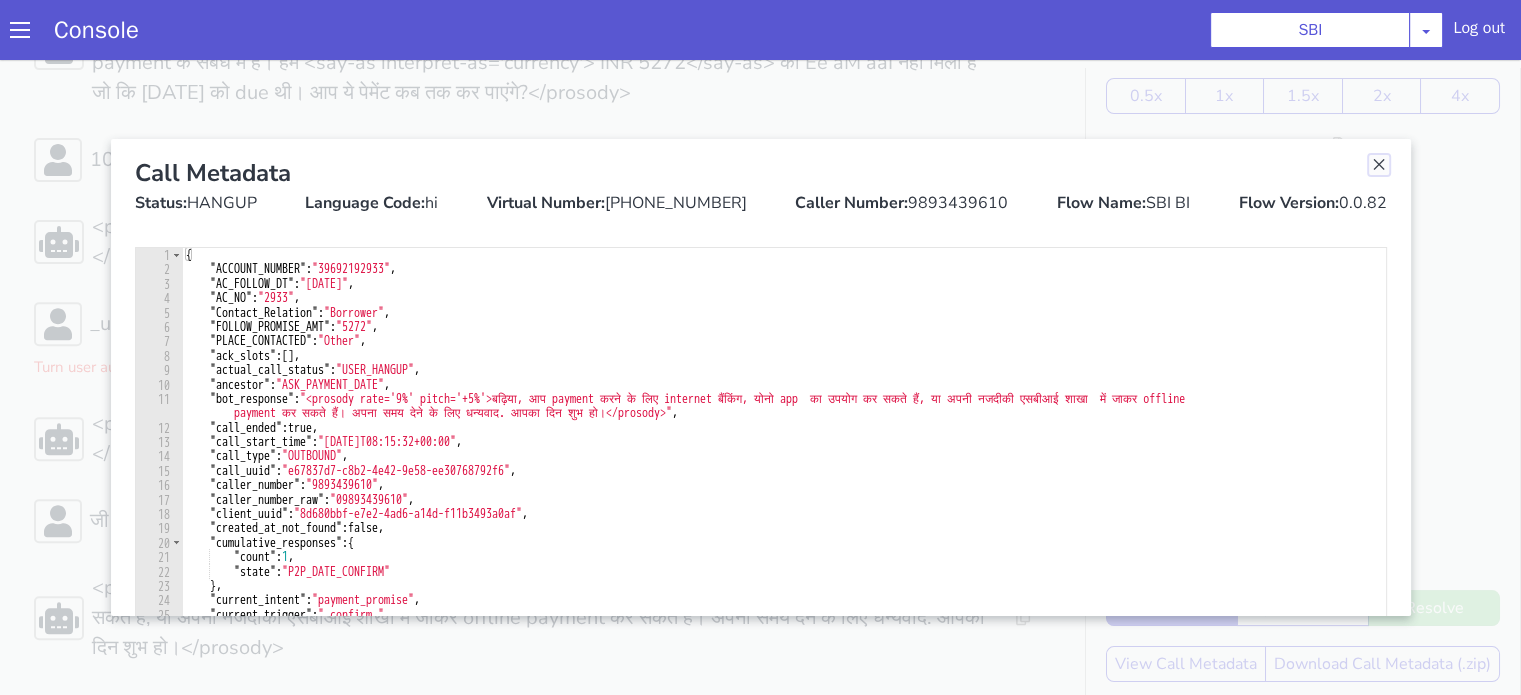 click at bounding box center (1379, 165) 